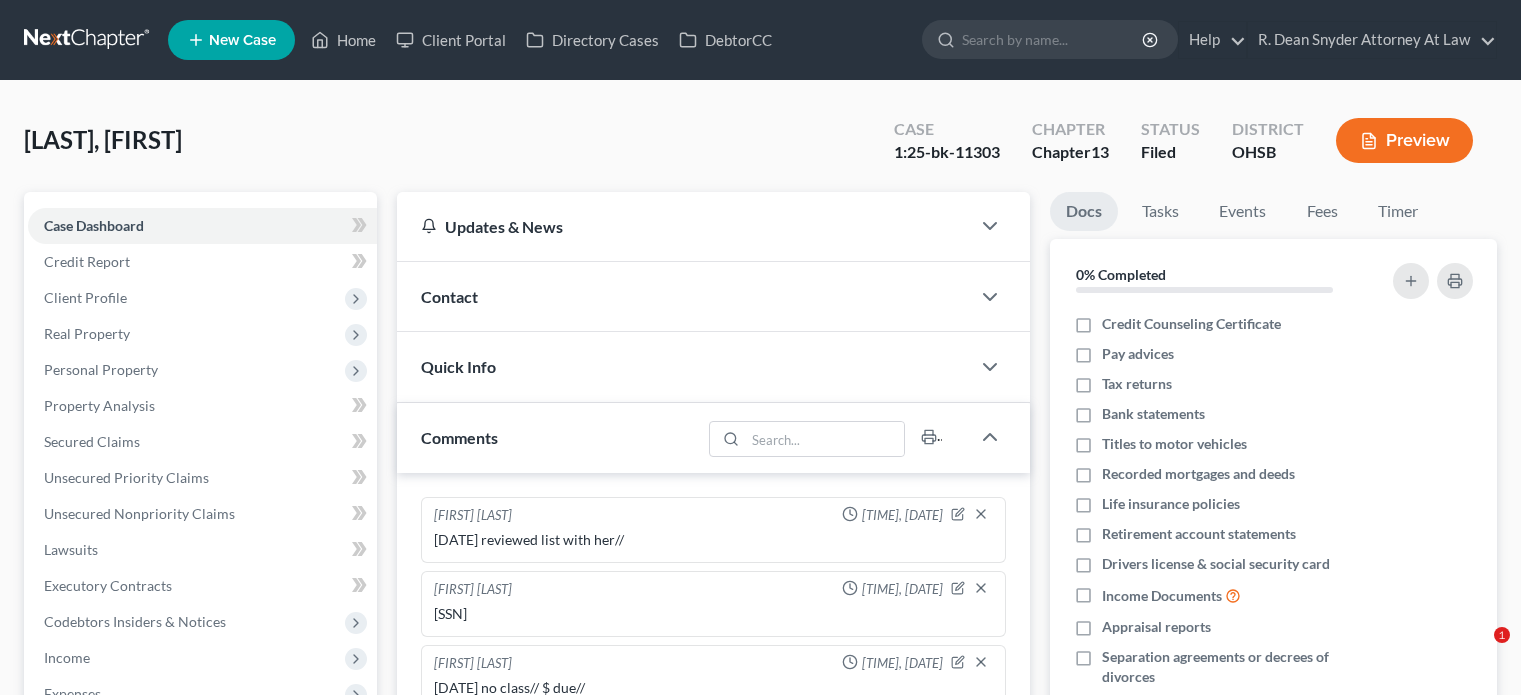 scroll, scrollTop: 648, scrollLeft: 0, axis: vertical 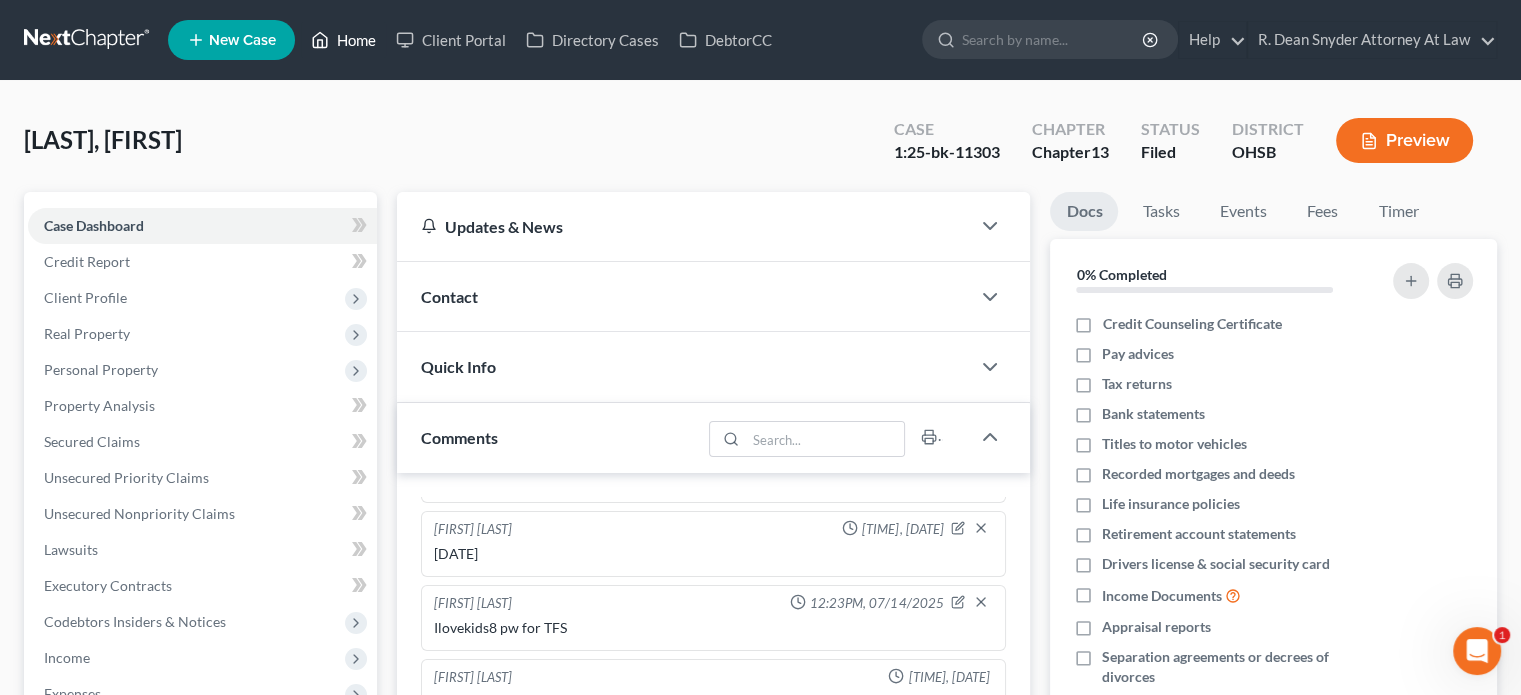 click on "Home" at bounding box center [343, 40] 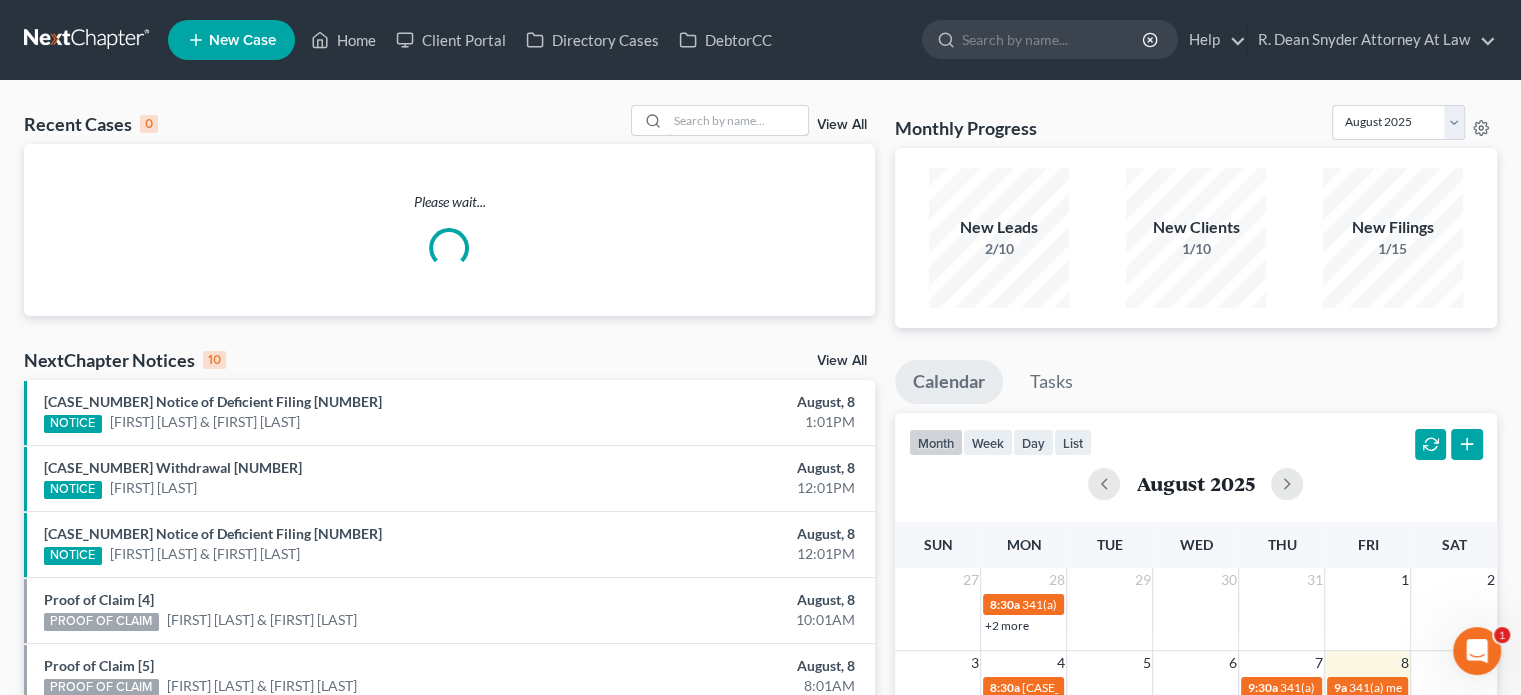 drag, startPoint x: 700, startPoint y: 122, endPoint x: 641, endPoint y: 75, distance: 75.43209 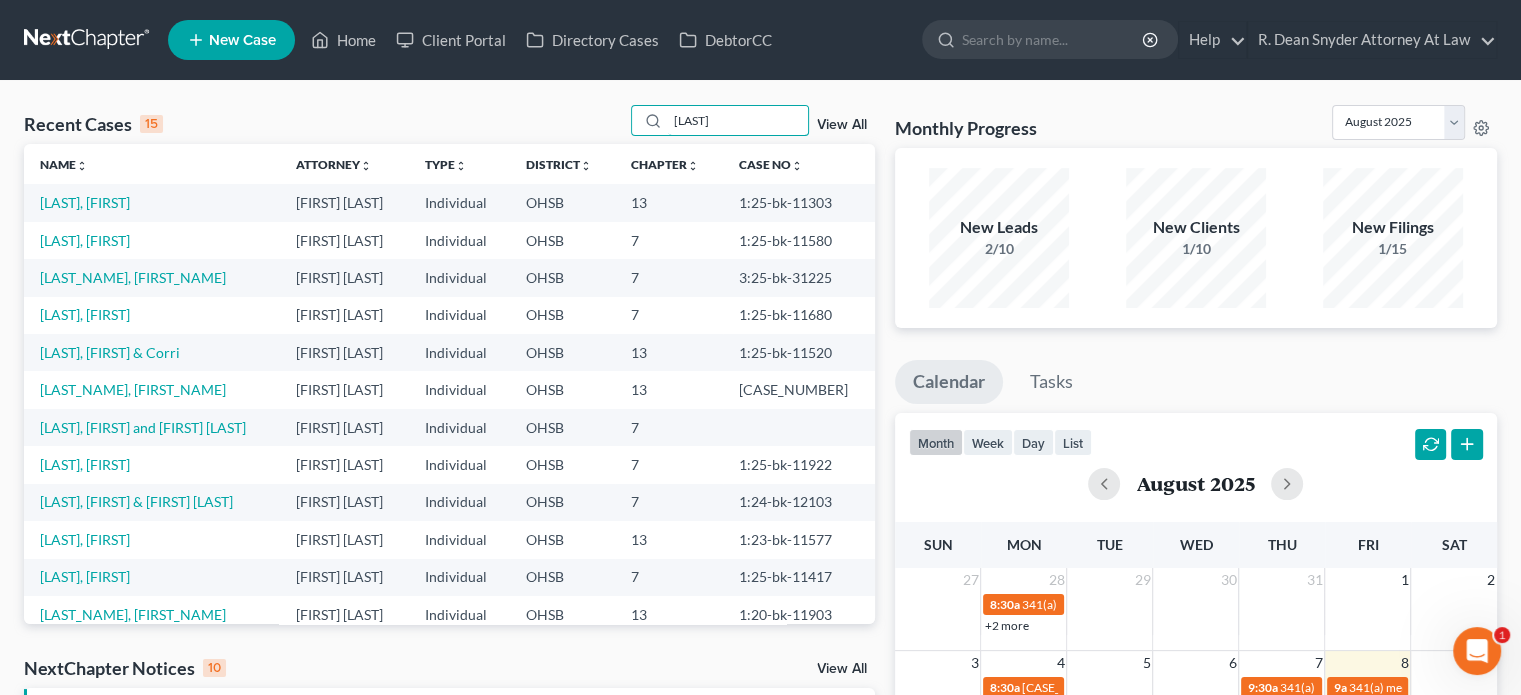type on "vandermark" 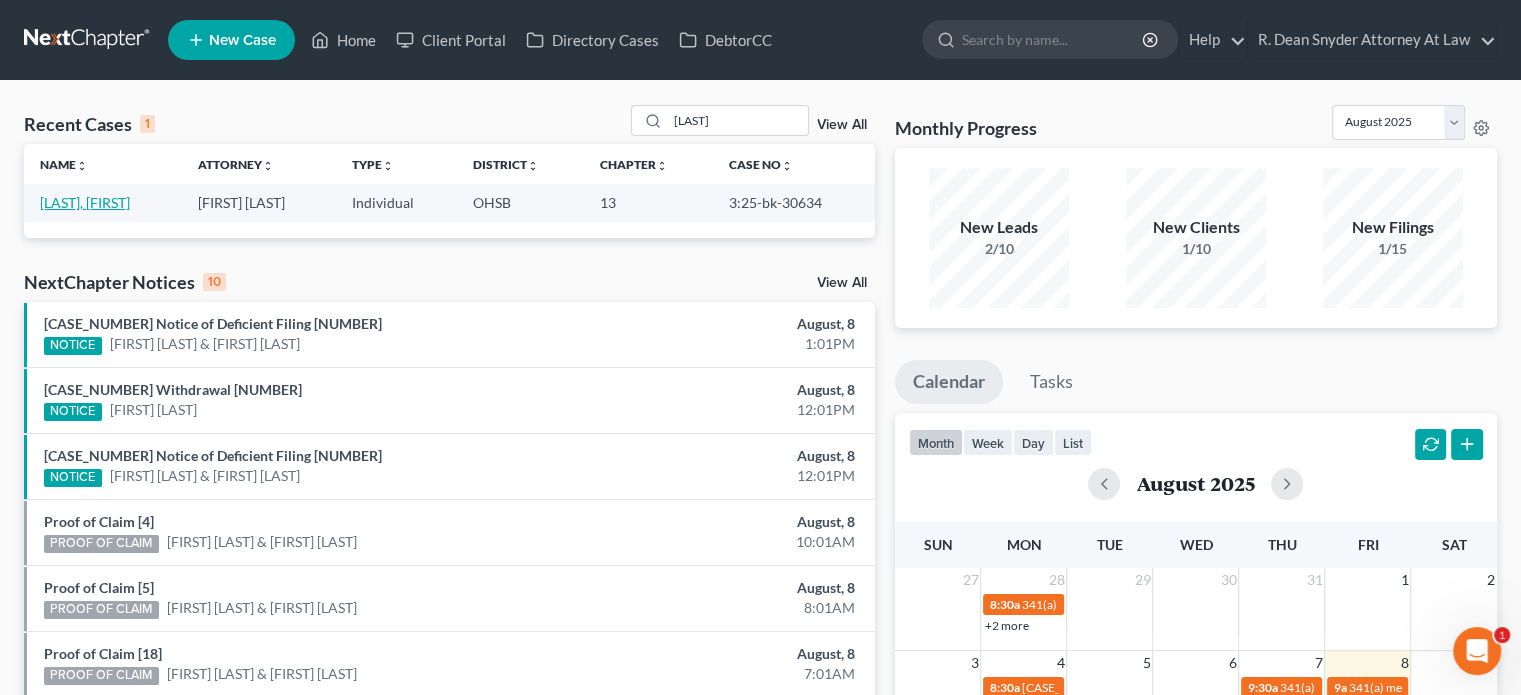 click on "[LAST], [FIRST]" at bounding box center (85, 202) 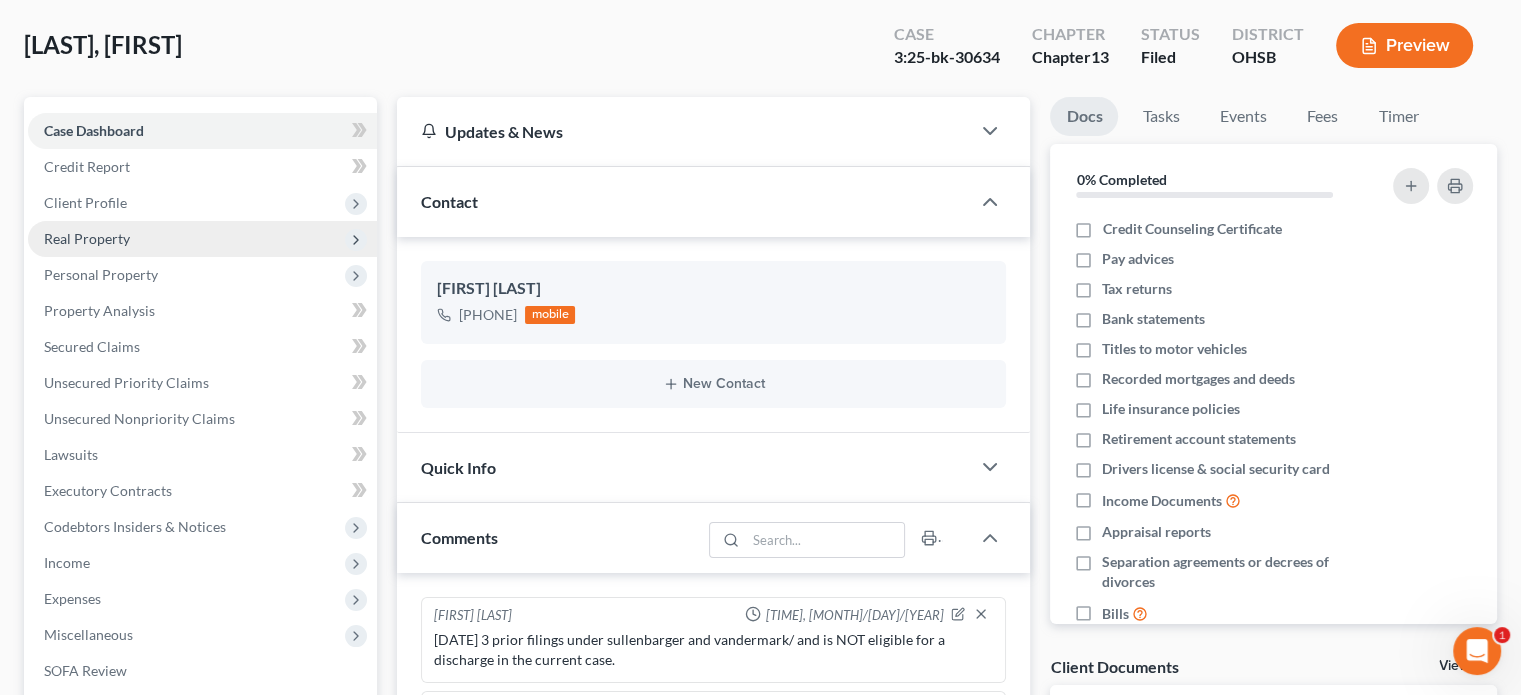 scroll, scrollTop: 300, scrollLeft: 0, axis: vertical 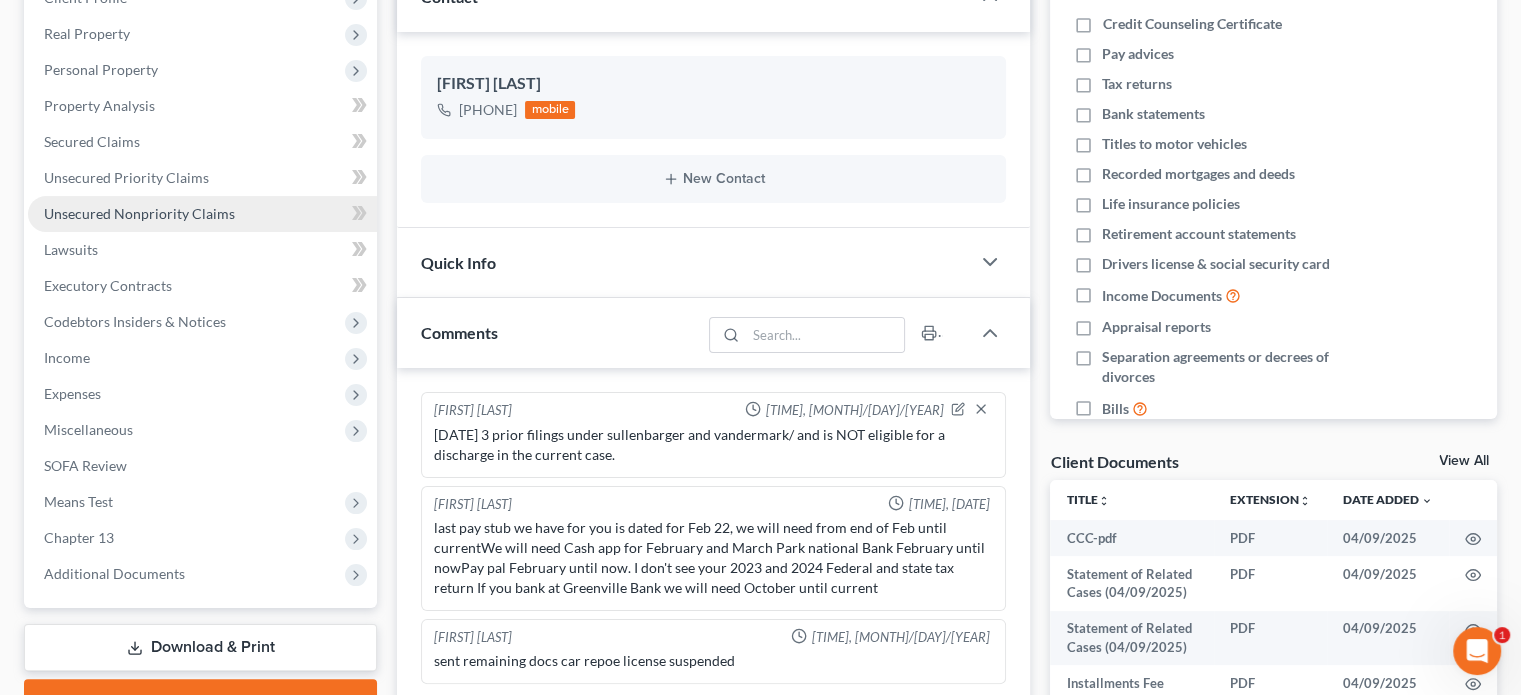 click on "Unsecured Nonpriority Claims" at bounding box center (139, 213) 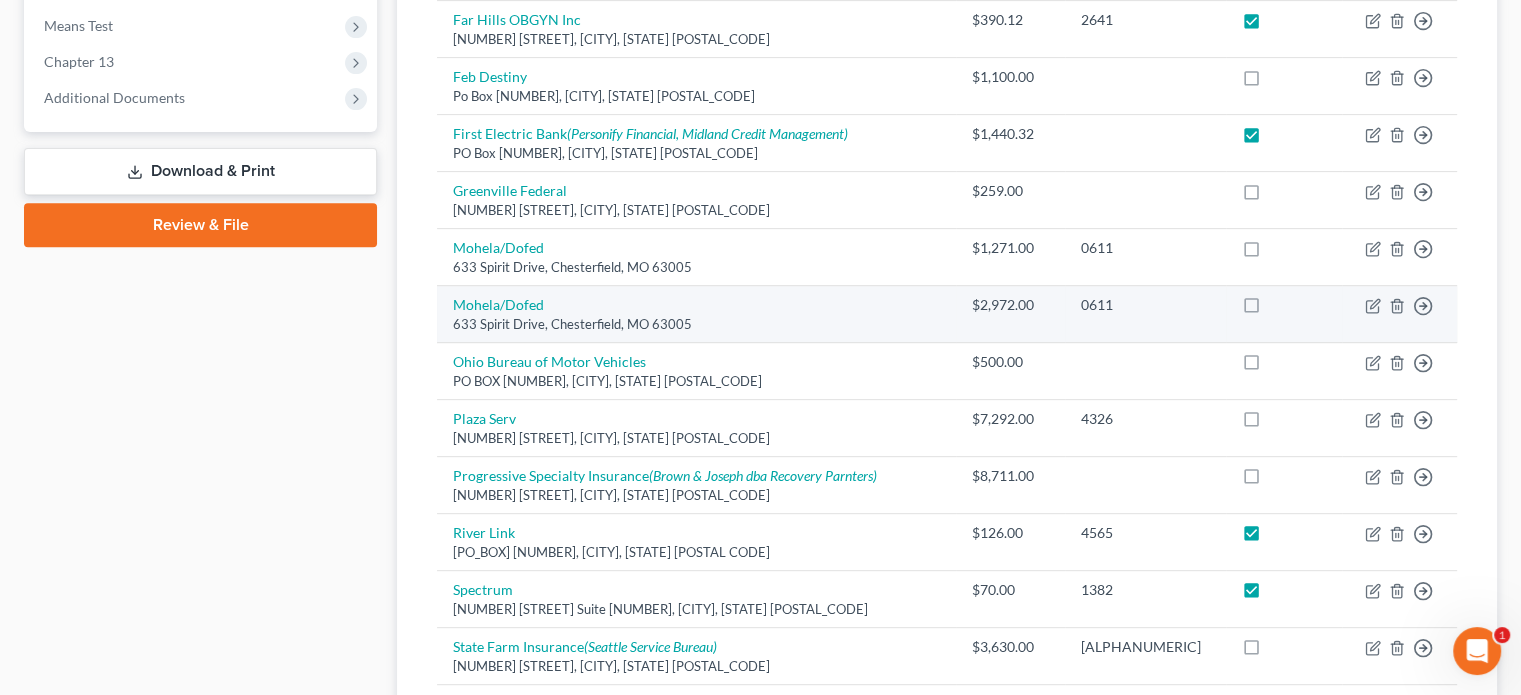scroll, scrollTop: 800, scrollLeft: 0, axis: vertical 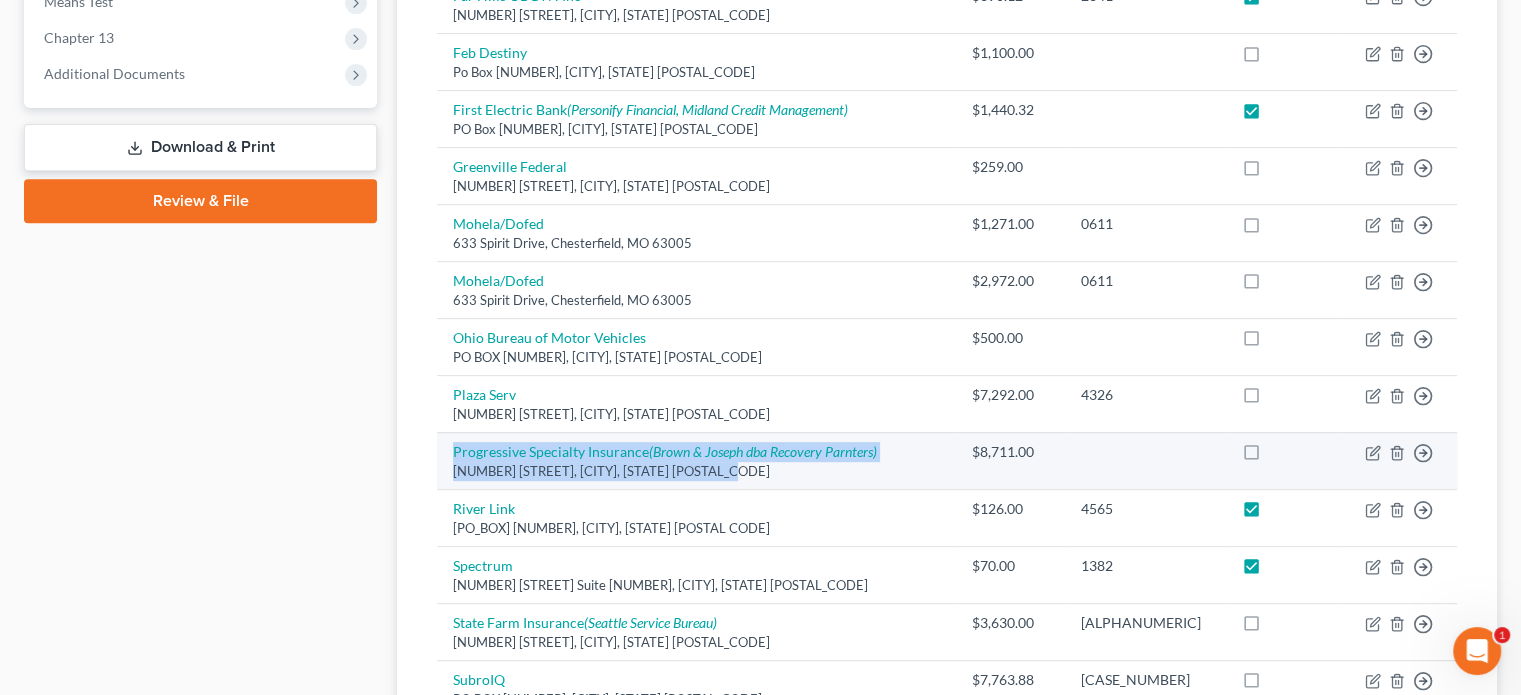 drag, startPoint x: 440, startPoint y: 444, endPoint x: 722, endPoint y: 470, distance: 283.19604 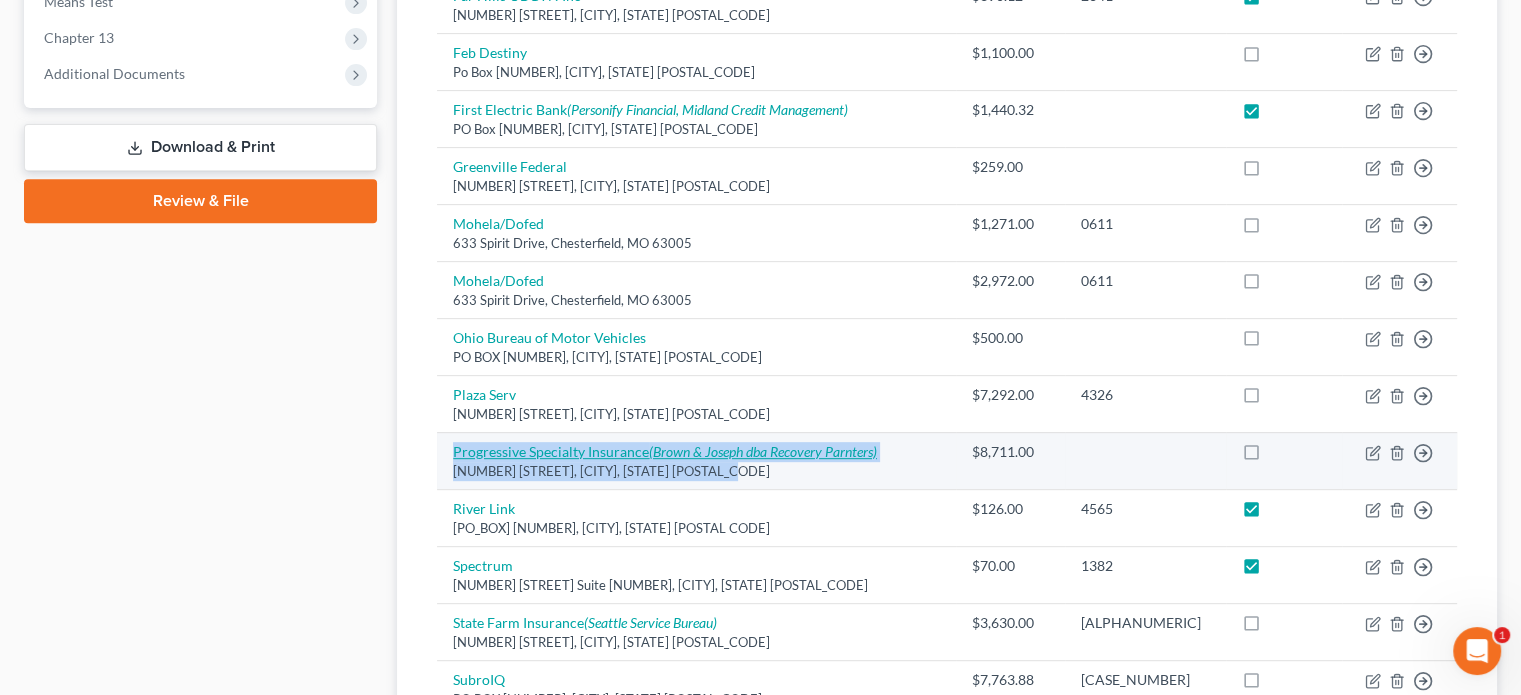 copy on "Progressive Specialty Insurance  (Brown & Joseph dba Recovery Parnters) ​6300 Wilson Mills Road, Cleveland, OH 44143" 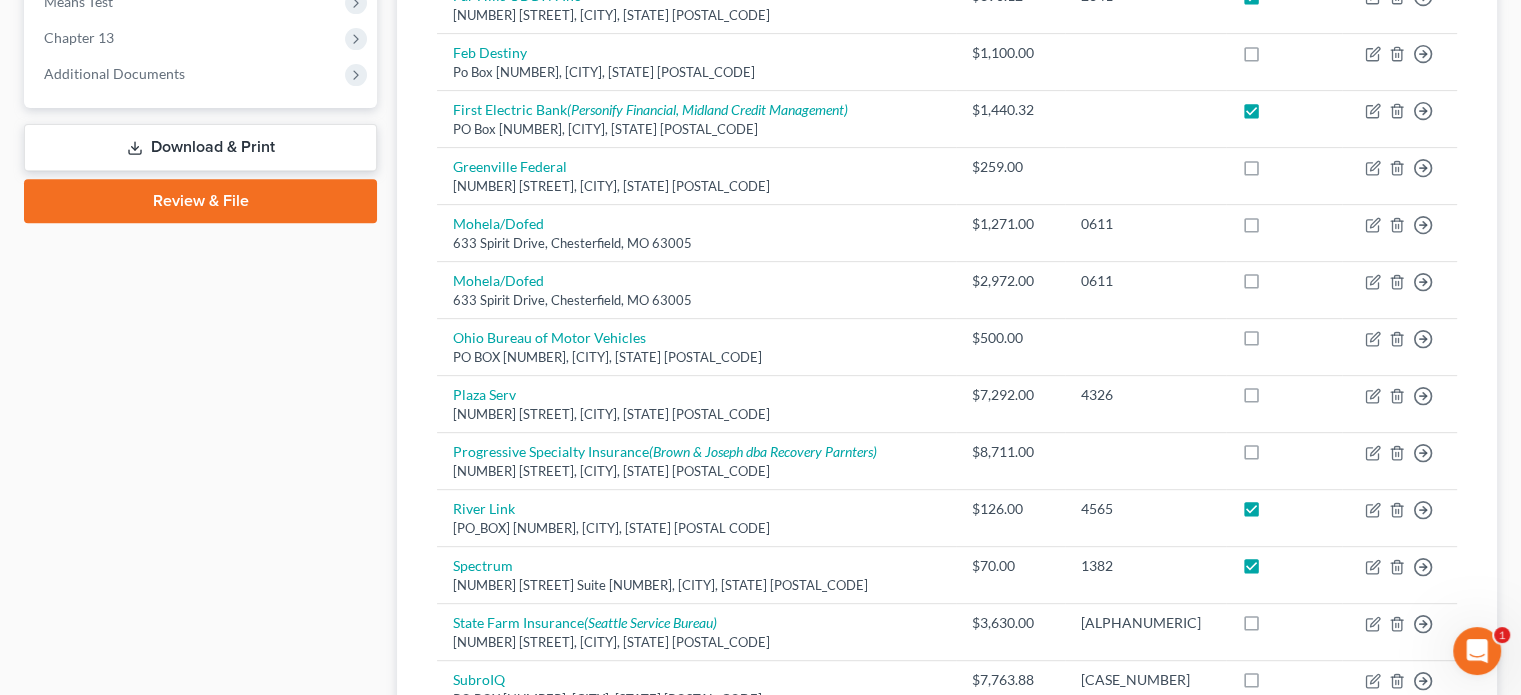 drag, startPoint x: 348, startPoint y: 459, endPoint x: 350, endPoint y: 436, distance: 23.086792 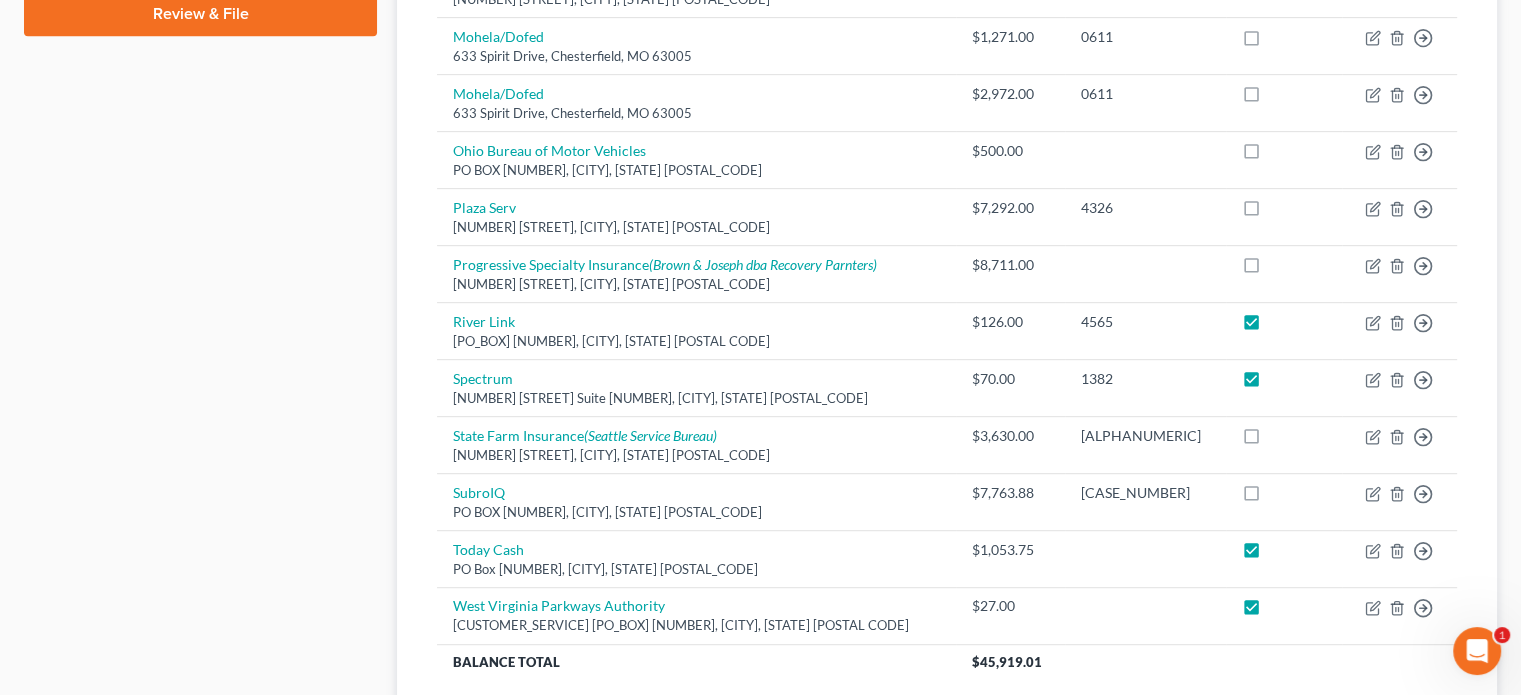 scroll, scrollTop: 1000, scrollLeft: 0, axis: vertical 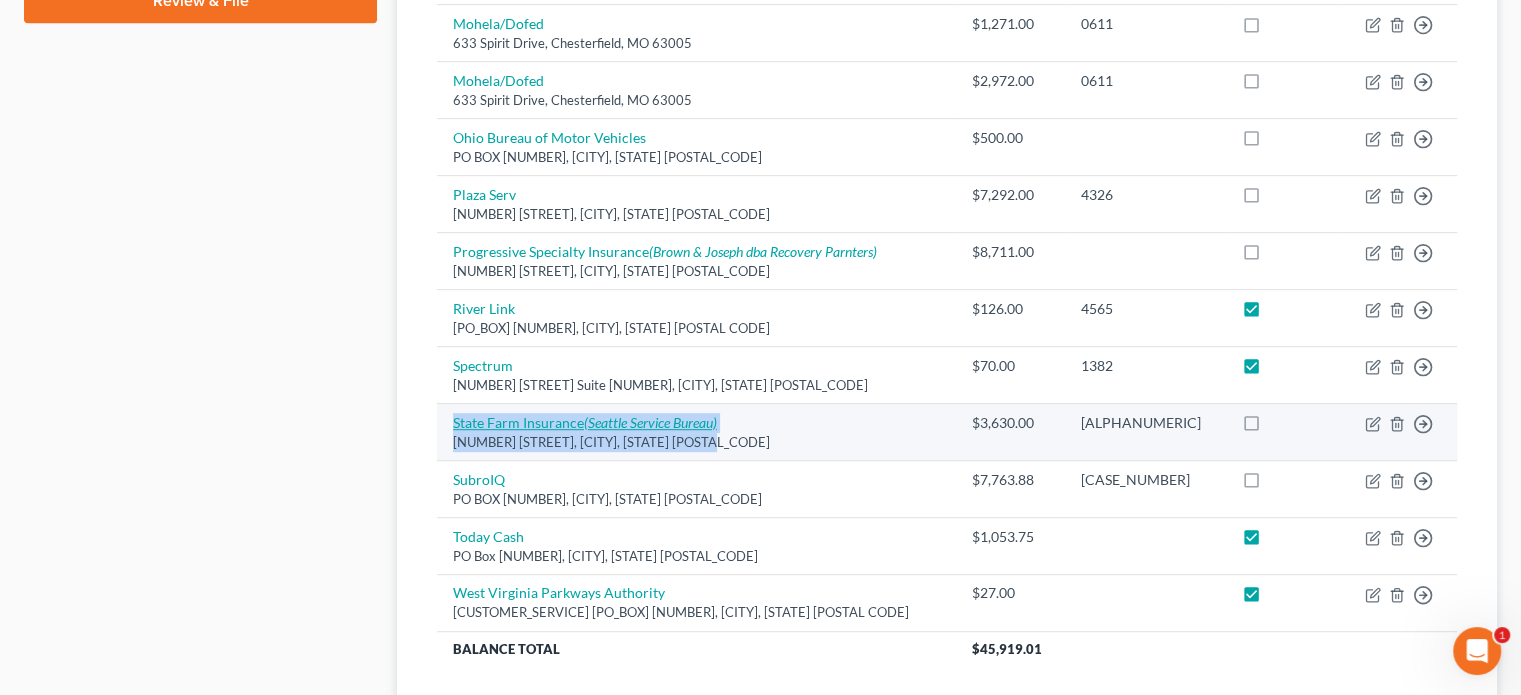 drag, startPoint x: 443, startPoint y: 407, endPoint x: 645, endPoint y: 424, distance: 202.71408 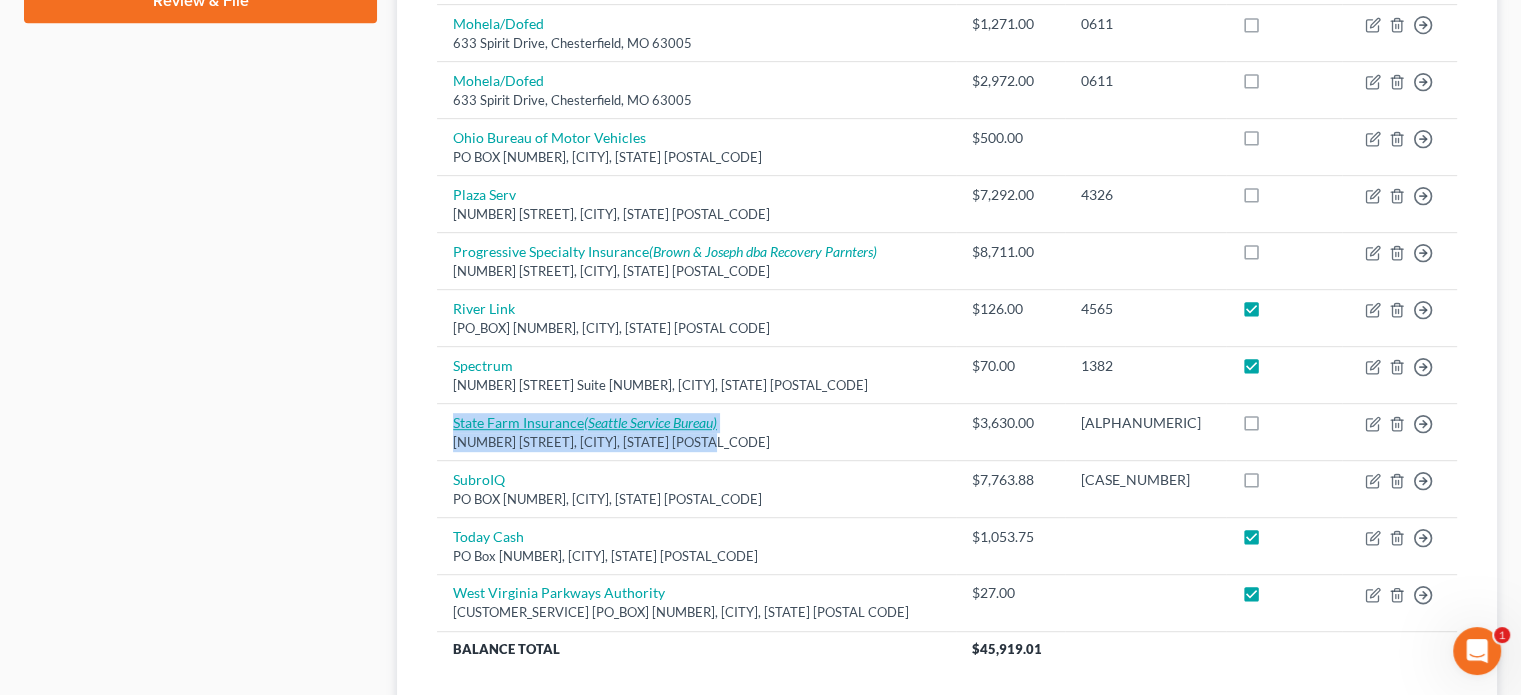 scroll, scrollTop: 0, scrollLeft: 0, axis: both 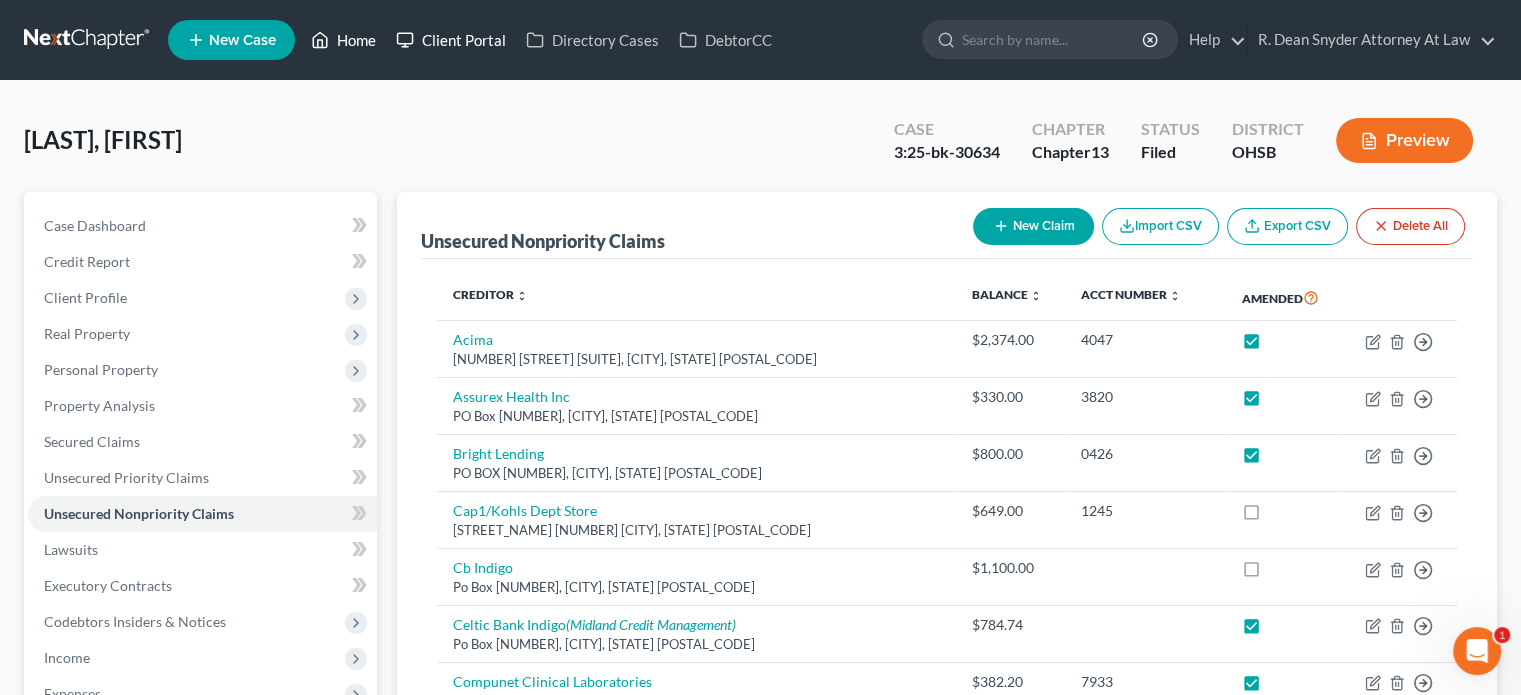 drag, startPoint x: 359, startPoint y: 43, endPoint x: 516, endPoint y: 56, distance: 157.5373 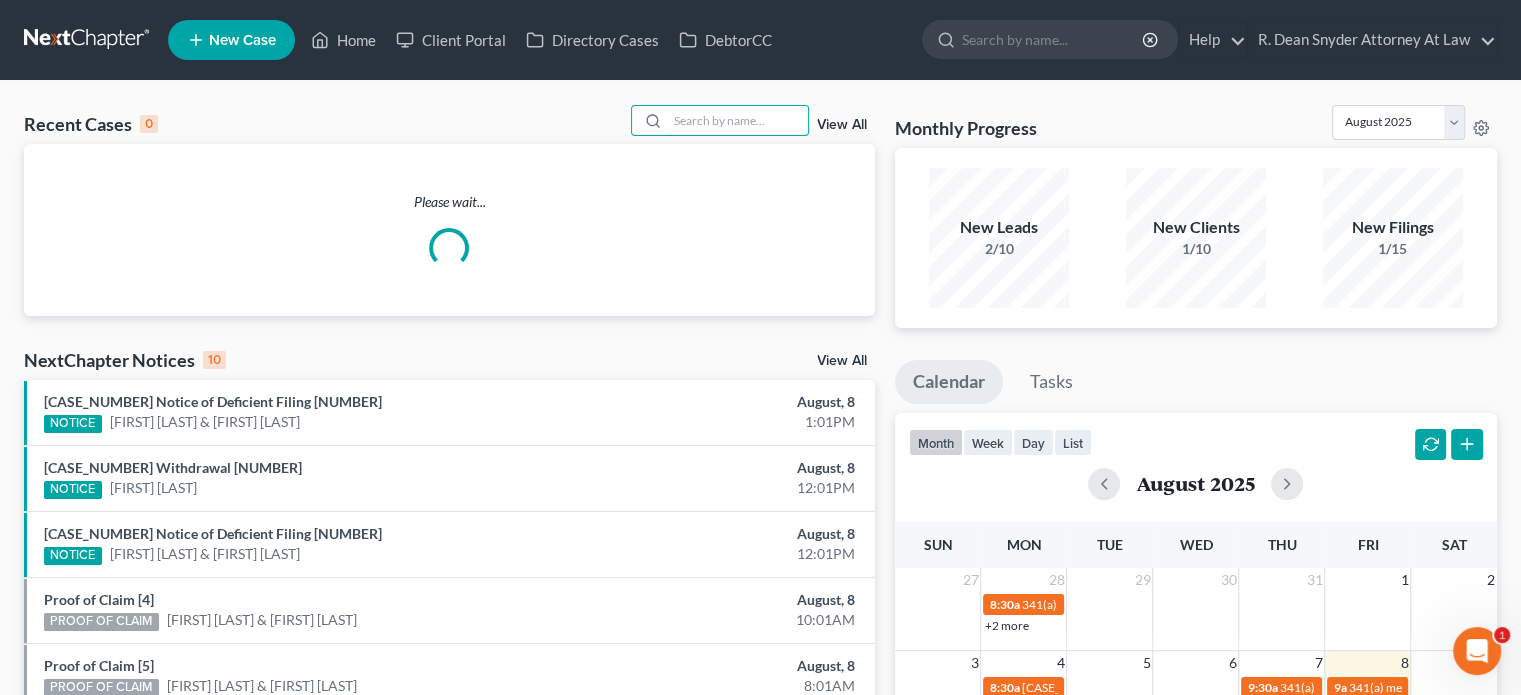 drag, startPoint x: 767, startPoint y: 123, endPoint x: 752, endPoint y: 95, distance: 31.764761 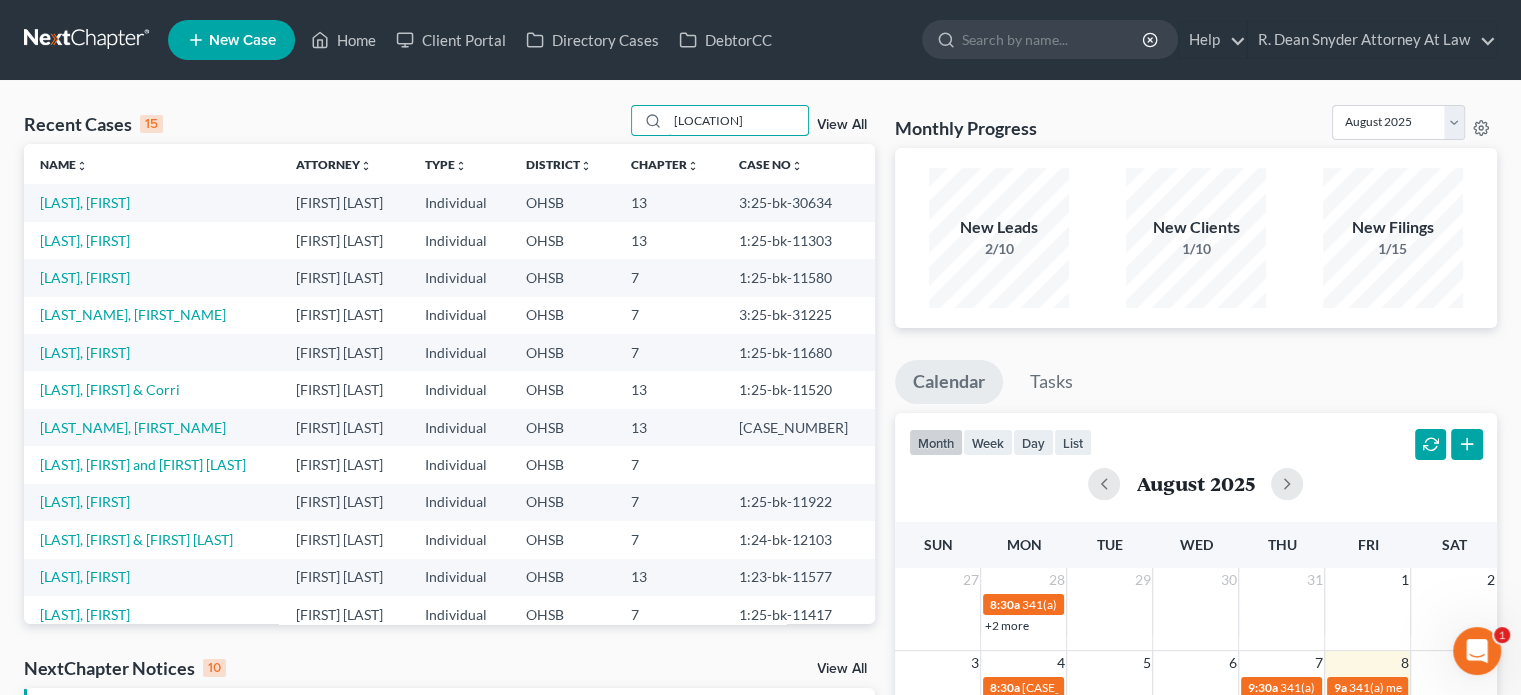 type on "hampton" 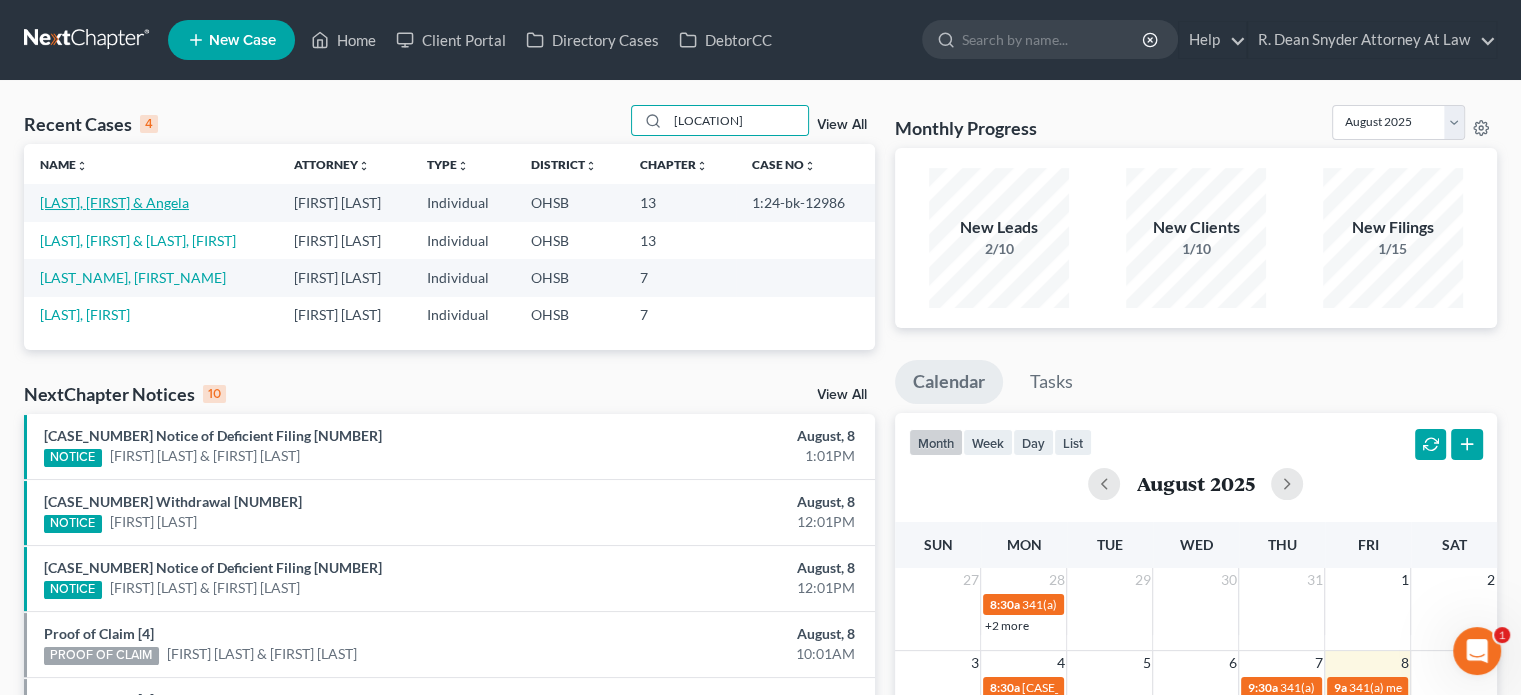 click on "[LAST], [FIRST] & [FIRST]" at bounding box center [114, 202] 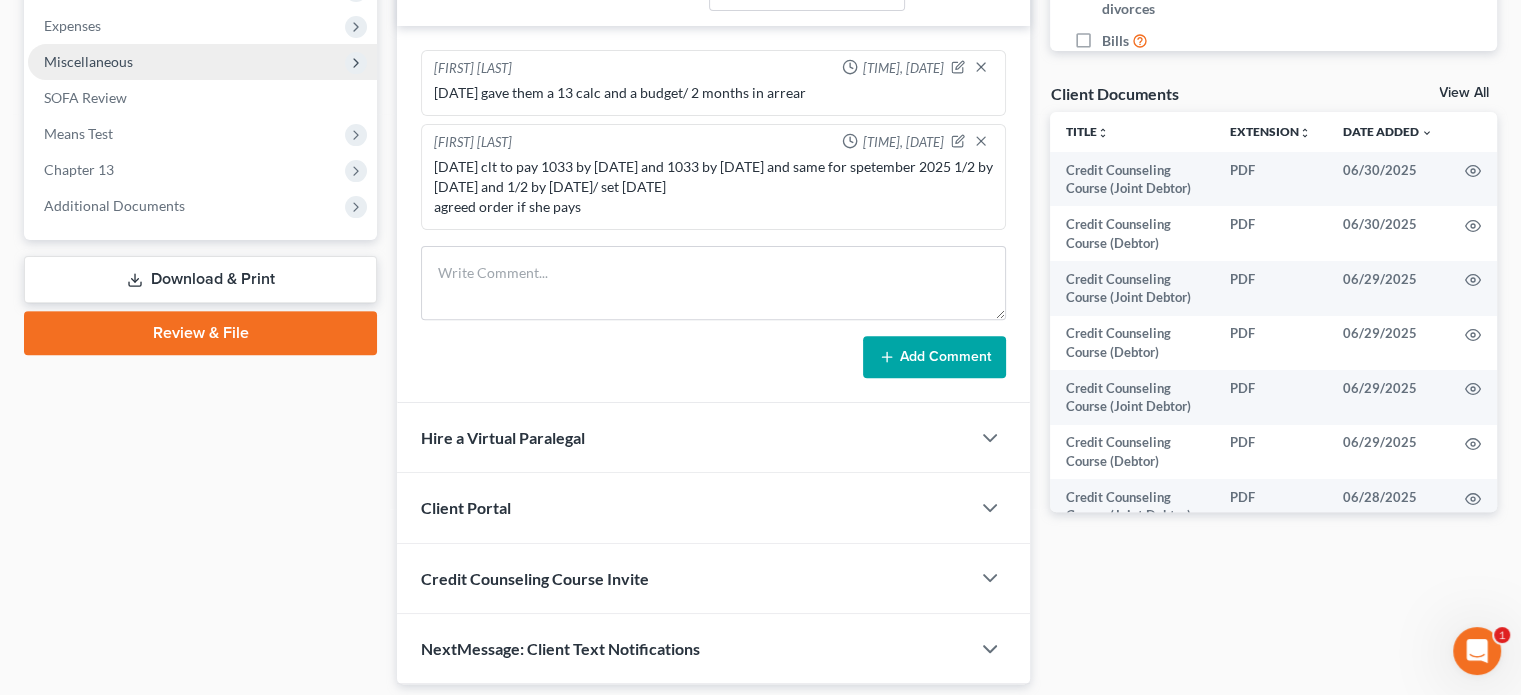 scroll, scrollTop: 528, scrollLeft: 0, axis: vertical 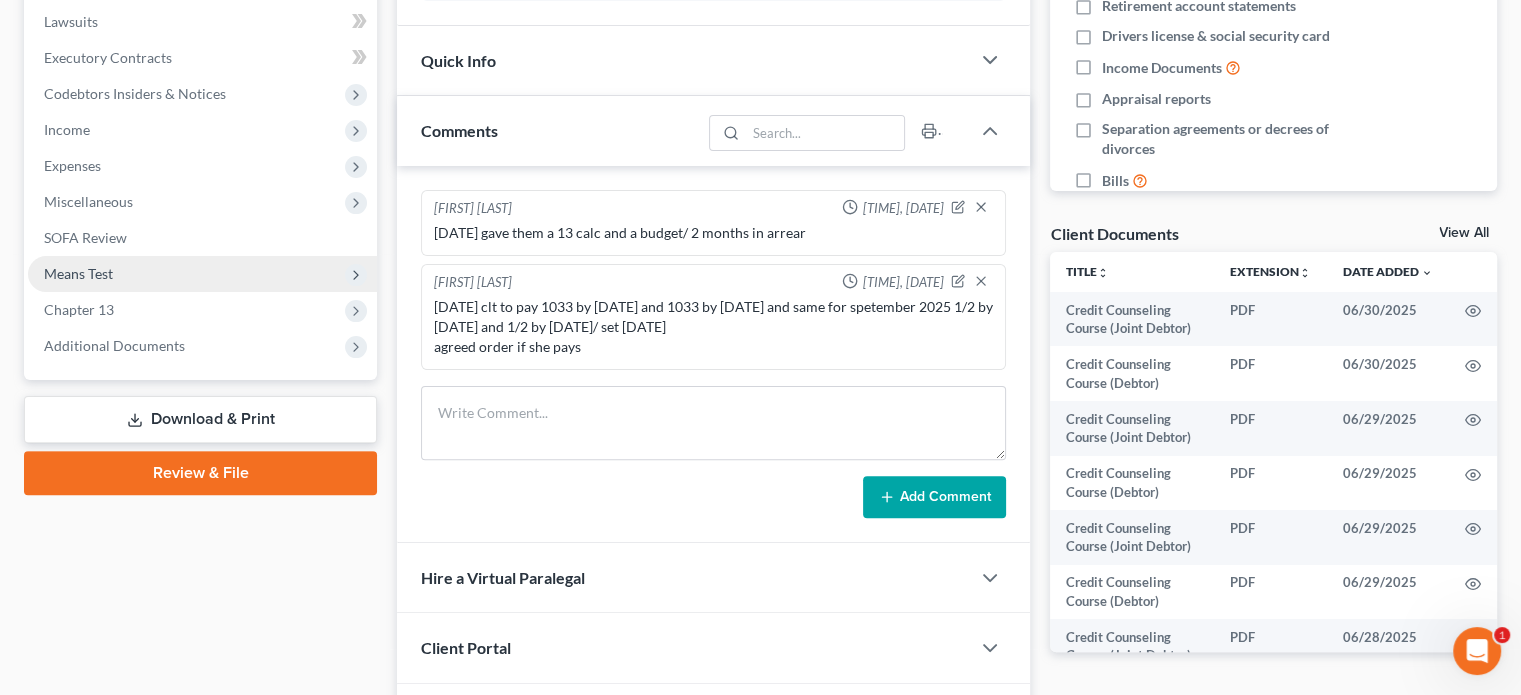 click on "Means Test" at bounding box center [202, 274] 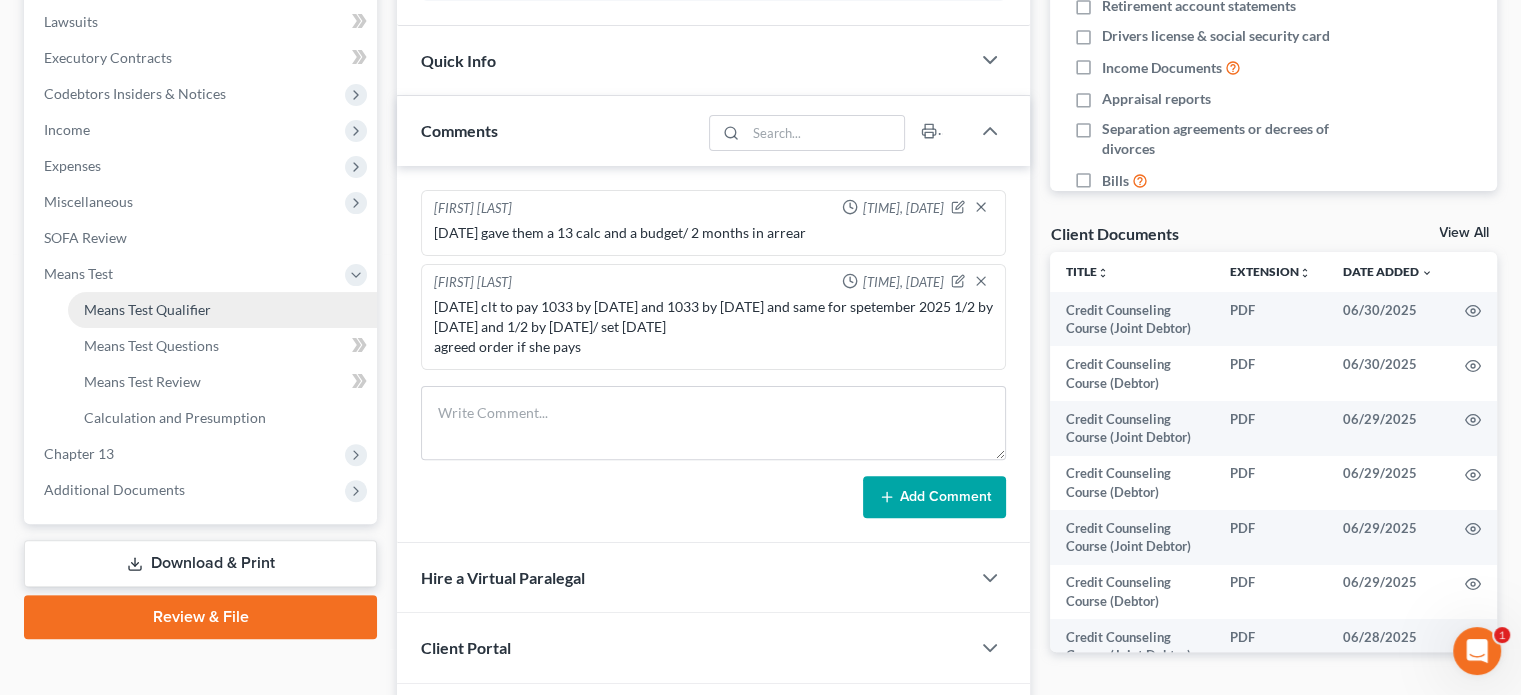 click on "Means Test Qualifier" at bounding box center [147, 309] 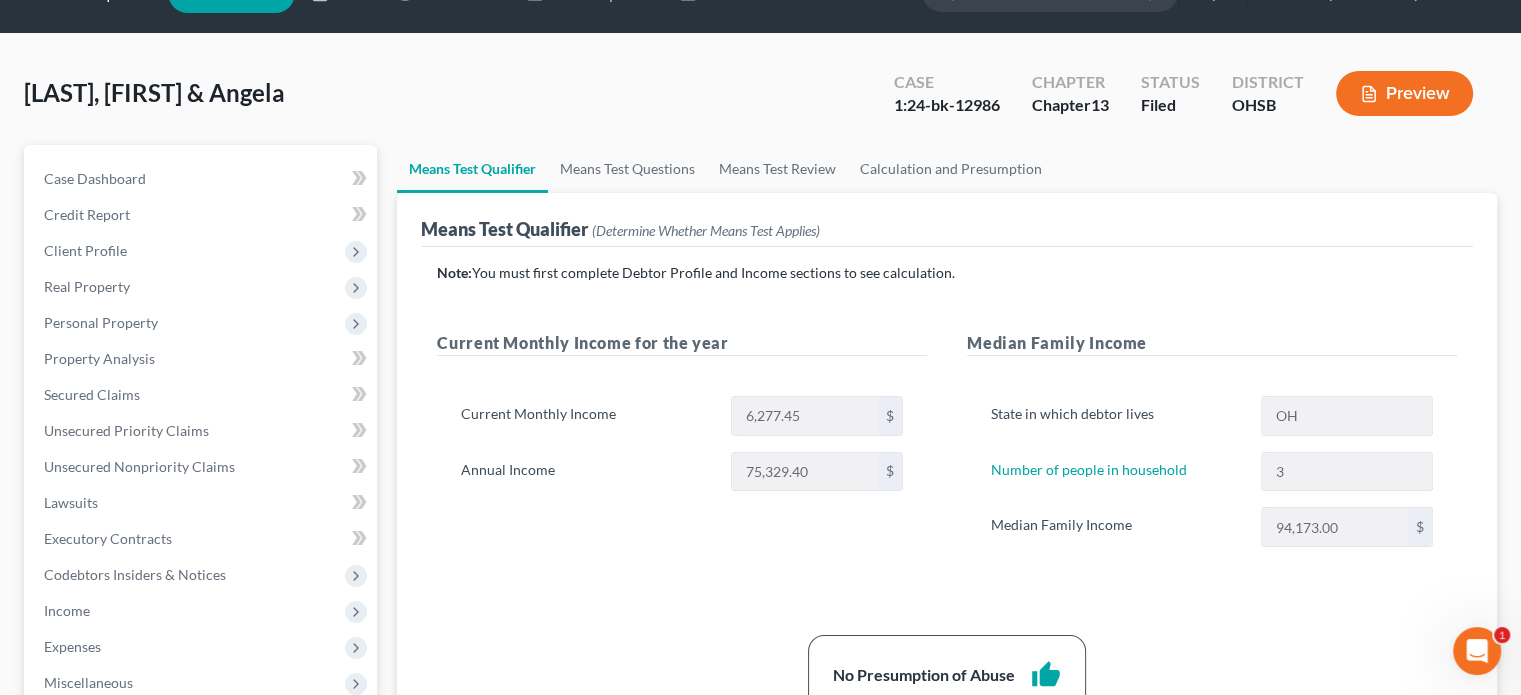 scroll, scrollTop: 0, scrollLeft: 0, axis: both 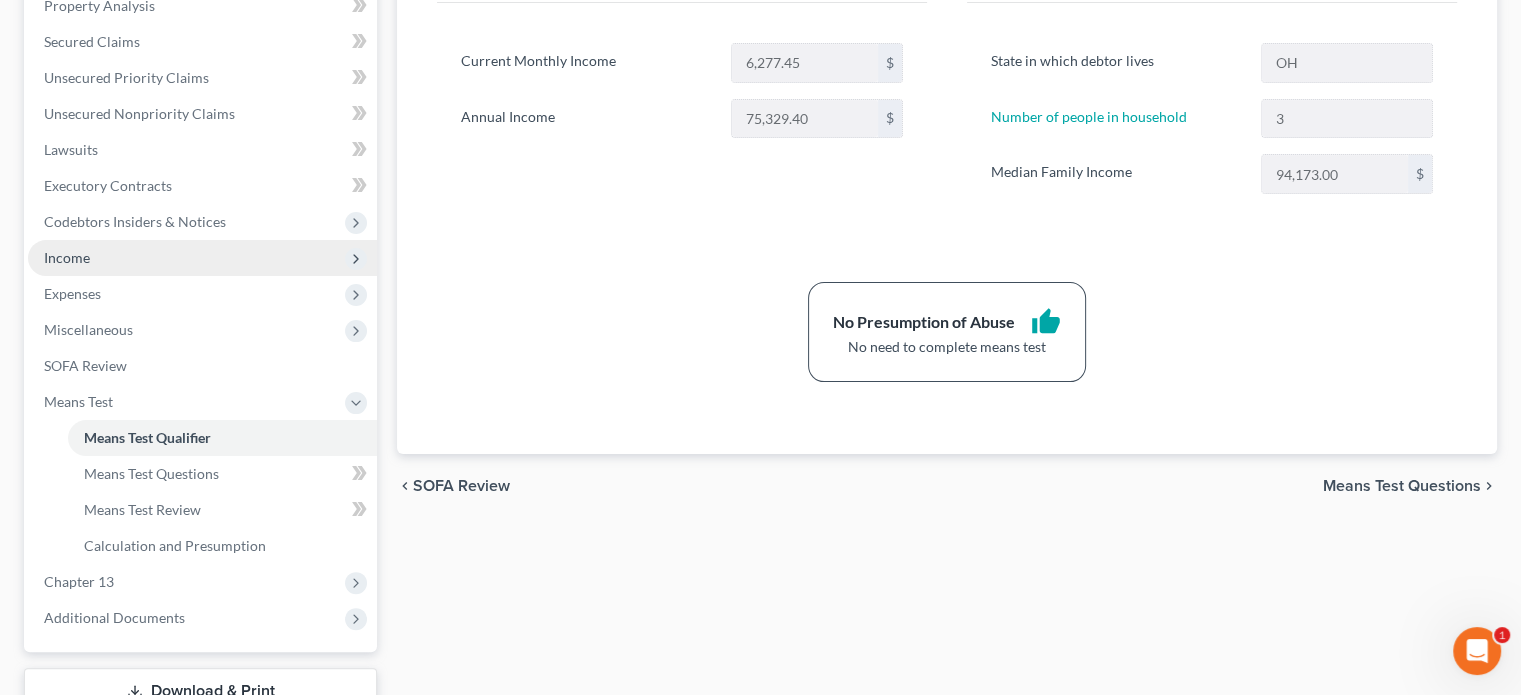 click on "Income" at bounding box center (202, 258) 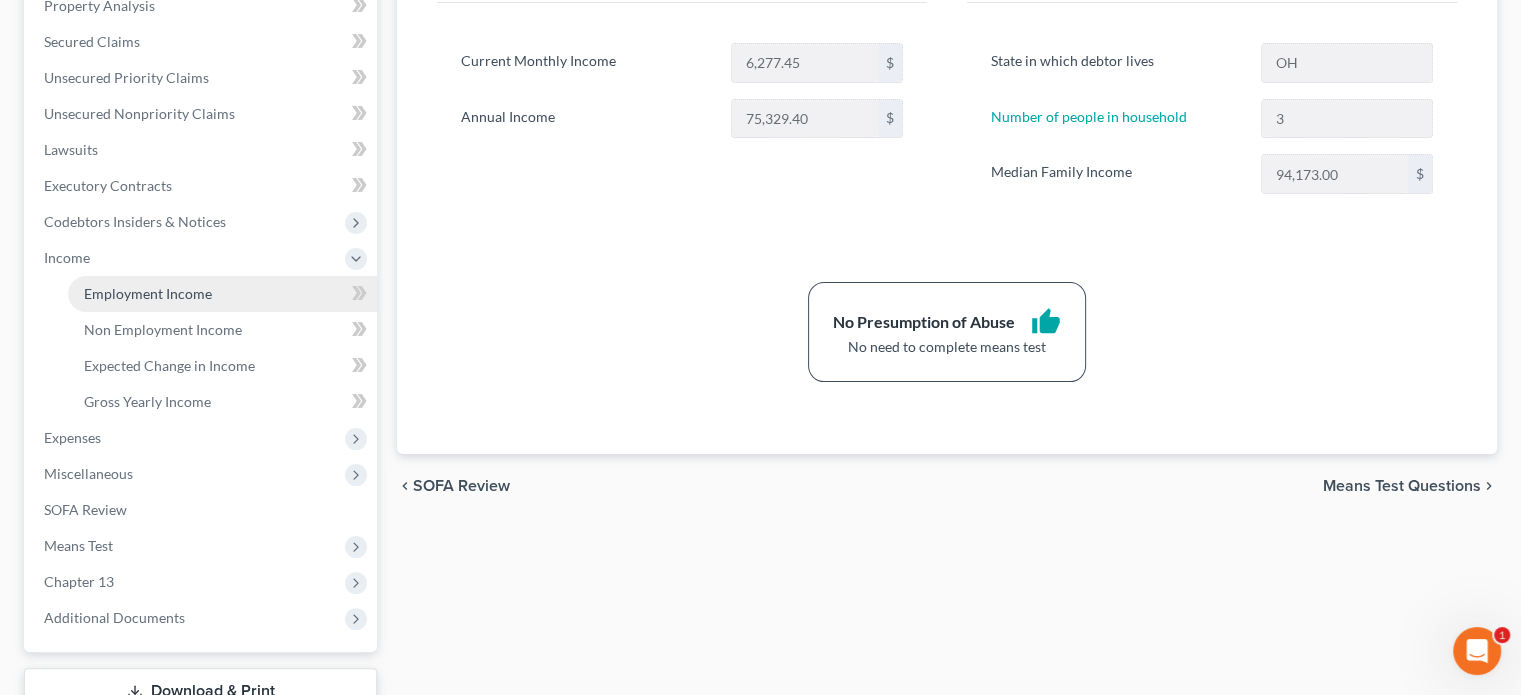 click on "Employment Income" at bounding box center (148, 293) 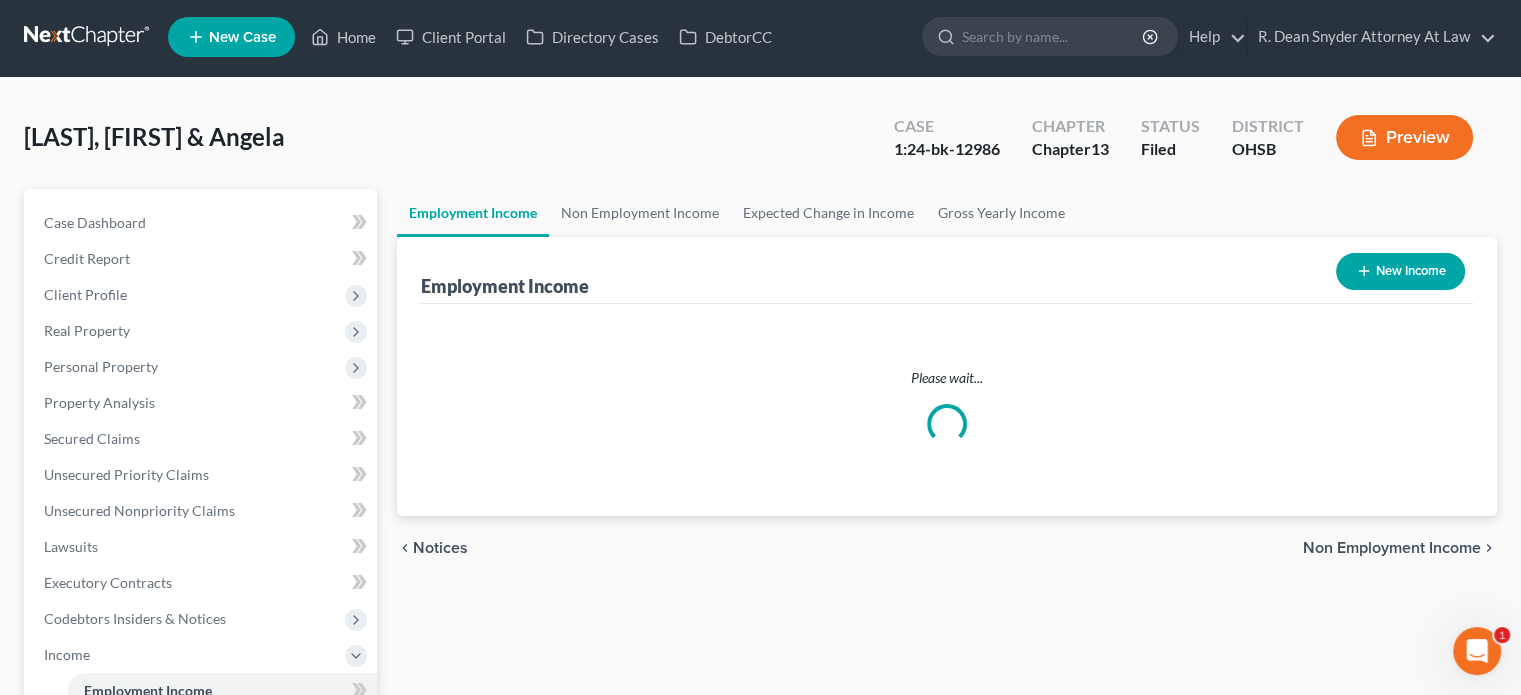 scroll, scrollTop: 0, scrollLeft: 0, axis: both 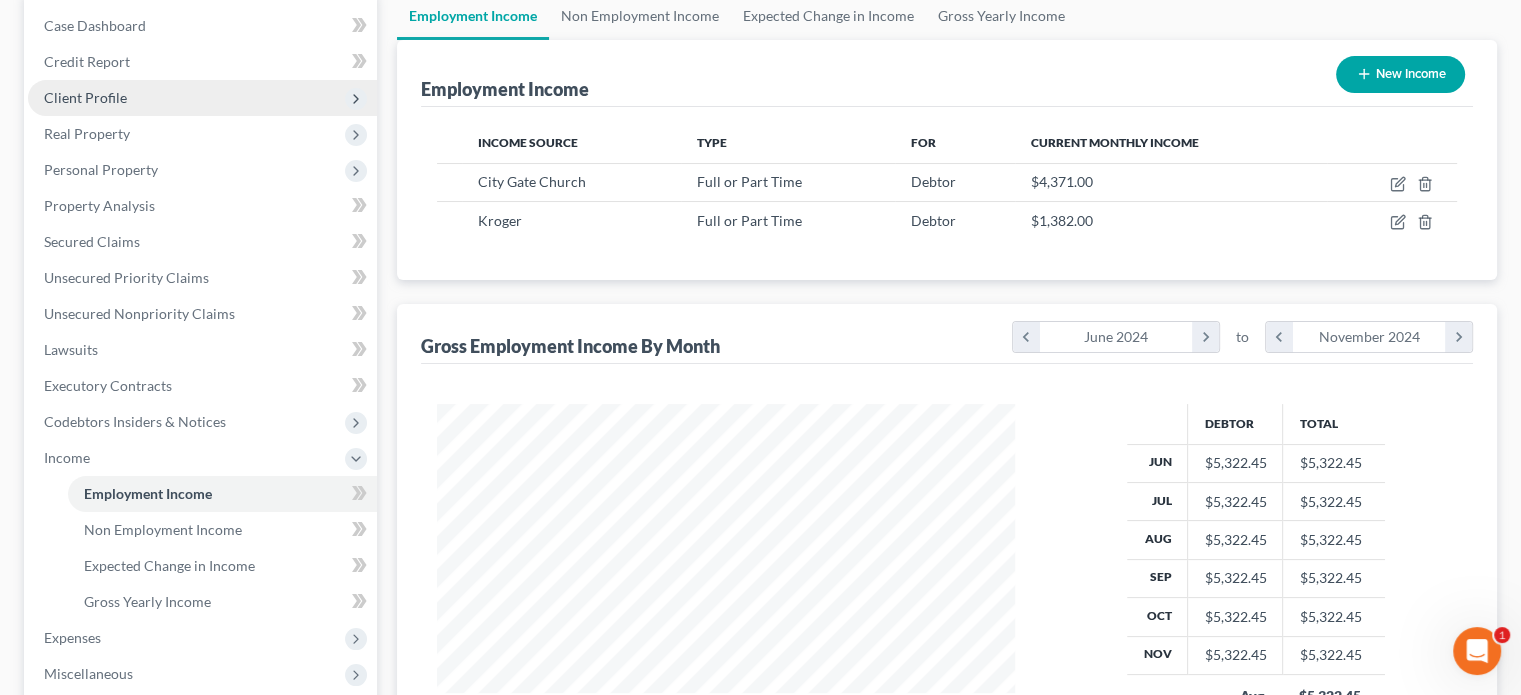 click on "Client Profile" at bounding box center (85, 97) 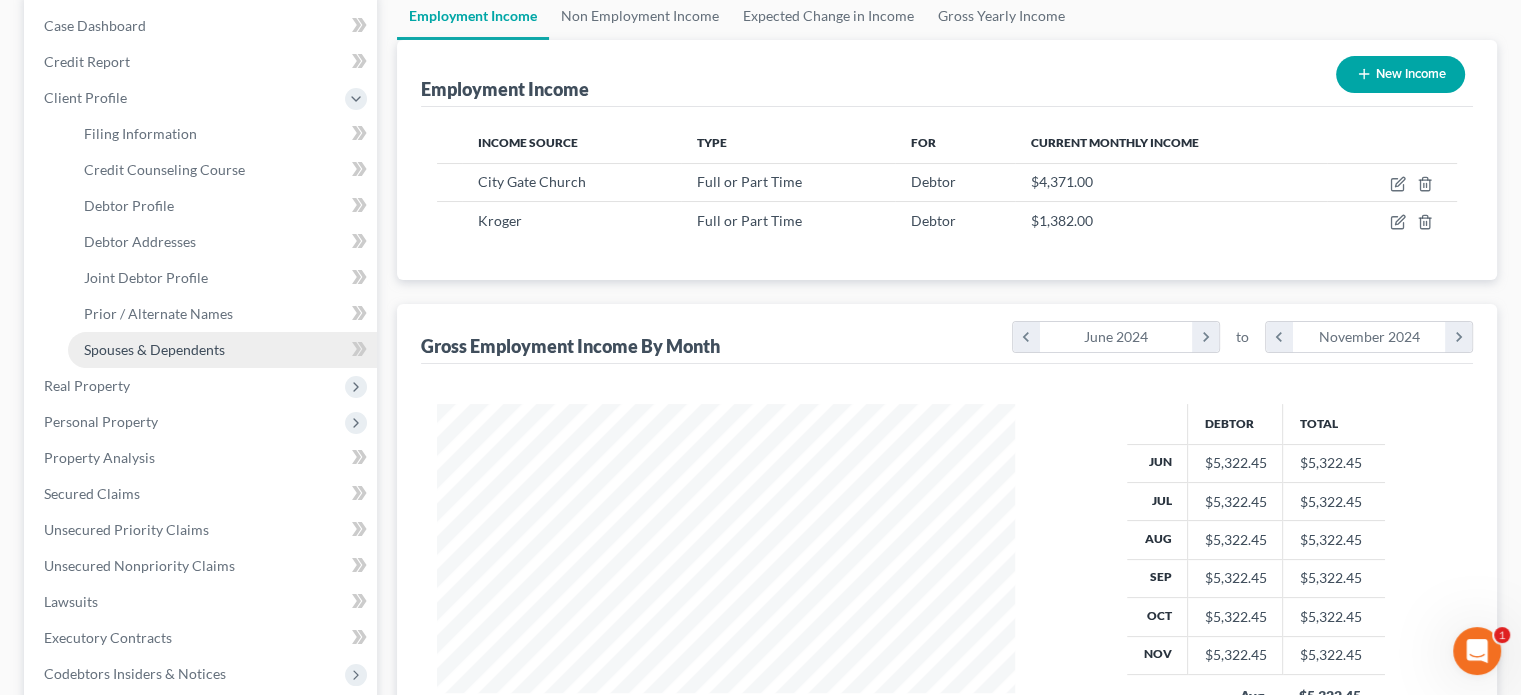 click on "Spouses & Dependents" at bounding box center [154, 349] 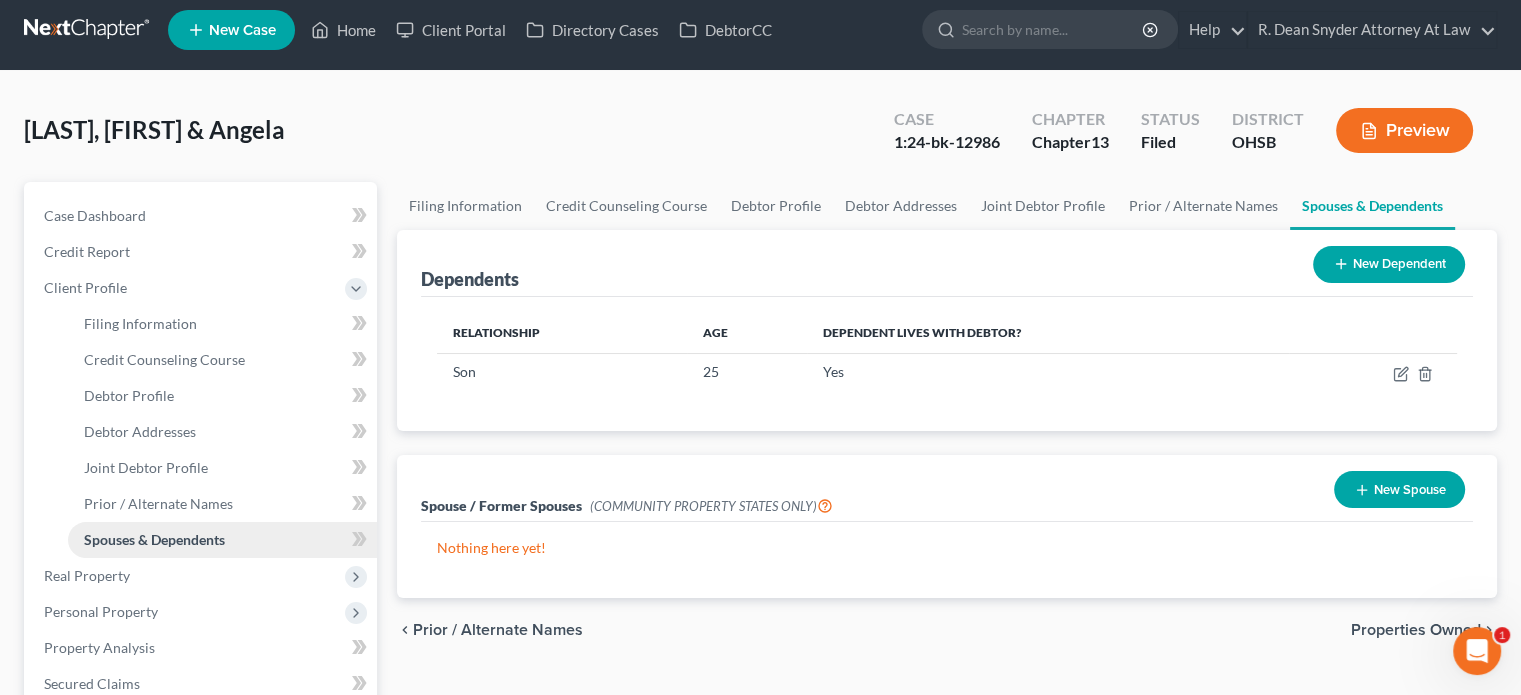 scroll, scrollTop: 0, scrollLeft: 0, axis: both 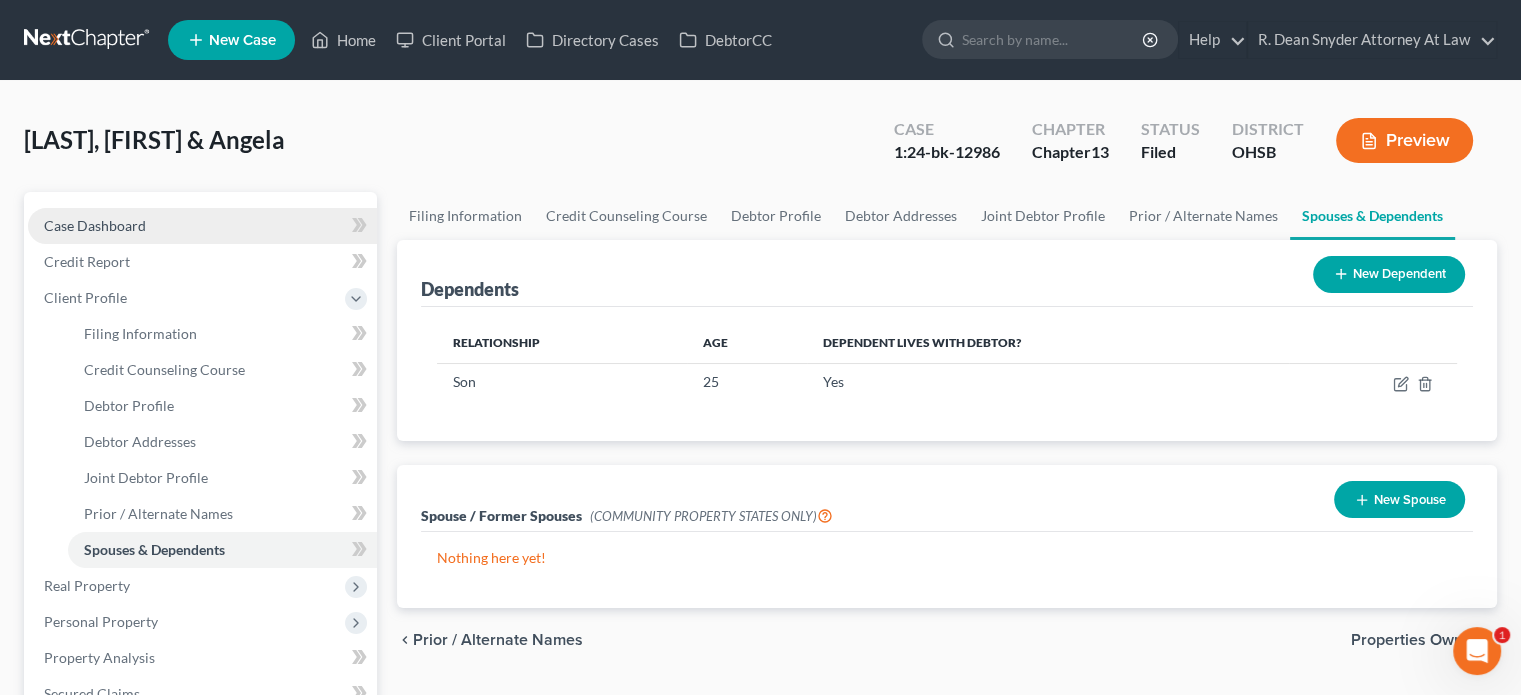 click on "Case Dashboard" at bounding box center [95, 225] 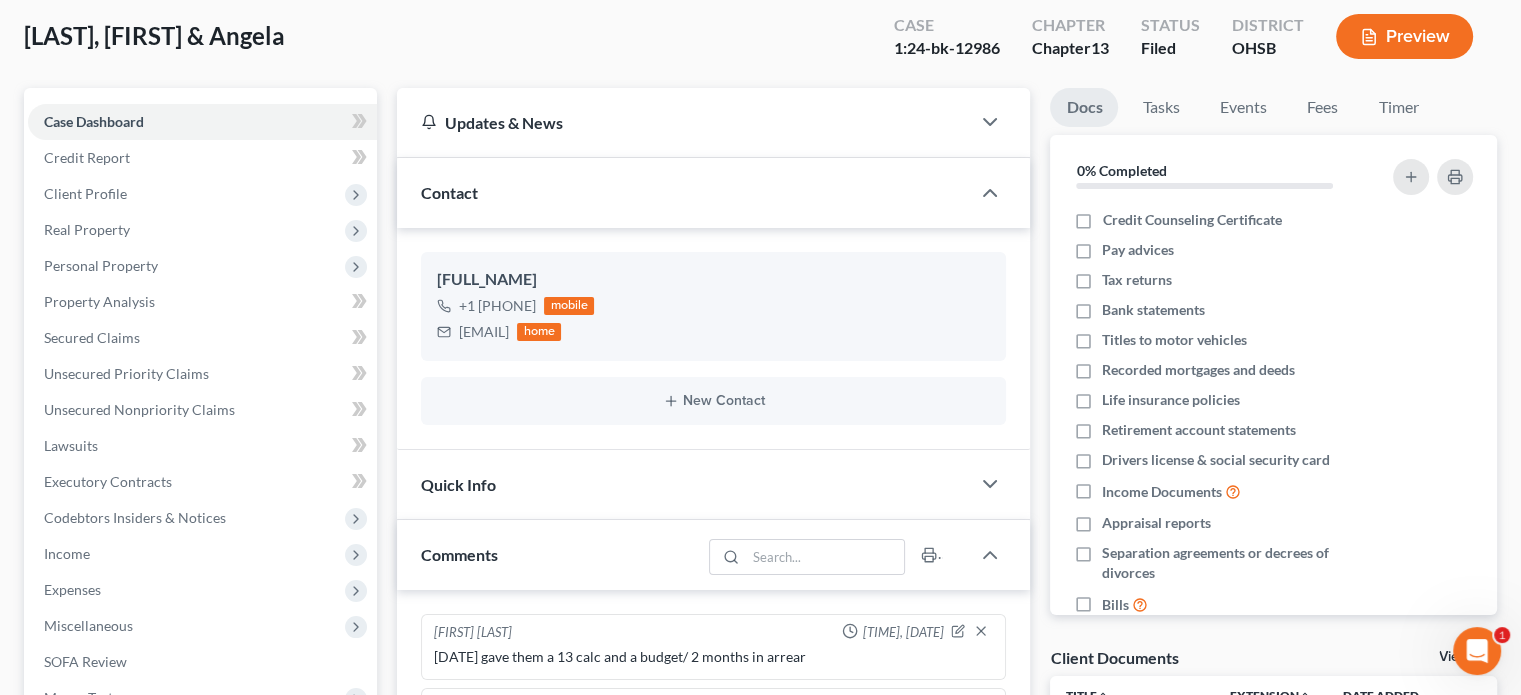 scroll, scrollTop: 100, scrollLeft: 0, axis: vertical 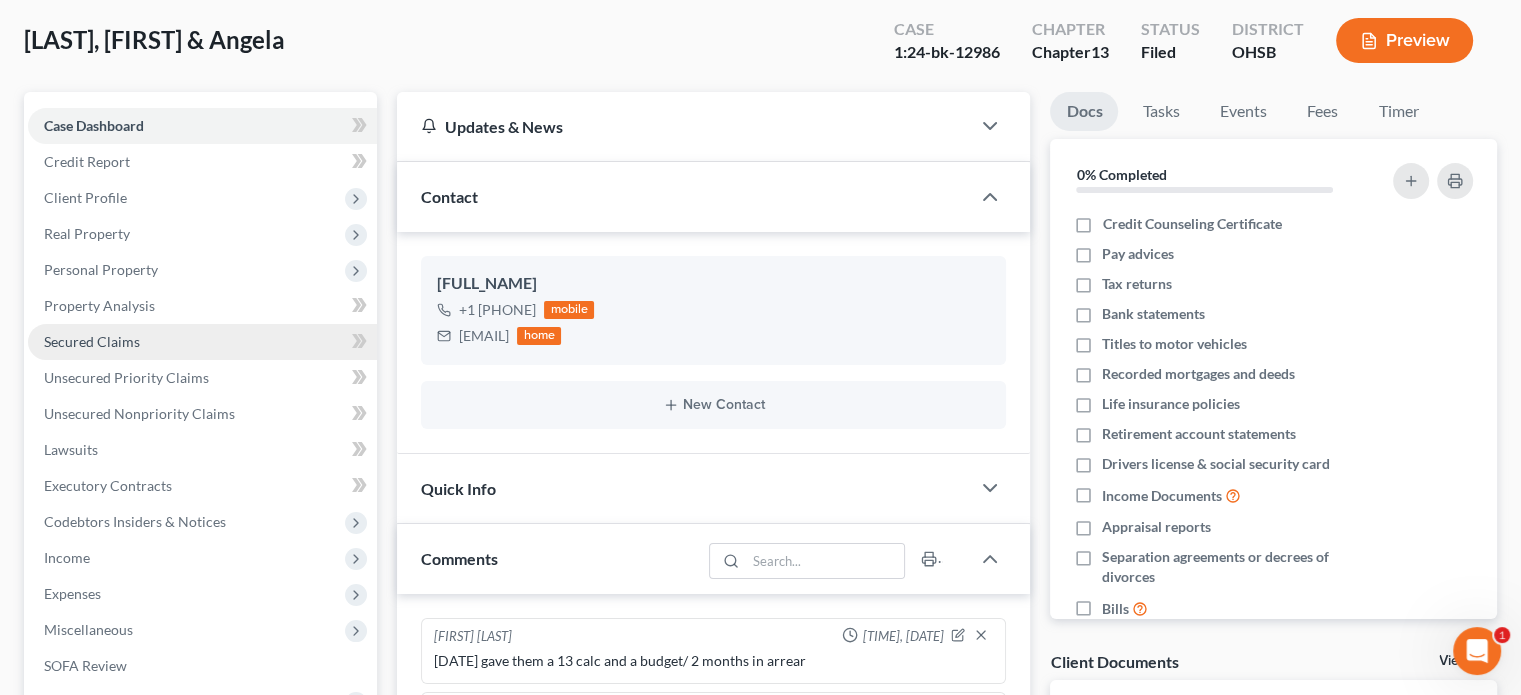 click on "Secured Claims" at bounding box center [92, 341] 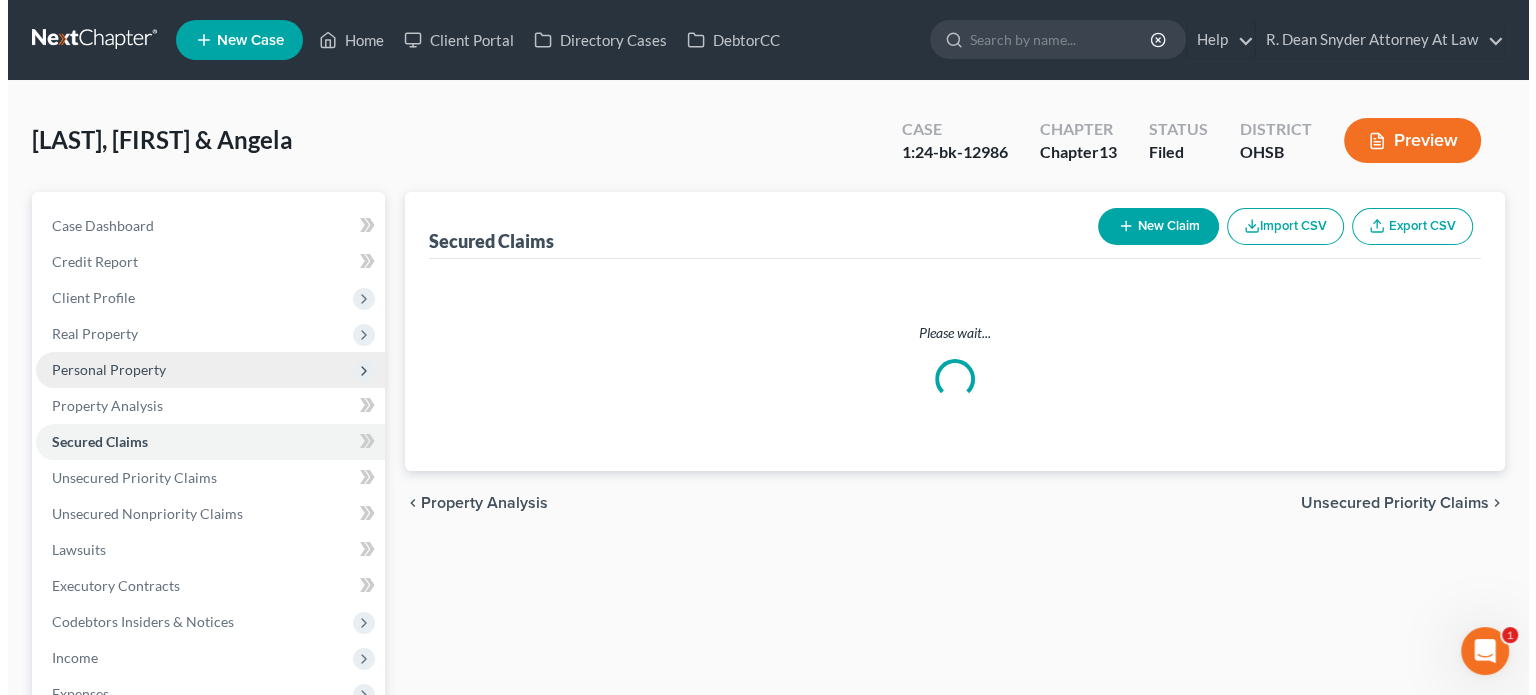 scroll, scrollTop: 0, scrollLeft: 0, axis: both 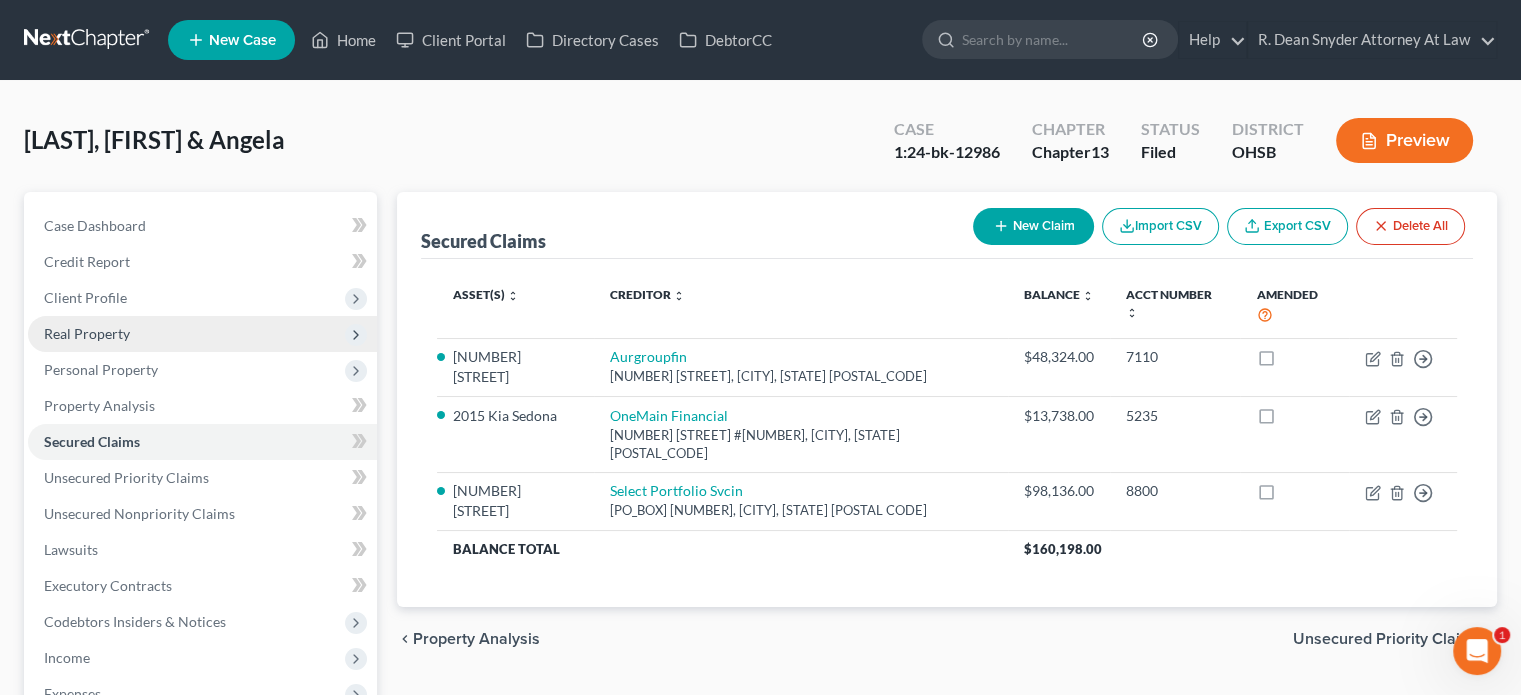 click on "Real Property" at bounding box center (202, 334) 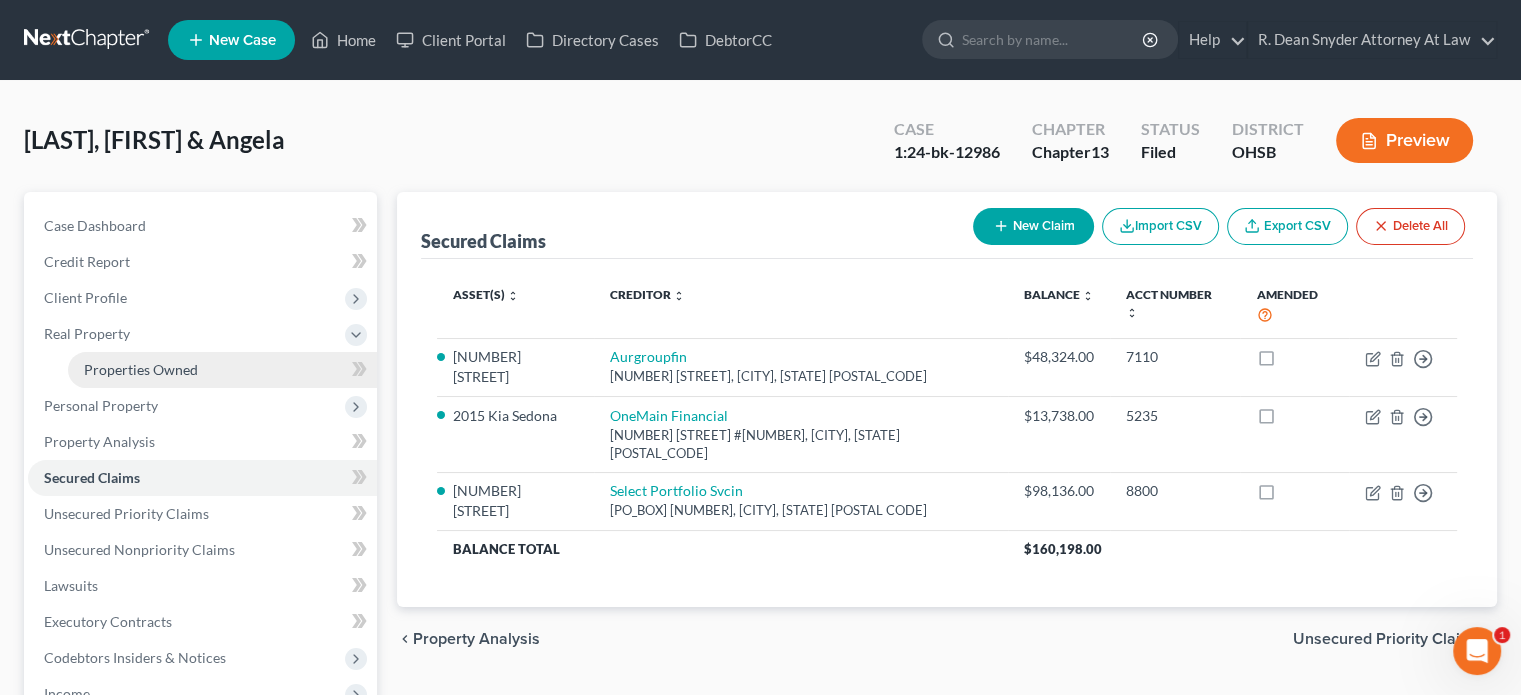 click on "Properties Owned" at bounding box center [141, 369] 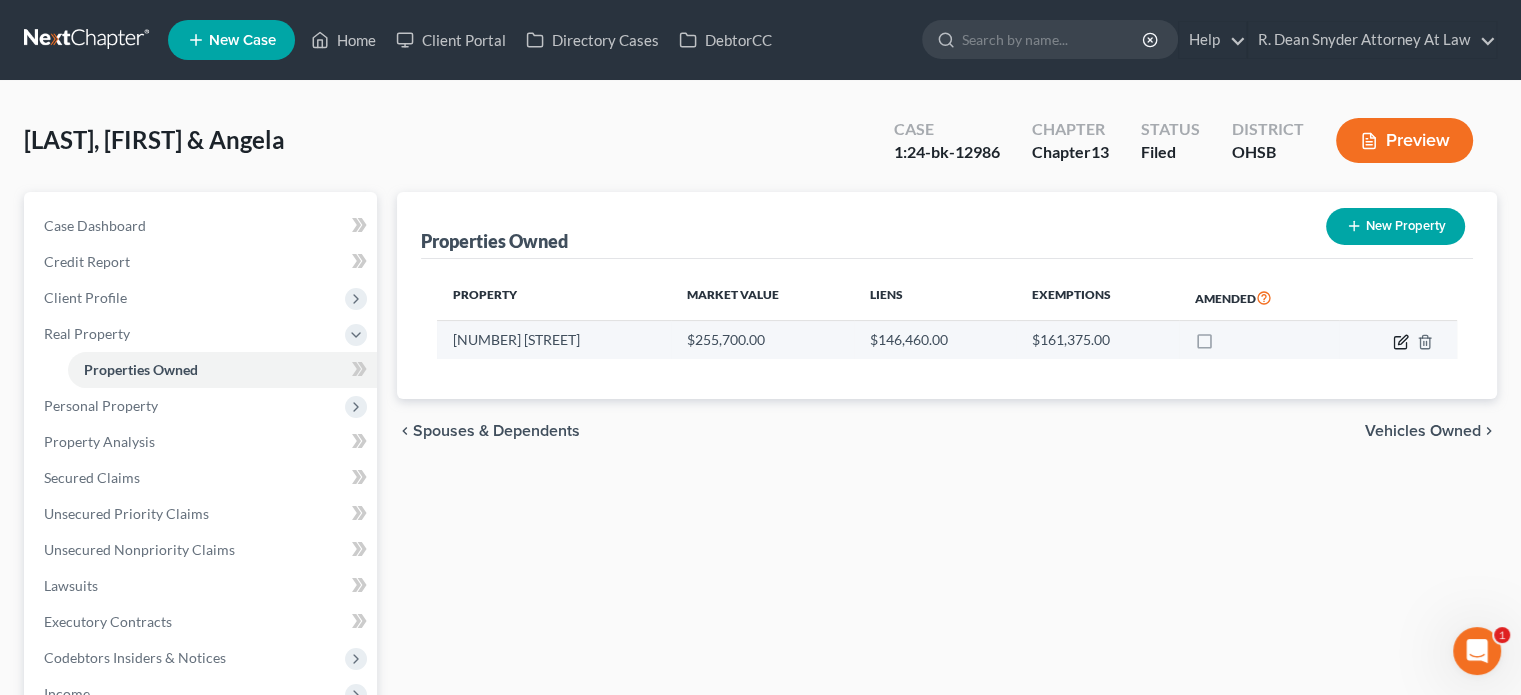 click 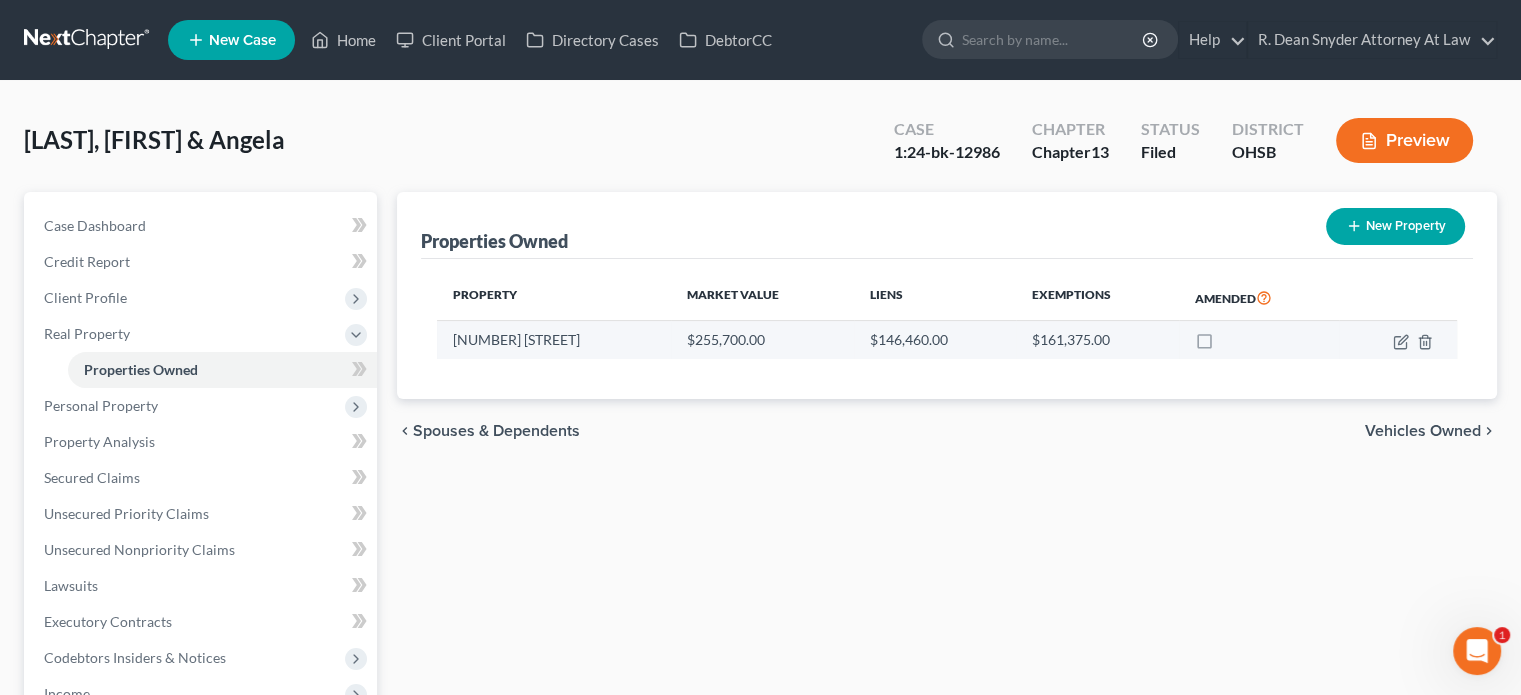 select on "36" 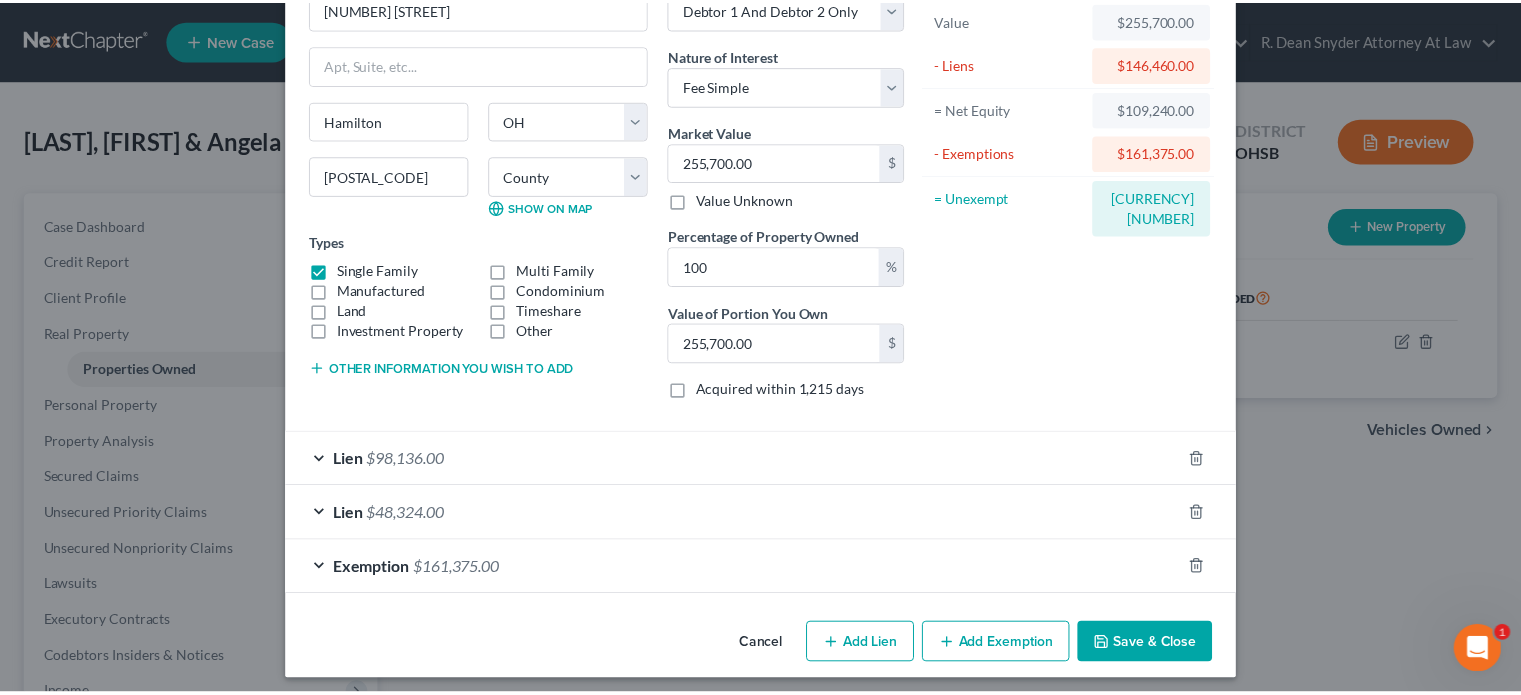 scroll, scrollTop: 131, scrollLeft: 0, axis: vertical 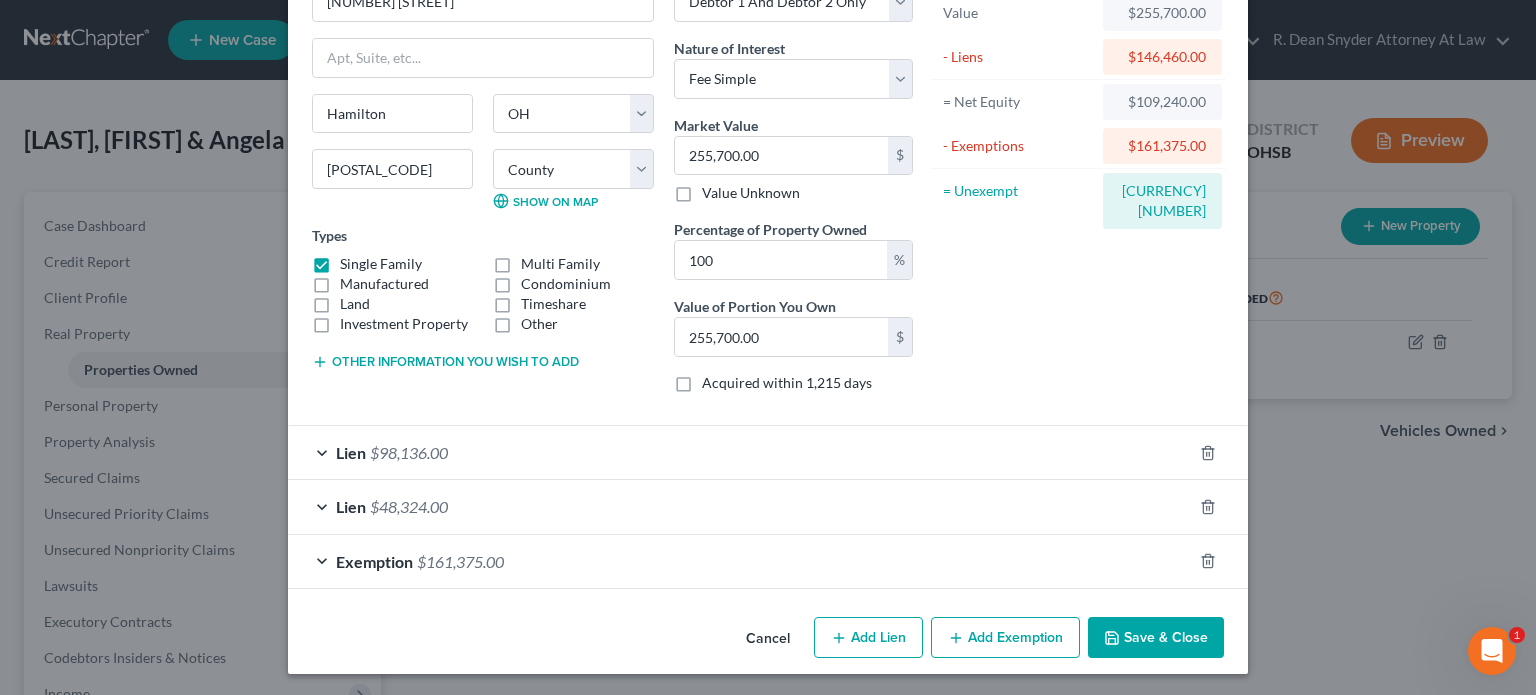 drag, startPoint x: 1135, startPoint y: 633, endPoint x: 1120, endPoint y: 621, distance: 19.209373 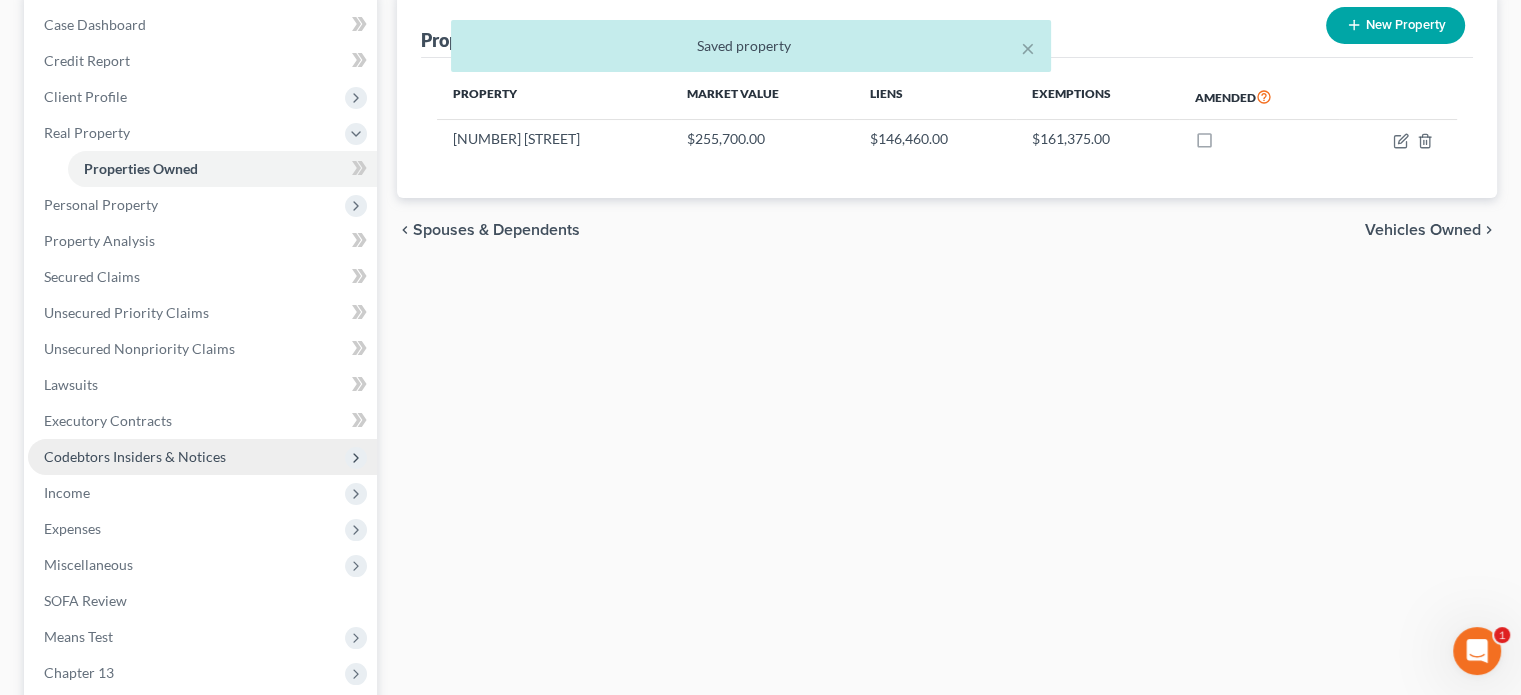 scroll, scrollTop: 200, scrollLeft: 0, axis: vertical 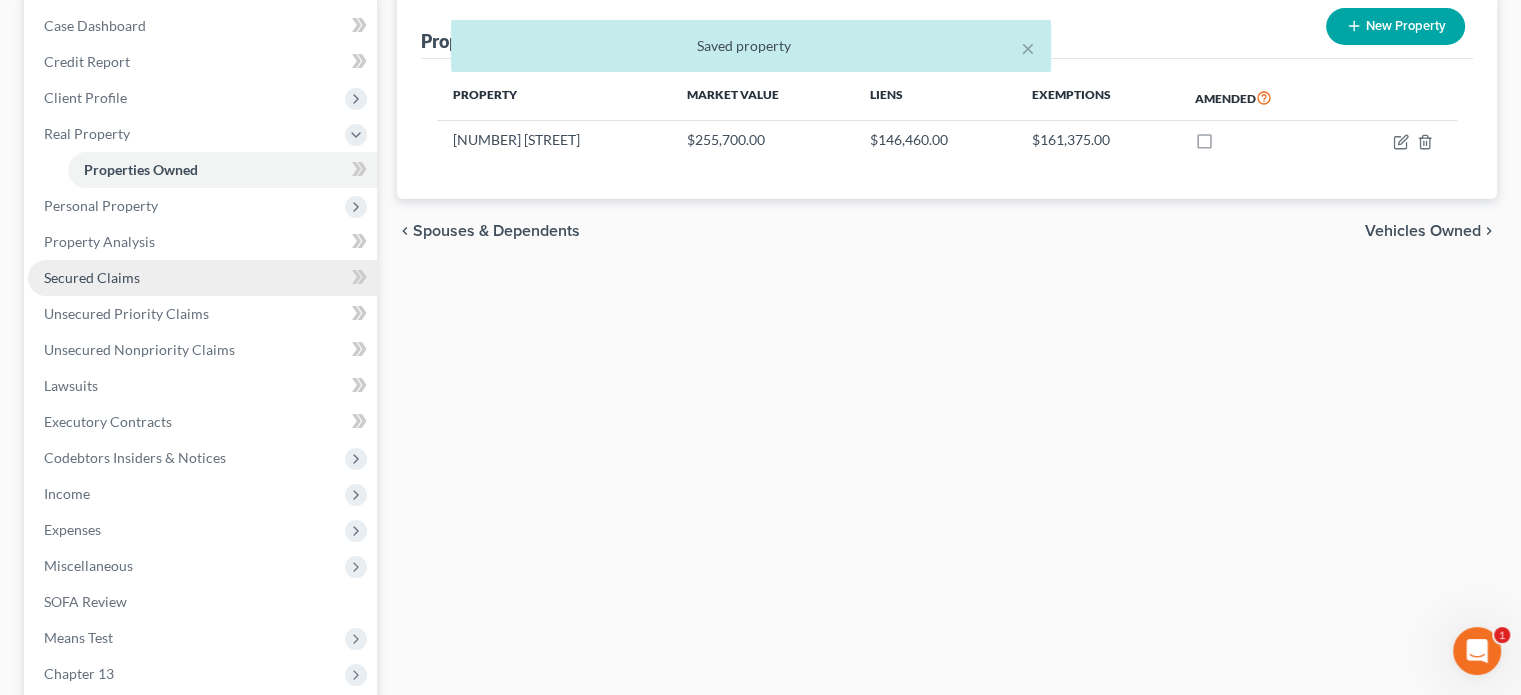 click on "Secured Claims" at bounding box center [92, 277] 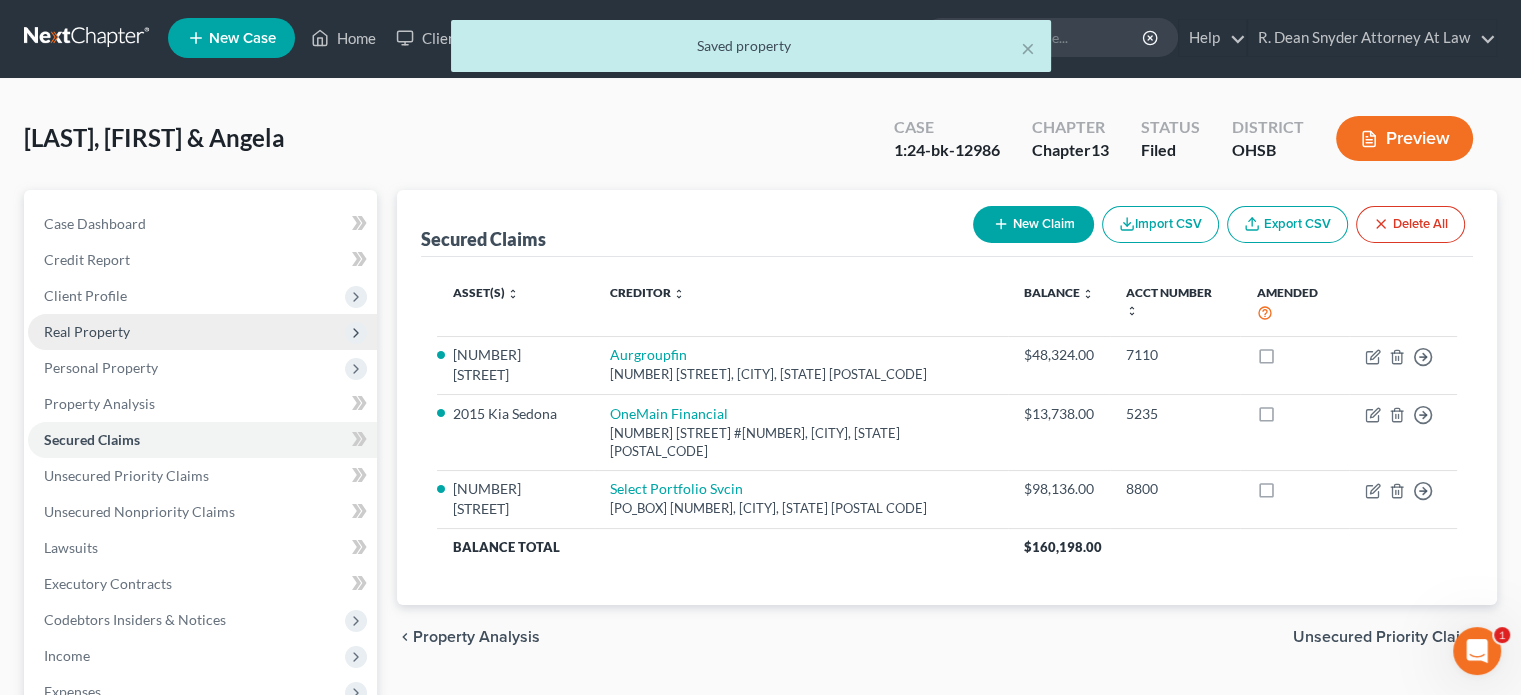 scroll, scrollTop: 0, scrollLeft: 0, axis: both 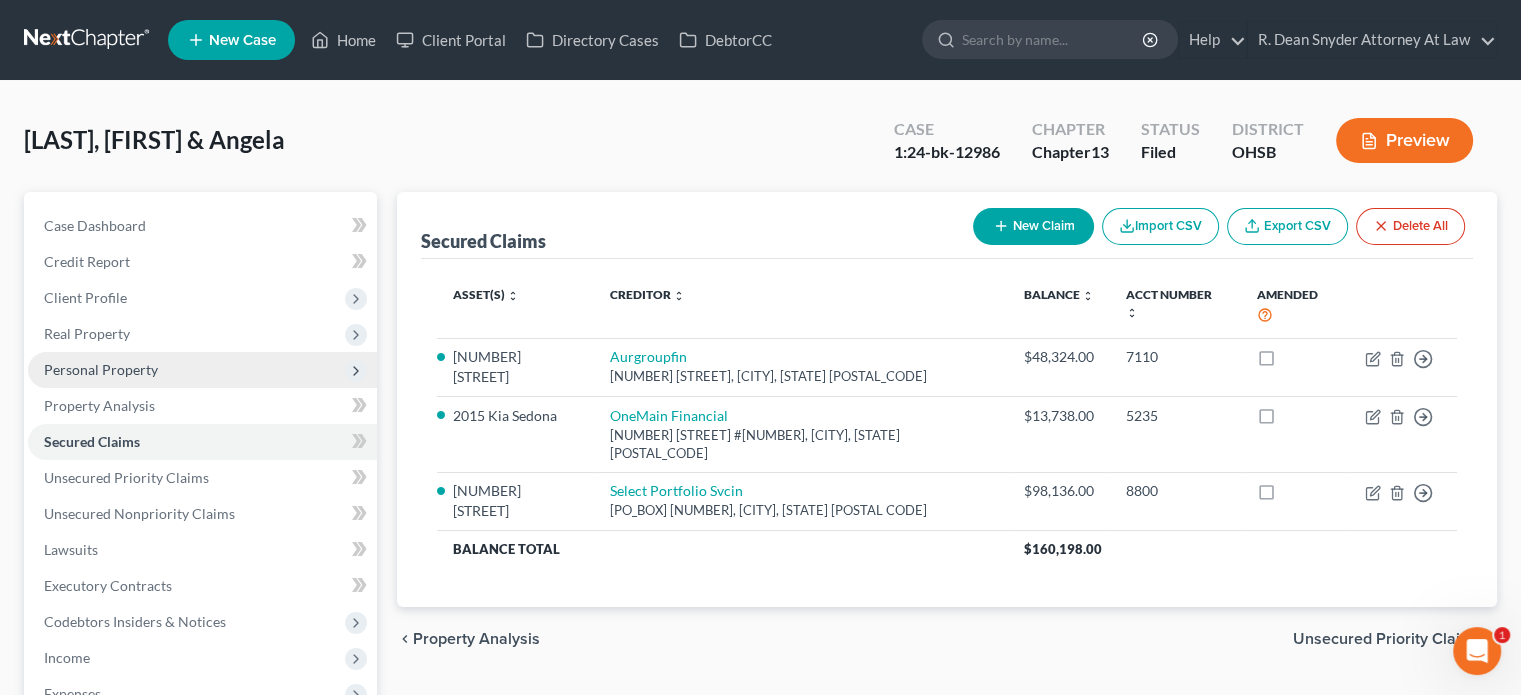 click on "Personal Property" at bounding box center (101, 369) 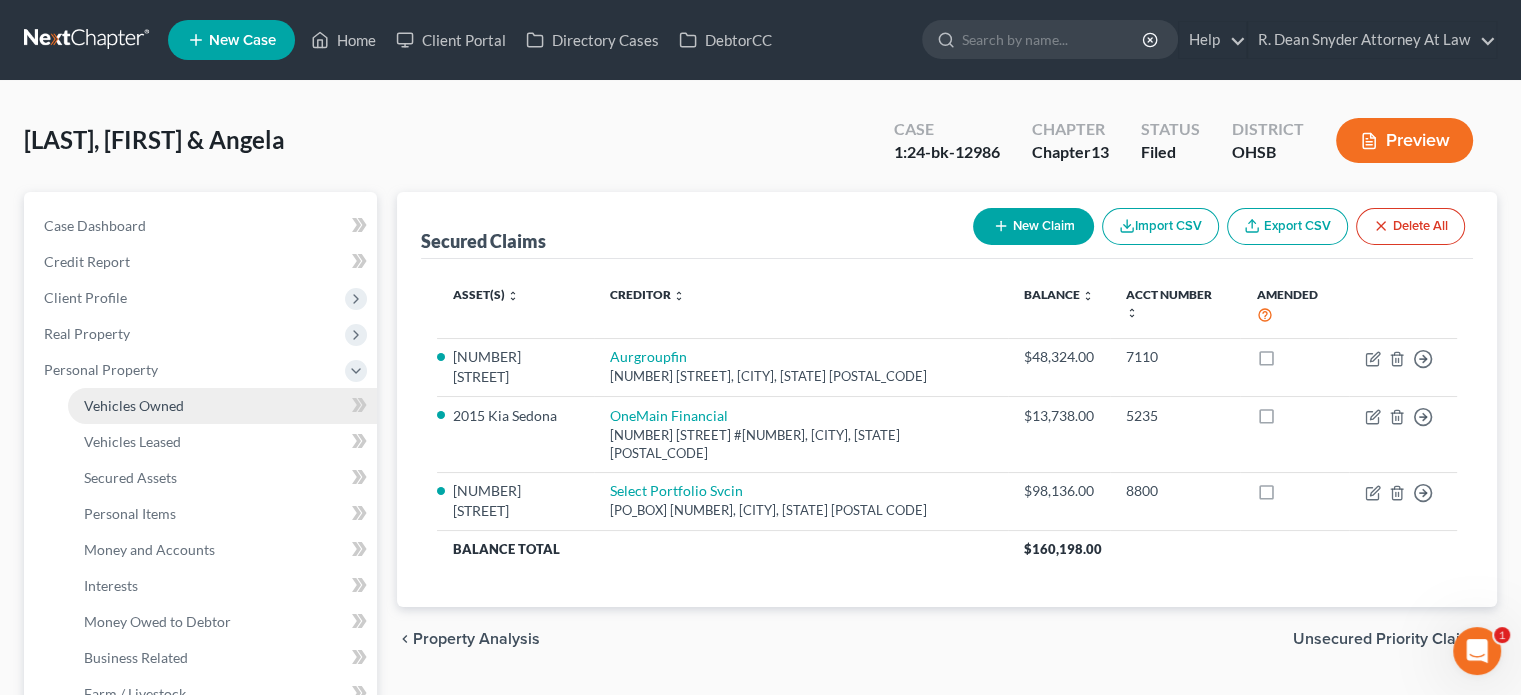 click on "Vehicles Owned" at bounding box center (222, 406) 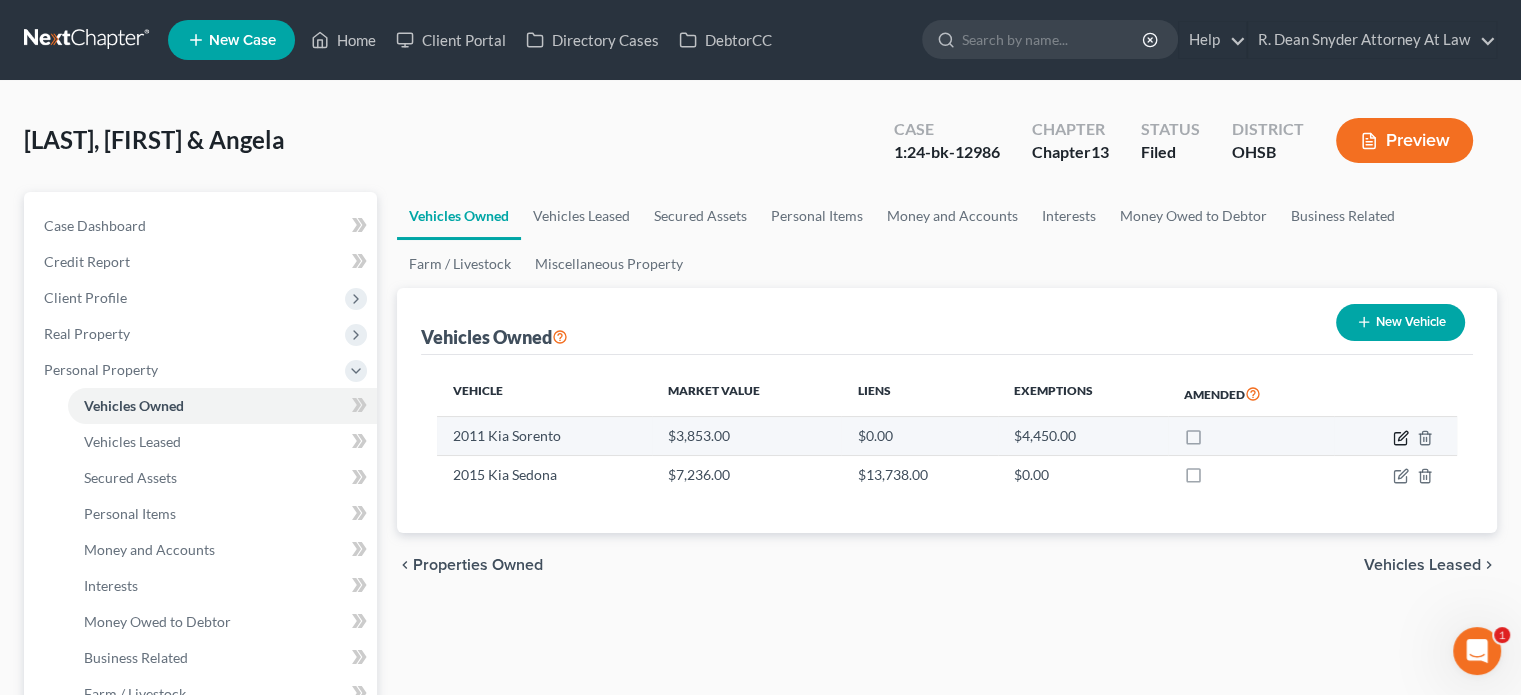 click 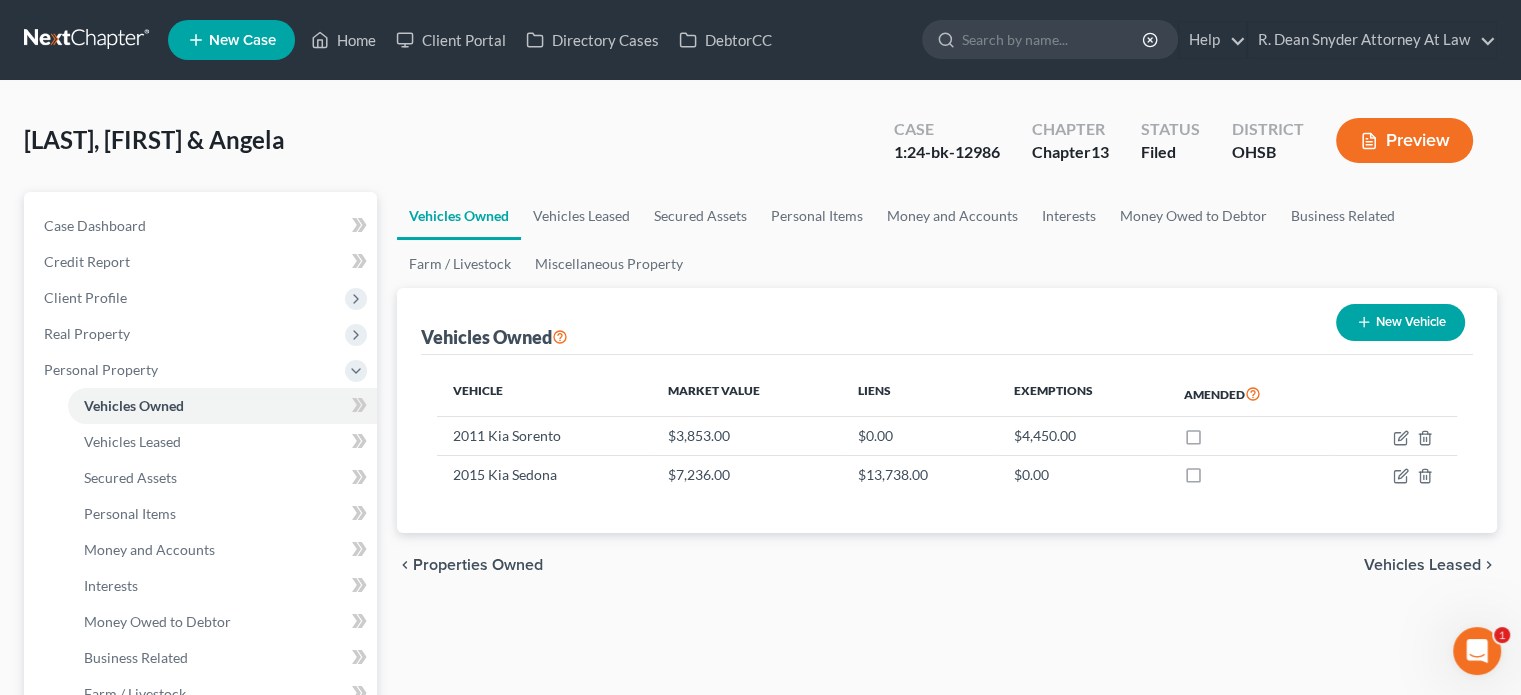select on "0" 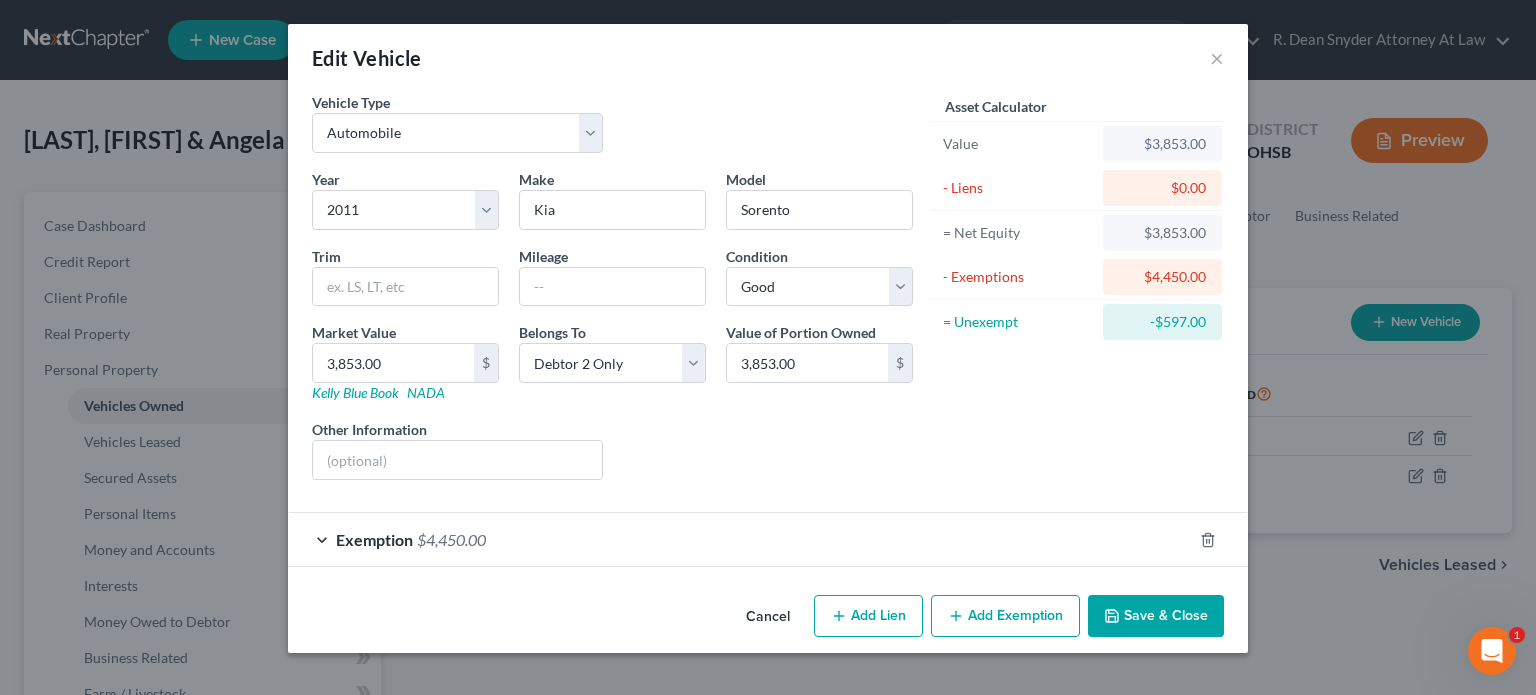 click on "Save & Close" at bounding box center [1156, 616] 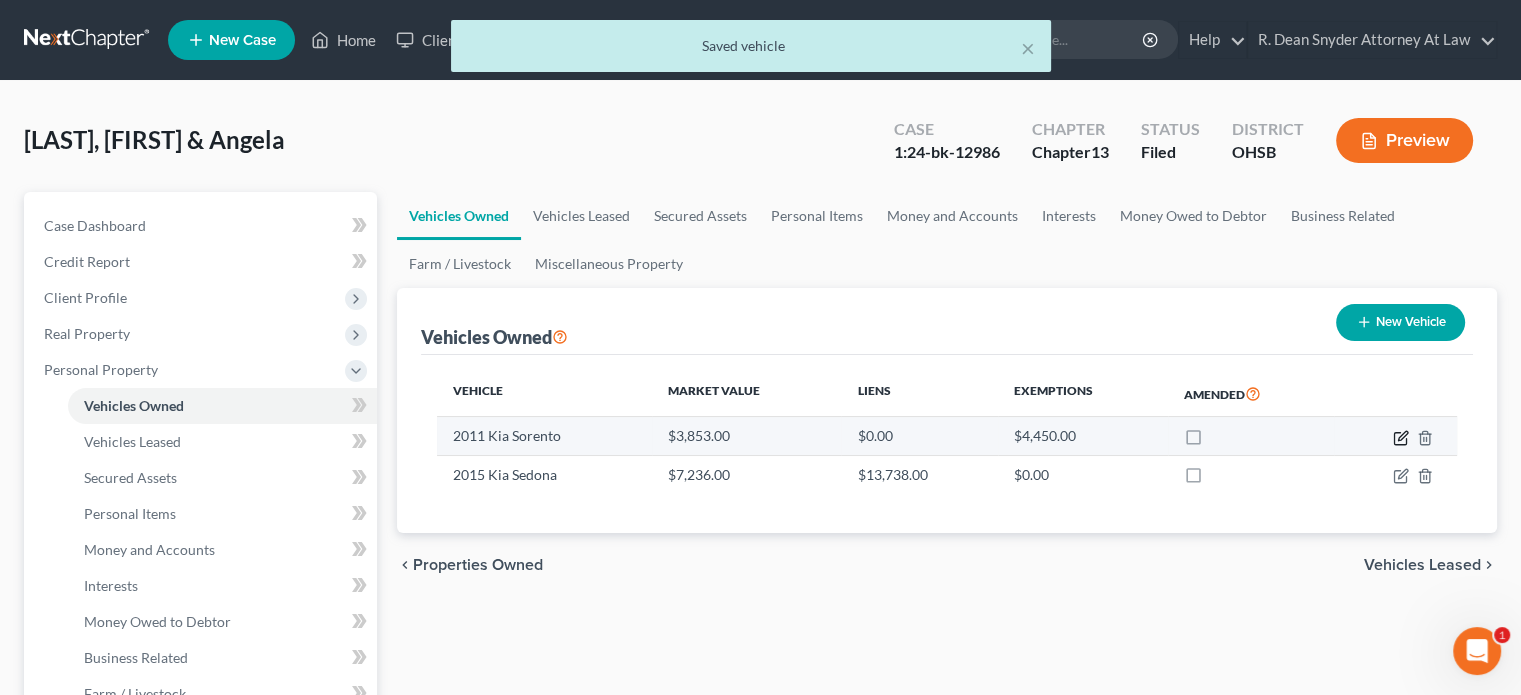 click 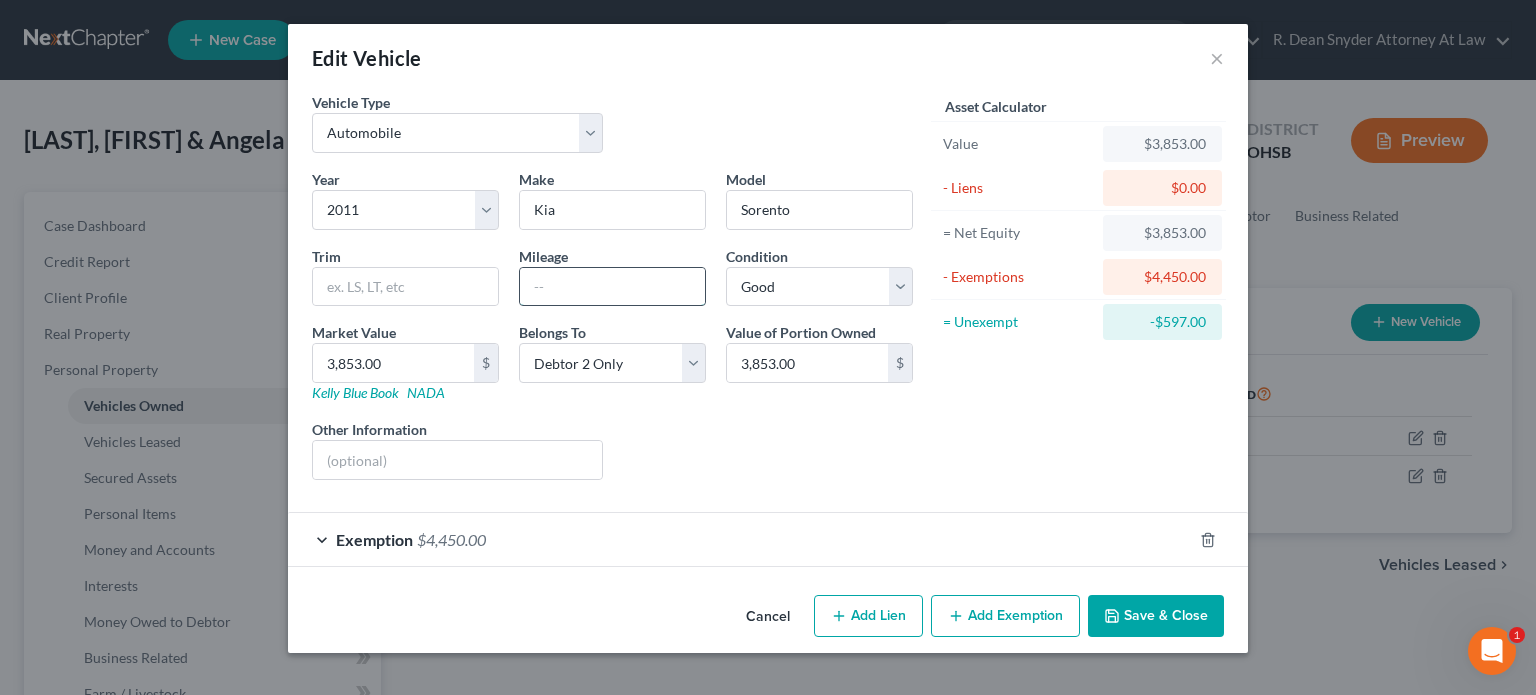 click at bounding box center (612, 287) 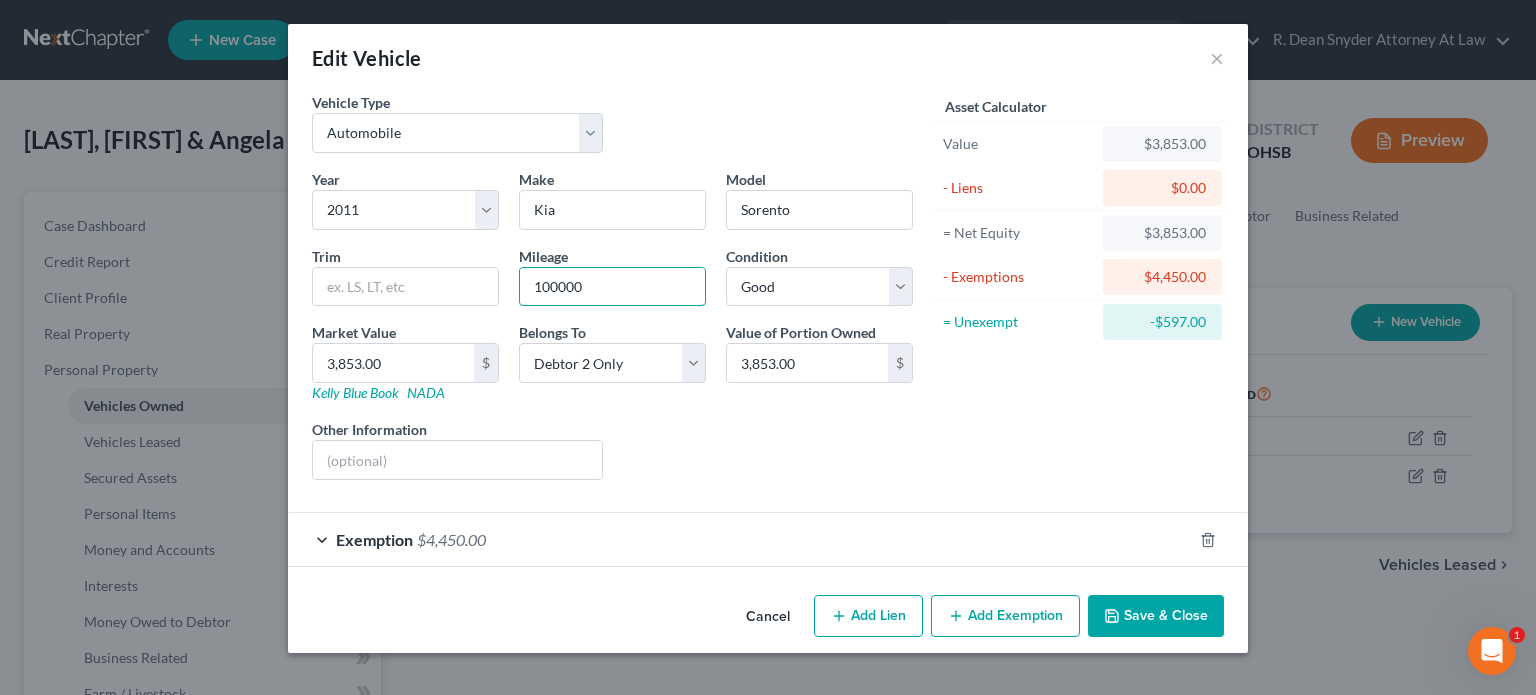 type on "100000" 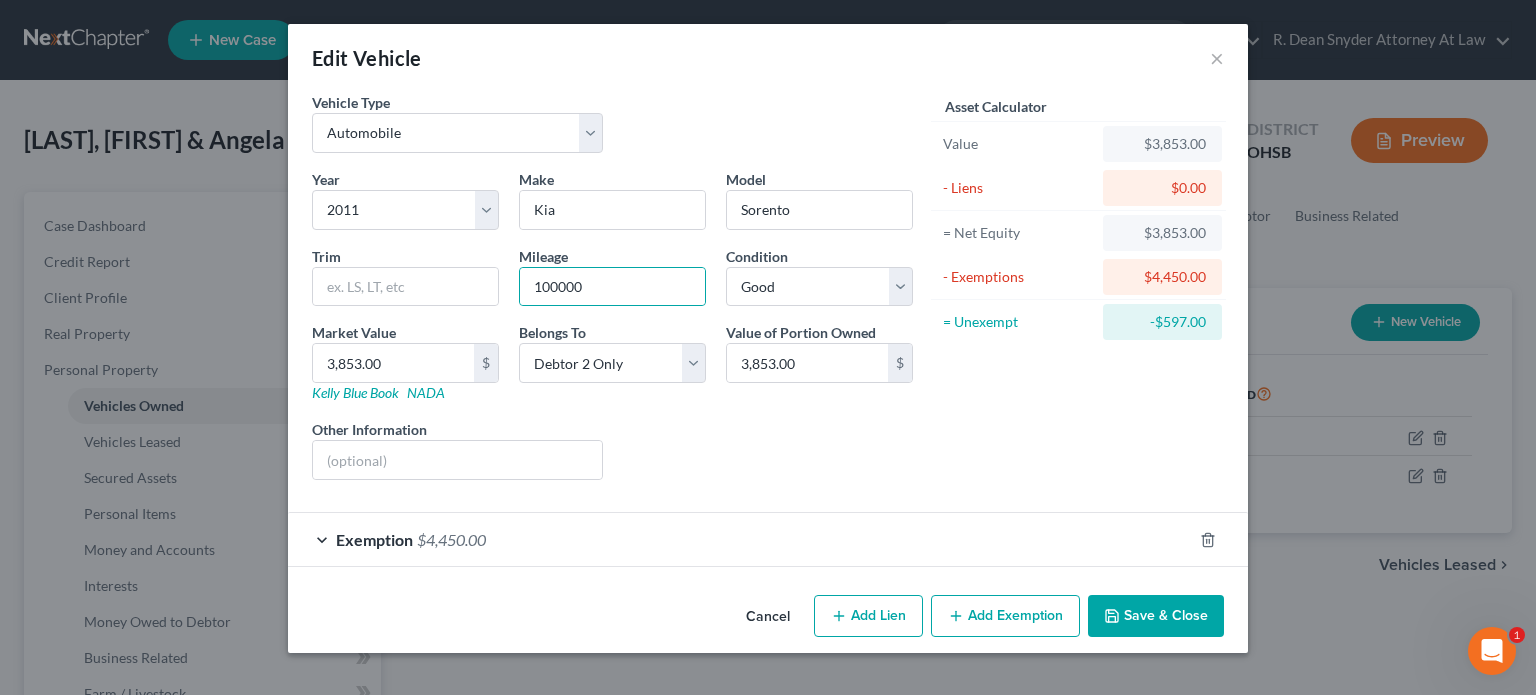 click on "Save & Close" at bounding box center [1156, 616] 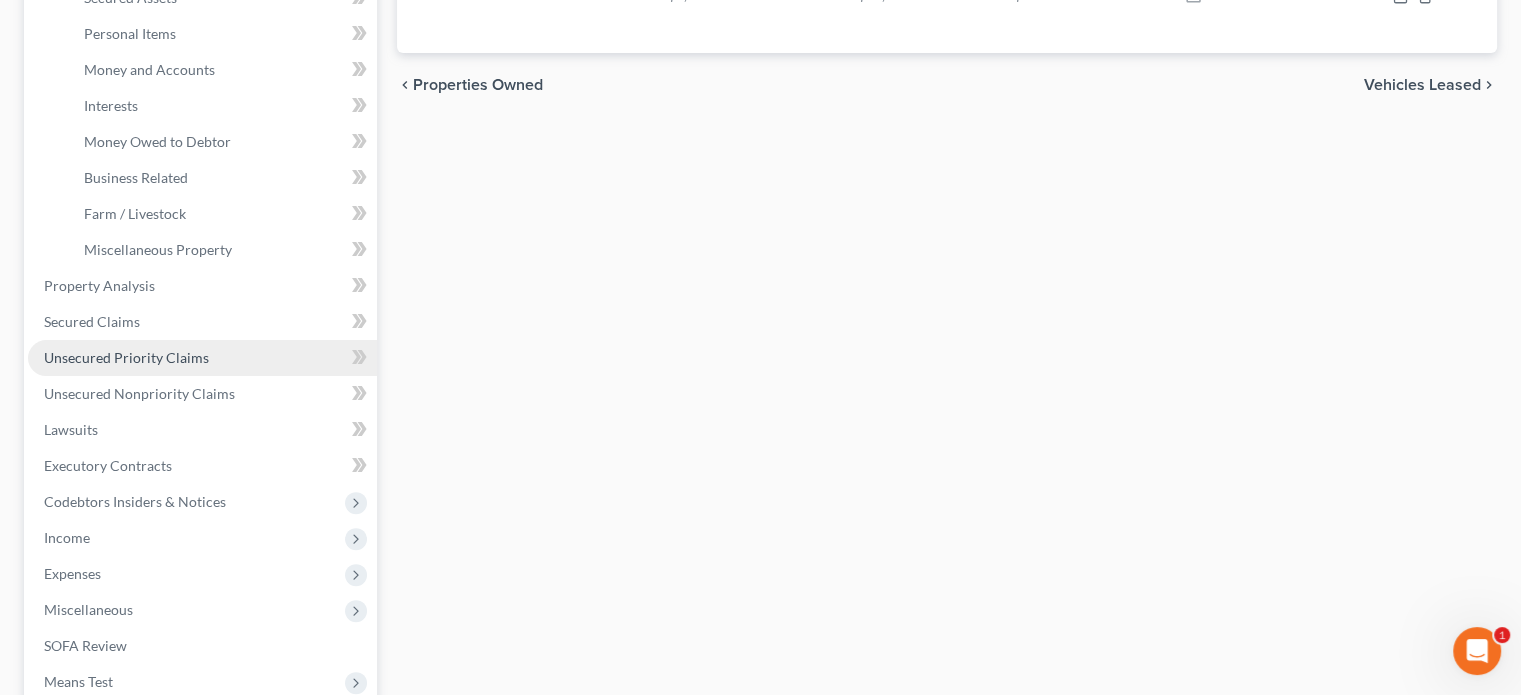 scroll, scrollTop: 500, scrollLeft: 0, axis: vertical 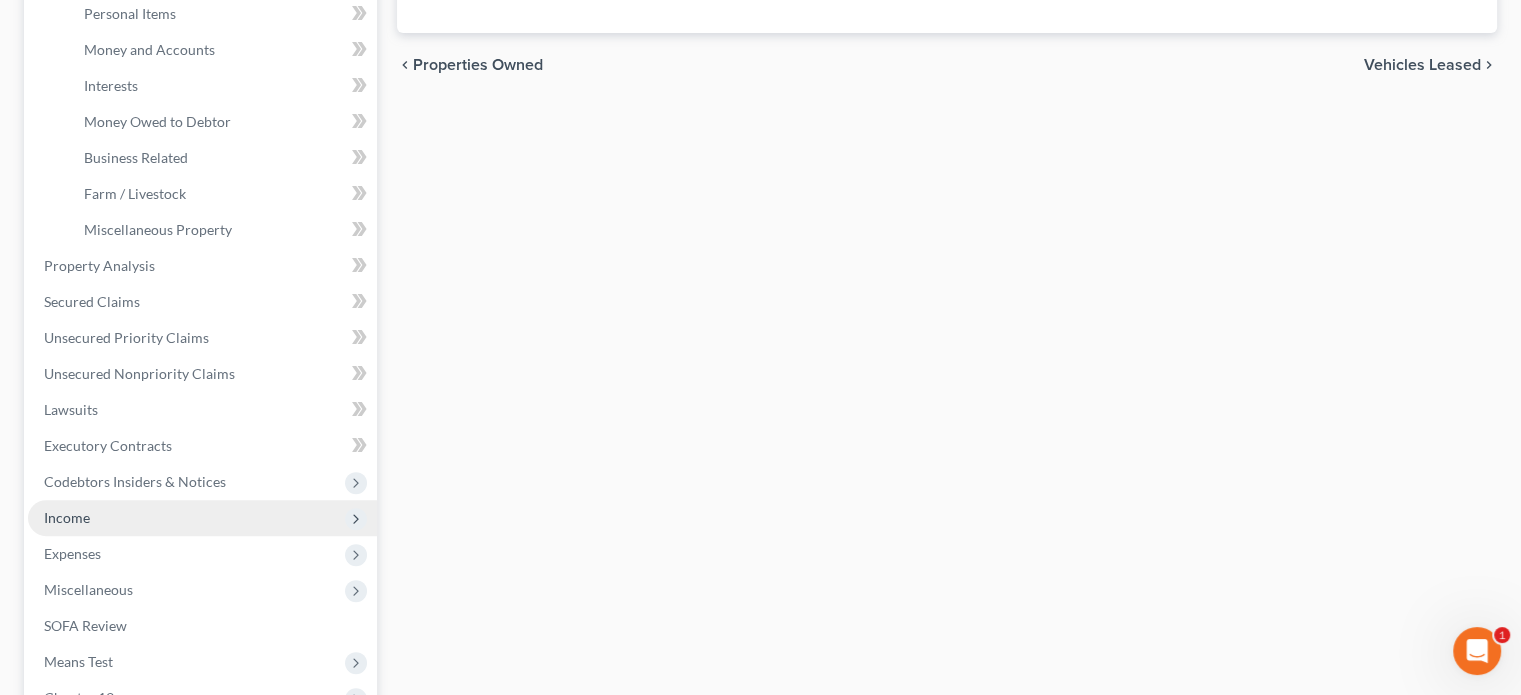 click on "Income" at bounding box center (67, 517) 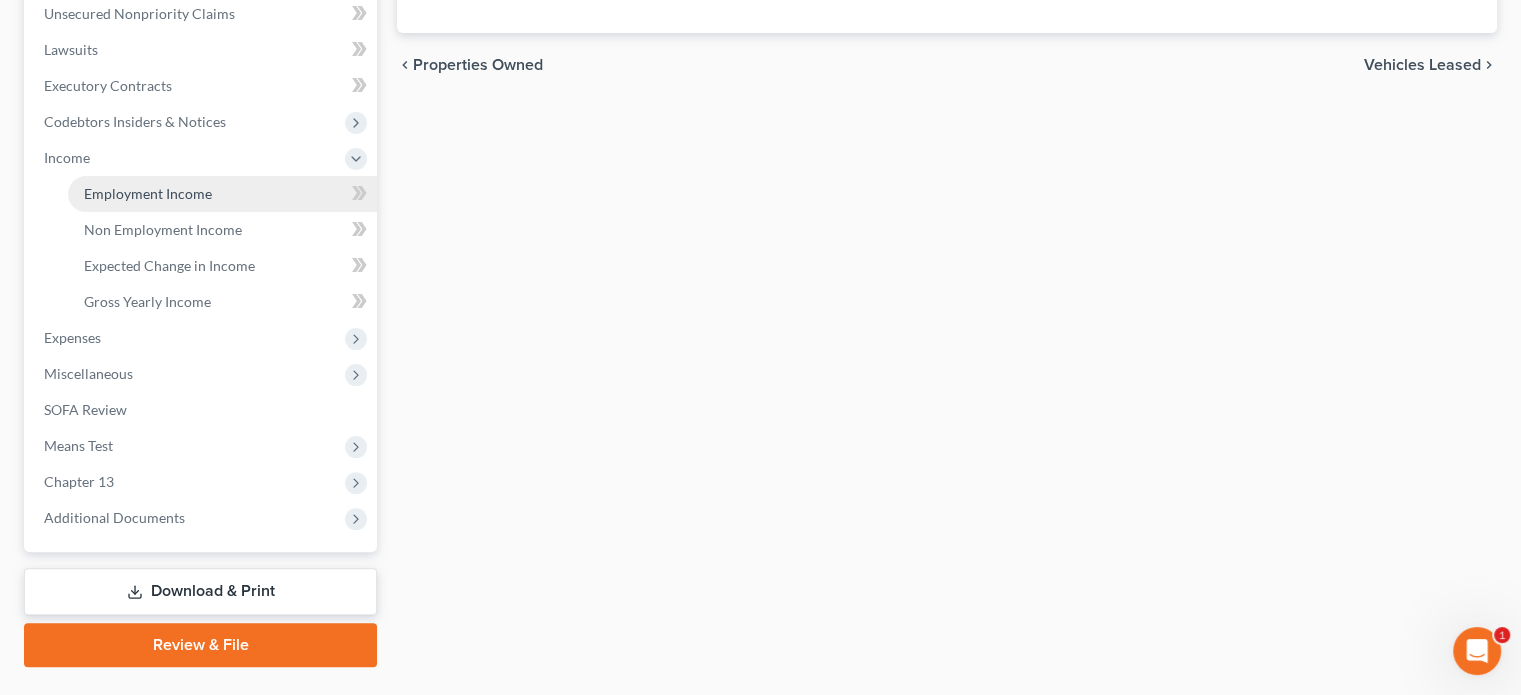 click on "Employment Income" at bounding box center [148, 193] 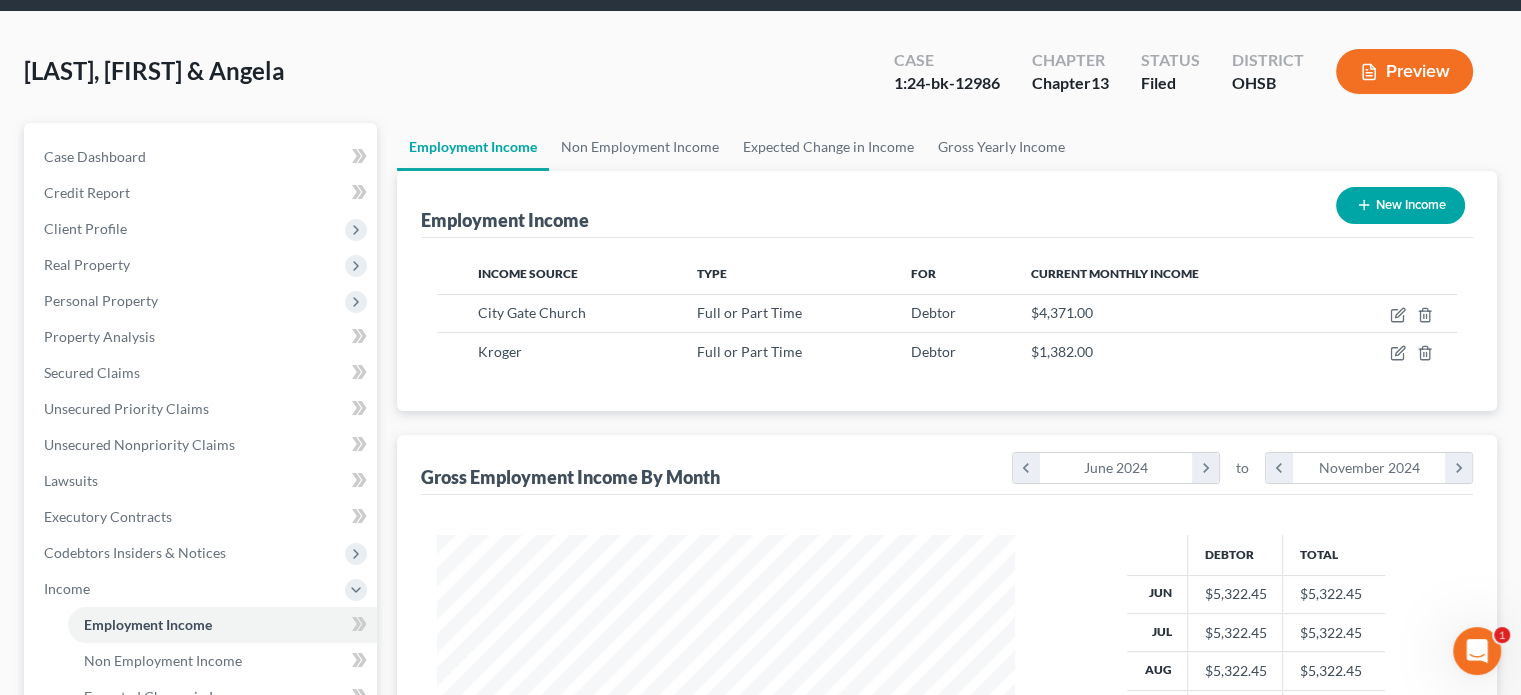 scroll, scrollTop: 5, scrollLeft: 0, axis: vertical 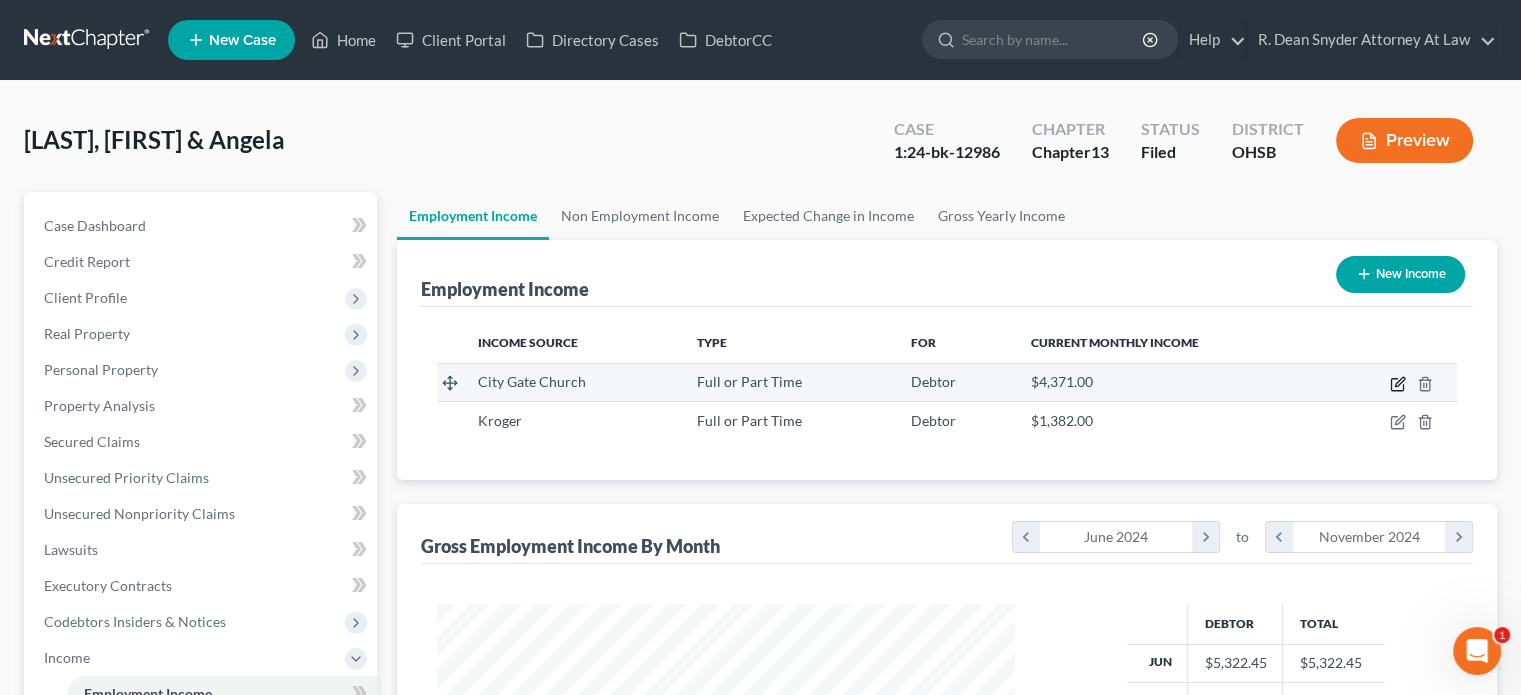 click 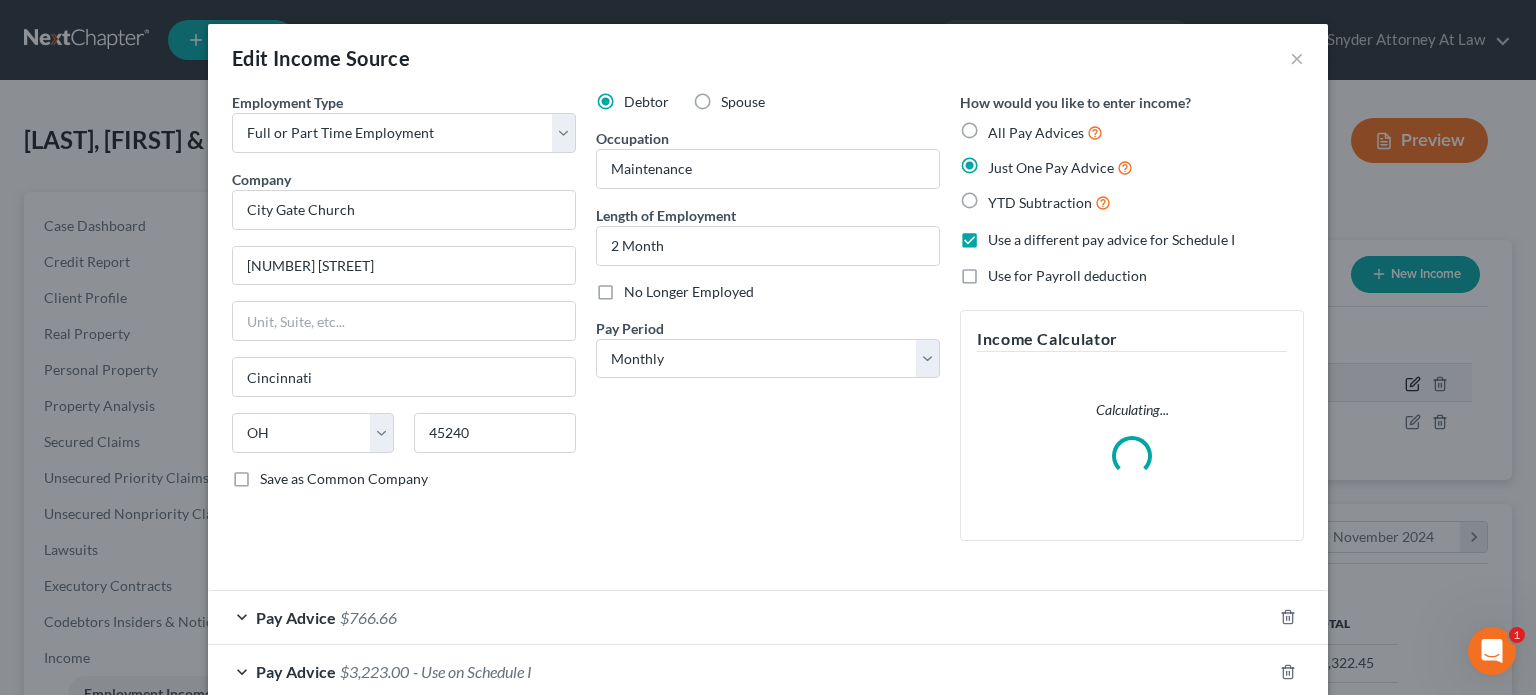scroll, scrollTop: 999643, scrollLeft: 999375, axis: both 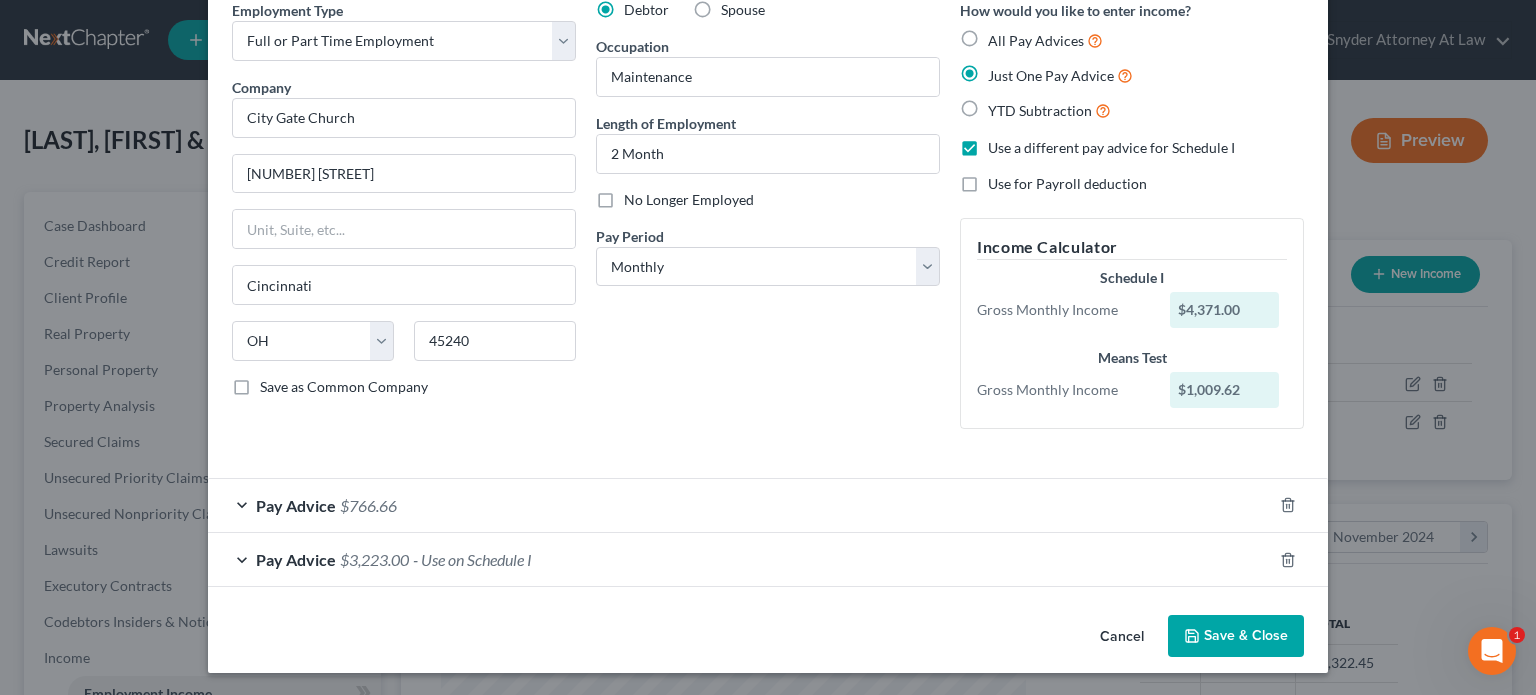 click on "Save & Close" at bounding box center (1236, 636) 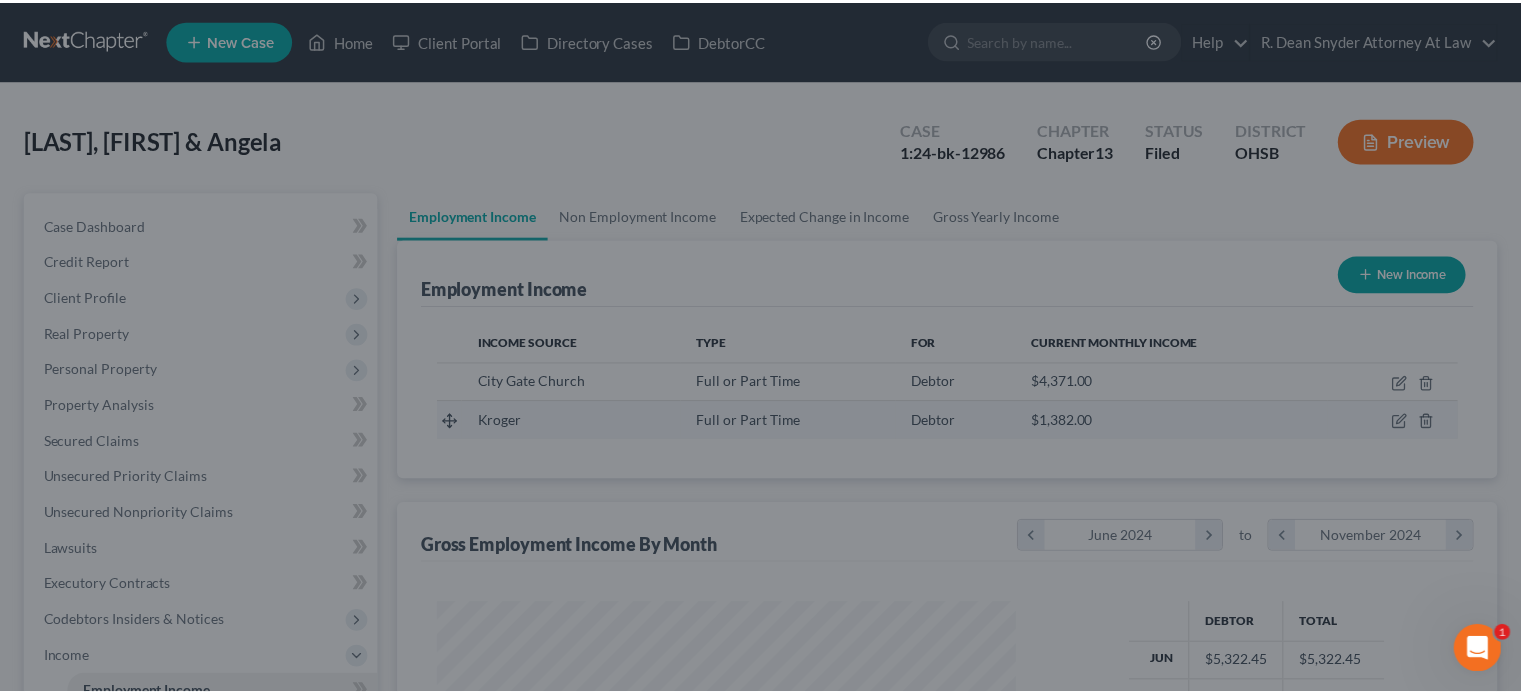 scroll, scrollTop: 356, scrollLeft: 617, axis: both 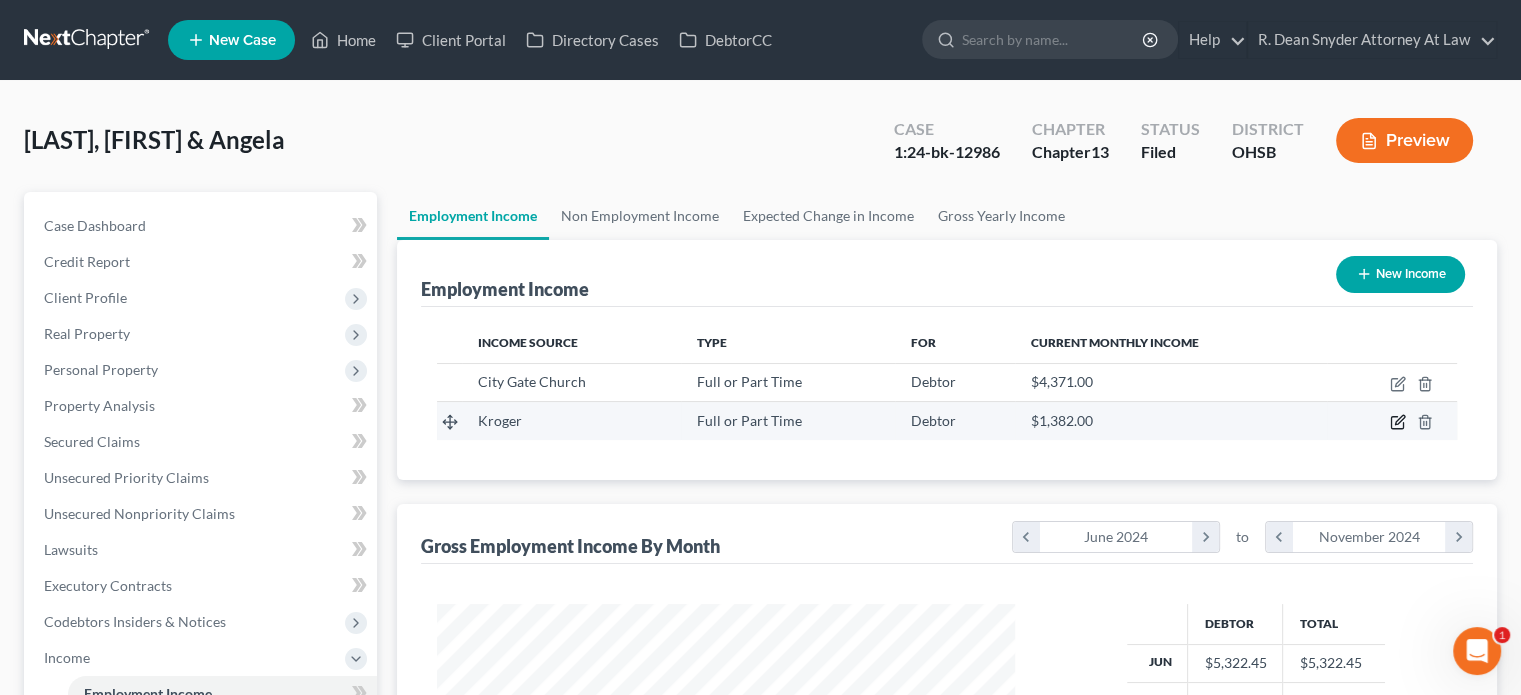 click 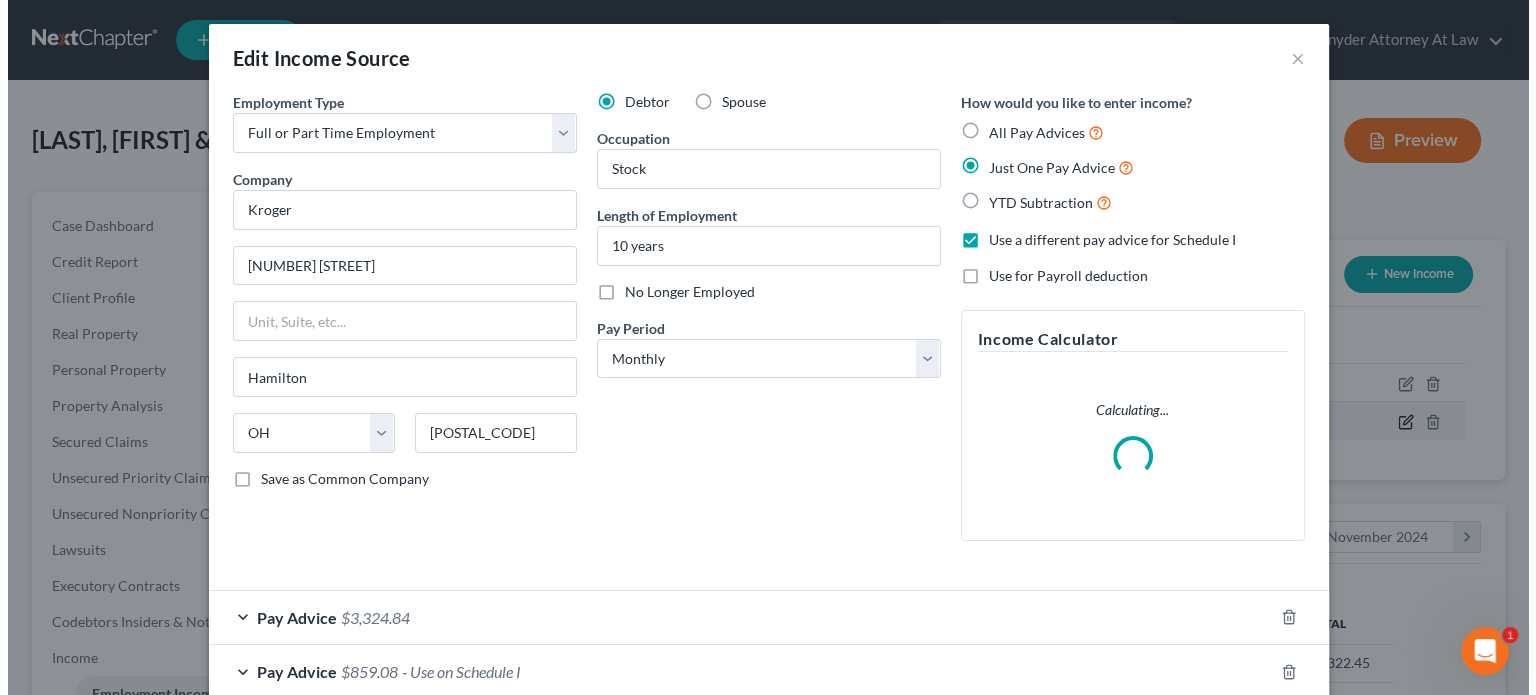 scroll, scrollTop: 999643, scrollLeft: 999375, axis: both 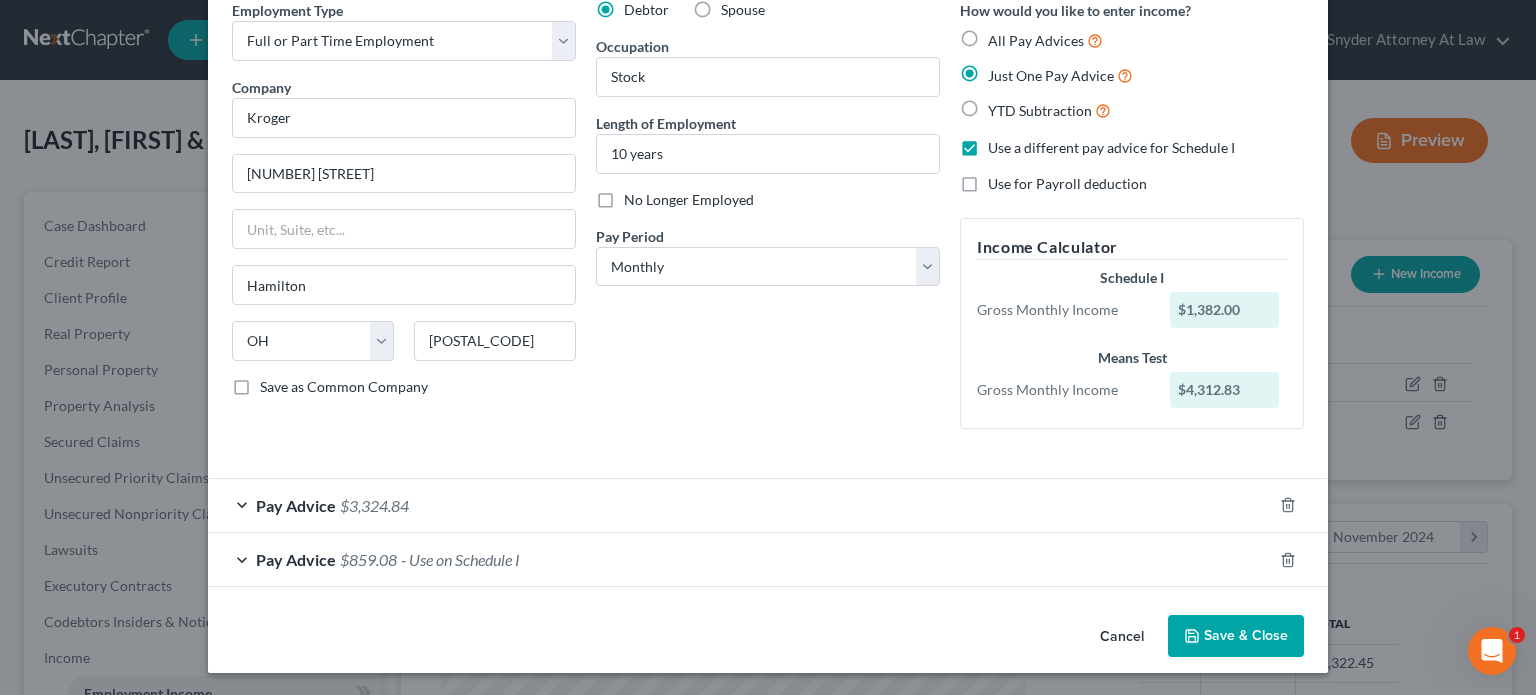click on "Save & Close" at bounding box center (1236, 636) 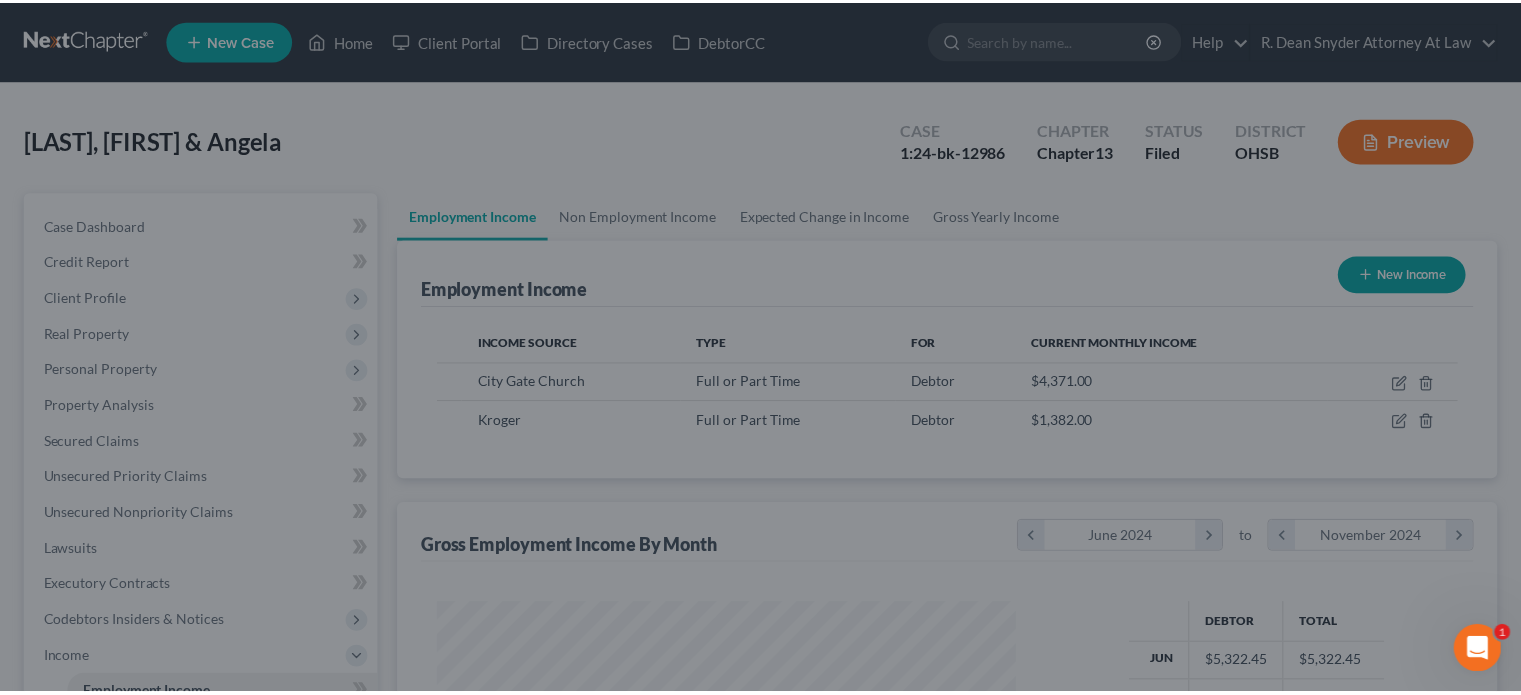 scroll, scrollTop: 356, scrollLeft: 617, axis: both 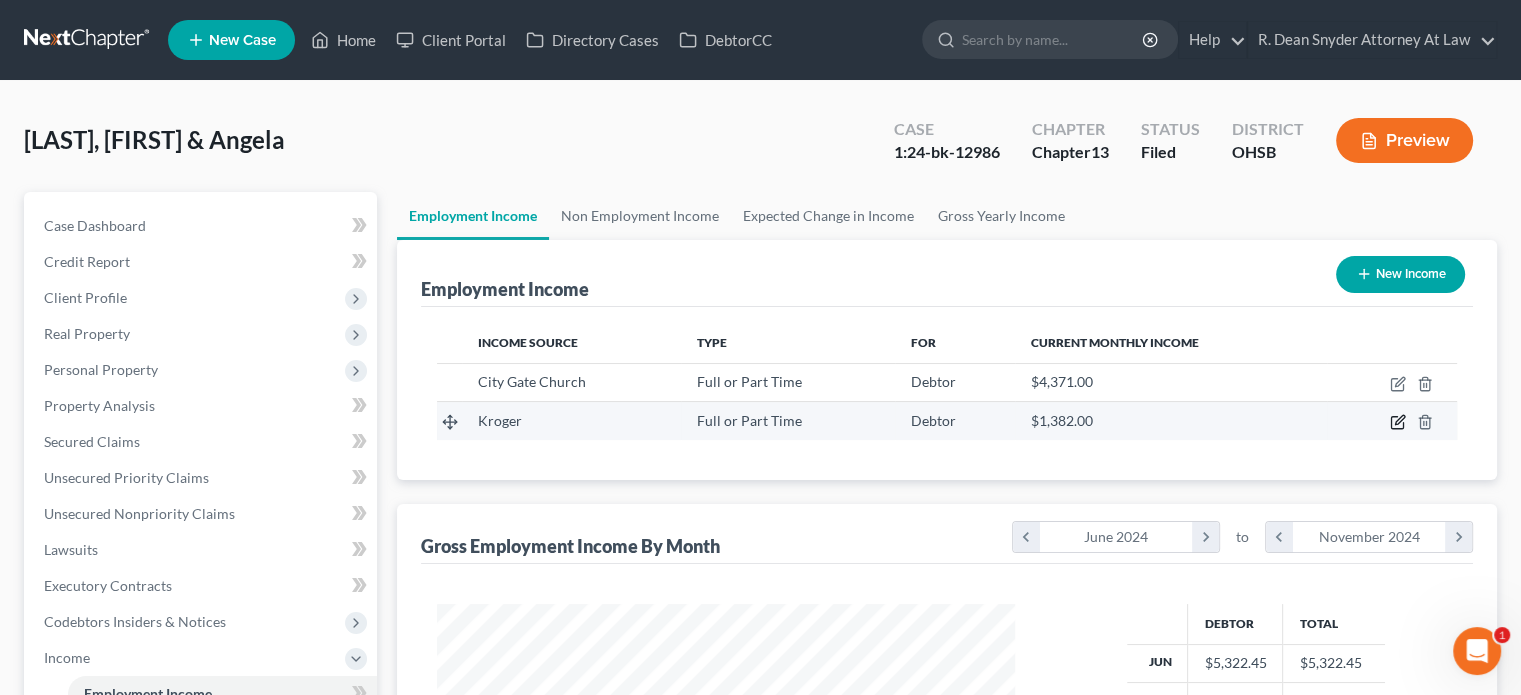 click 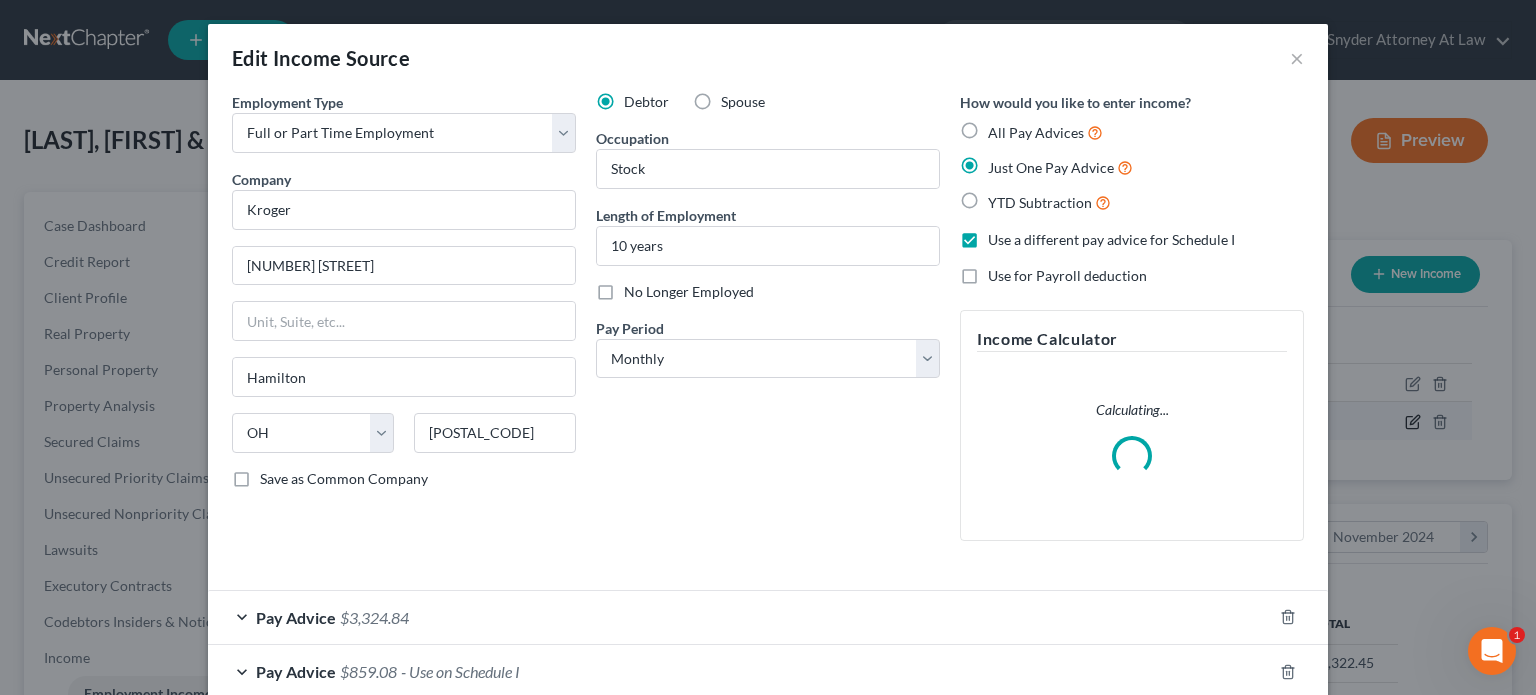 scroll, scrollTop: 999643, scrollLeft: 999375, axis: both 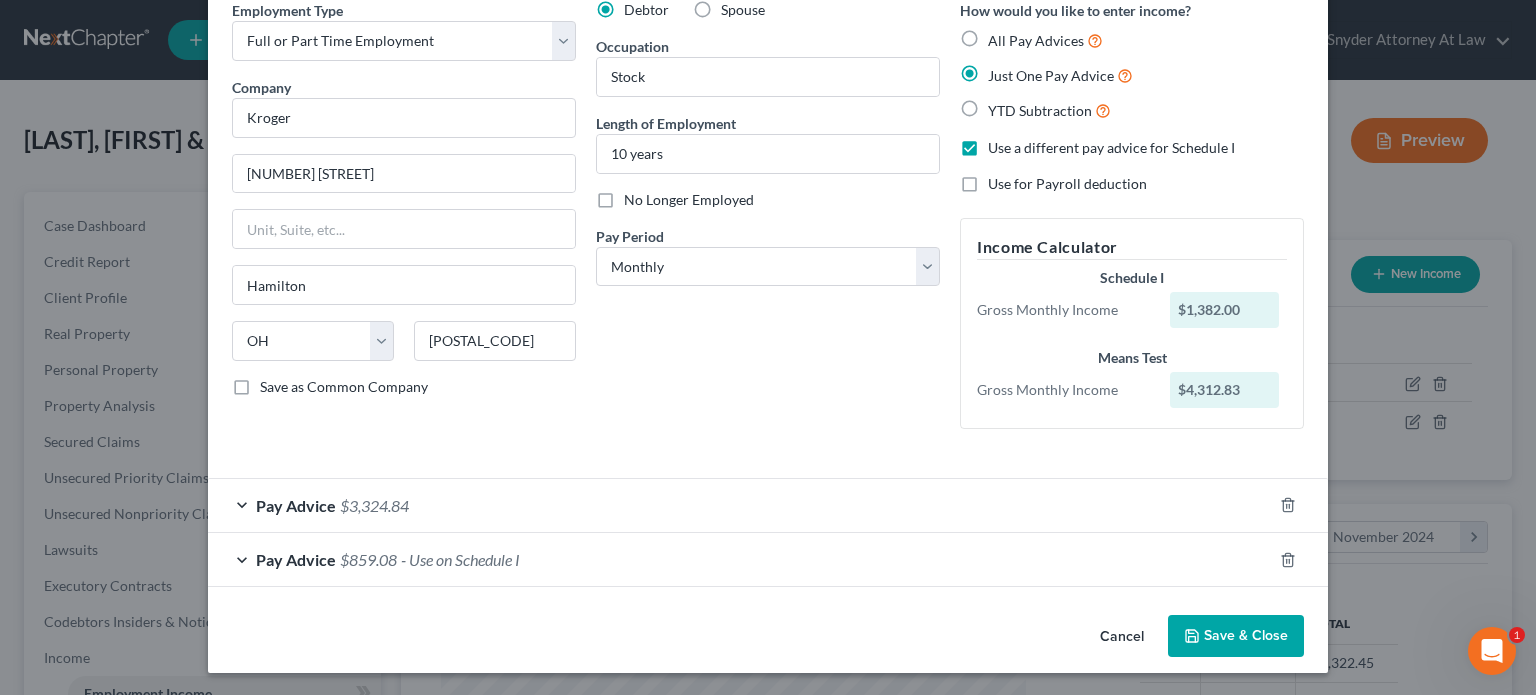 click on "Save & Close" at bounding box center [1236, 636] 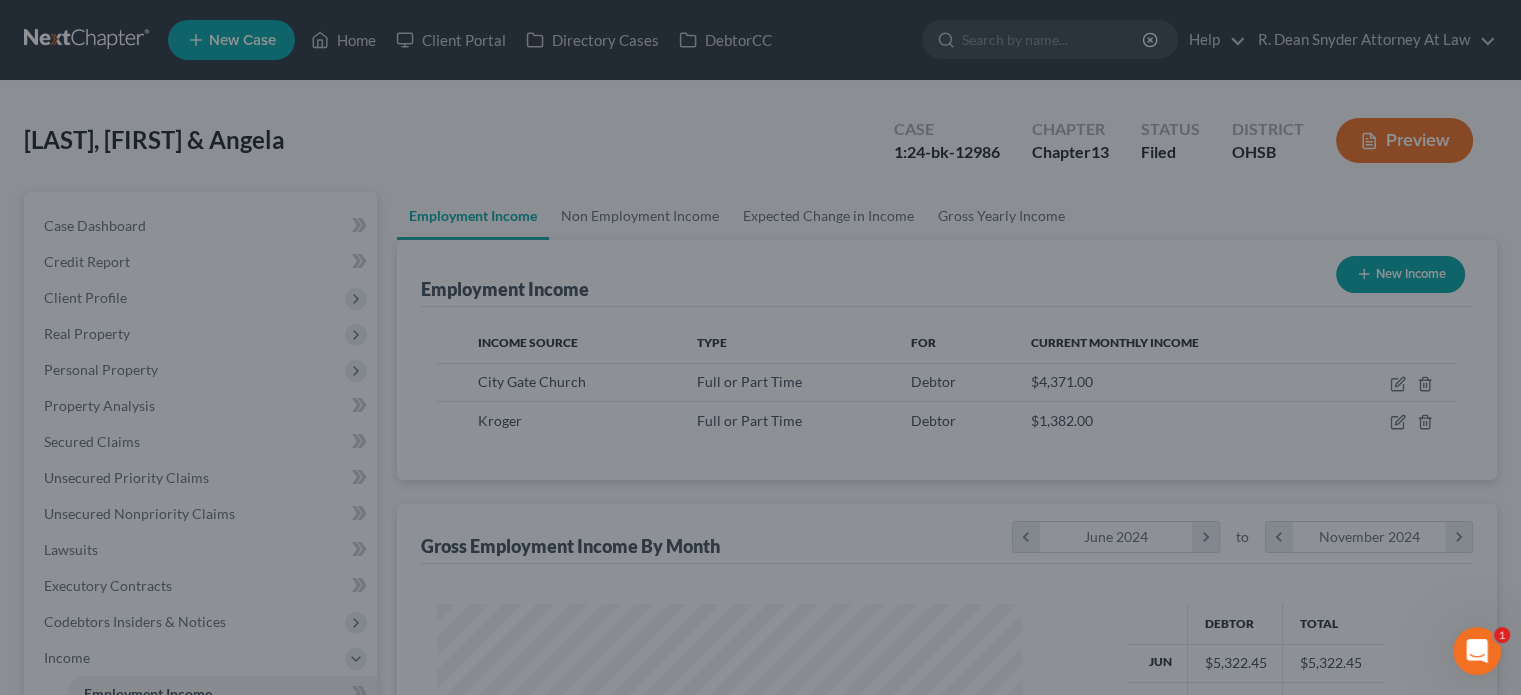 scroll, scrollTop: 356, scrollLeft: 617, axis: both 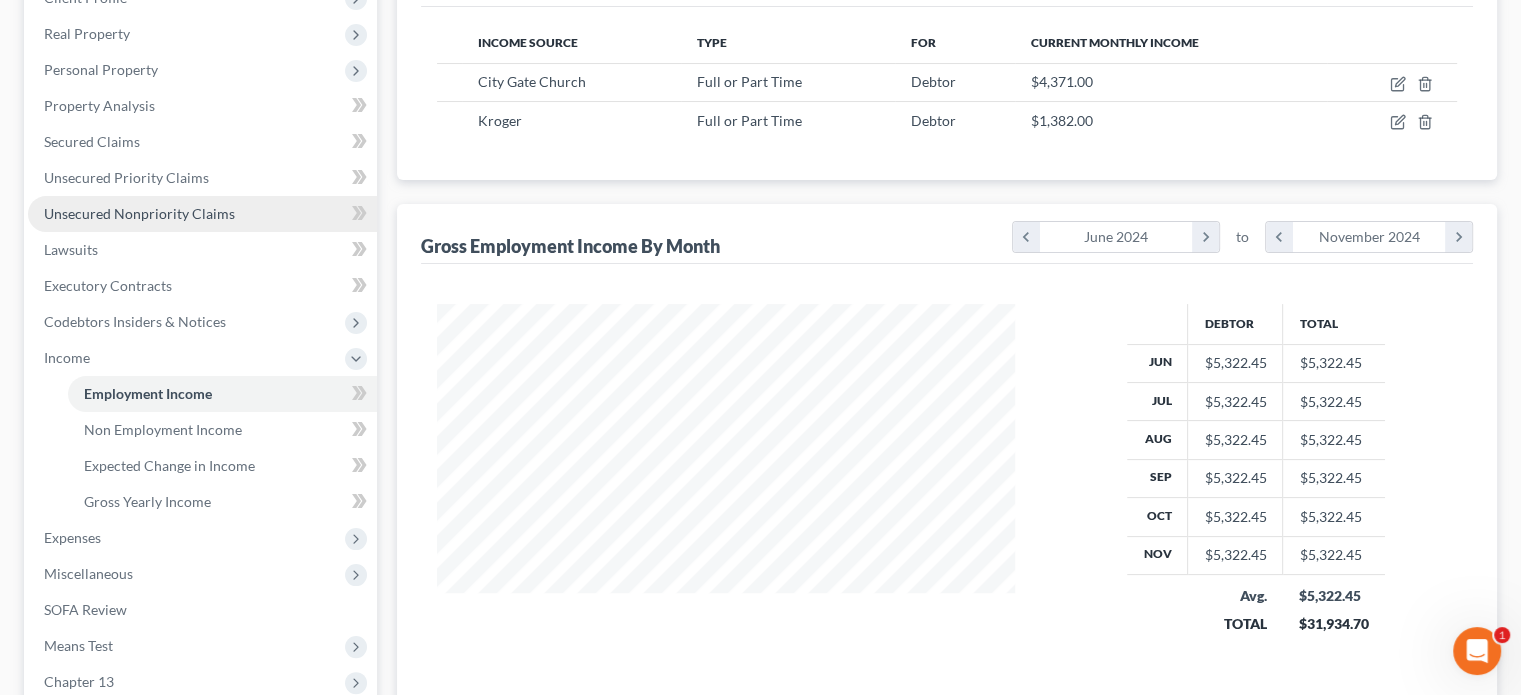 click on "Unsecured Nonpriority Claims" at bounding box center [139, 213] 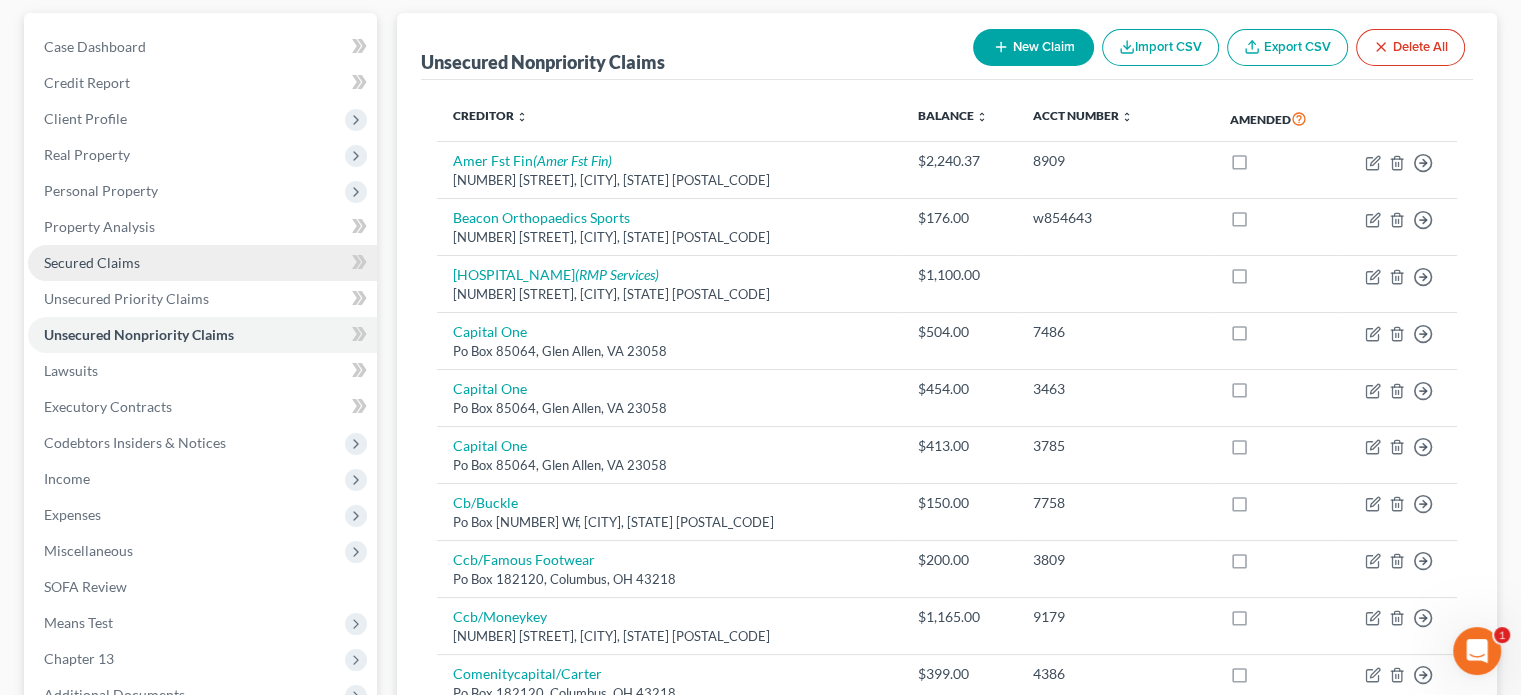 scroll, scrollTop: 200, scrollLeft: 0, axis: vertical 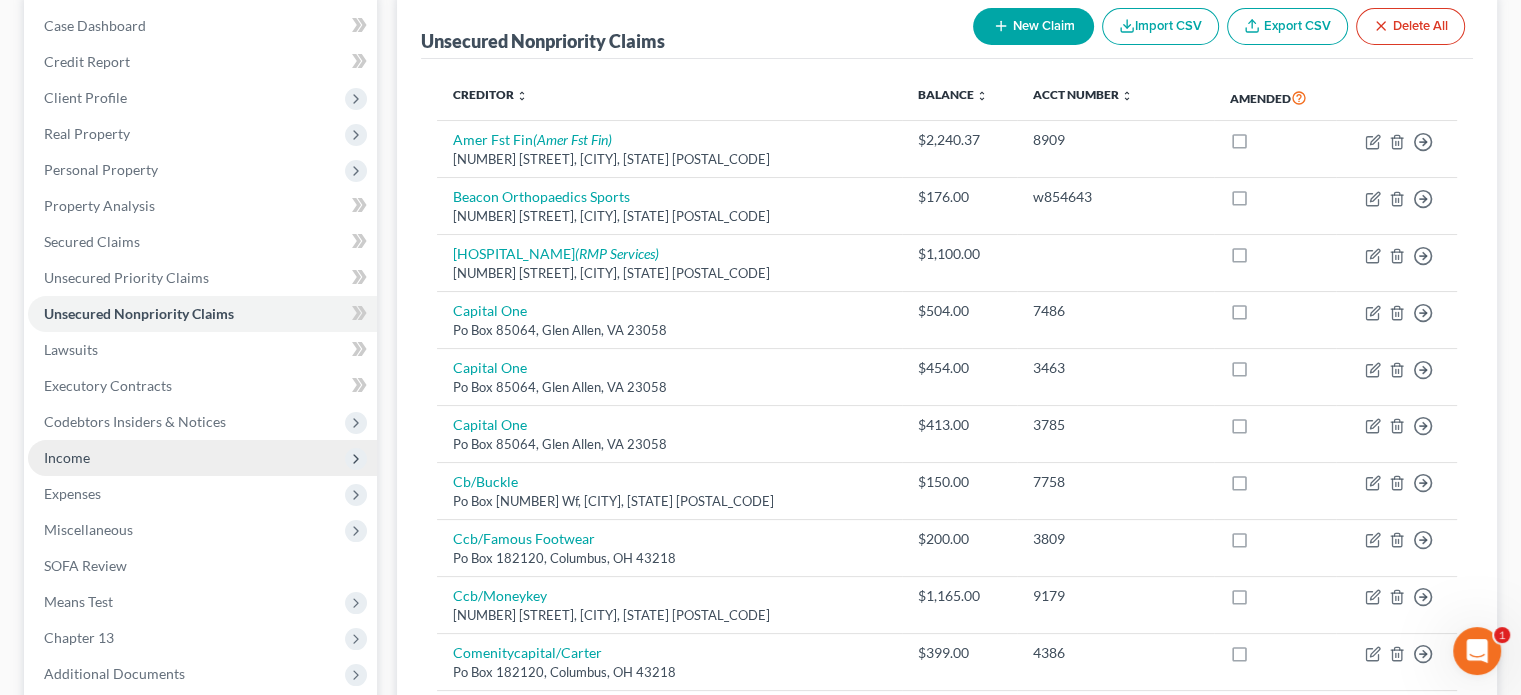 click on "Income" at bounding box center (202, 458) 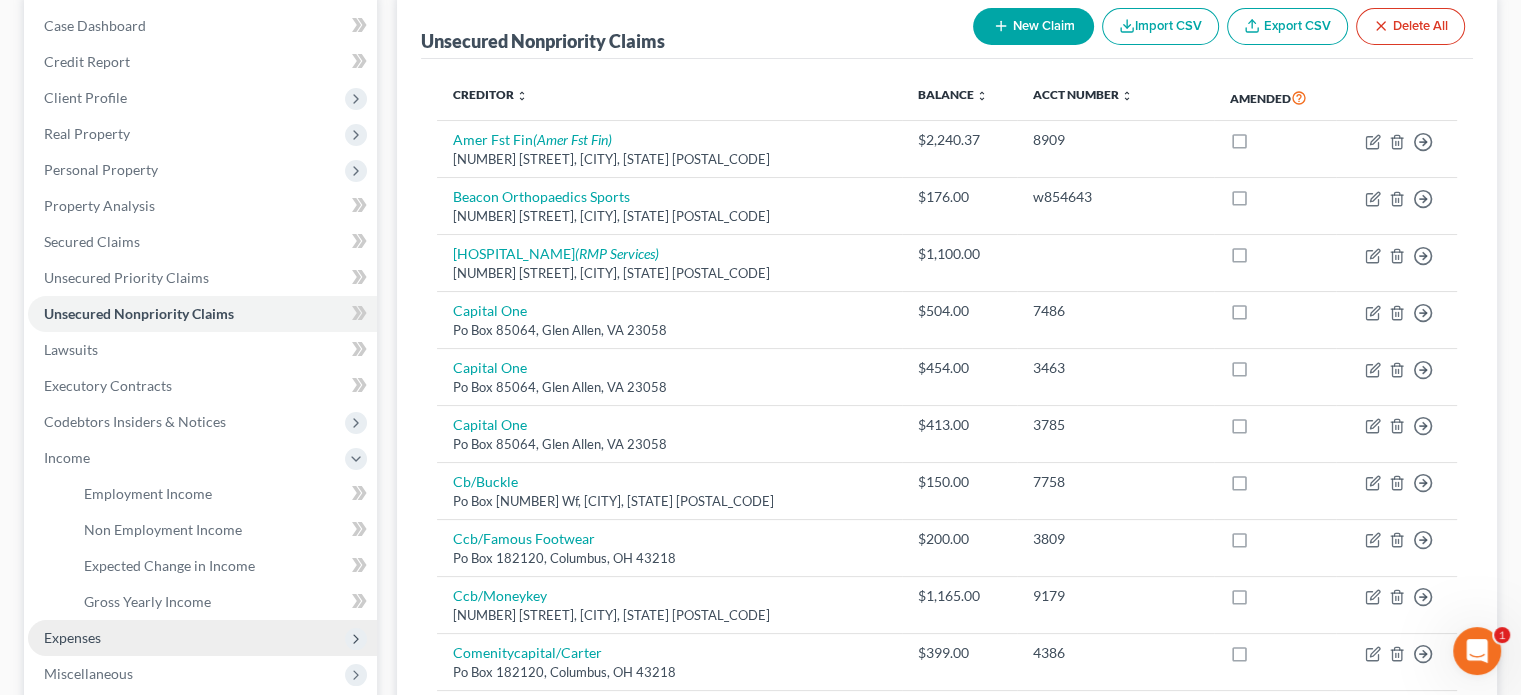 click on "Expenses" at bounding box center [72, 637] 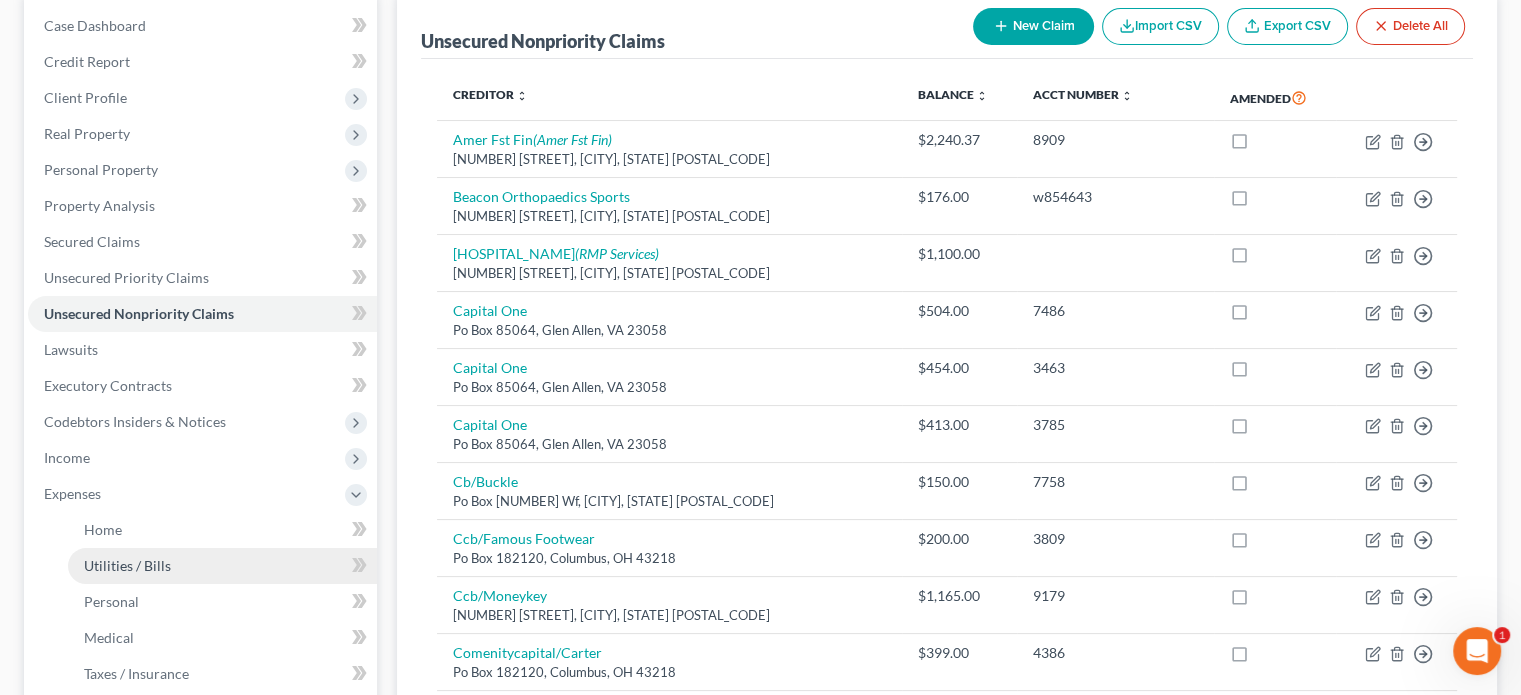 click on "Utilities / Bills" at bounding box center (127, 565) 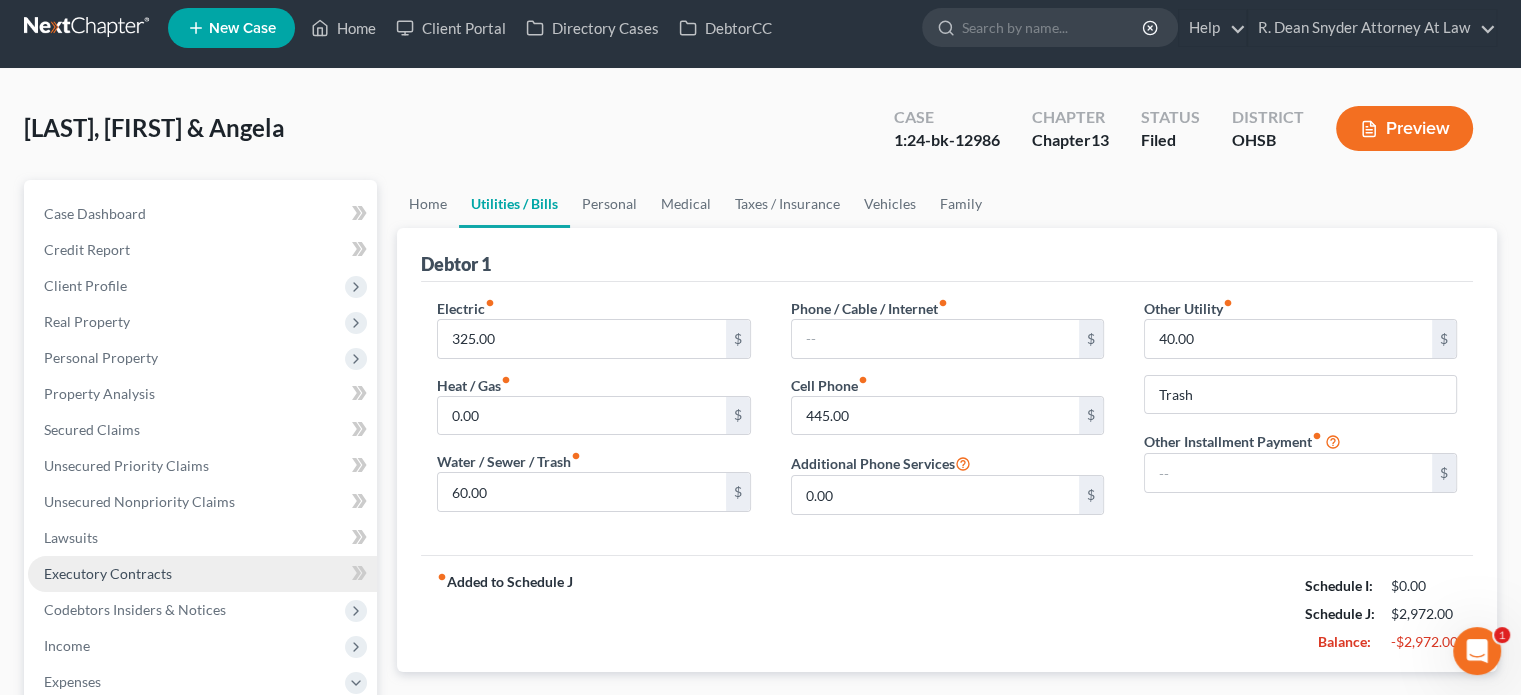 scroll, scrollTop: 0, scrollLeft: 0, axis: both 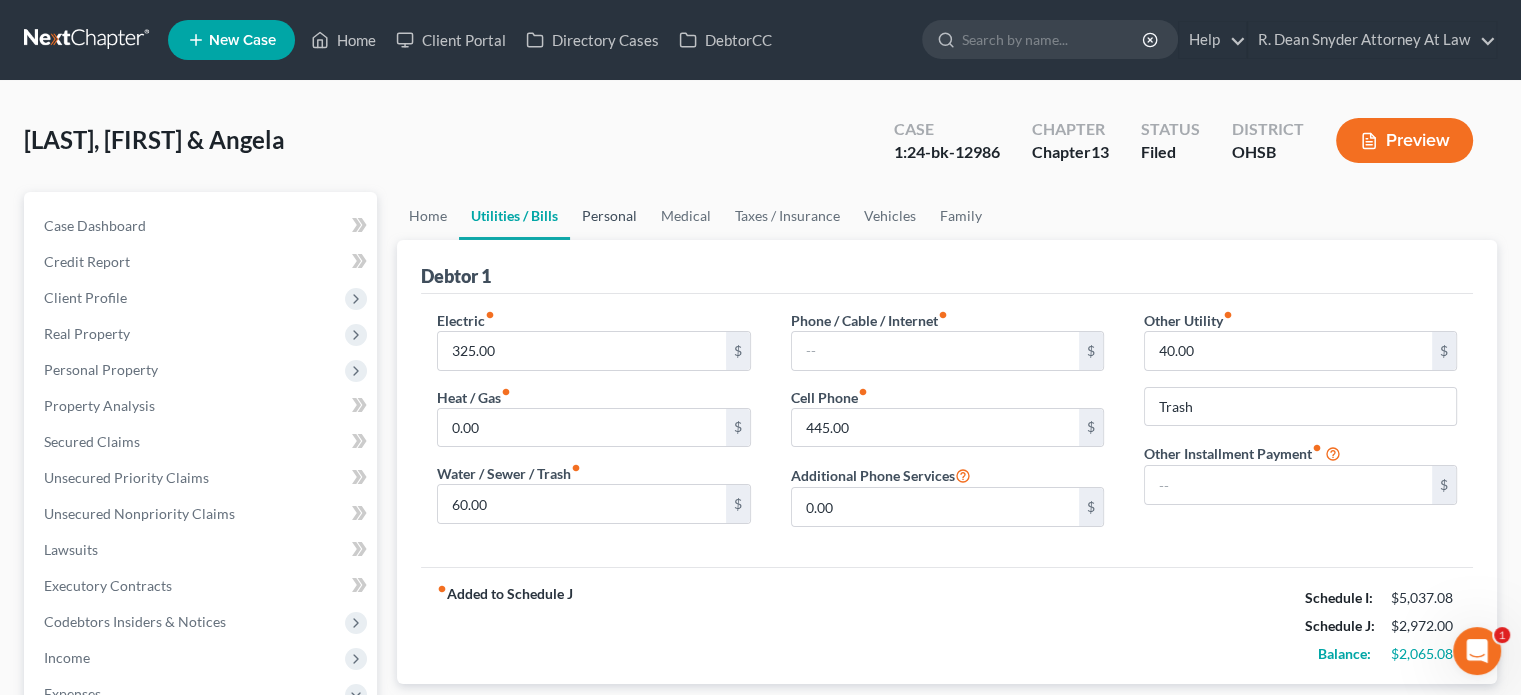 click on "Personal" at bounding box center [609, 216] 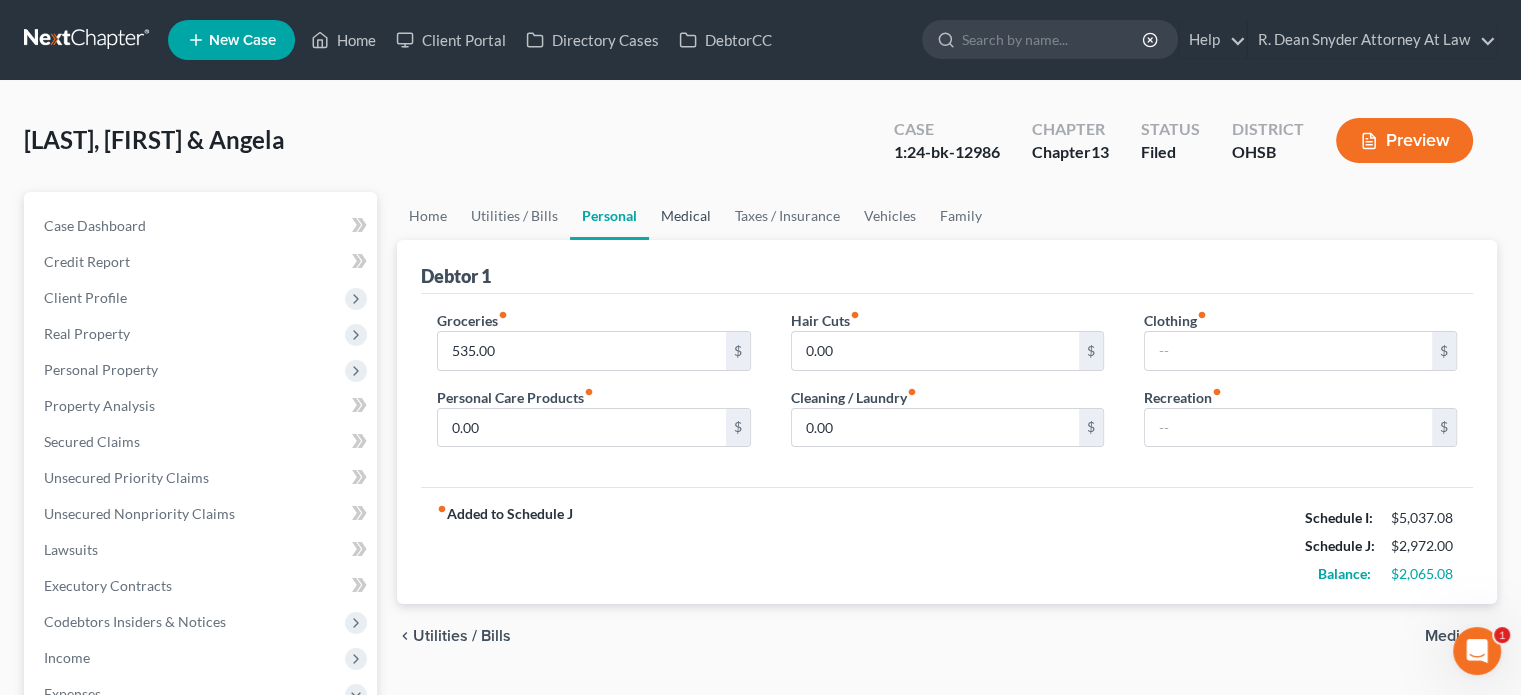 click on "Medical" at bounding box center (686, 216) 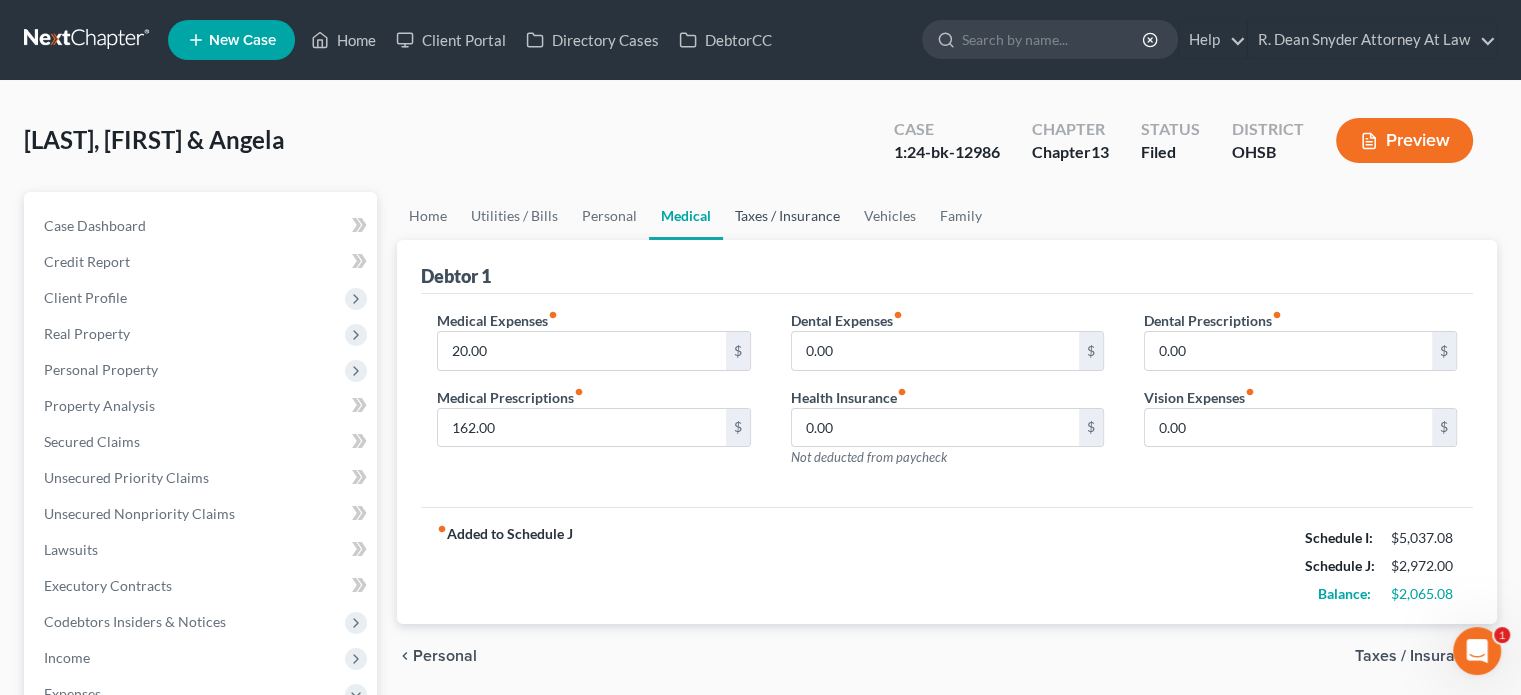click on "Taxes / Insurance" at bounding box center [787, 216] 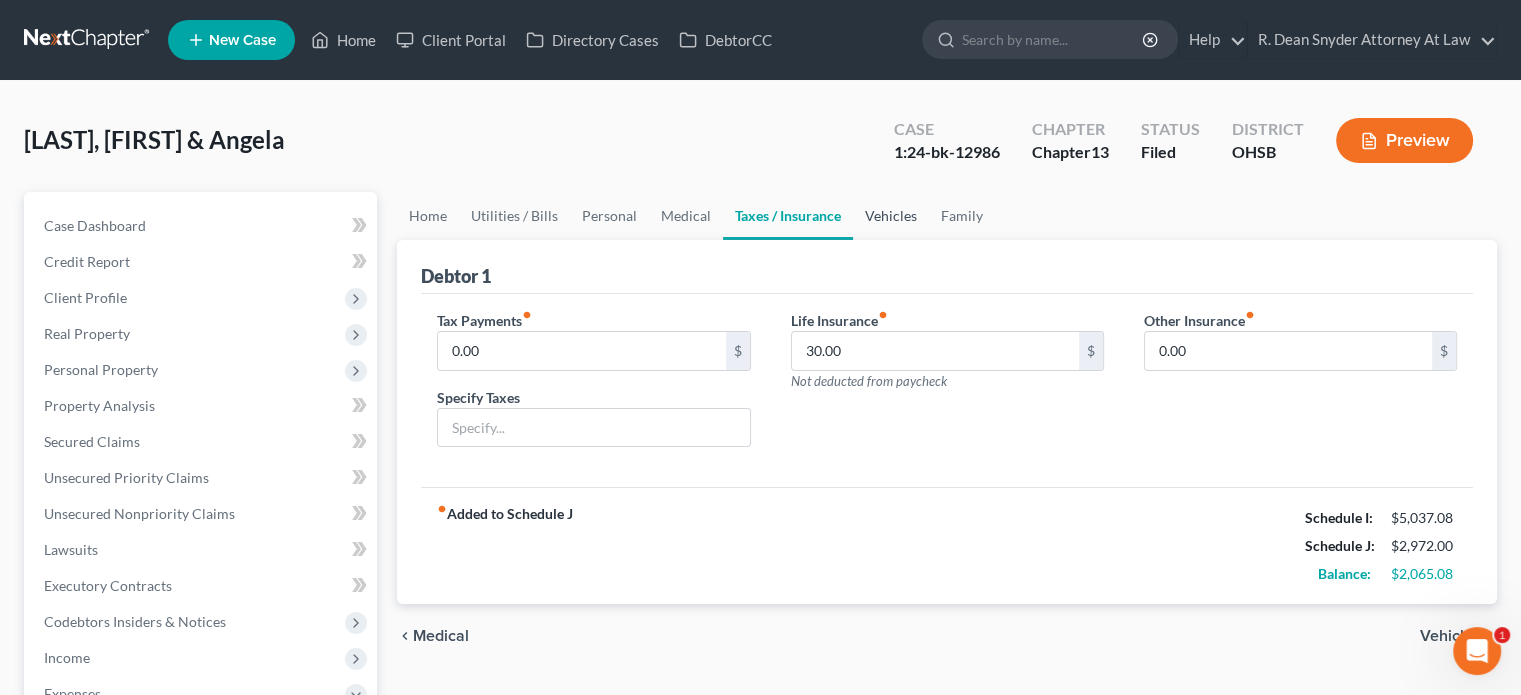 click on "Vehicles" at bounding box center (891, 216) 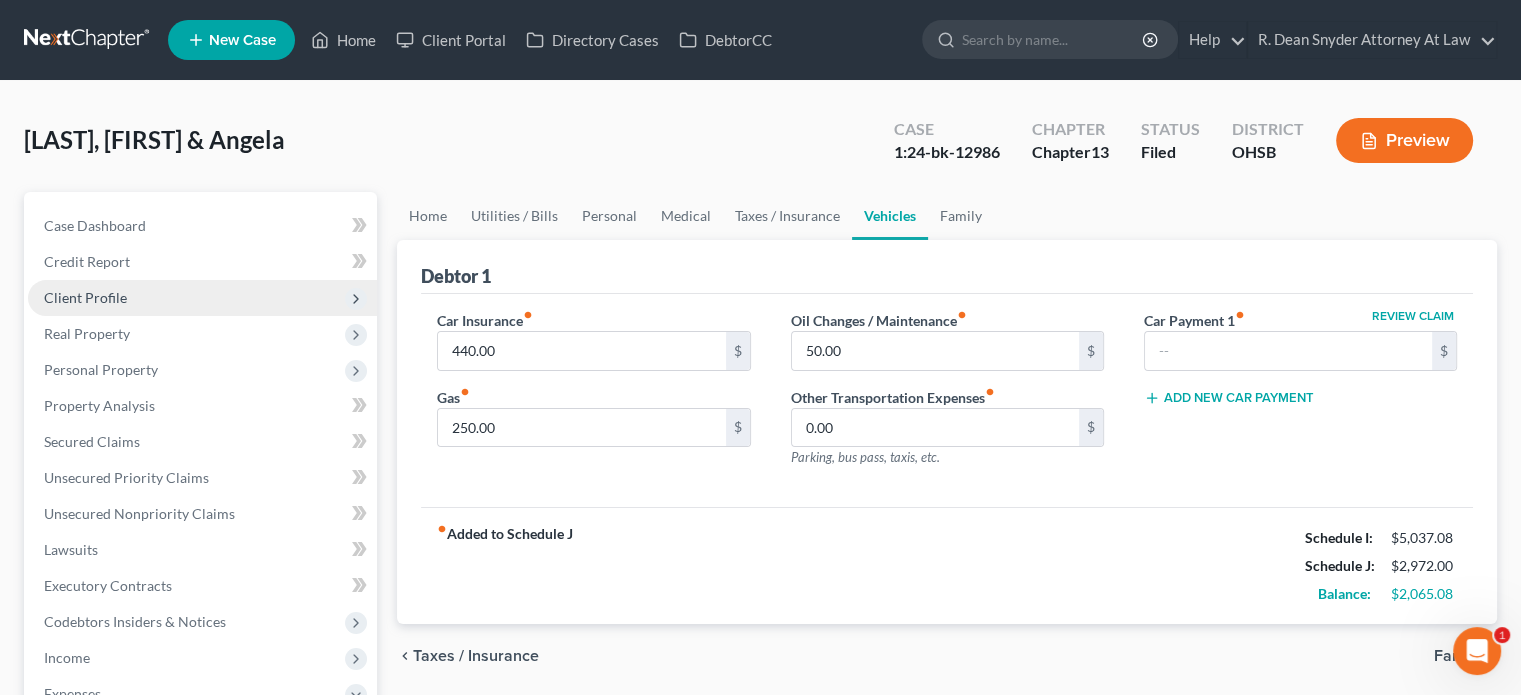 click on "Client Profile" at bounding box center (85, 297) 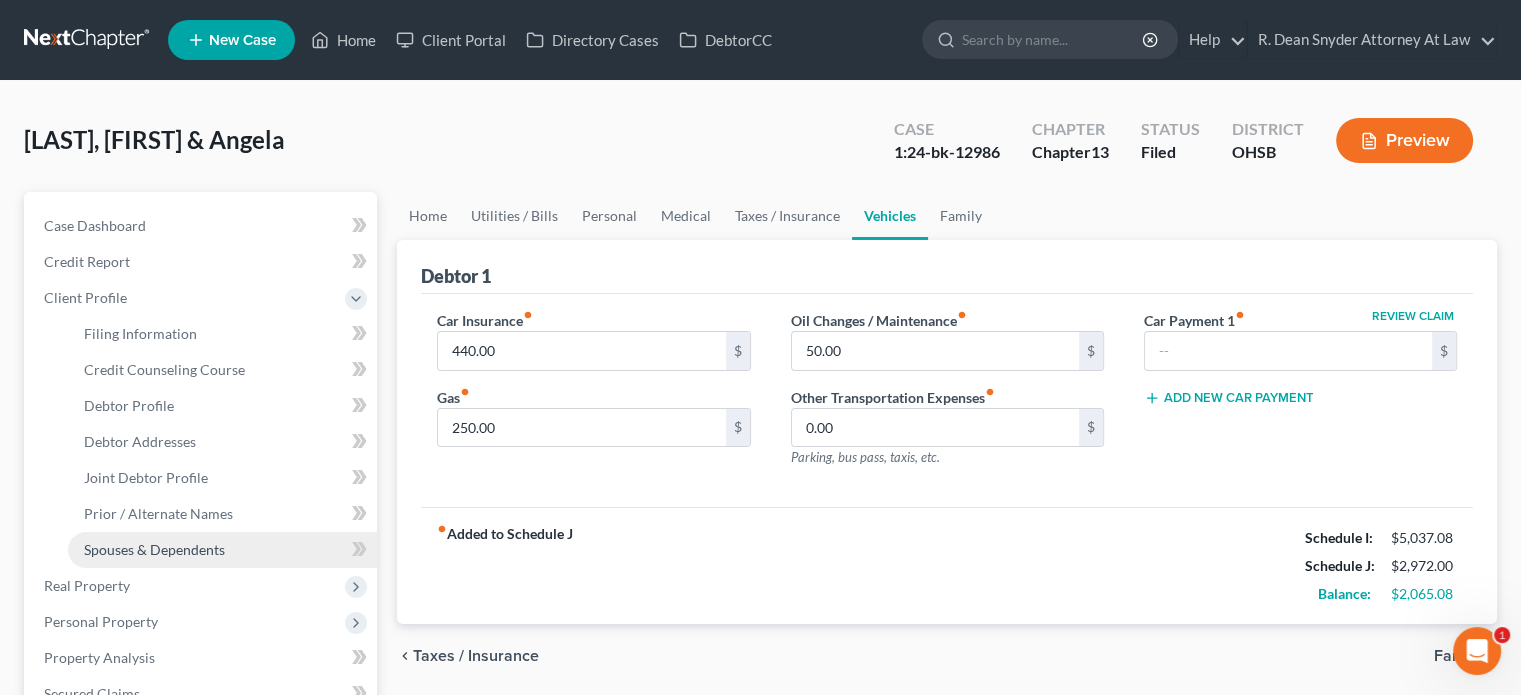 click on "Spouses & Dependents" at bounding box center (154, 549) 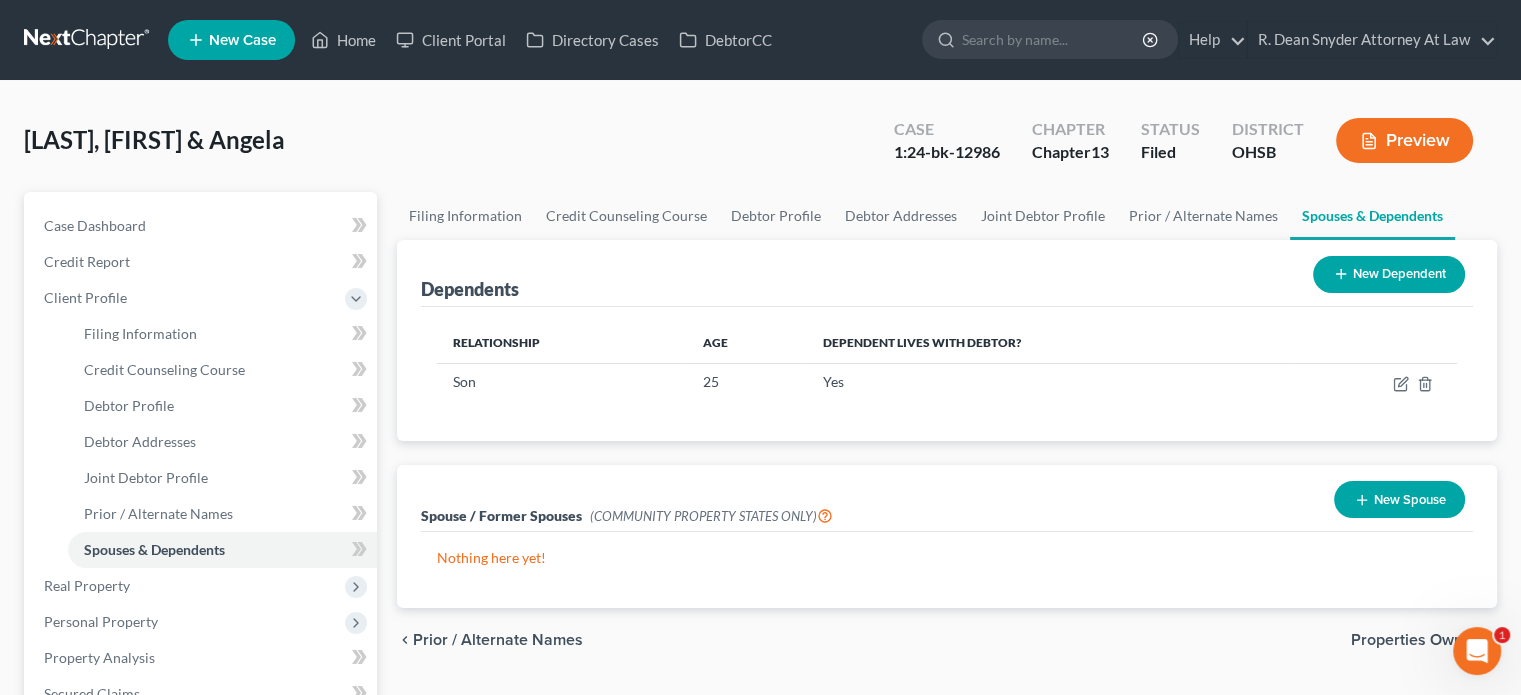 click on "Hampton, Christopher & Angela Upgraded Case 1:24-bk-12986 Chapter Chapter  13 Status Filed District OHSB Preview" at bounding box center [760, 148] 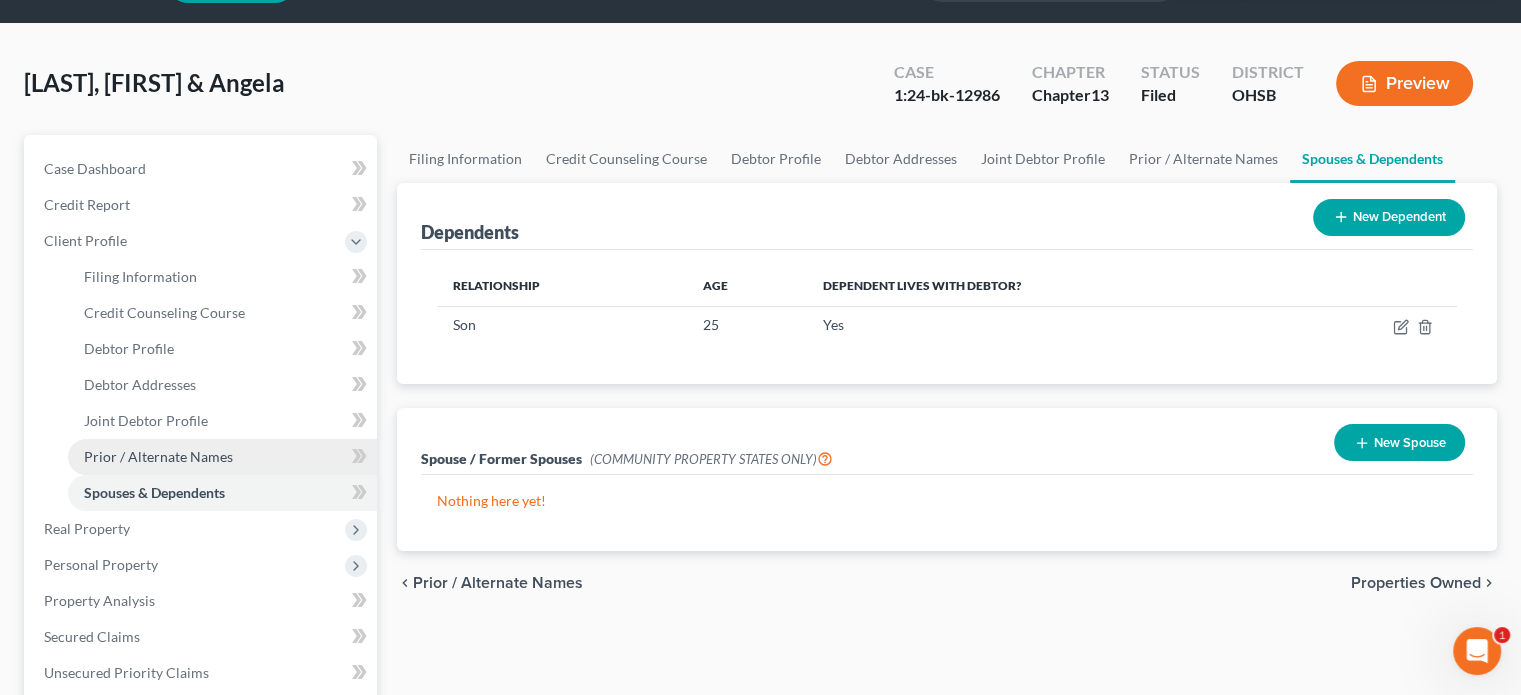 scroll, scrollTop: 400, scrollLeft: 0, axis: vertical 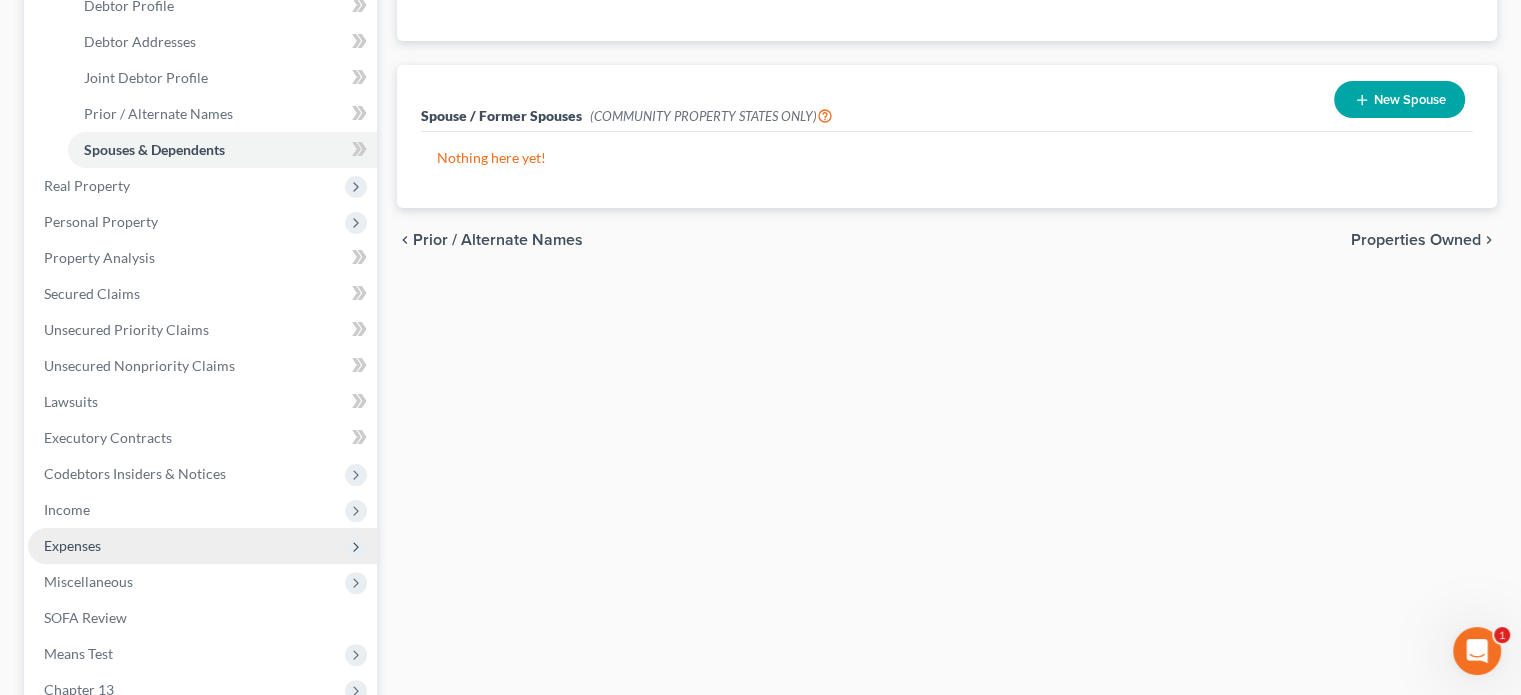 click on "Expenses" at bounding box center (72, 545) 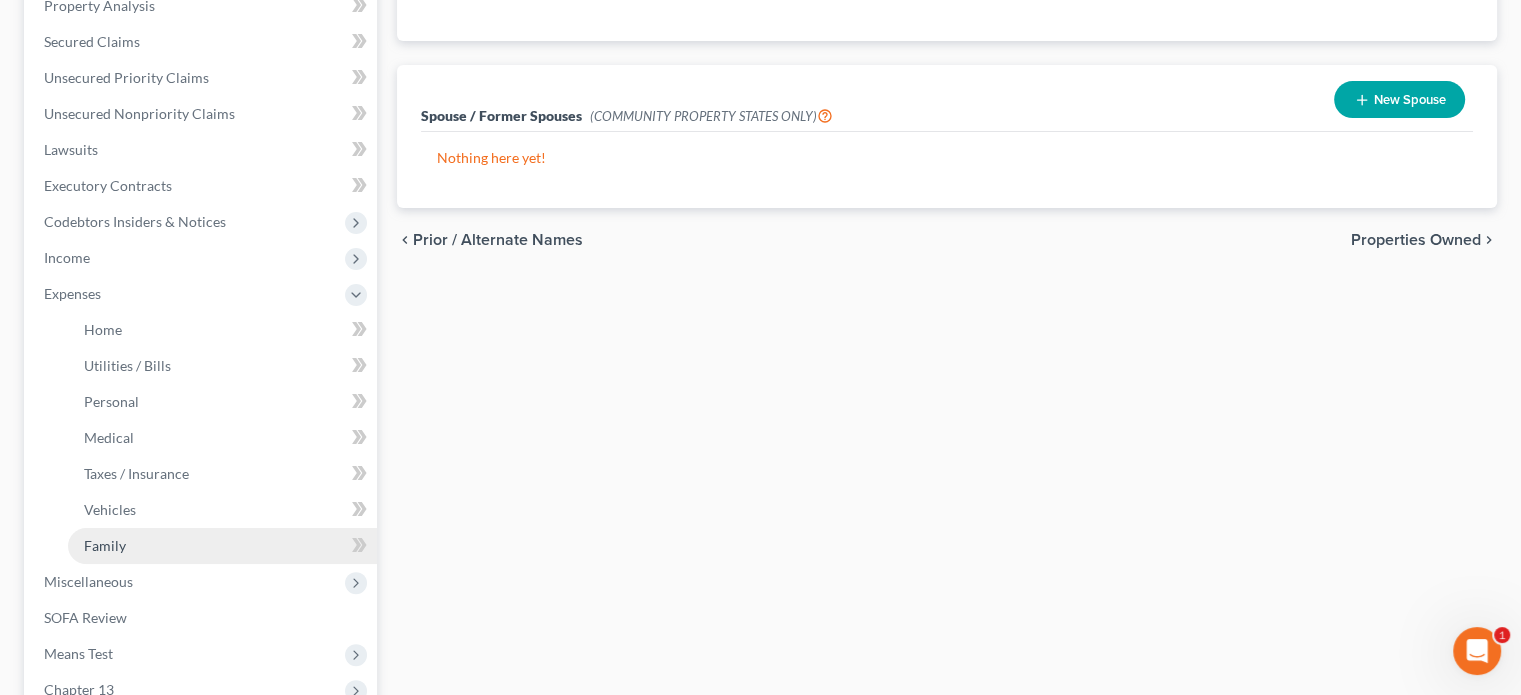 click on "Family" at bounding box center [105, 545] 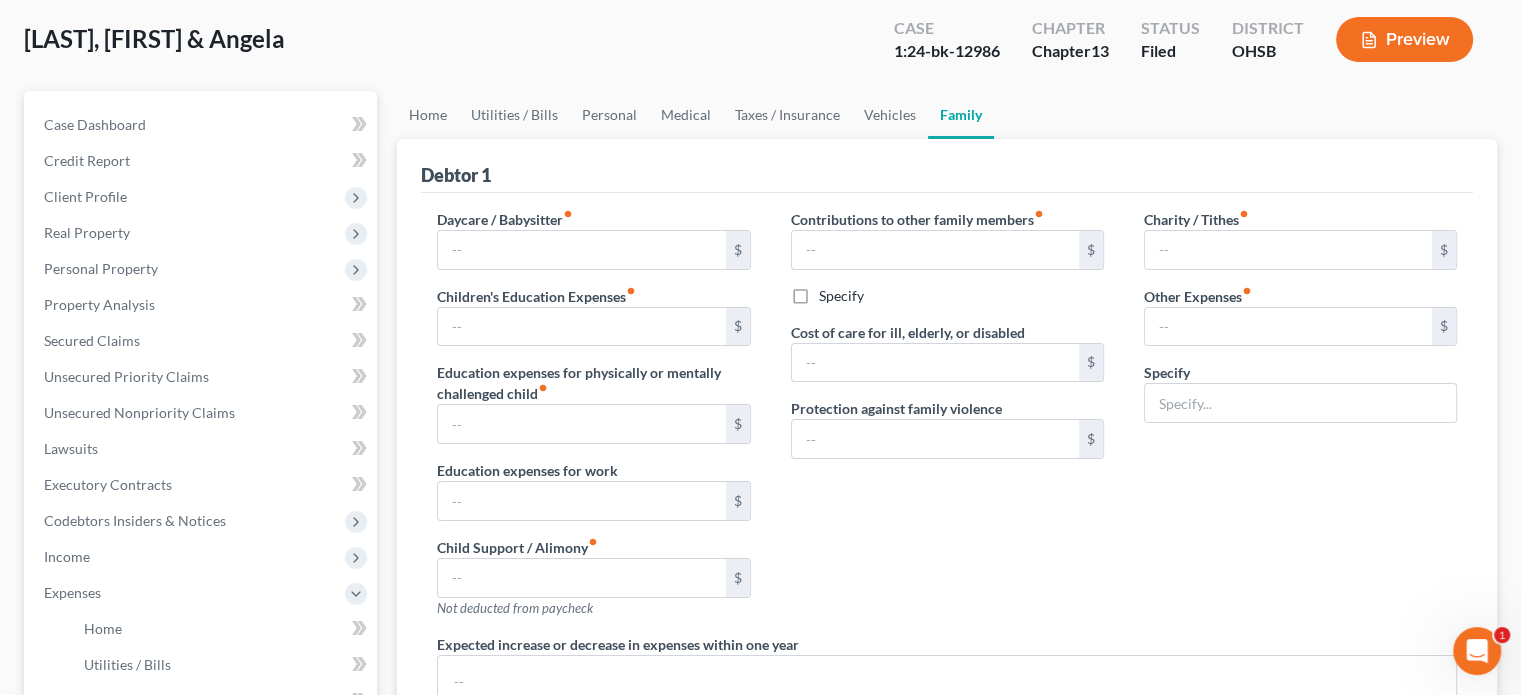 type on "0.00" 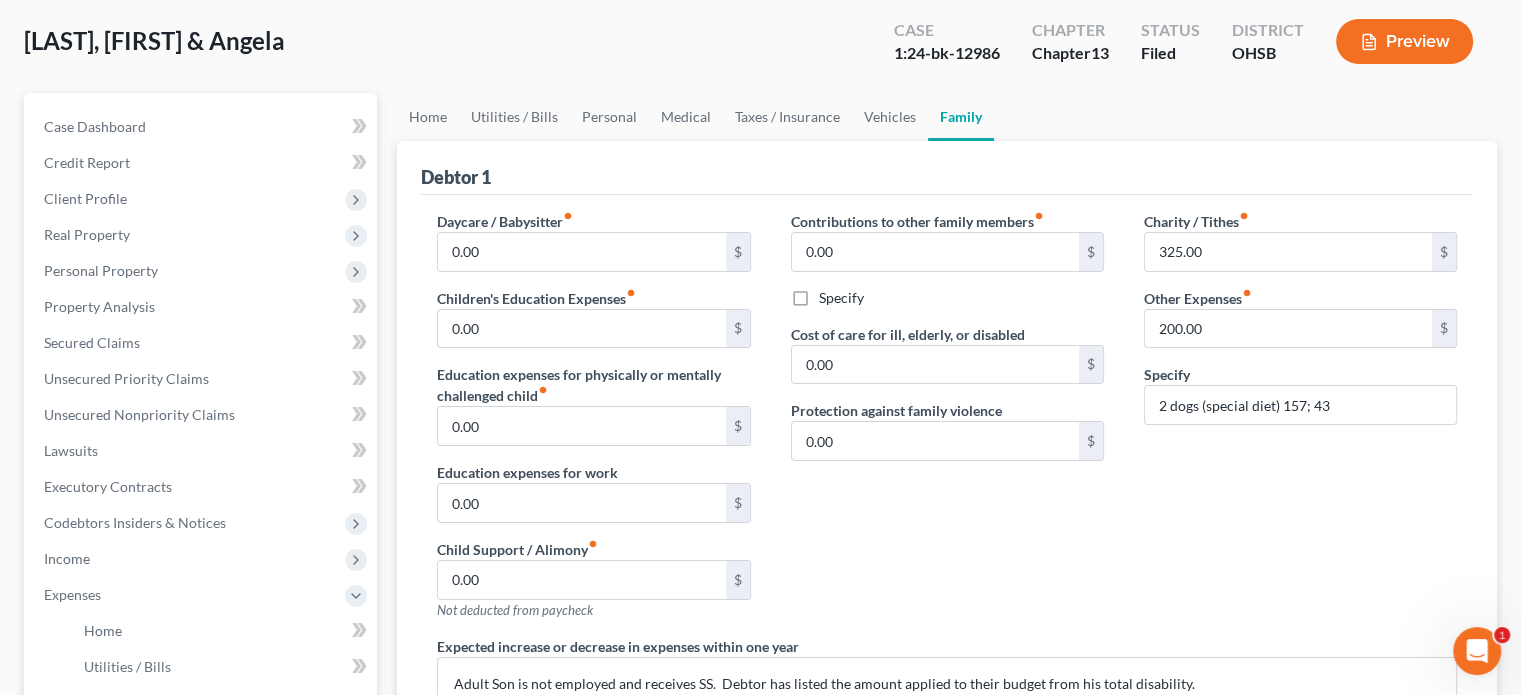 radio on "true" 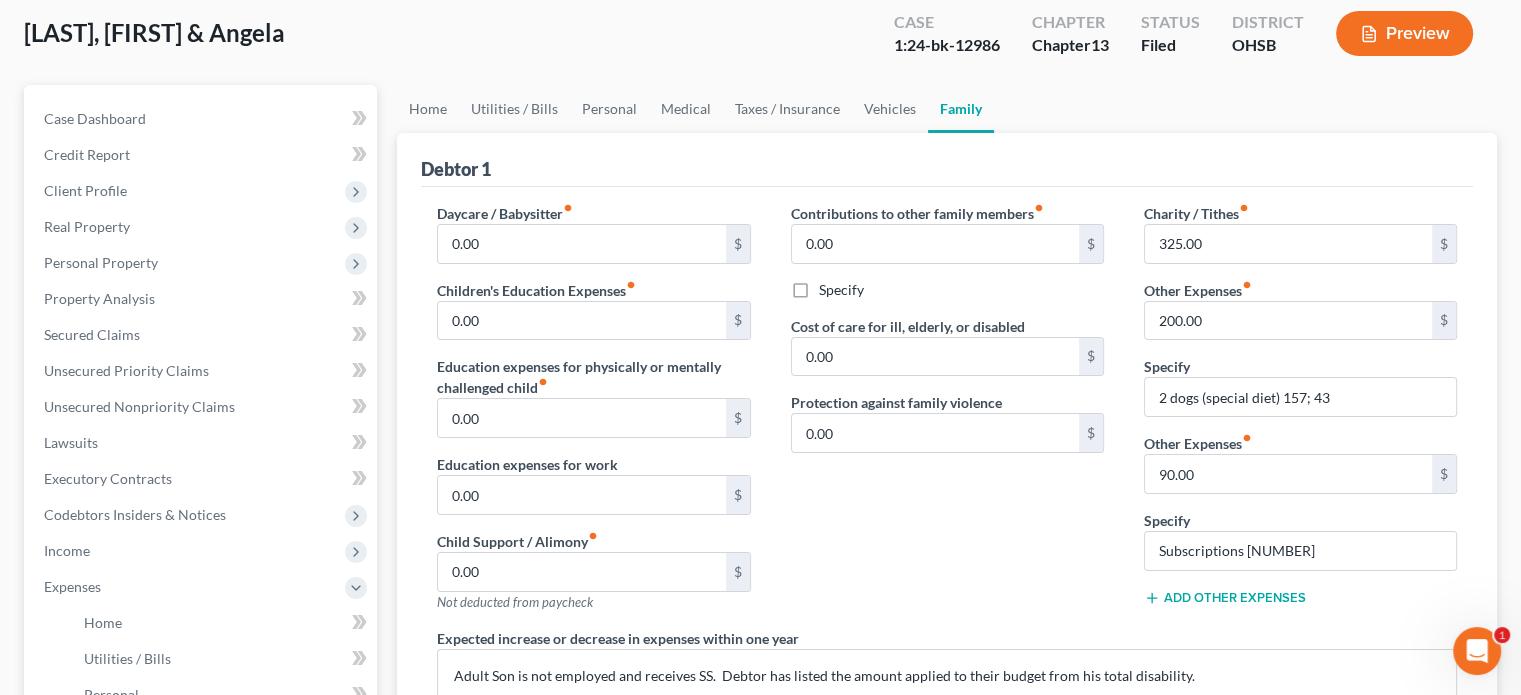 scroll, scrollTop: 100, scrollLeft: 0, axis: vertical 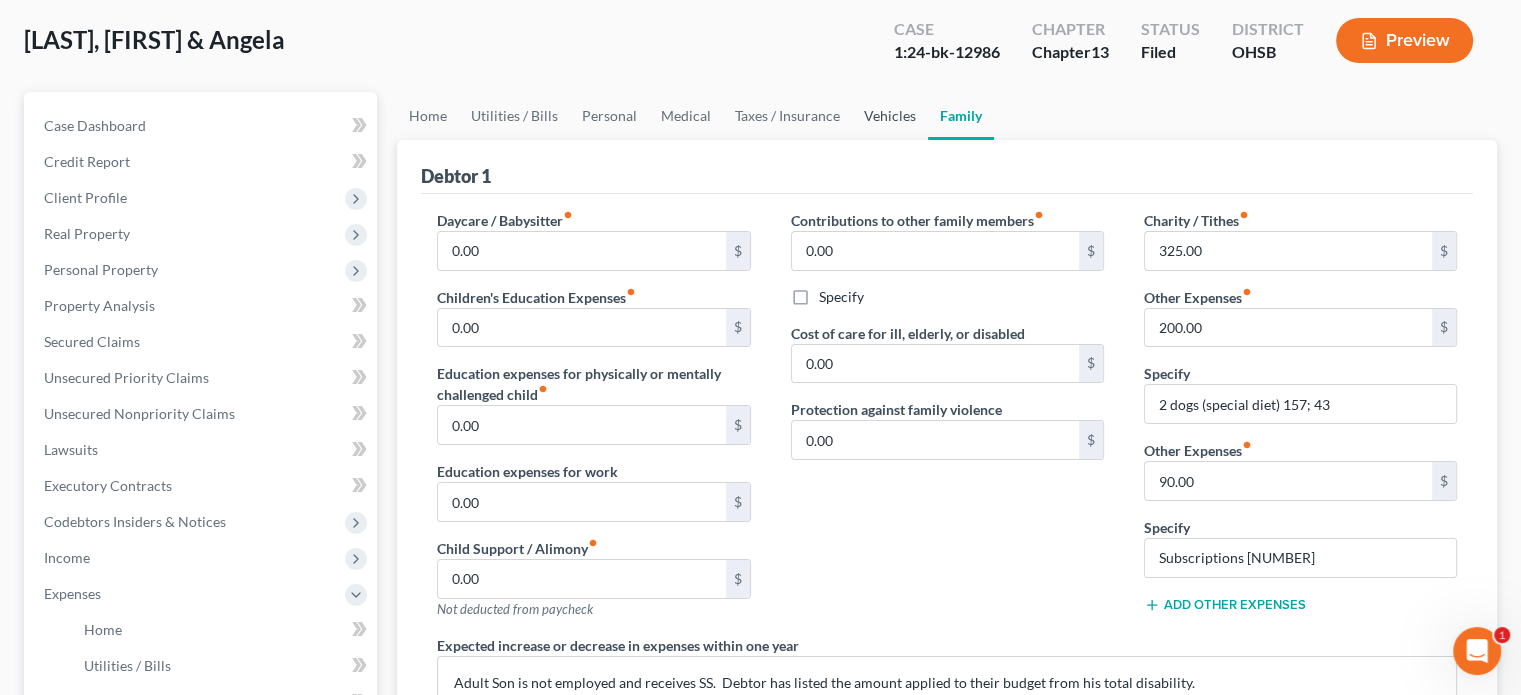 click on "Vehicles" at bounding box center (890, 116) 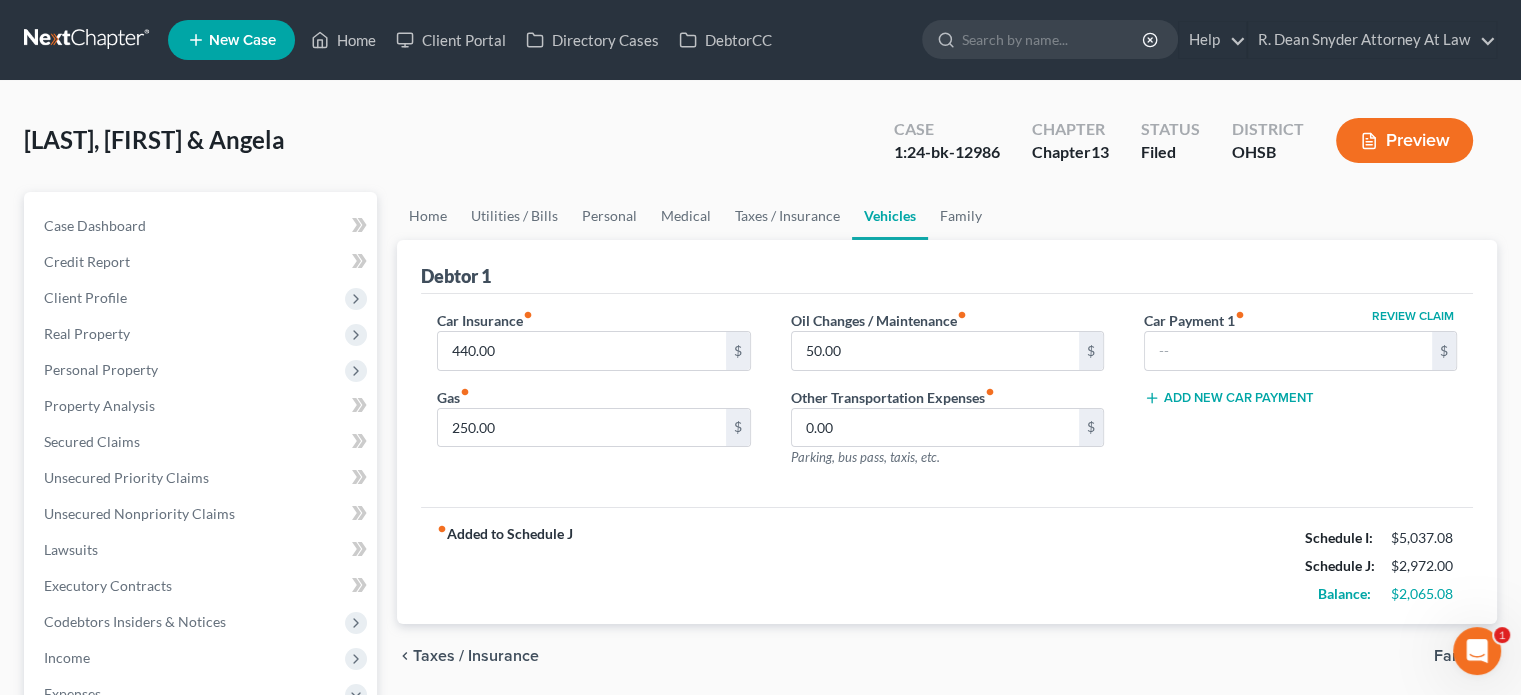 scroll, scrollTop: 0, scrollLeft: 0, axis: both 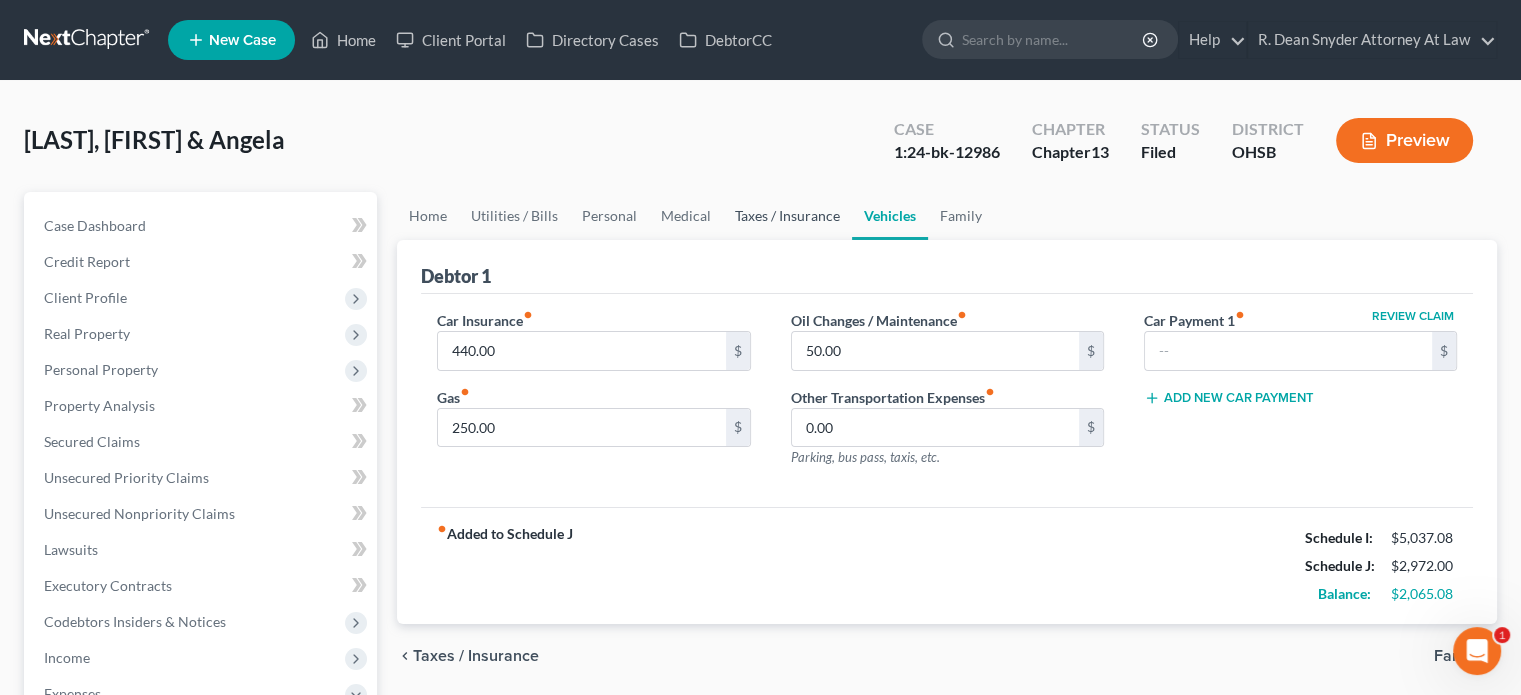 click on "Taxes / Insurance" at bounding box center (787, 216) 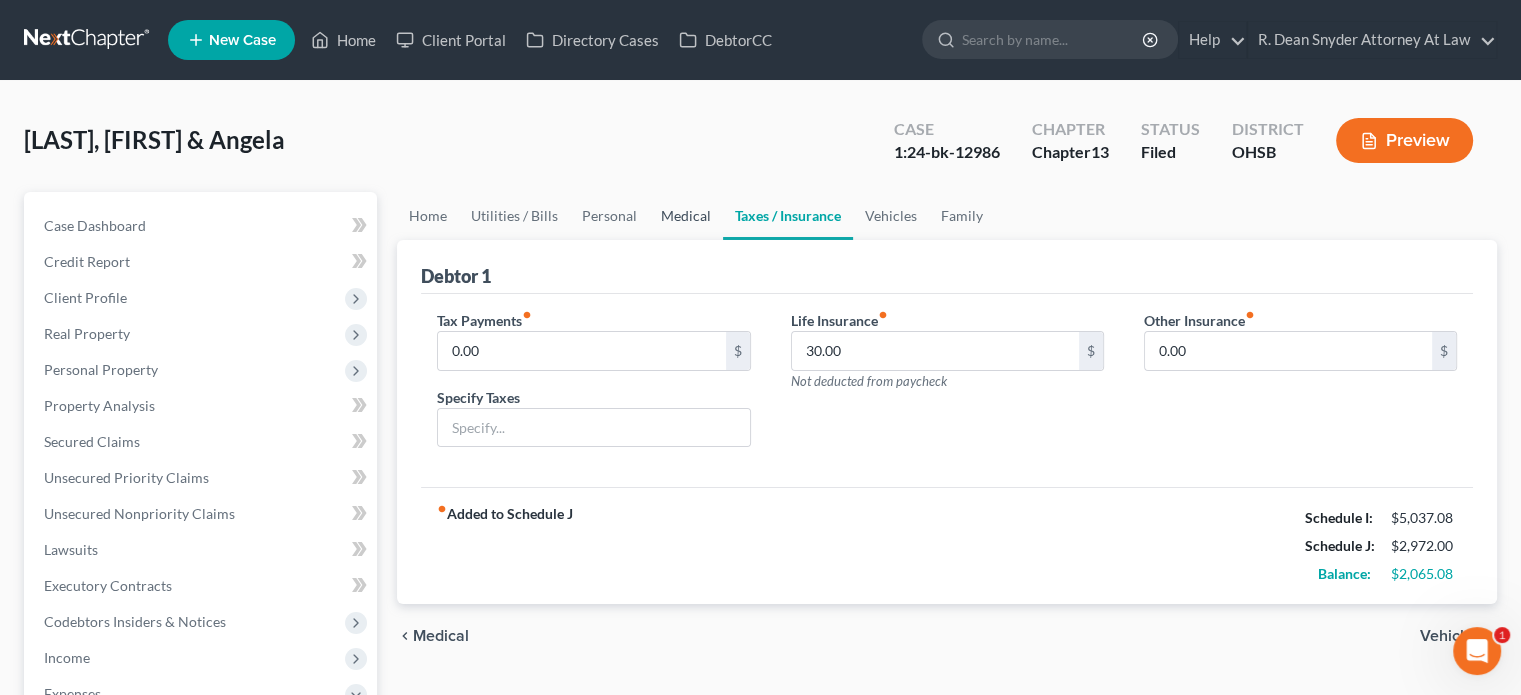 click on "Medical" at bounding box center [686, 216] 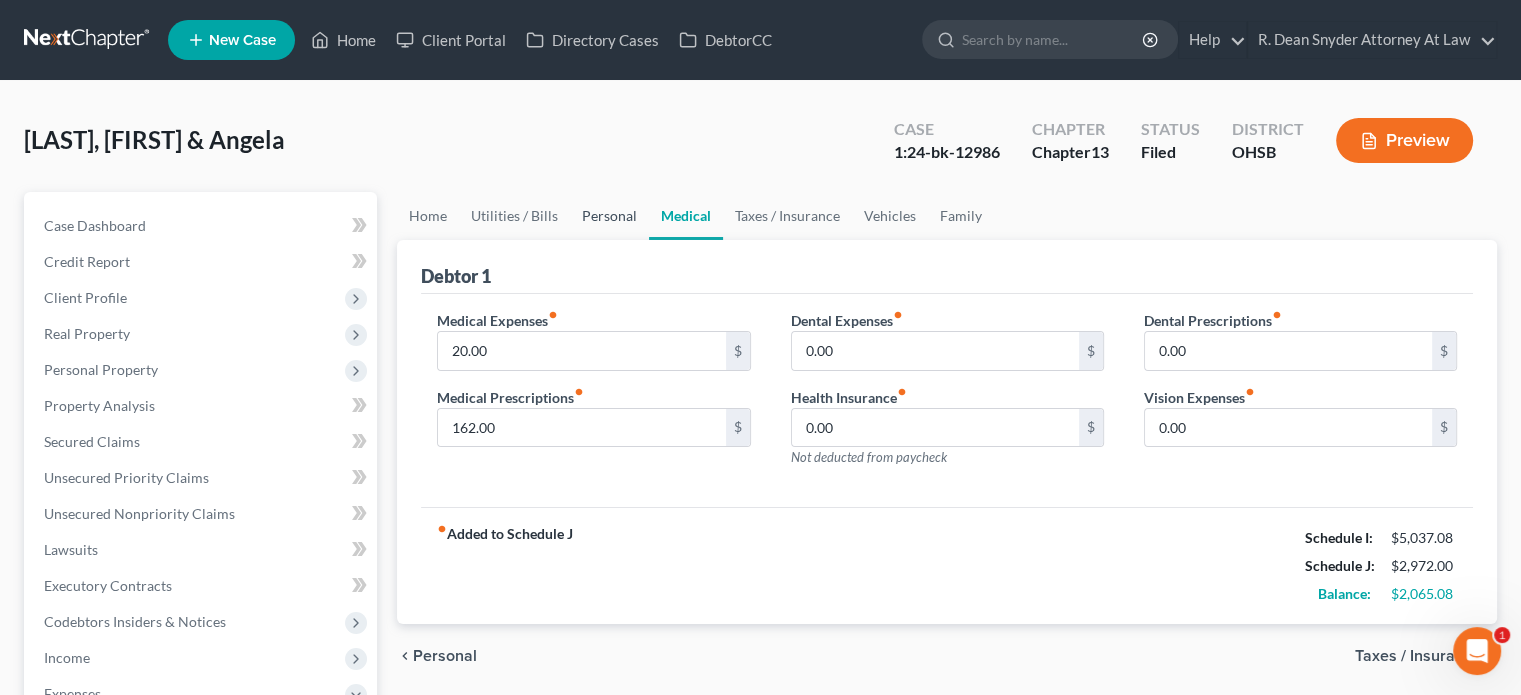 click on "Personal" at bounding box center (609, 216) 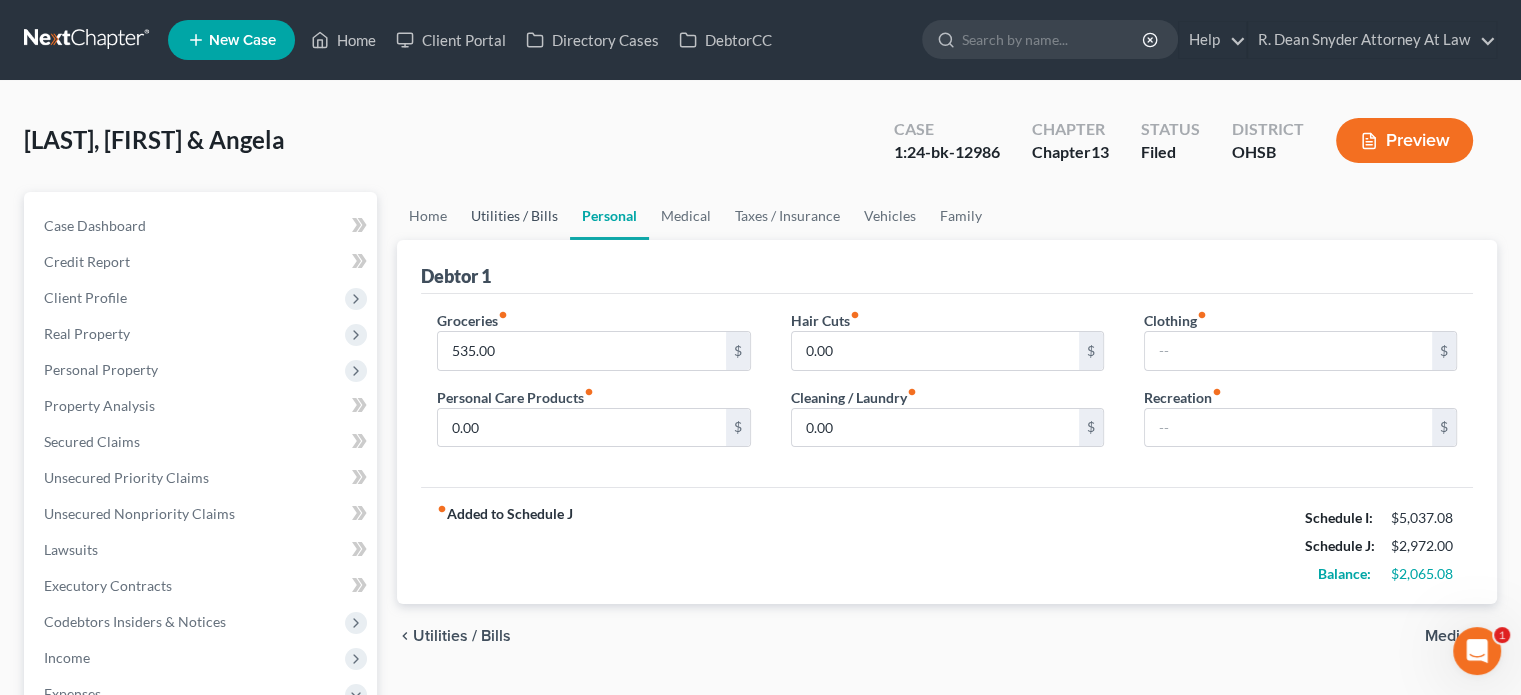 click on "Utilities / Bills" at bounding box center (514, 216) 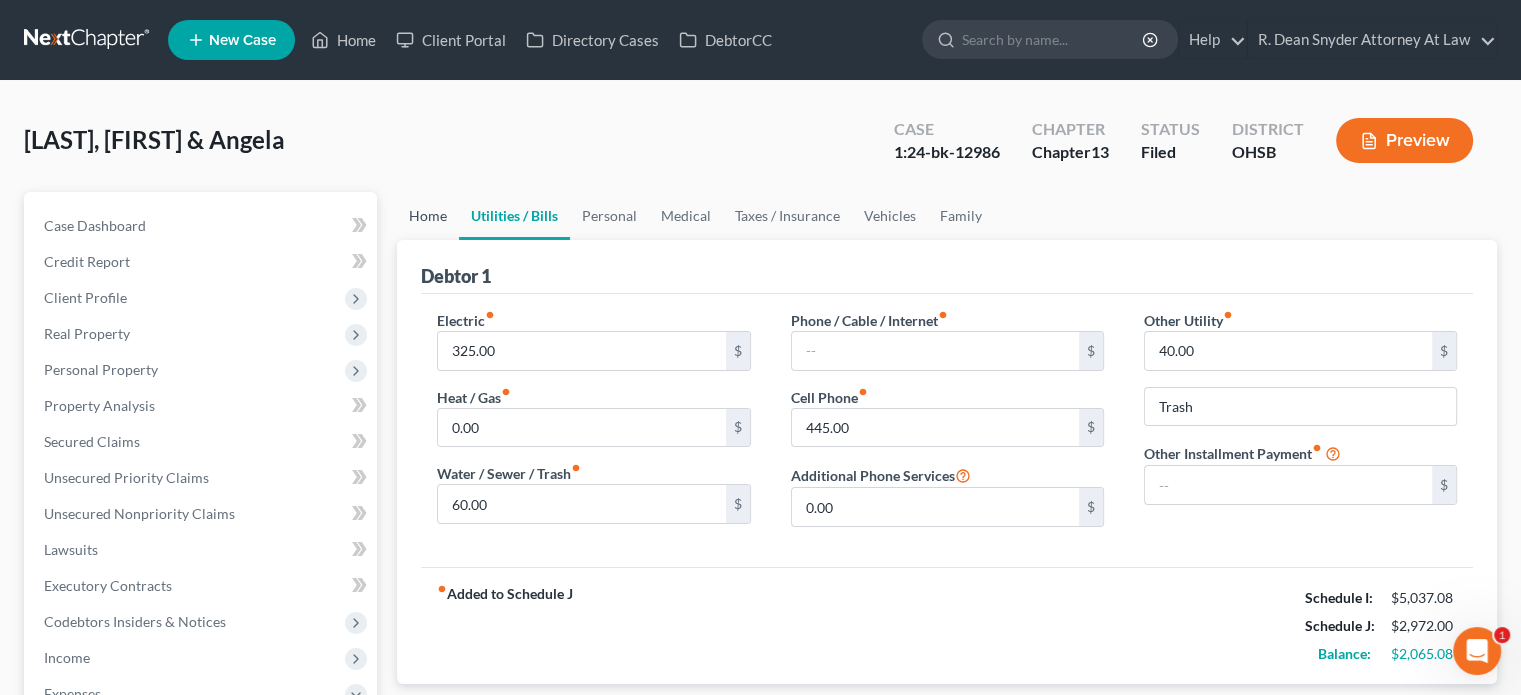 click on "Home" at bounding box center (428, 216) 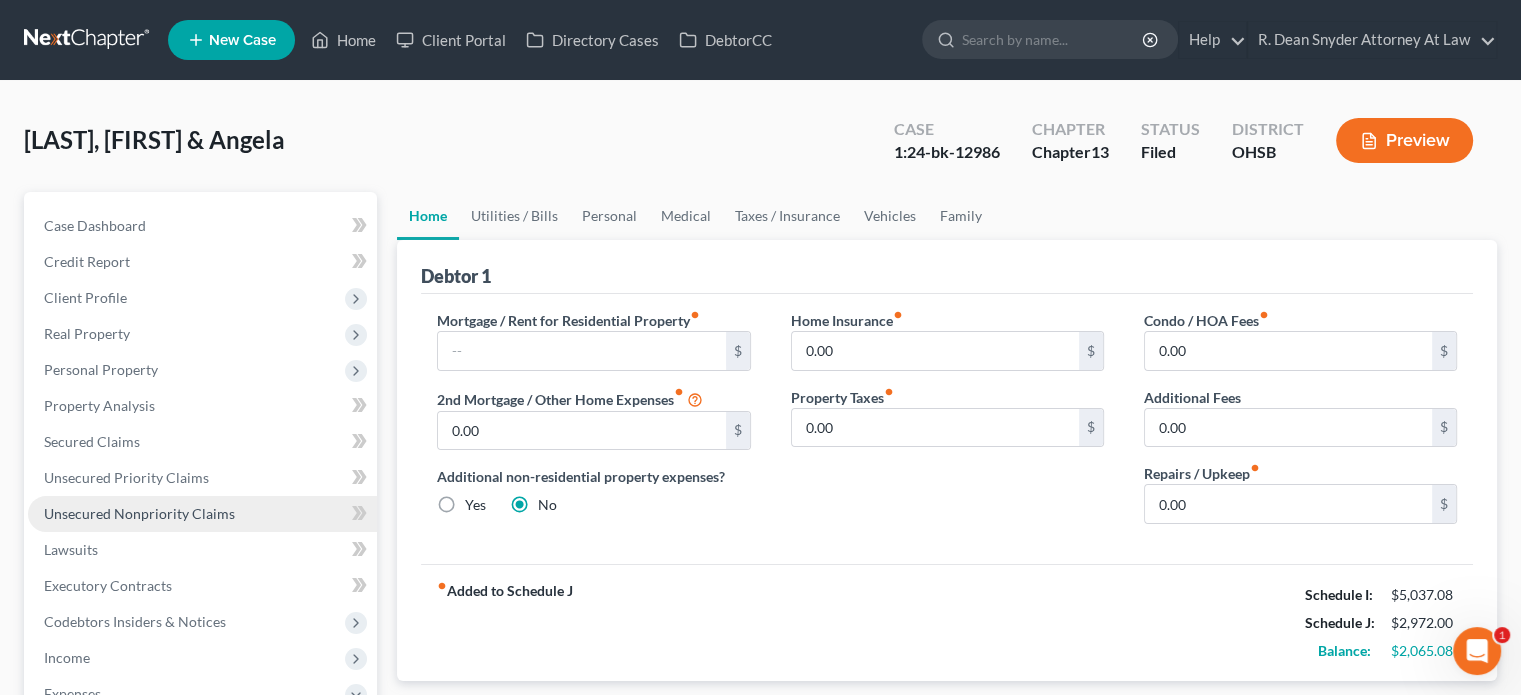click on "Unsecured Nonpriority Claims" at bounding box center (139, 513) 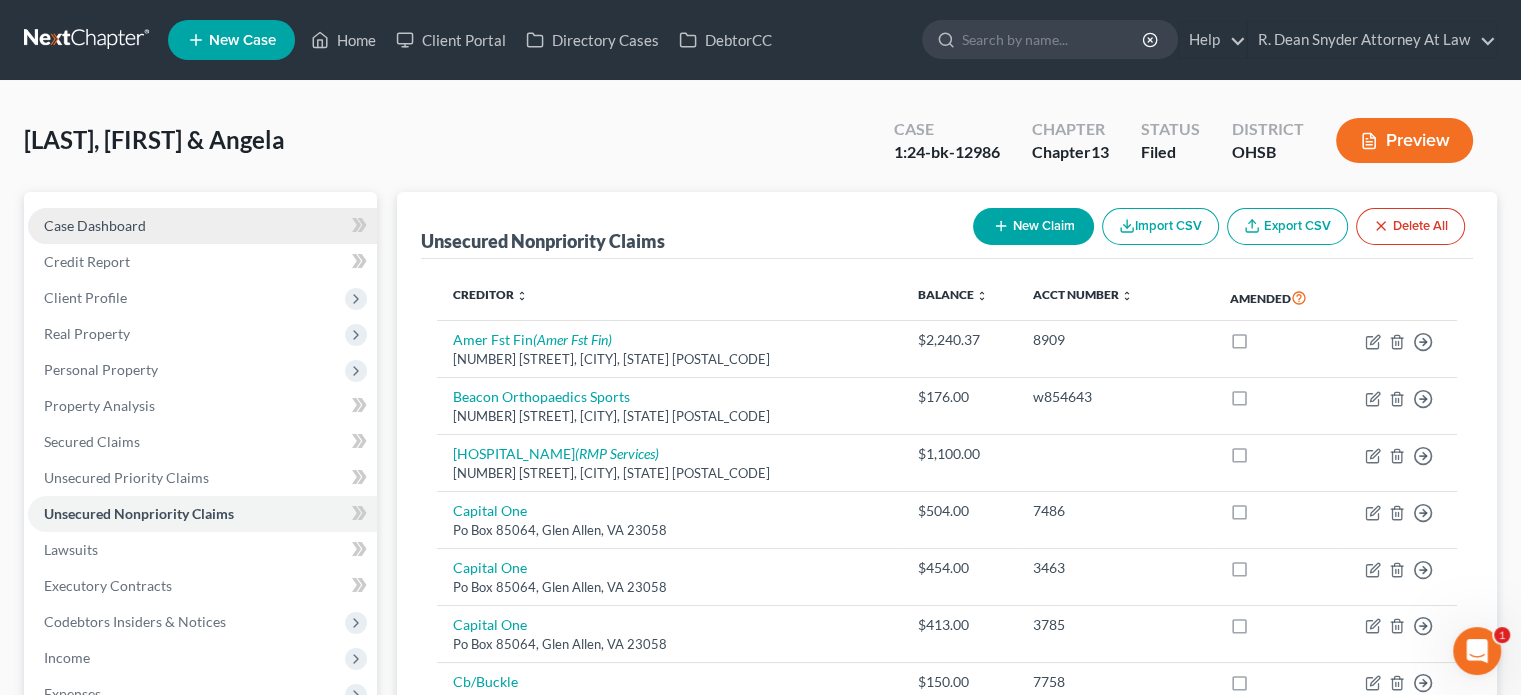 click on "Case Dashboard" at bounding box center (95, 225) 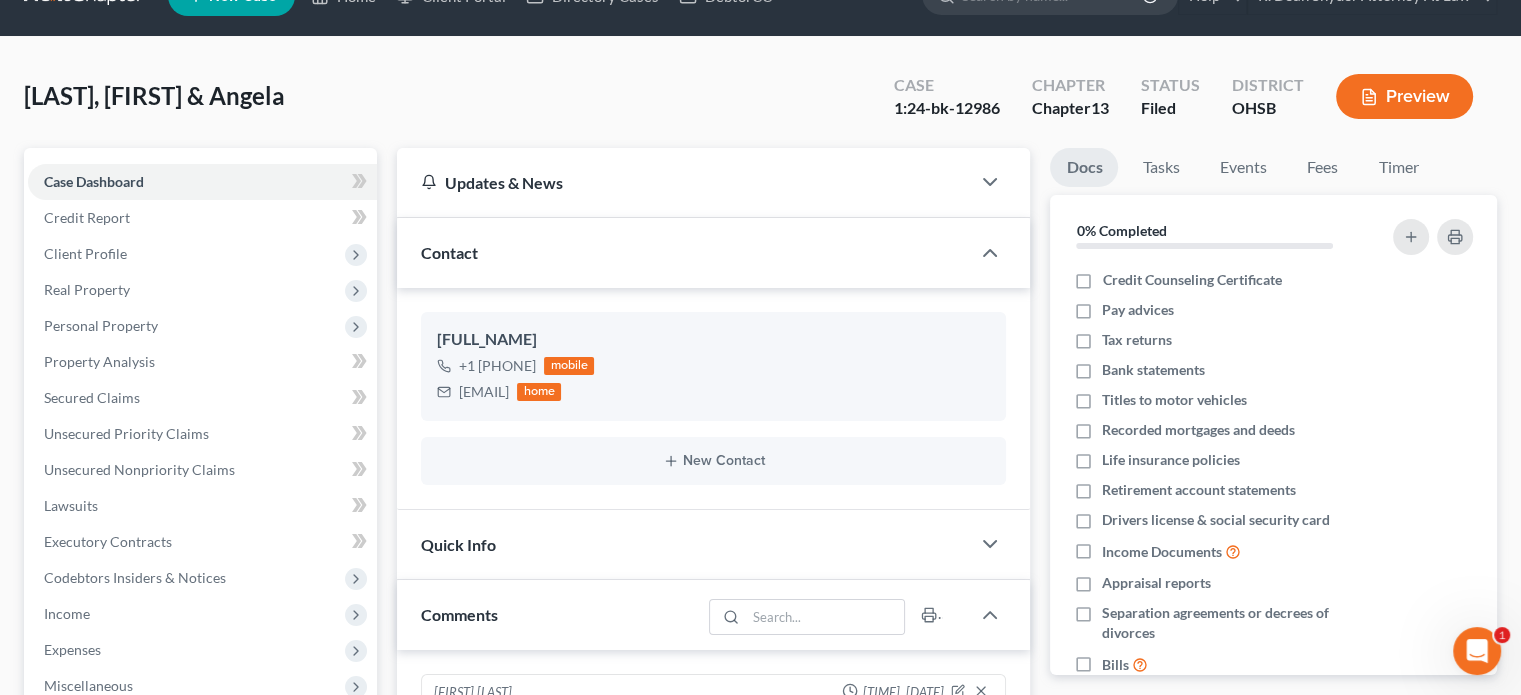 scroll, scrollTop: 700, scrollLeft: 0, axis: vertical 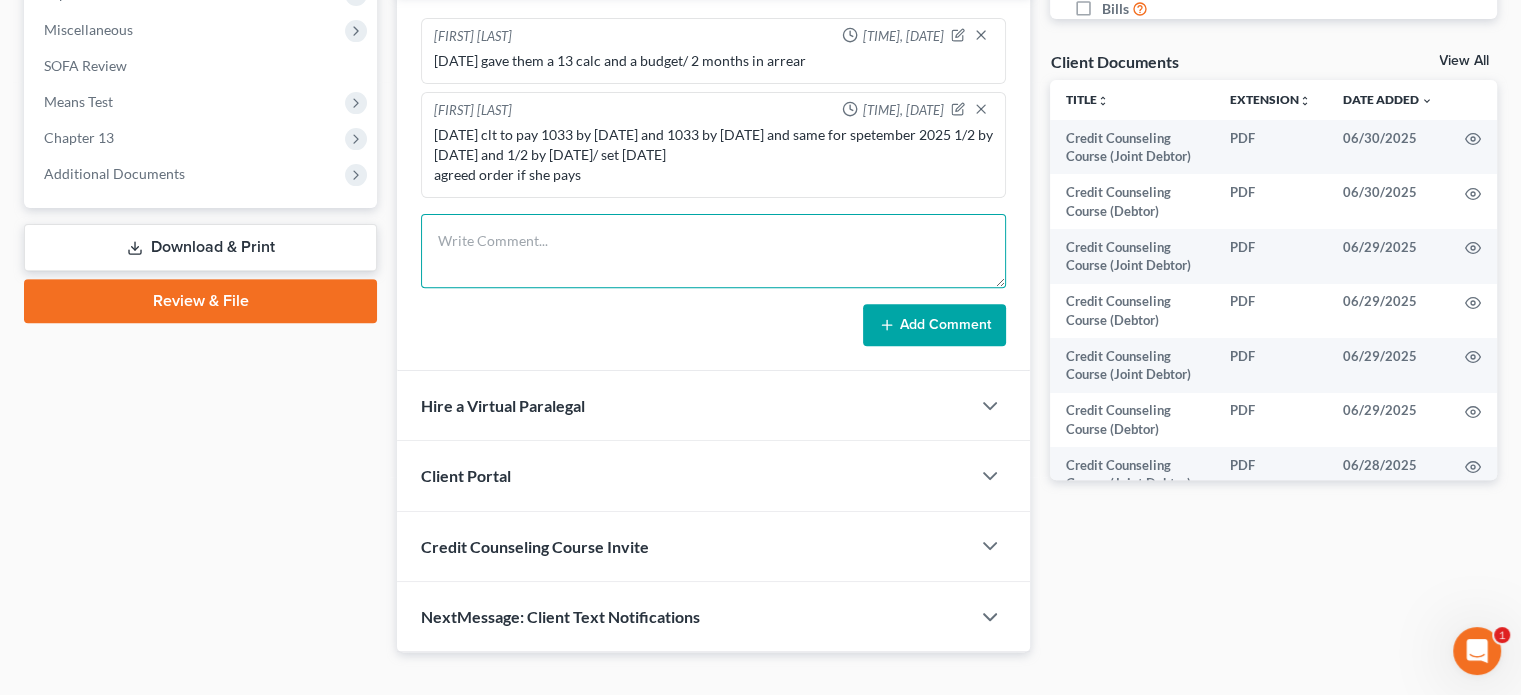 click at bounding box center [713, 251] 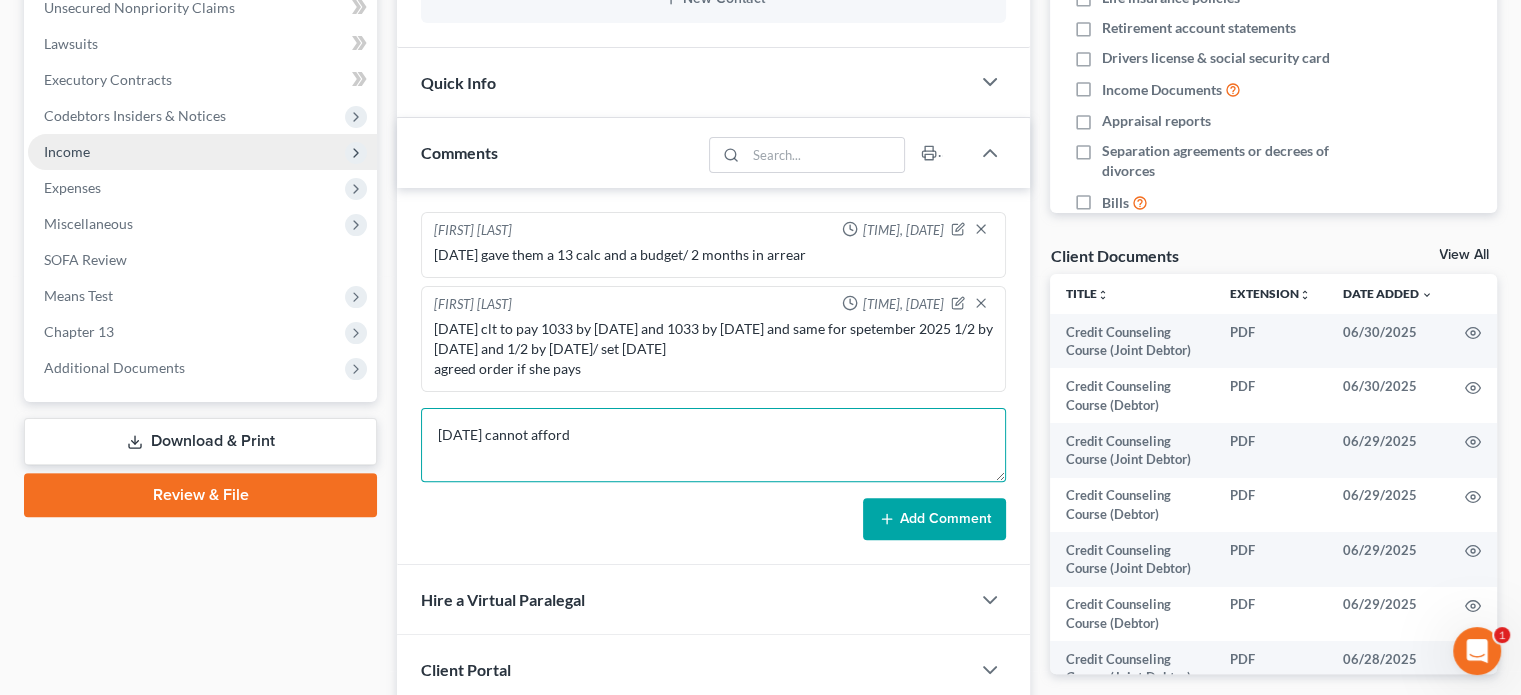scroll, scrollTop: 428, scrollLeft: 0, axis: vertical 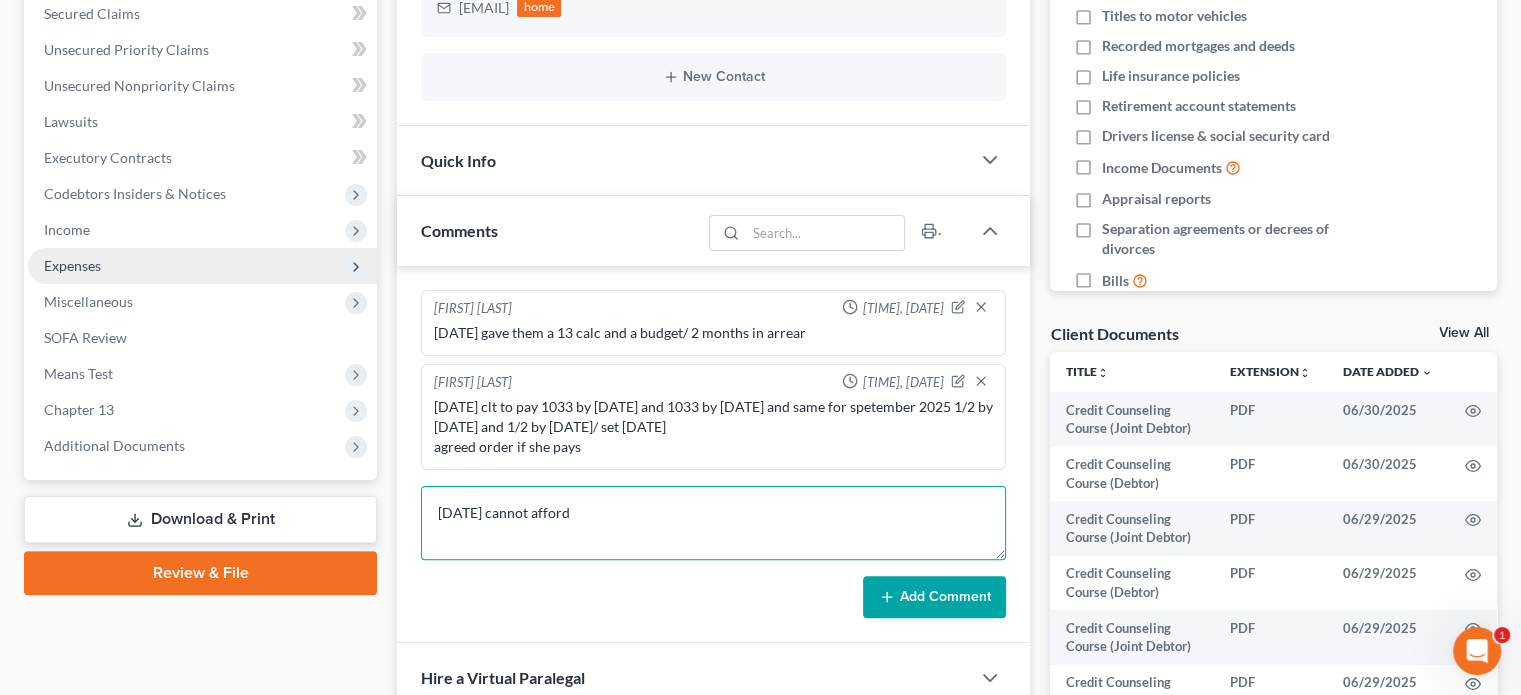 type on "8.8.2025  cannot afford" 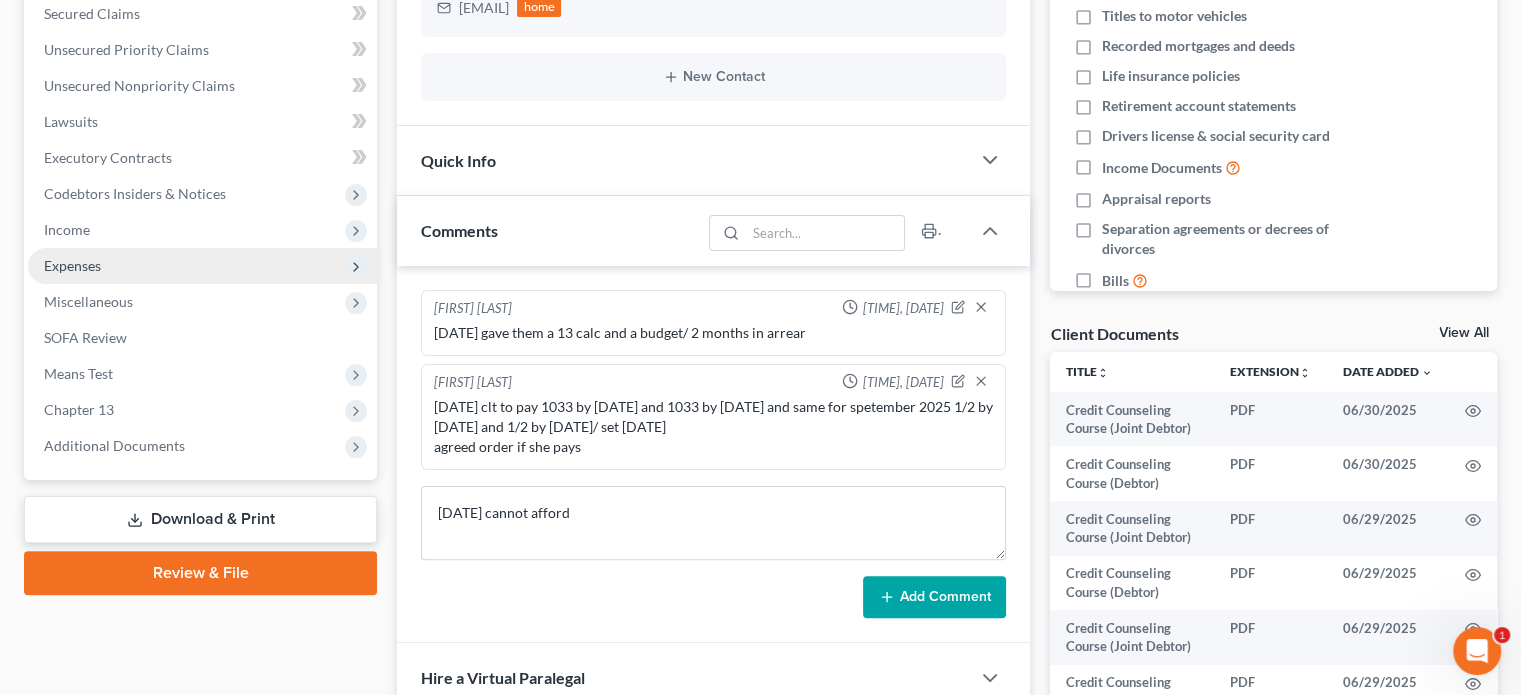 click on "Expenses" at bounding box center (72, 265) 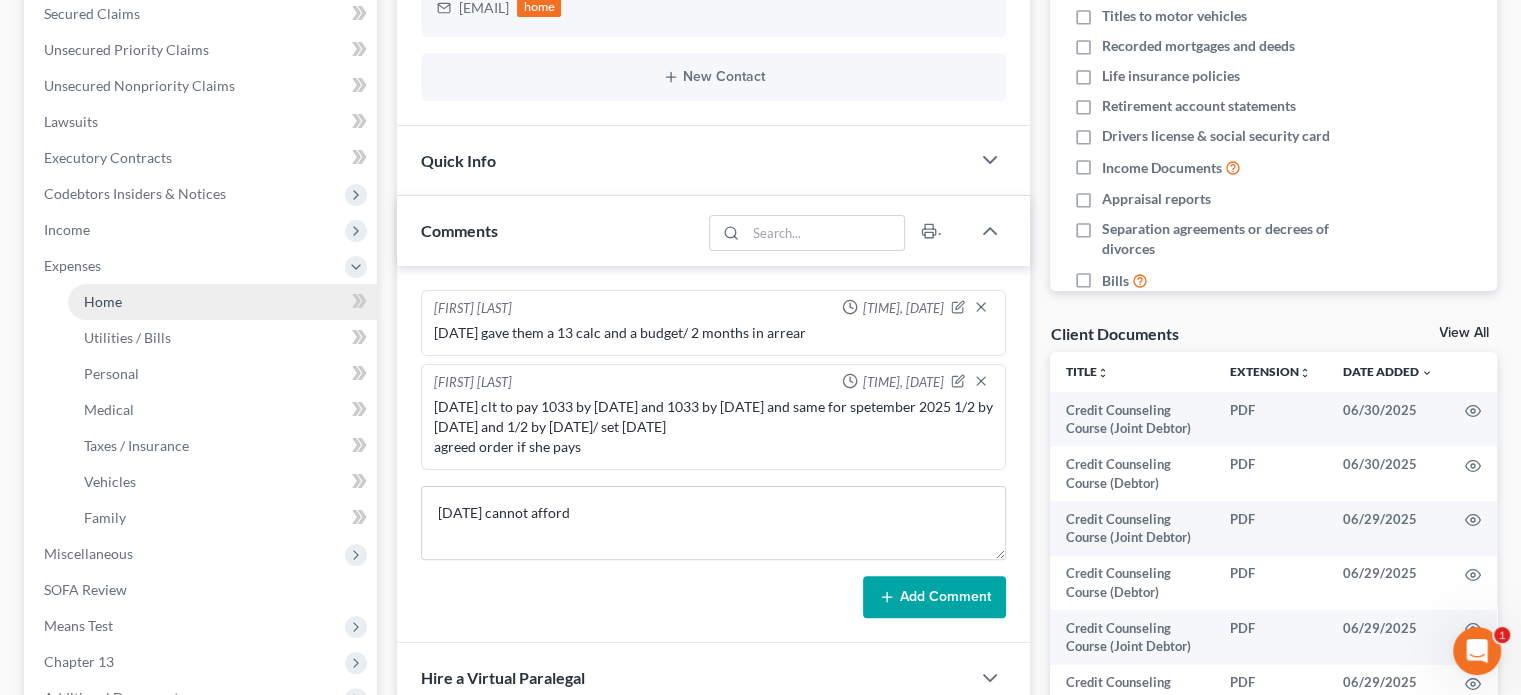 click on "Home" at bounding box center [103, 301] 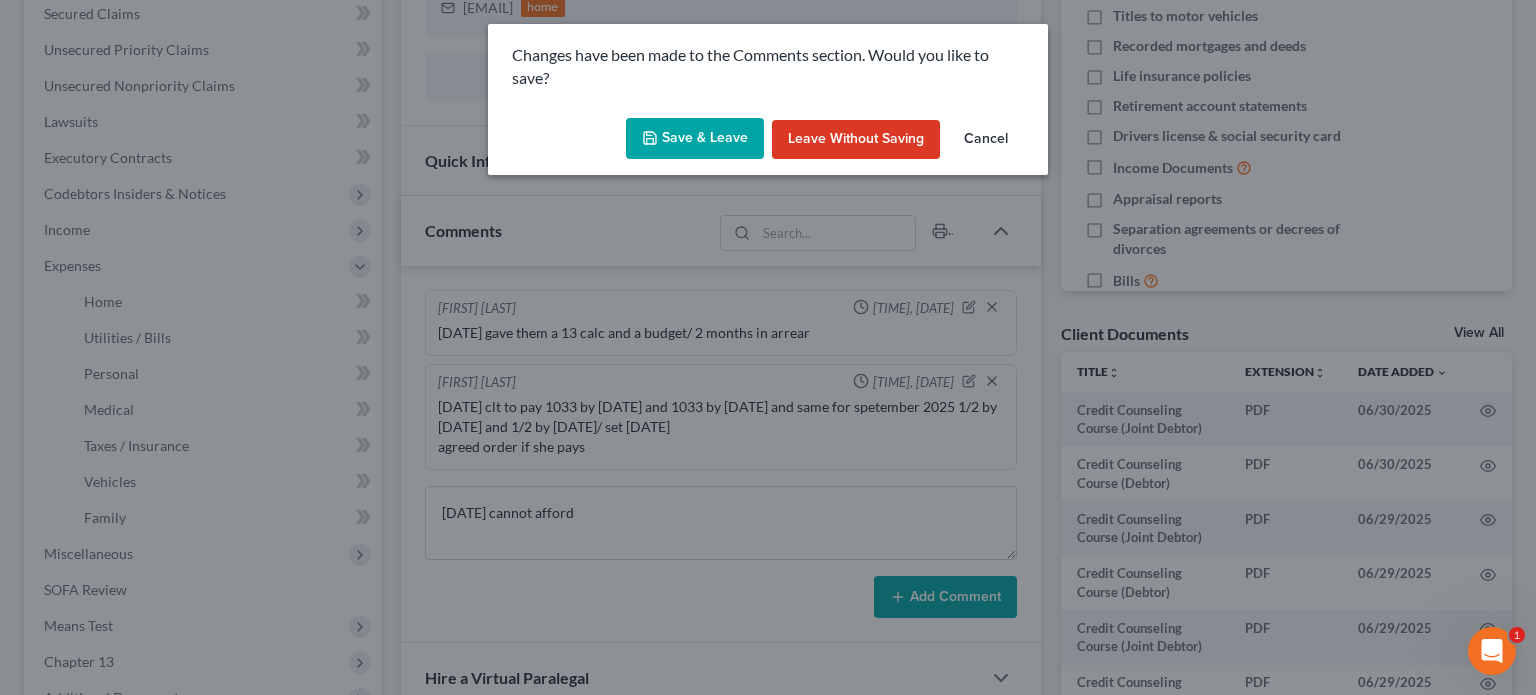 click on "Save & Leave" at bounding box center (695, 139) 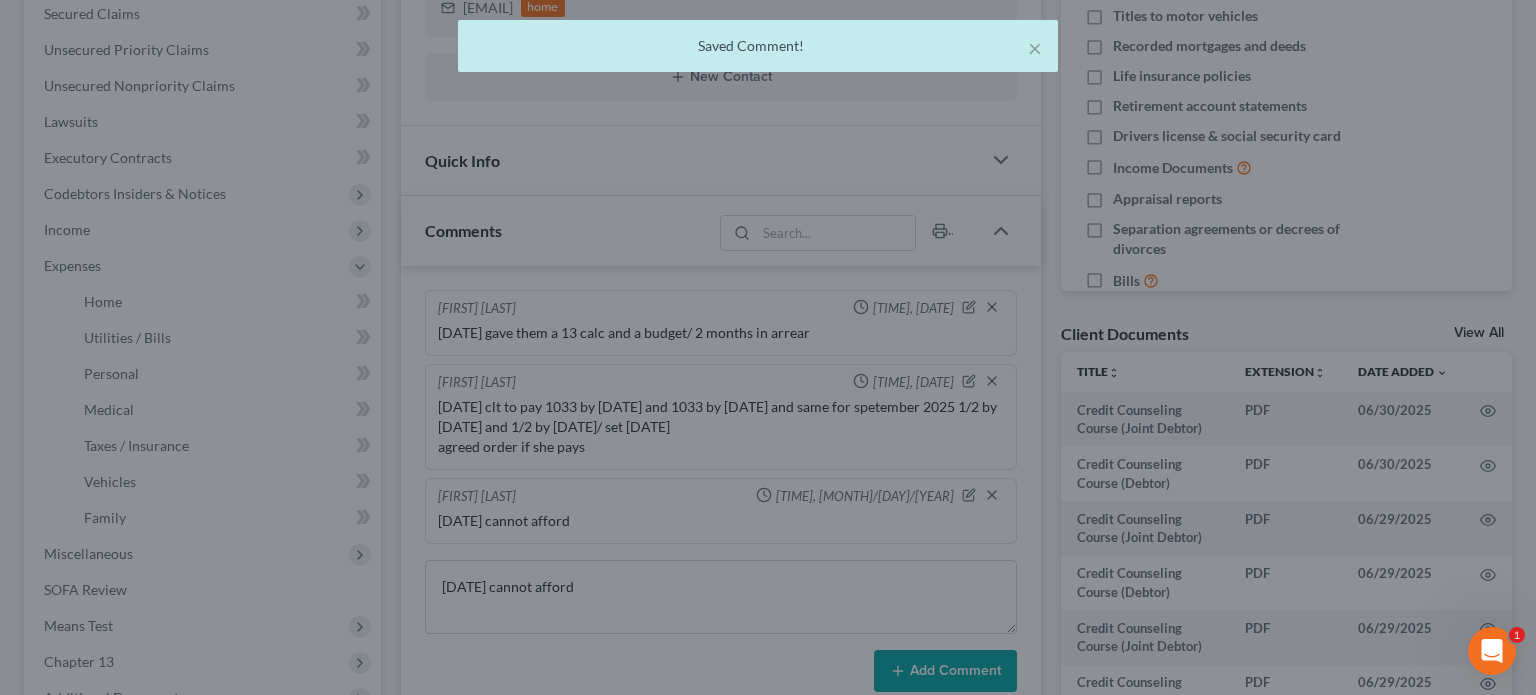 type 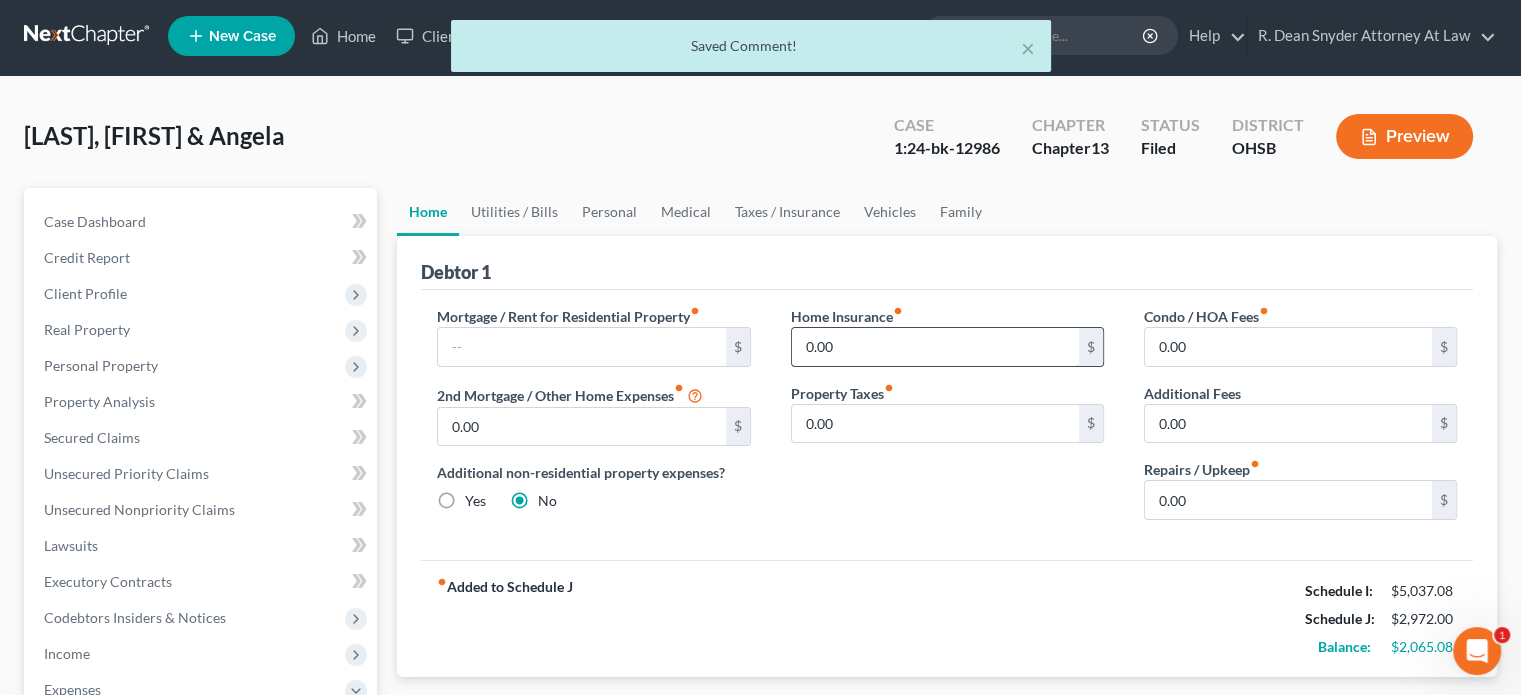 scroll, scrollTop: 0, scrollLeft: 0, axis: both 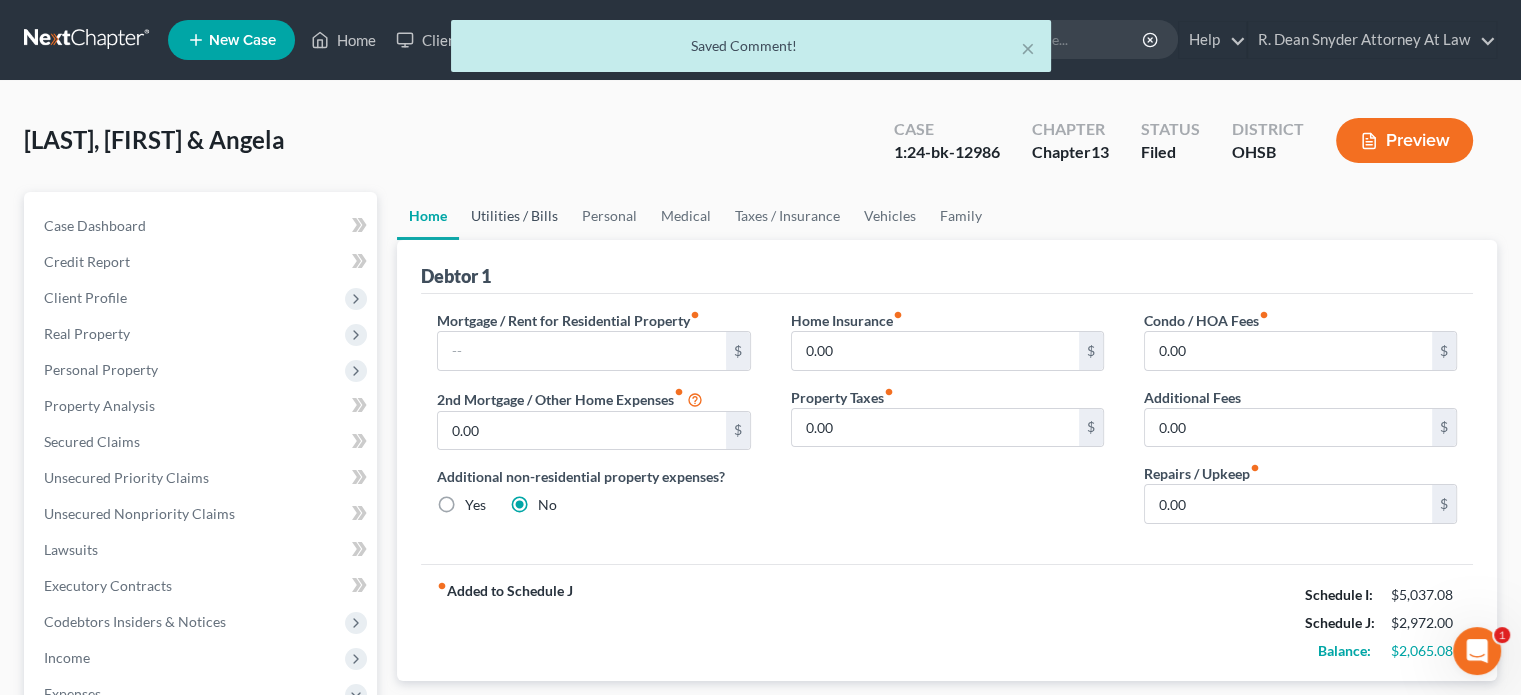 click on "Utilities / Bills" at bounding box center [514, 216] 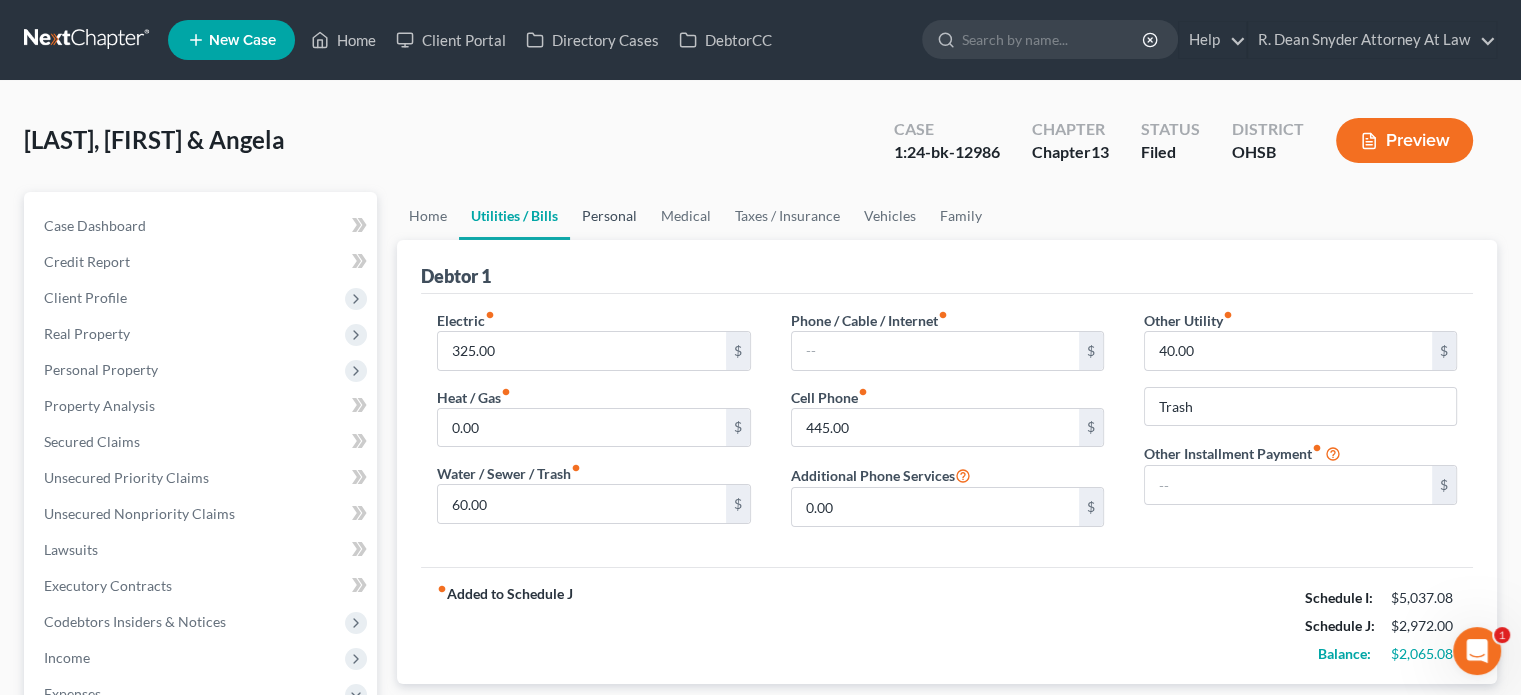 click on "Personal" at bounding box center [609, 216] 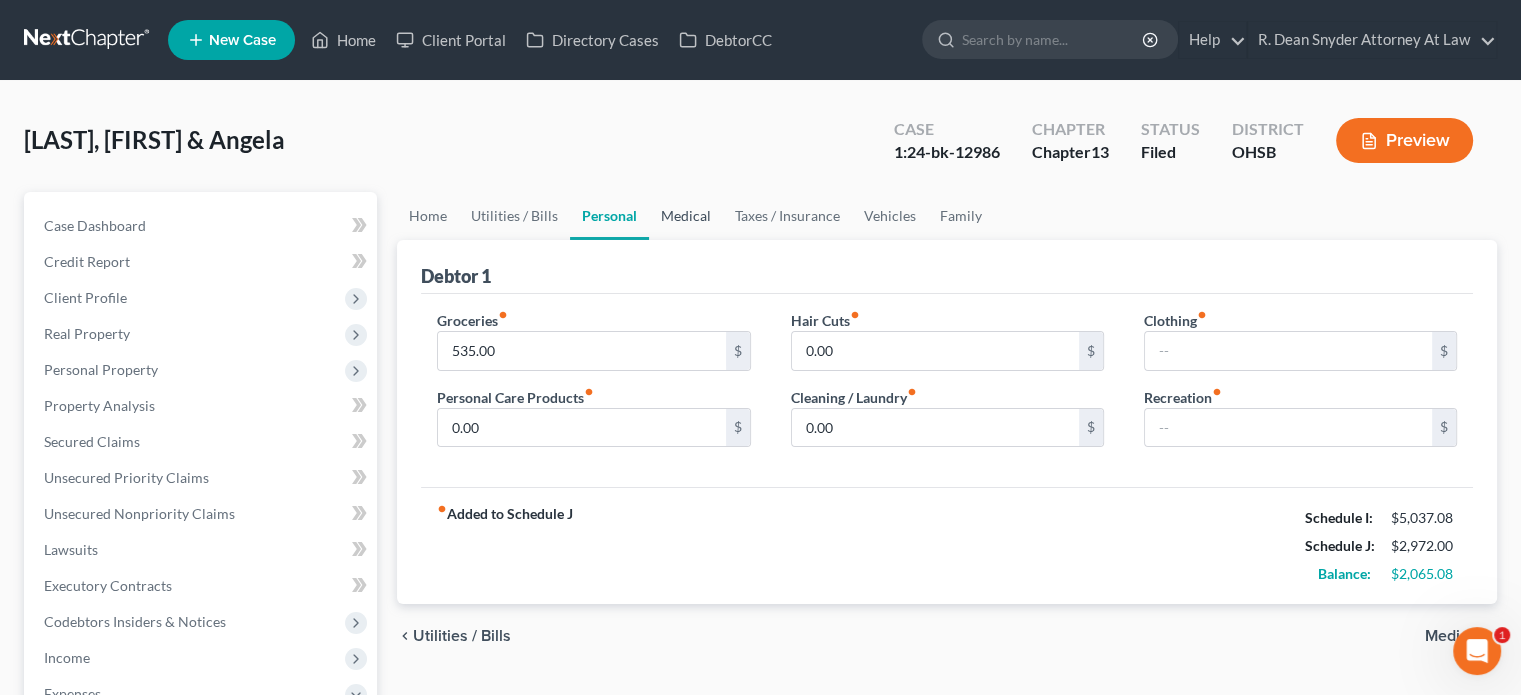 click on "Medical" at bounding box center [686, 216] 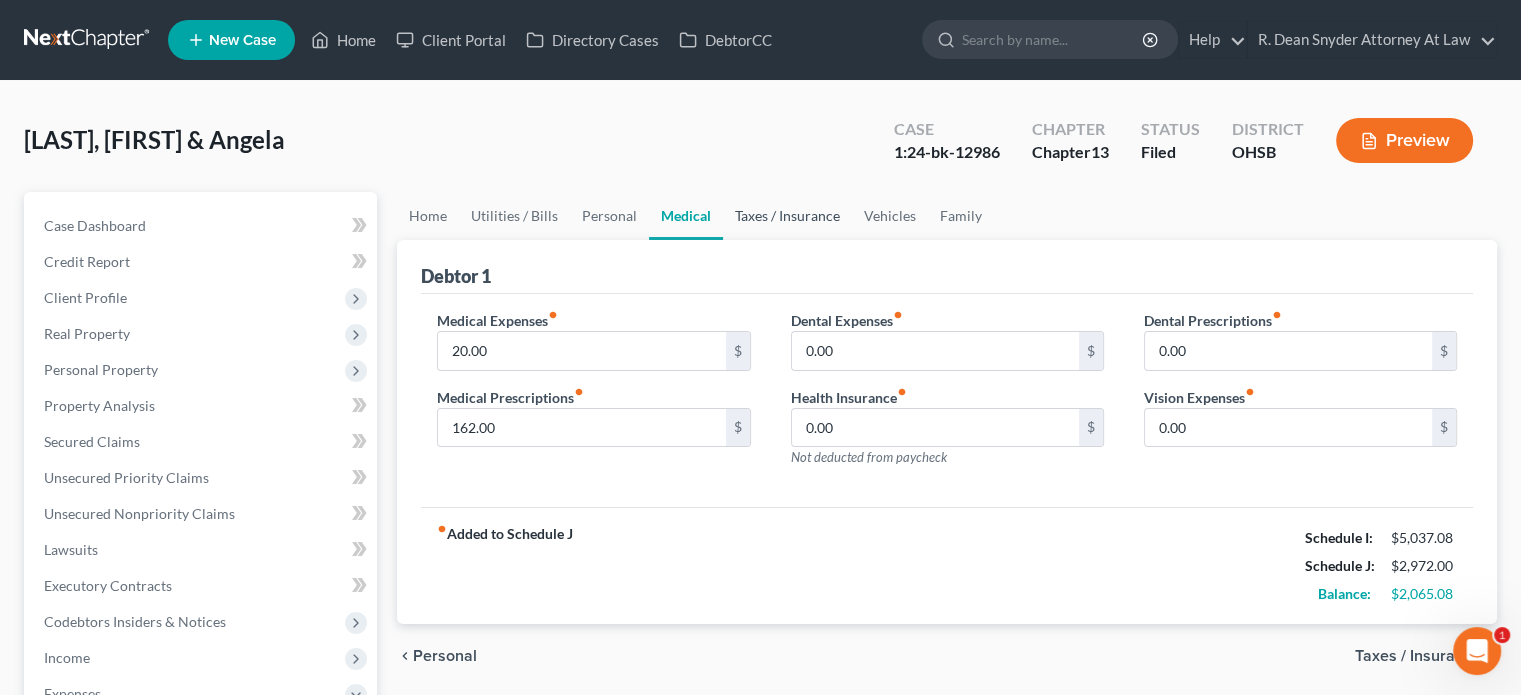 click on "Taxes / Insurance" at bounding box center (787, 216) 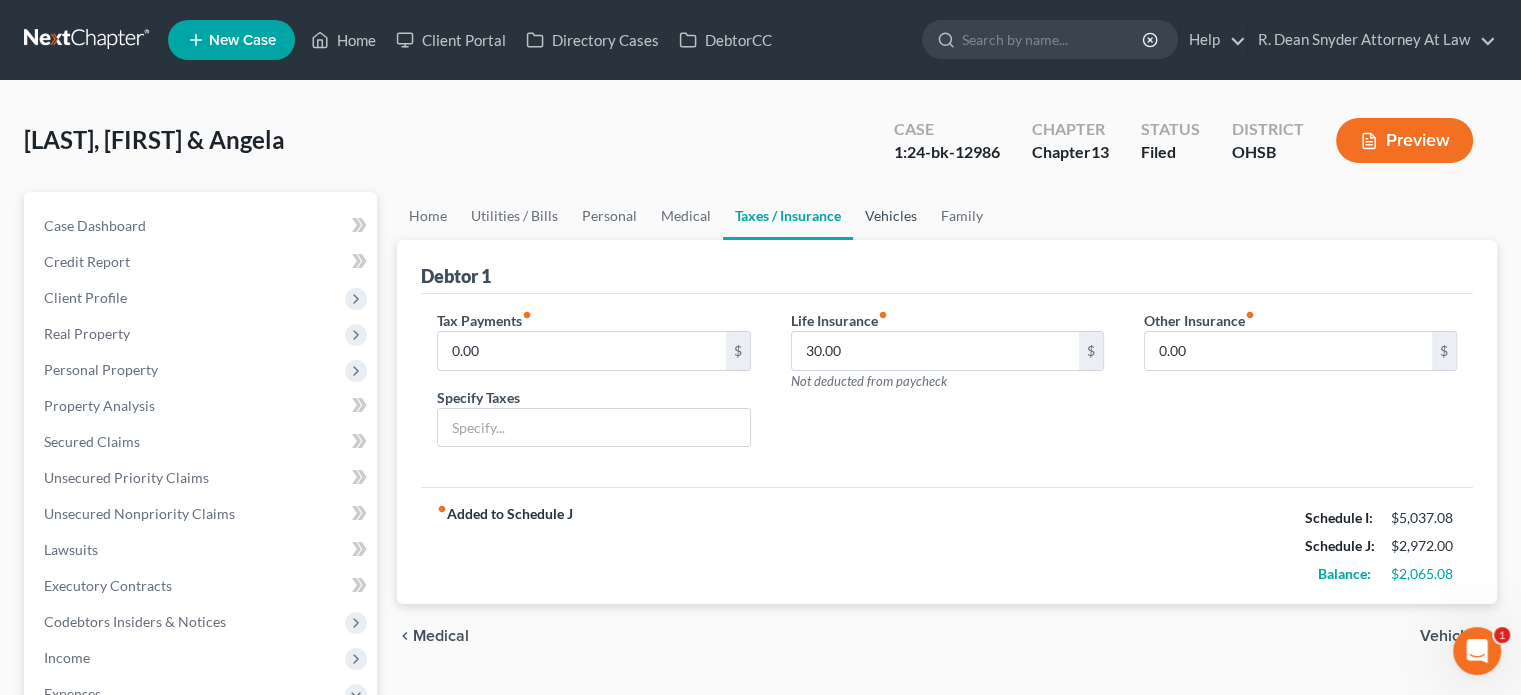 click on "Vehicles" at bounding box center (891, 216) 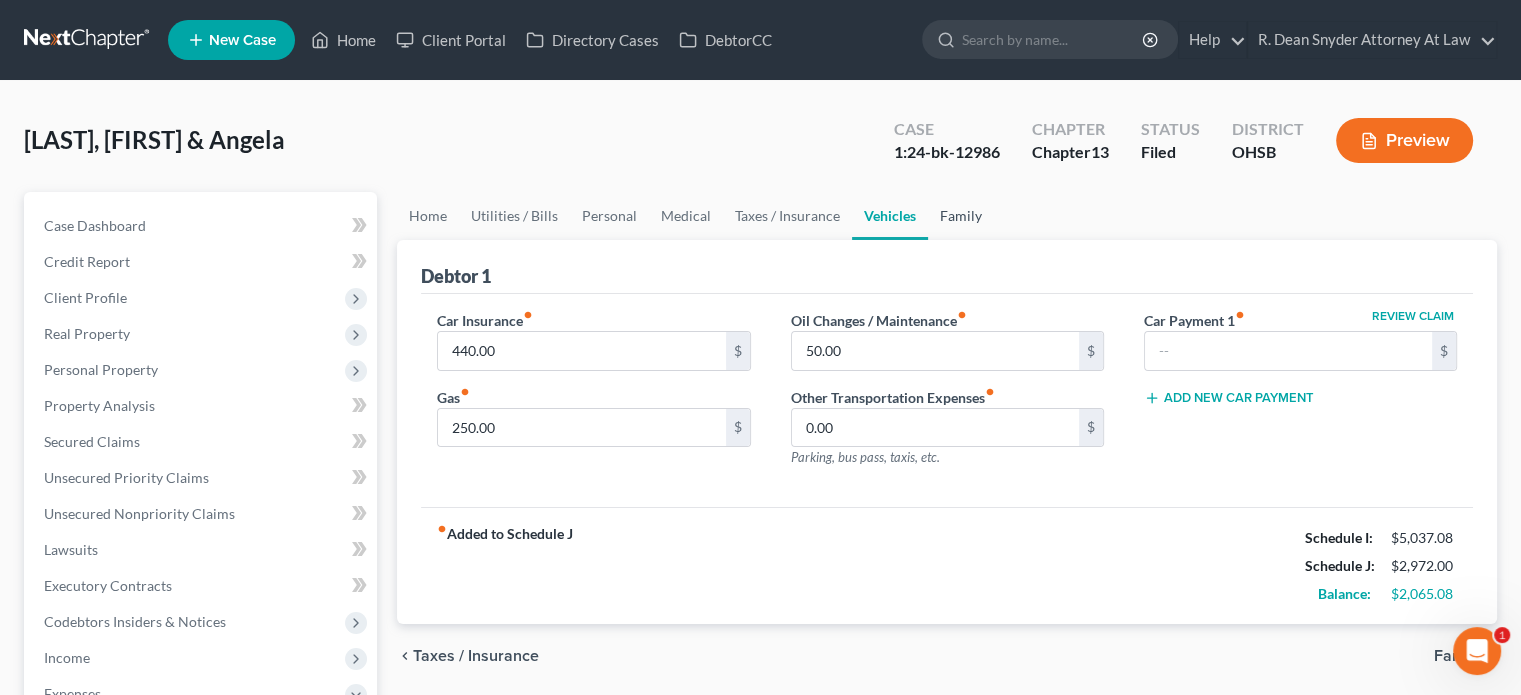 click on "Family" at bounding box center (961, 216) 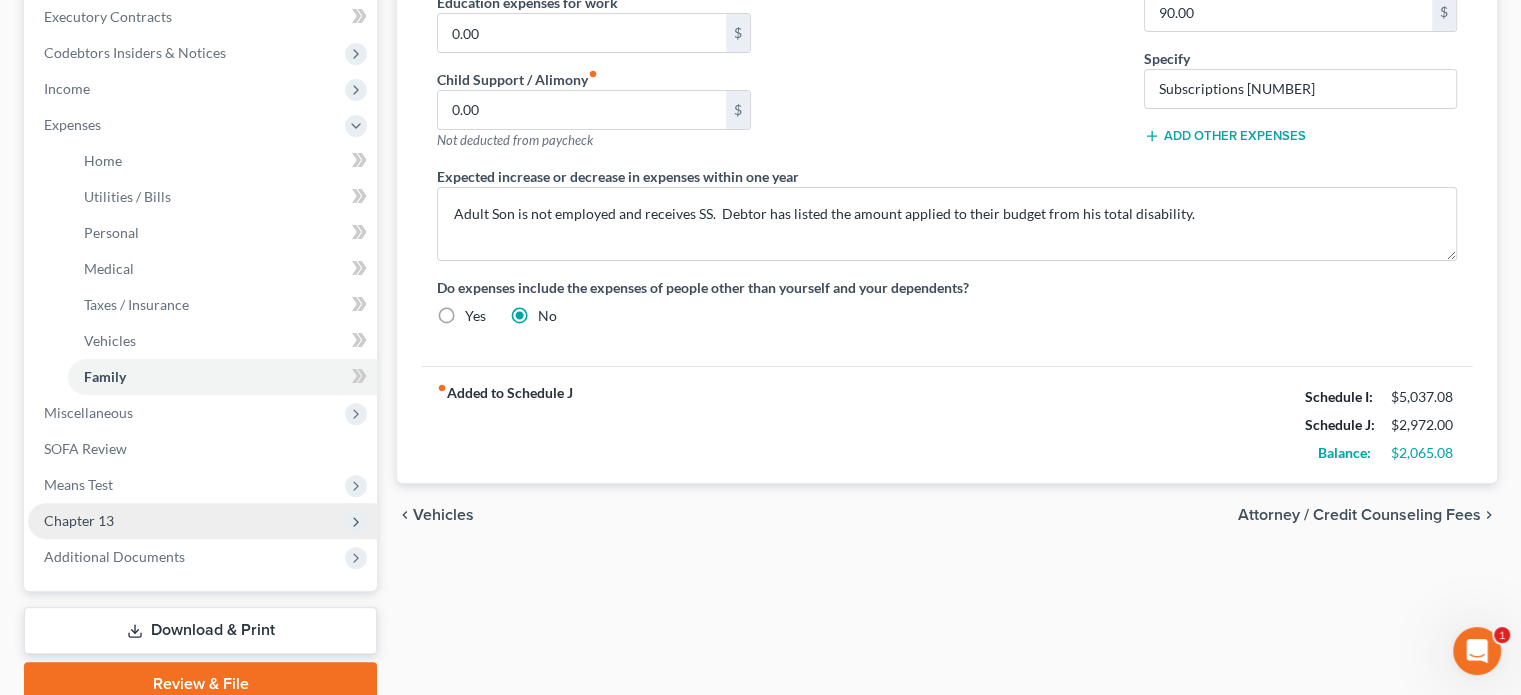 scroll, scrollTop: 654, scrollLeft: 0, axis: vertical 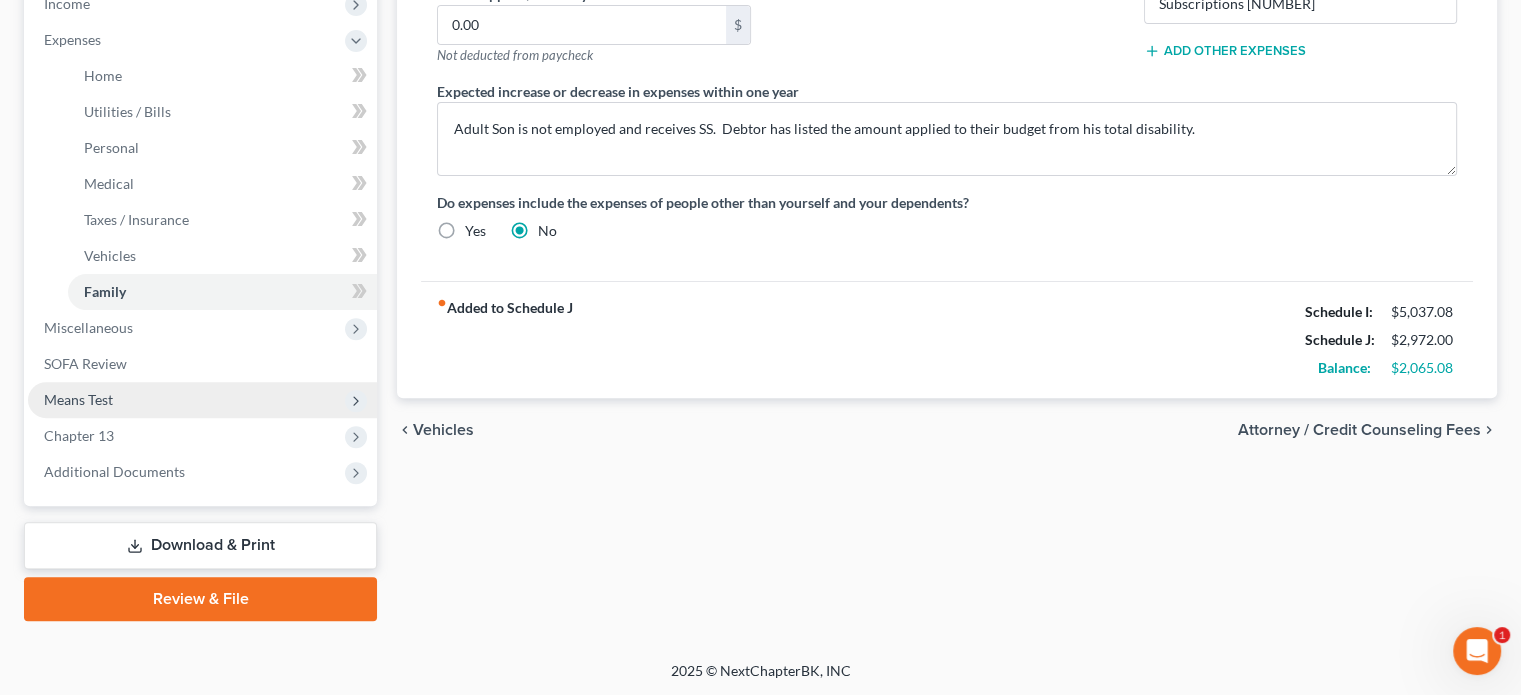 click on "Means Test" at bounding box center (78, 399) 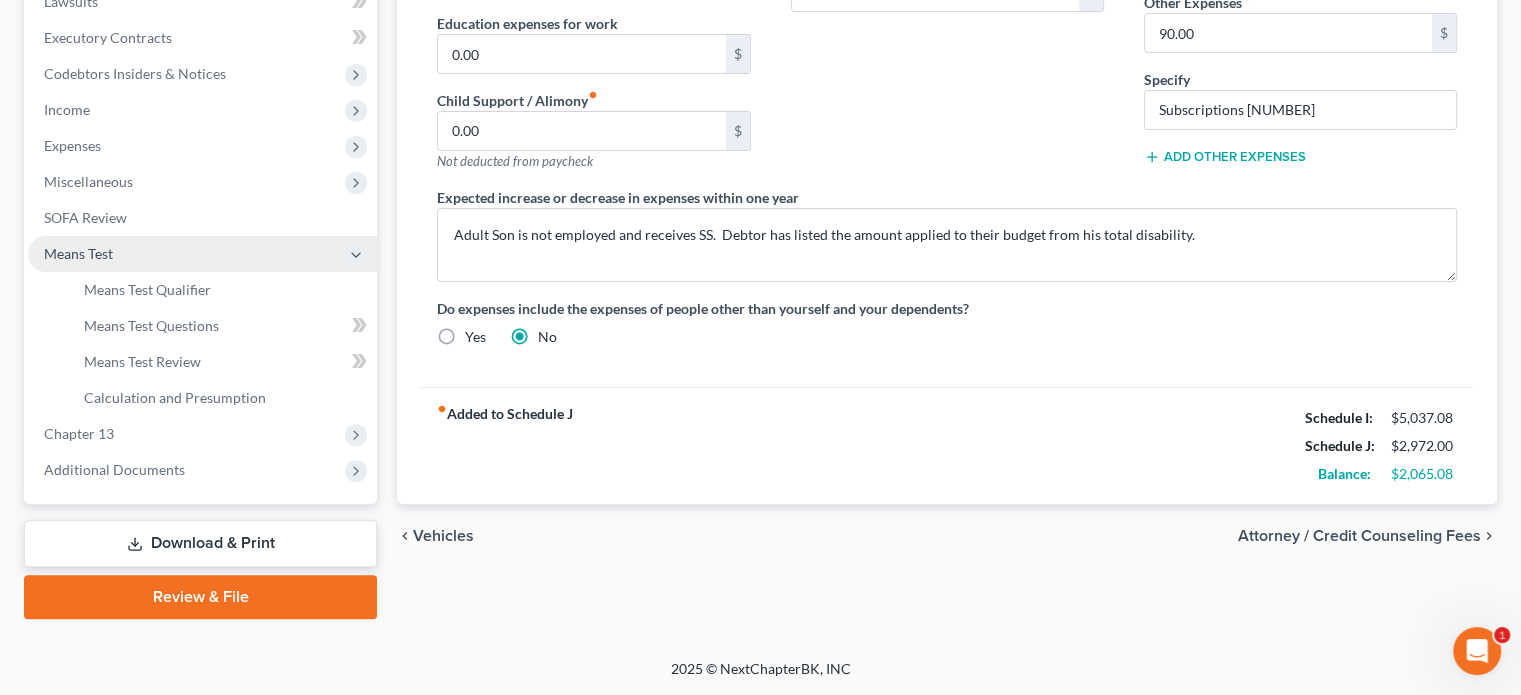 scroll, scrollTop: 546, scrollLeft: 0, axis: vertical 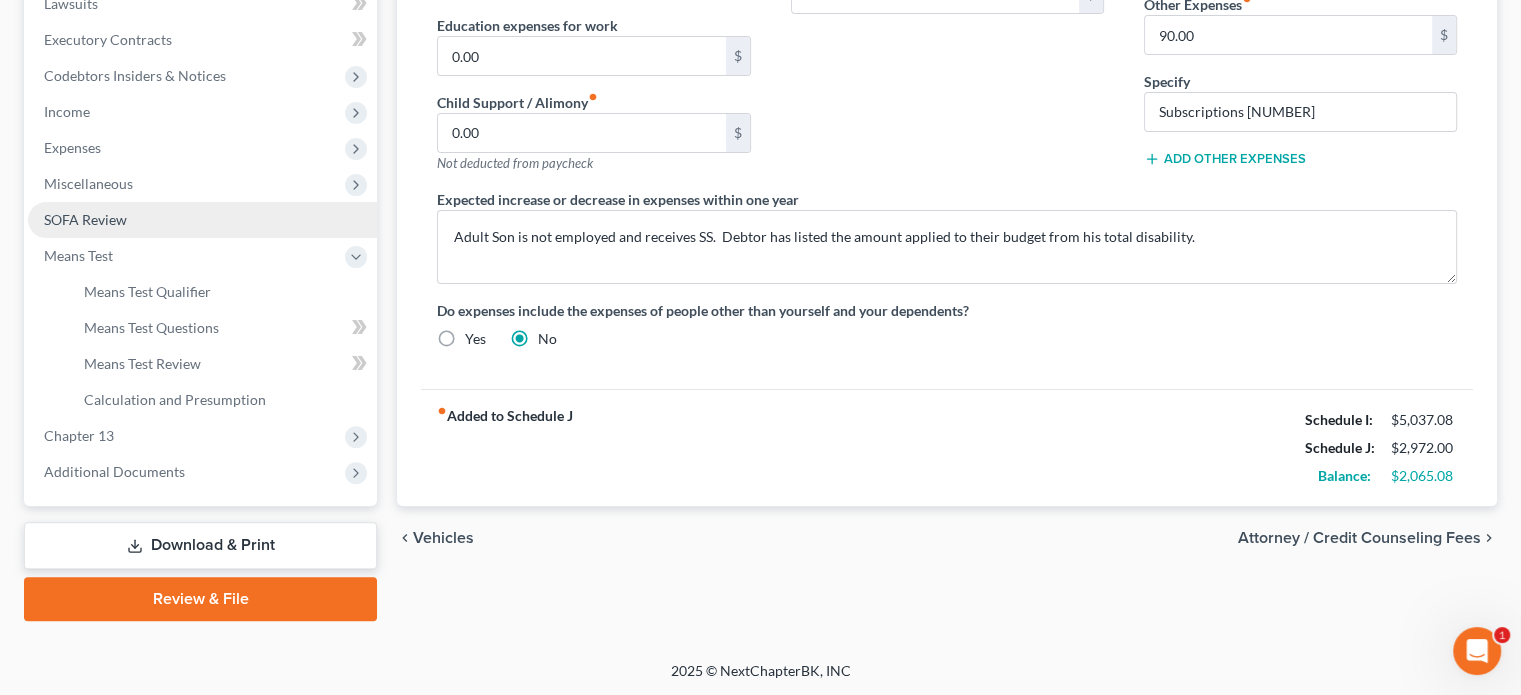click on "SOFA Review" at bounding box center [85, 219] 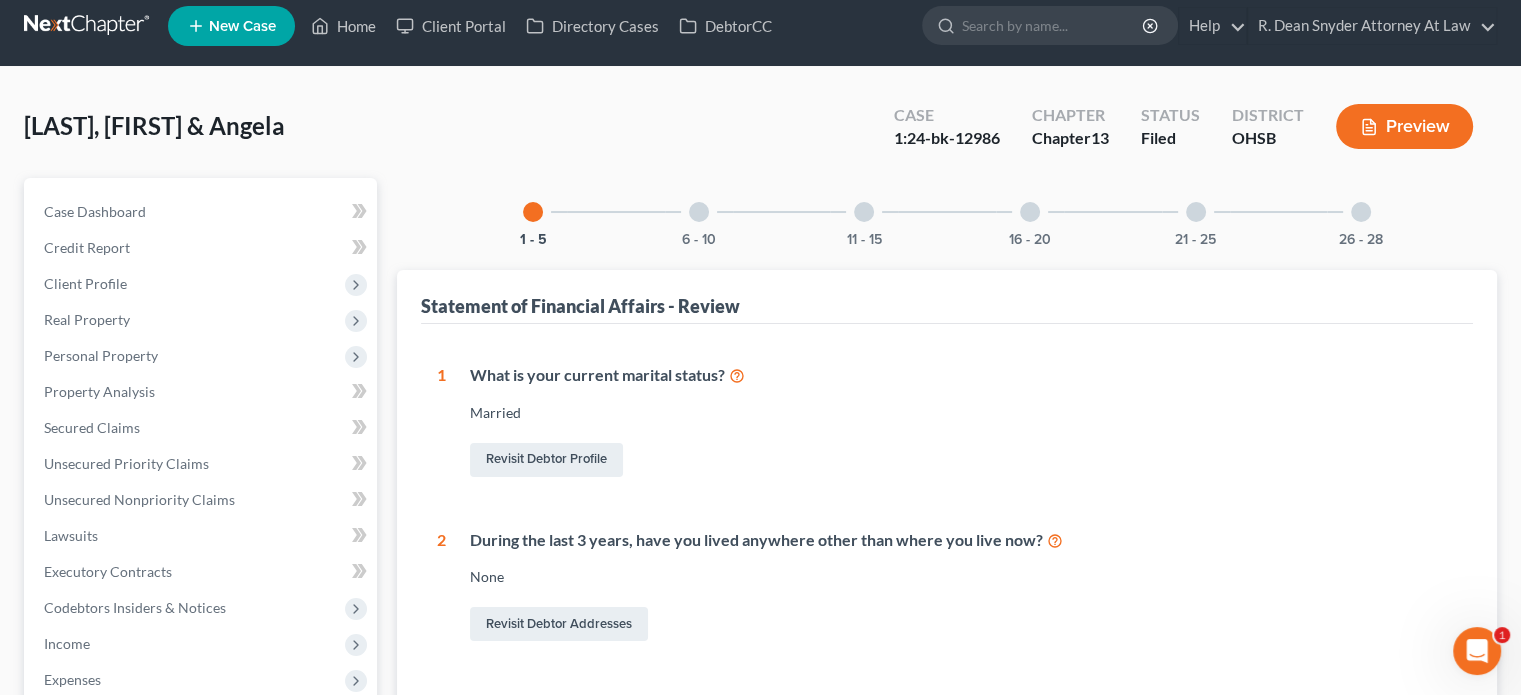 scroll, scrollTop: 0, scrollLeft: 0, axis: both 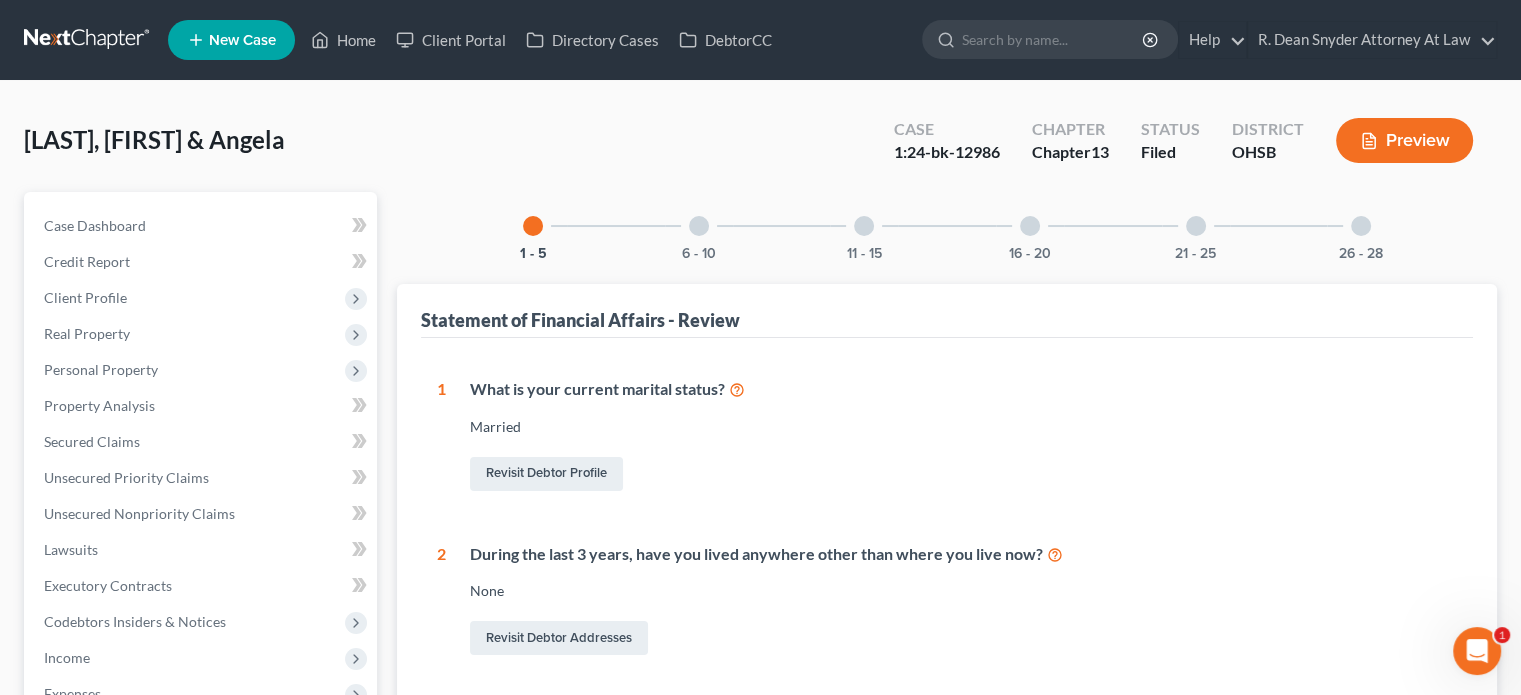 click at bounding box center (1361, 226) 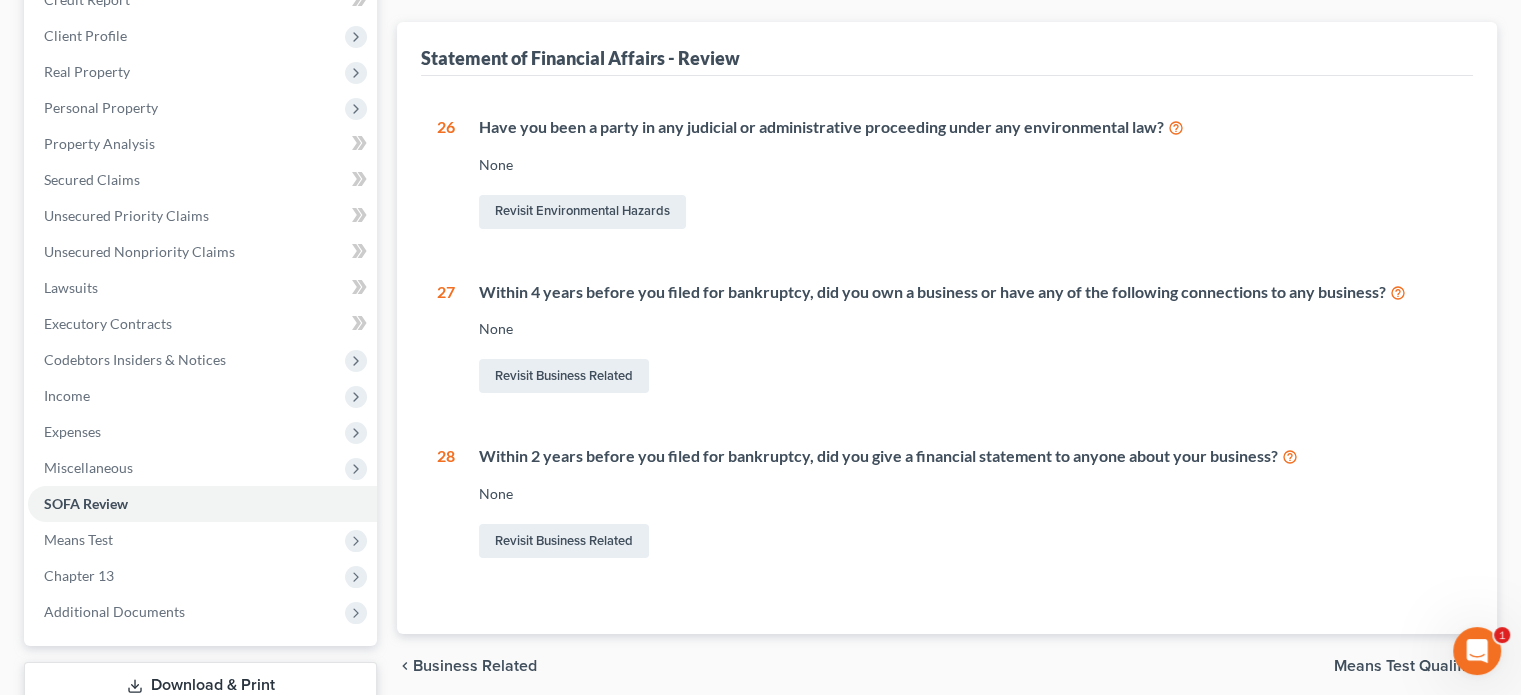 scroll, scrollTop: 0, scrollLeft: 0, axis: both 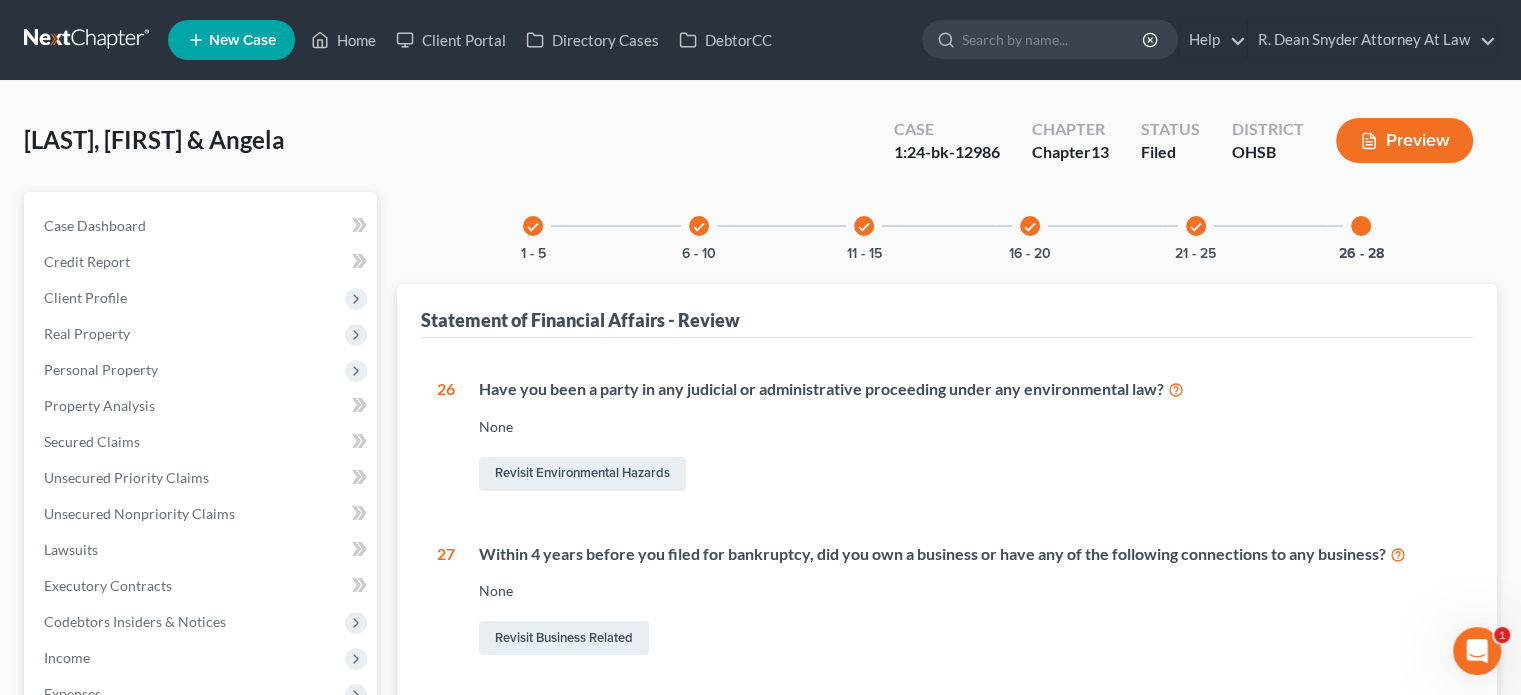 click on "check" at bounding box center (1196, 227) 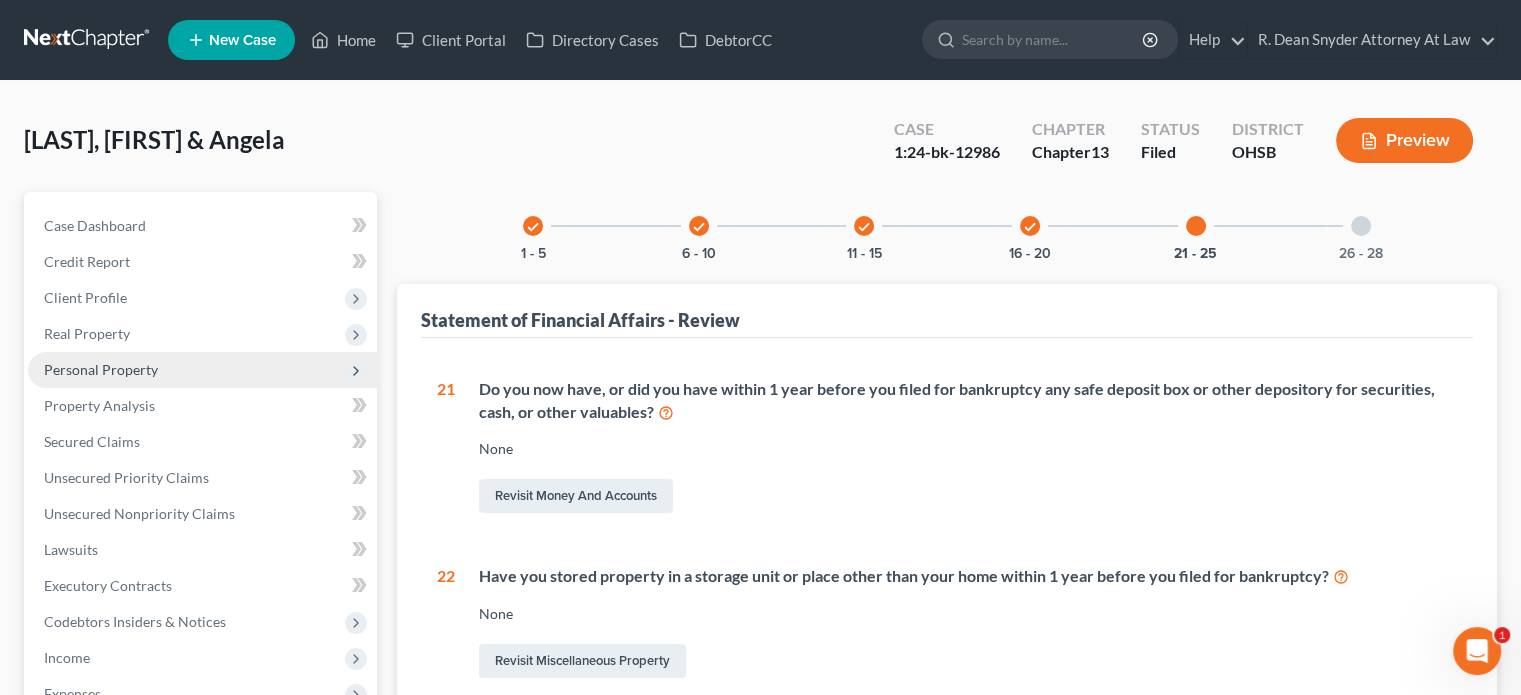 click on "Personal Property" at bounding box center (101, 369) 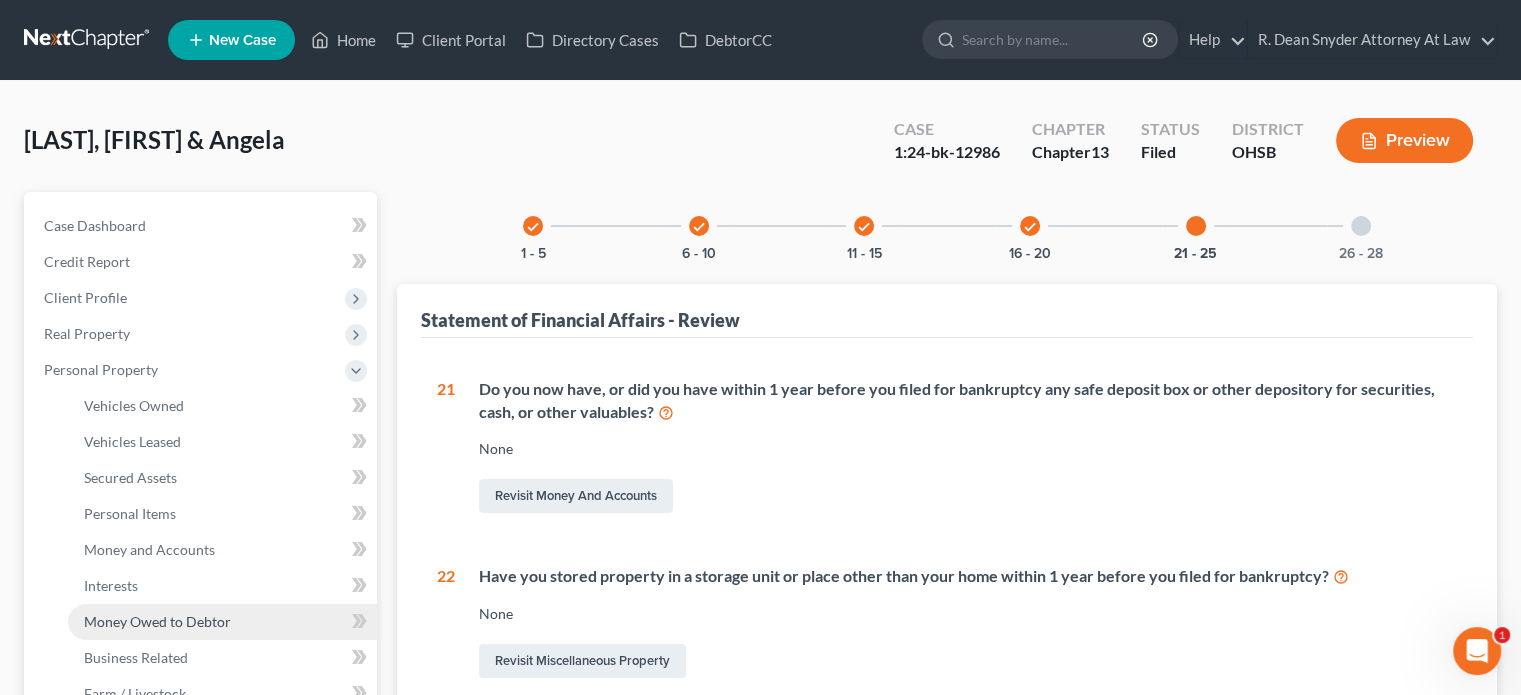 click on "Money Owed to Debtor" at bounding box center [157, 621] 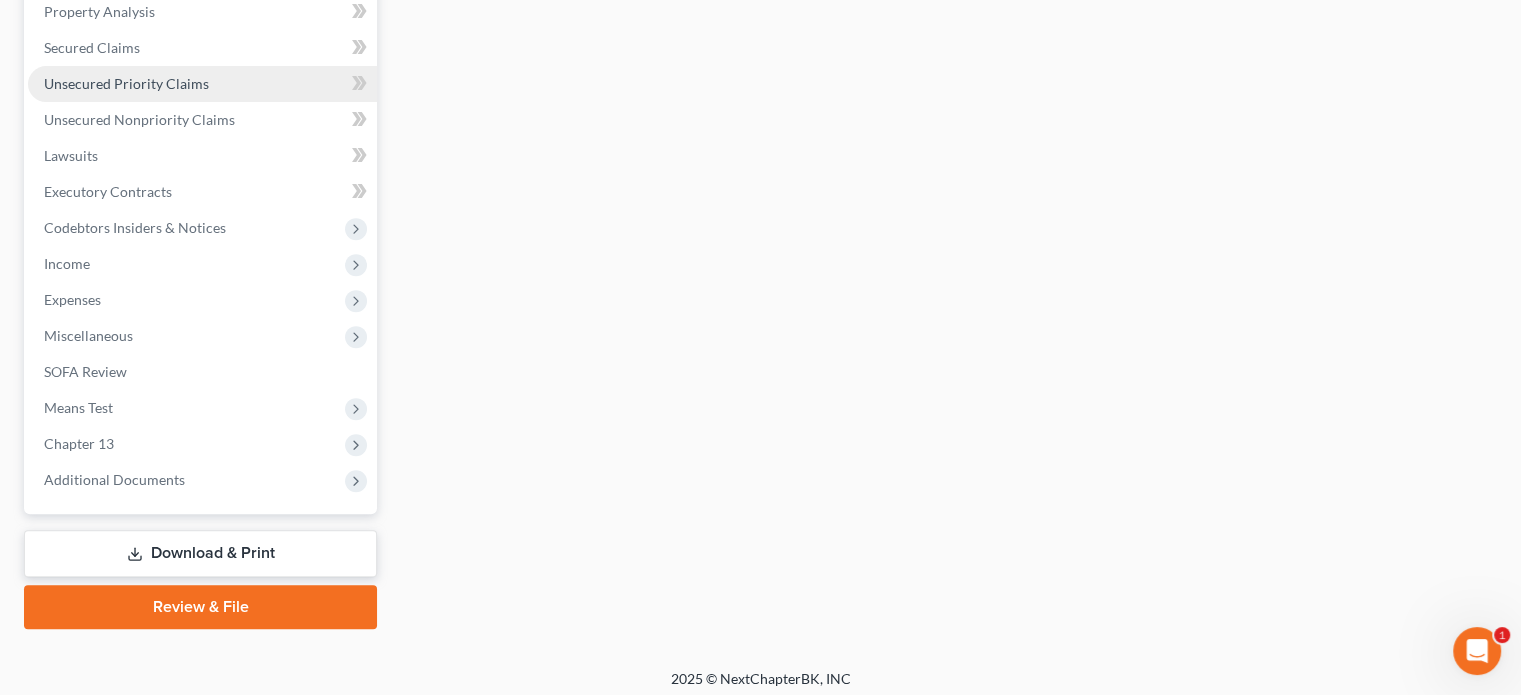 scroll, scrollTop: 762, scrollLeft: 0, axis: vertical 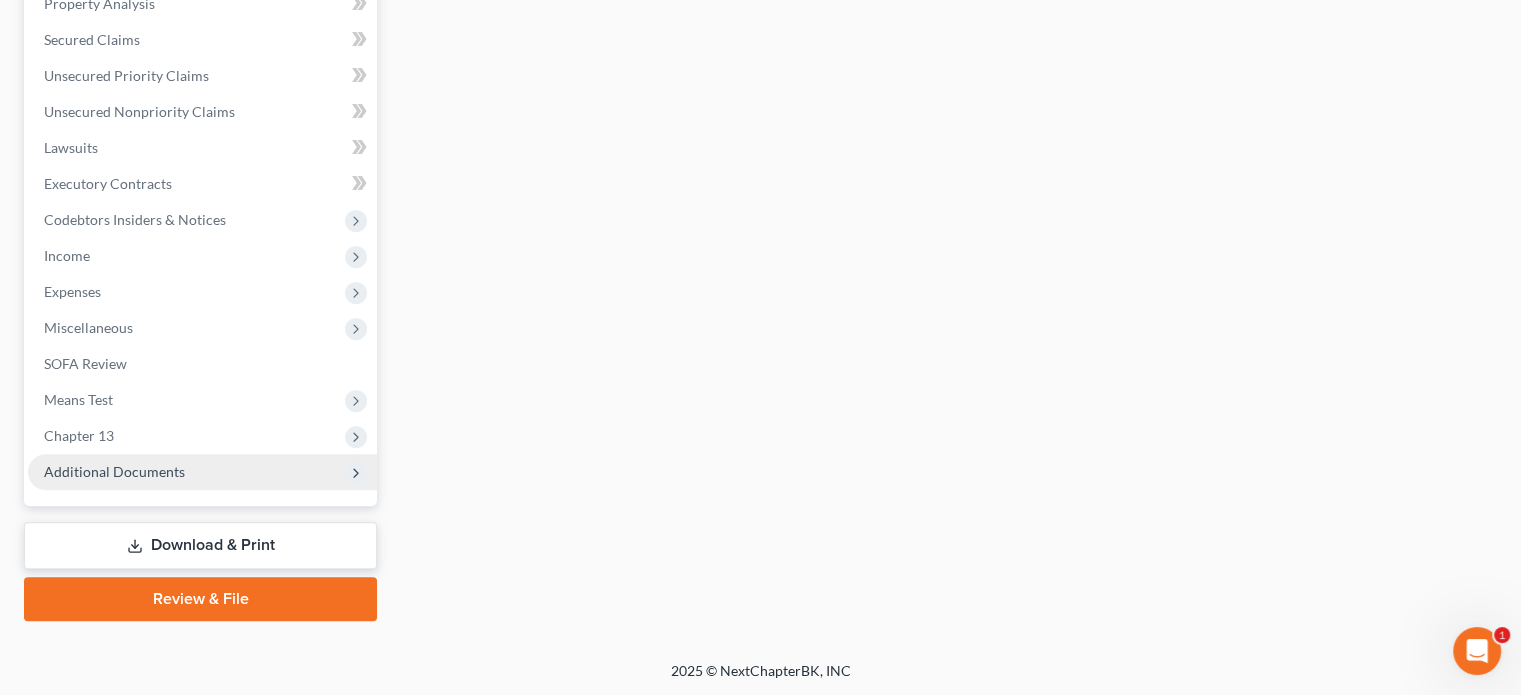 click on "Additional Documents" at bounding box center [114, 471] 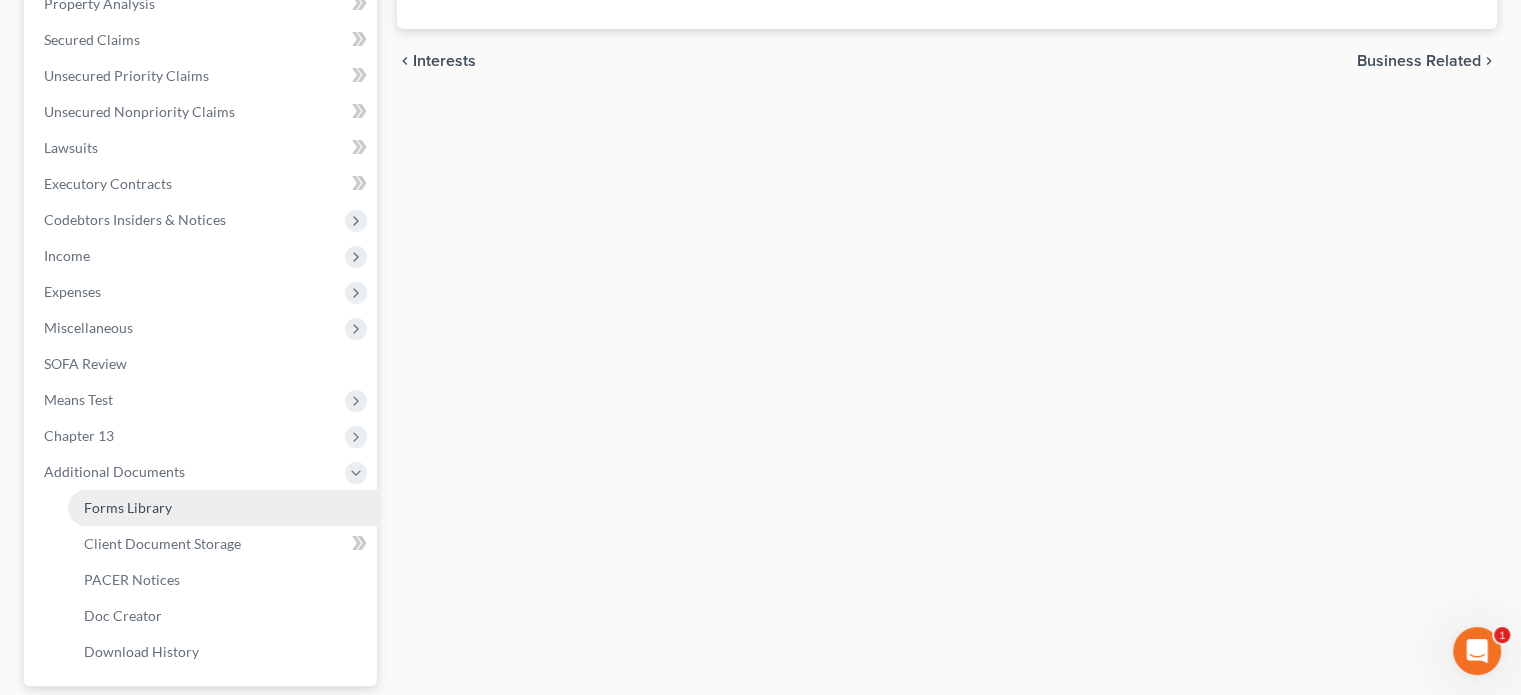 click on "Forms Library" at bounding box center (128, 507) 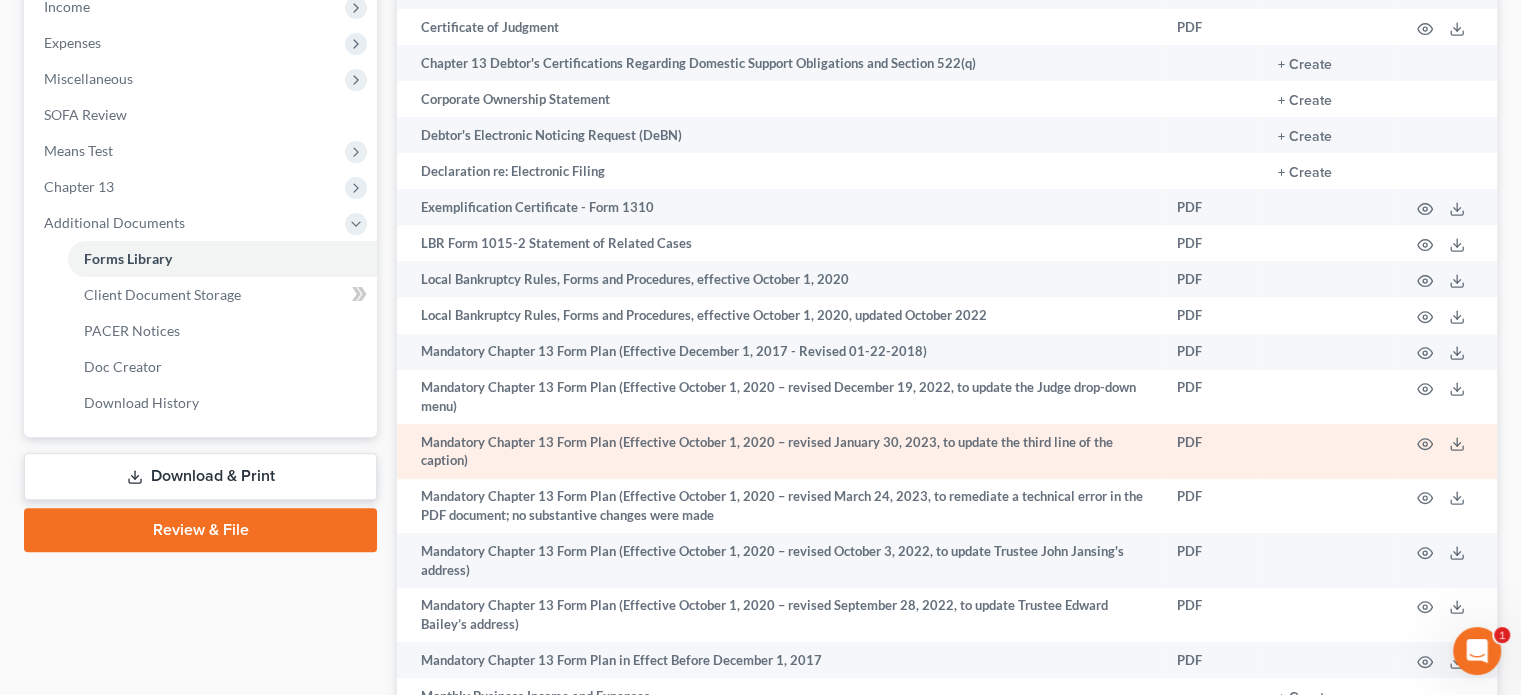 scroll, scrollTop: 700, scrollLeft: 0, axis: vertical 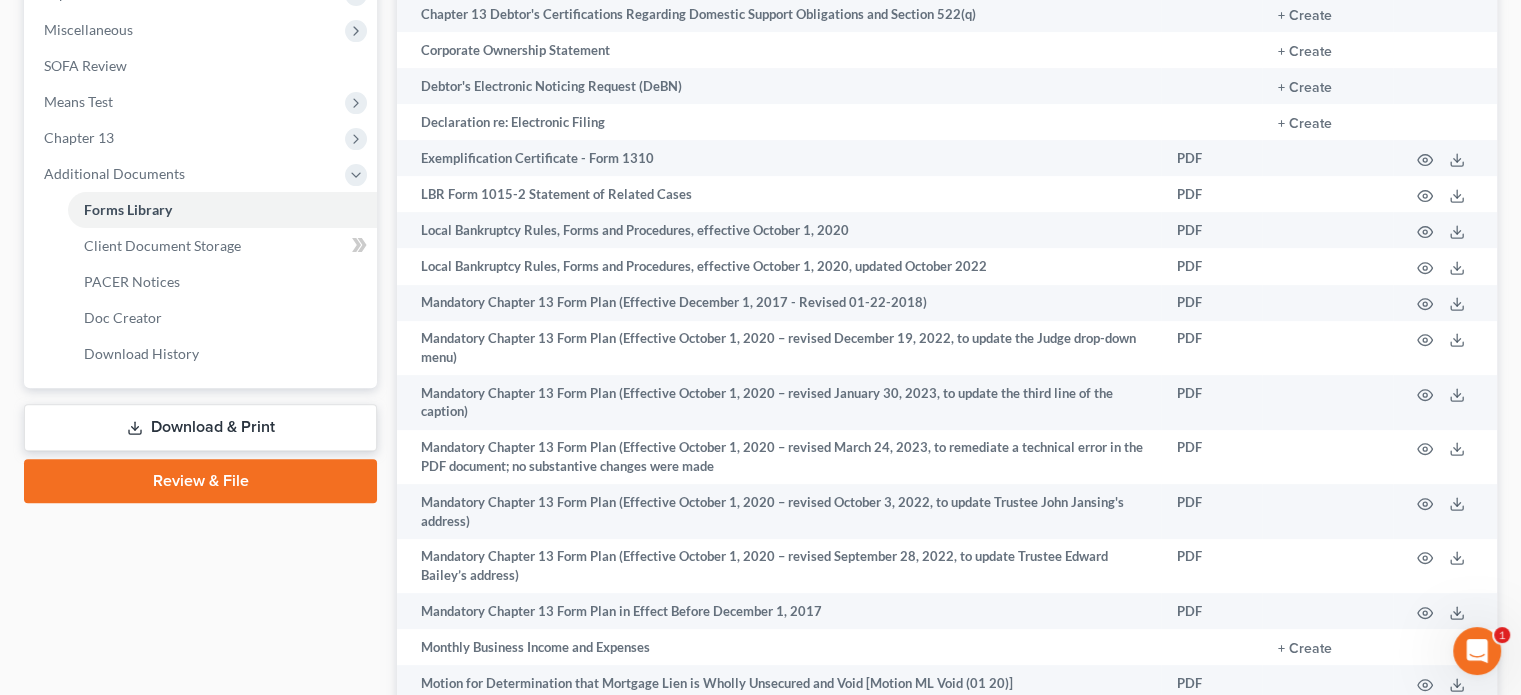 click on "Download & Print" at bounding box center [200, 427] 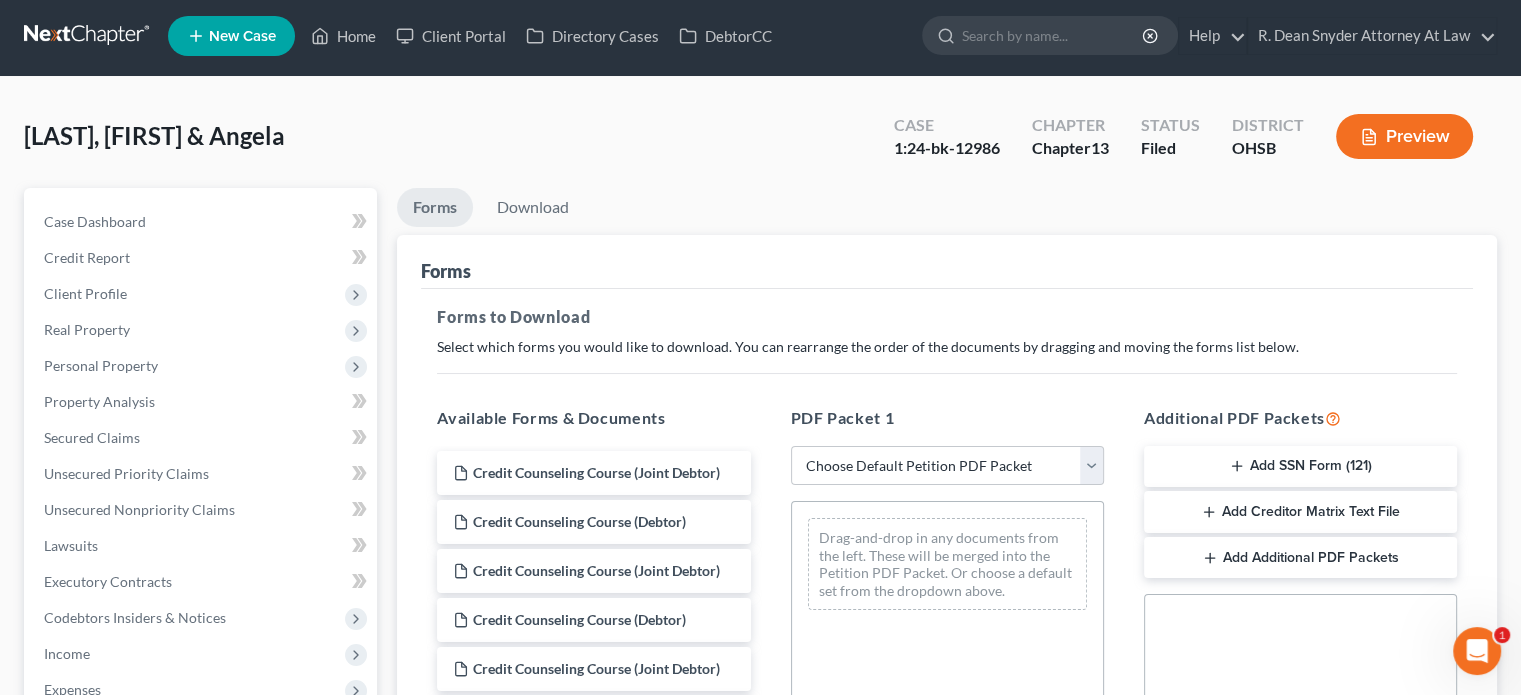 scroll, scrollTop: 0, scrollLeft: 0, axis: both 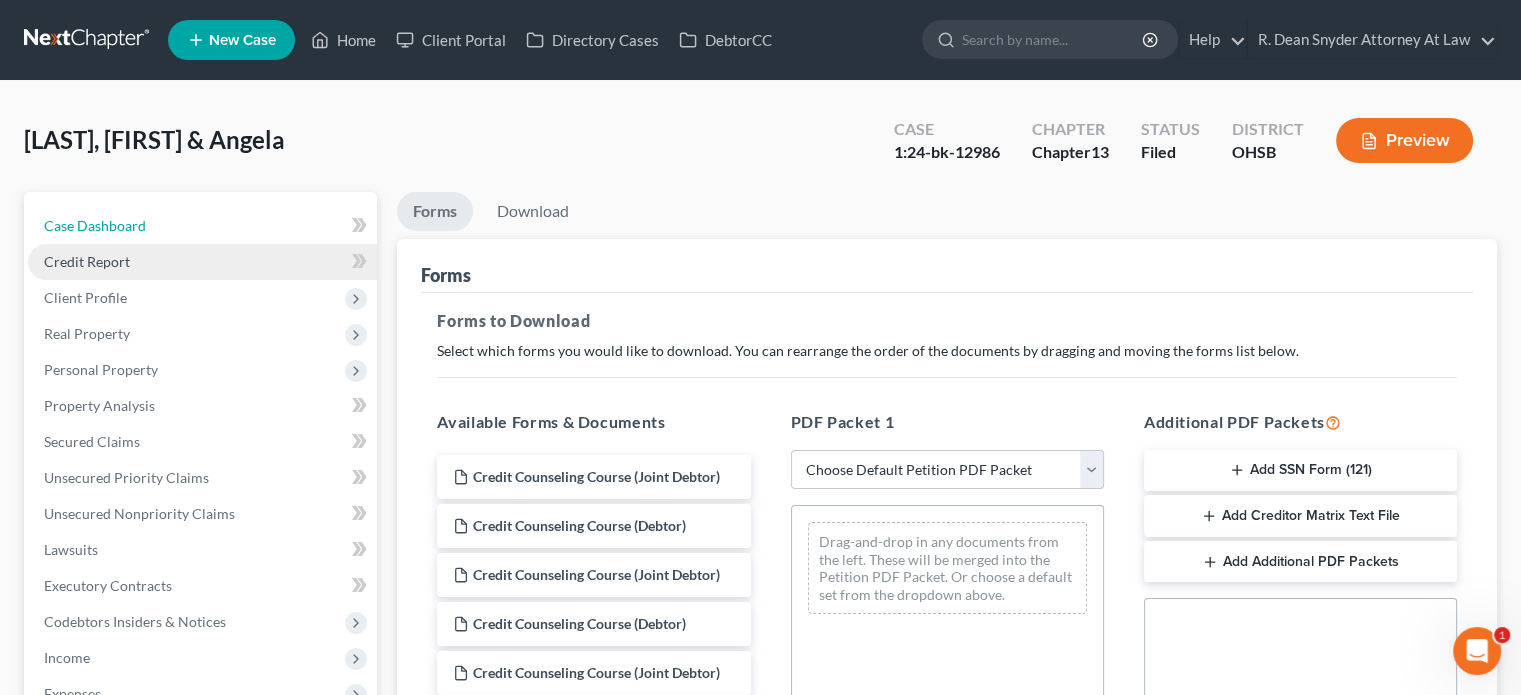 drag, startPoint x: 104, startPoint y: 224, endPoint x: 180, endPoint y: 266, distance: 86.833176 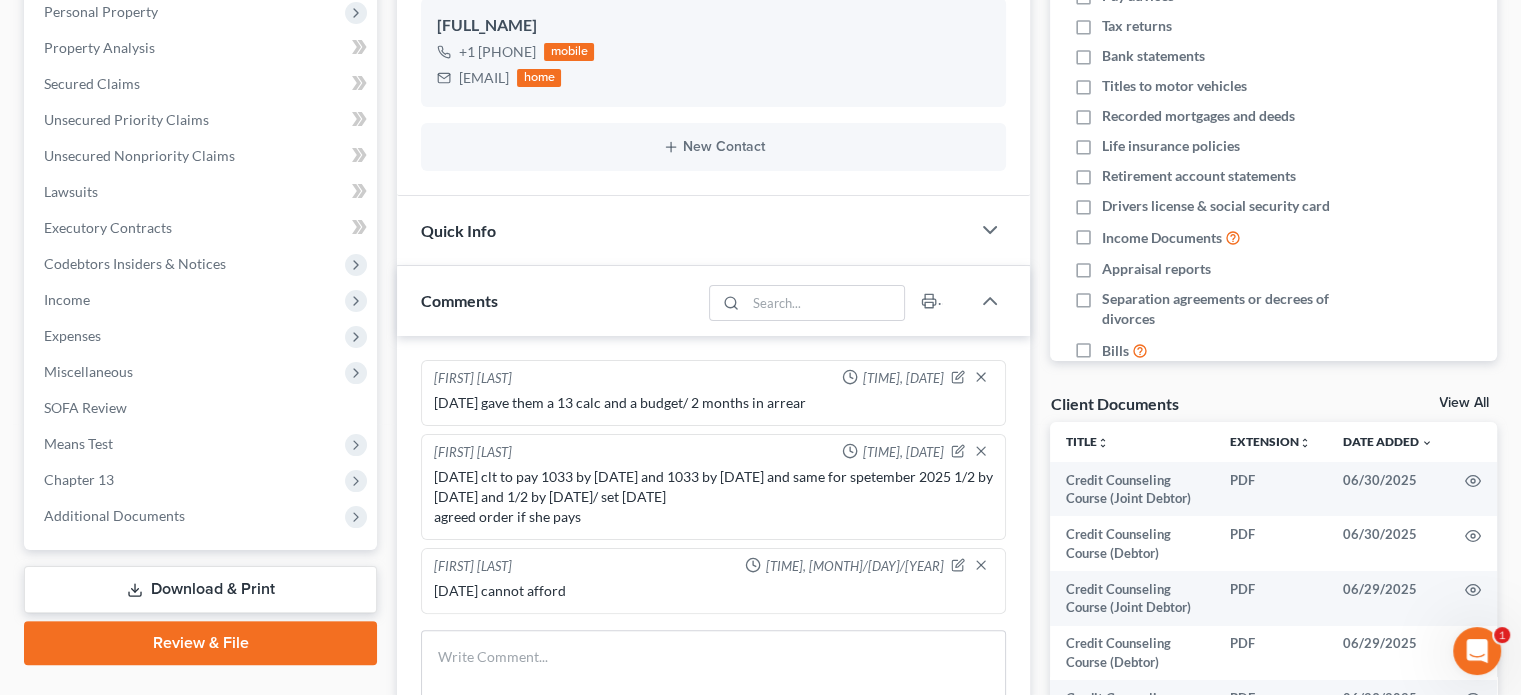 scroll, scrollTop: 400, scrollLeft: 0, axis: vertical 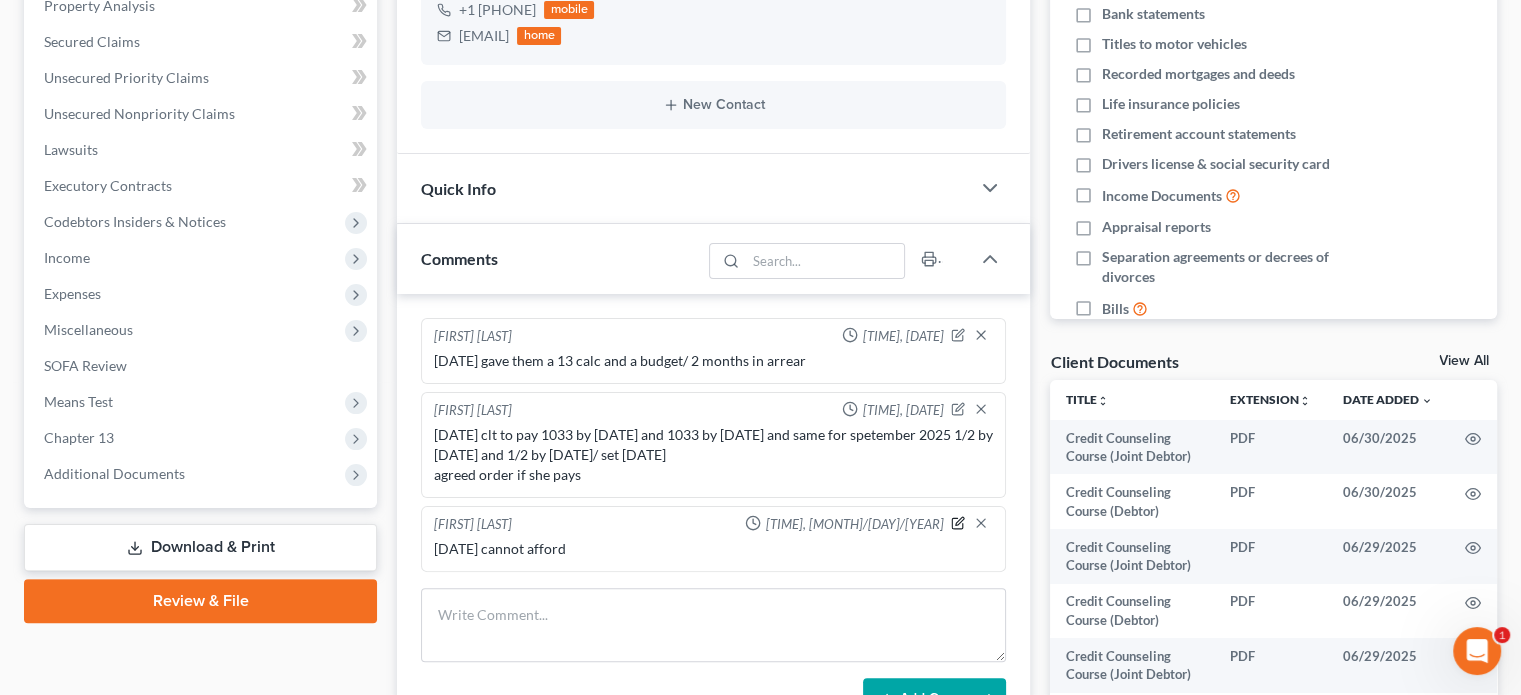 drag, startPoint x: 960, startPoint y: 522, endPoint x: 615, endPoint y: 540, distance: 345.46924 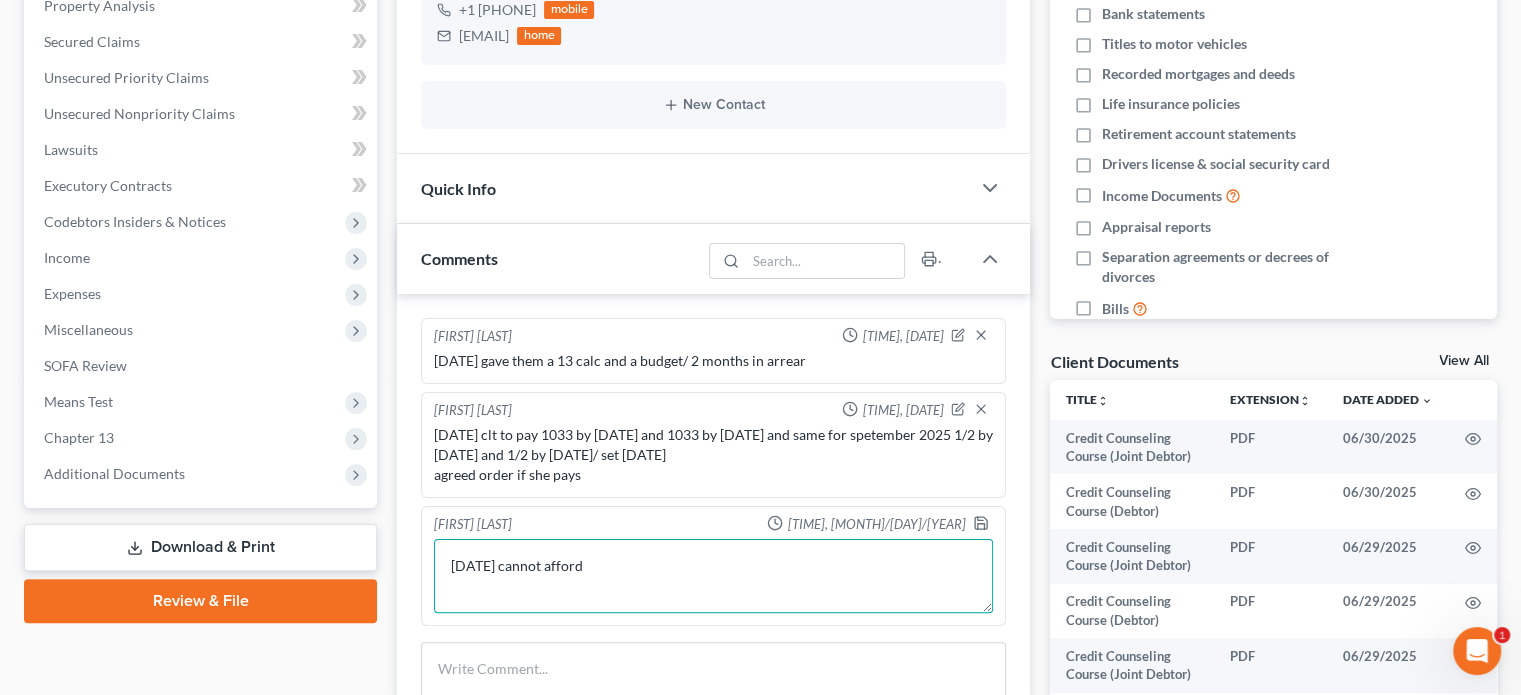 click on "8.8.2025  cannot afford" at bounding box center [713, 576] 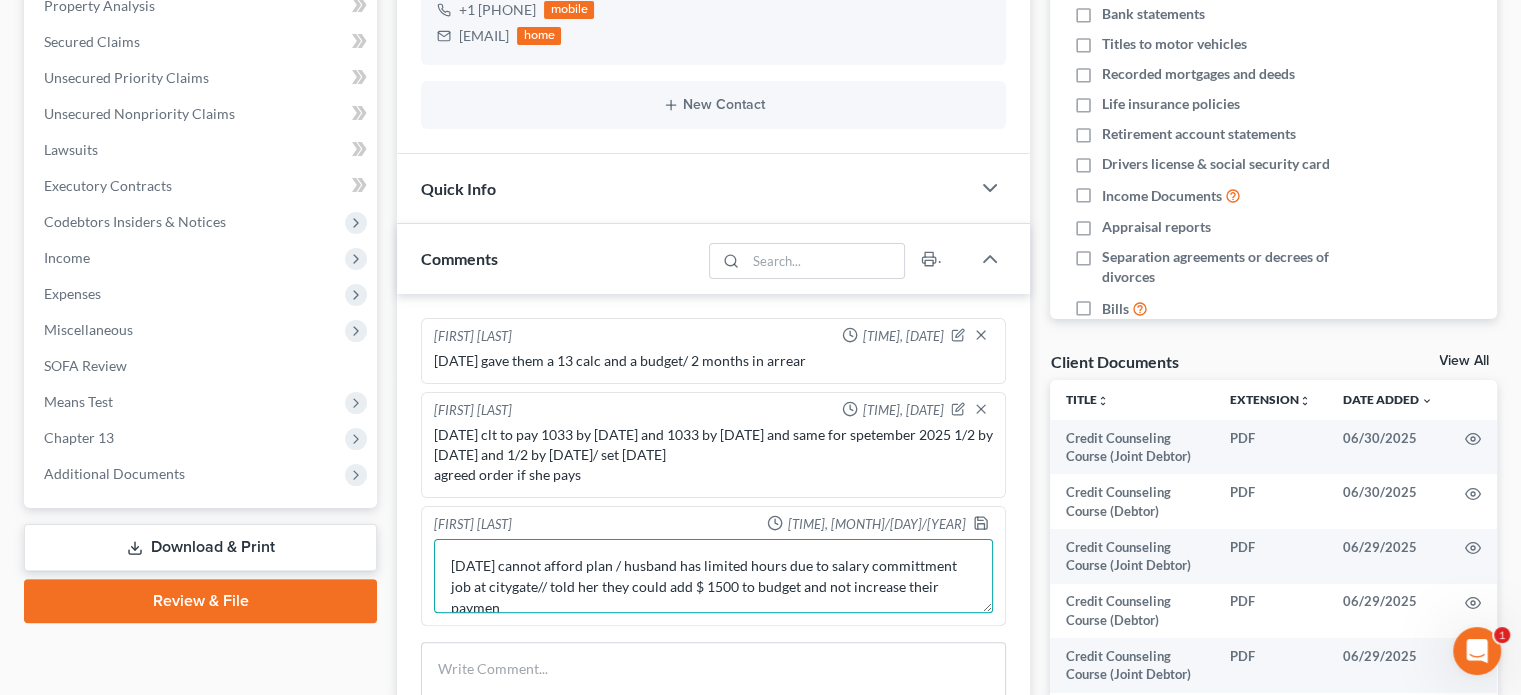 scroll, scrollTop: 4, scrollLeft: 0, axis: vertical 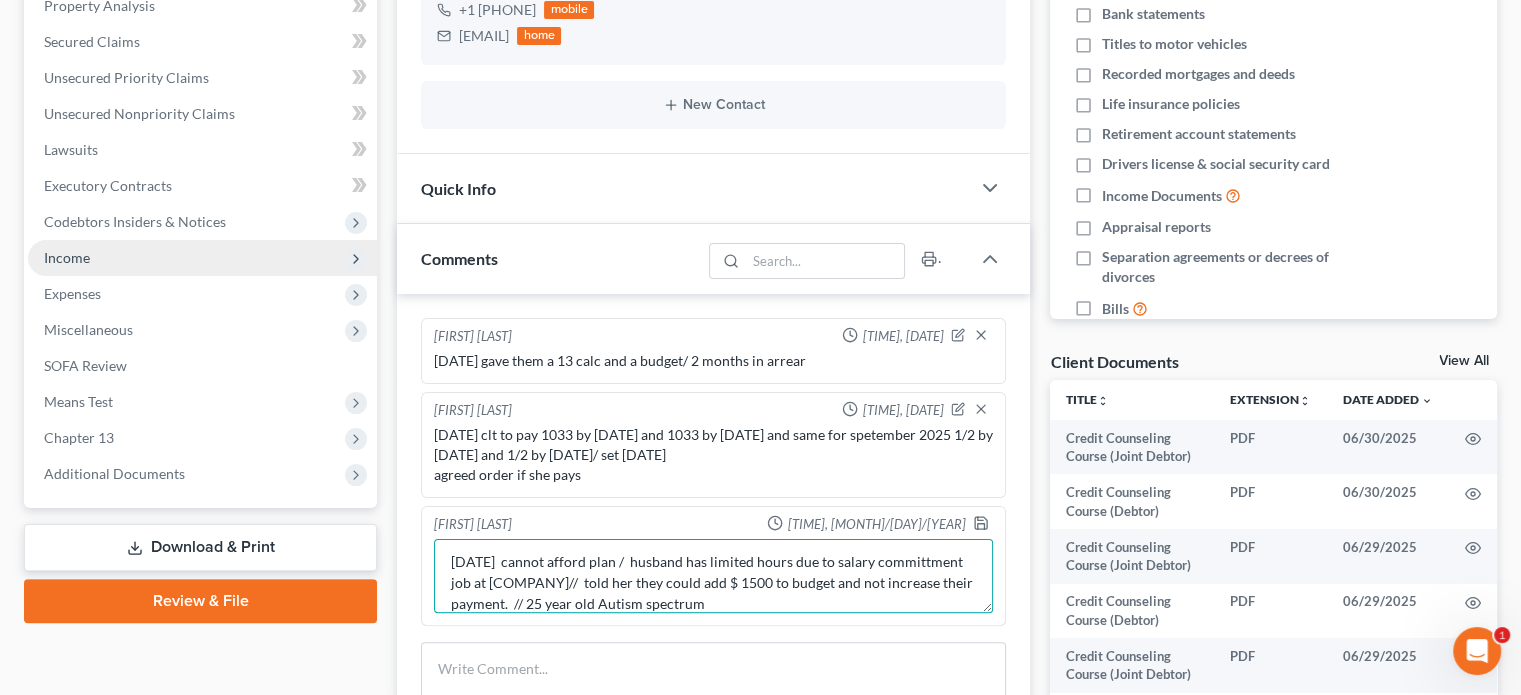 type on "8.8.2025  cannot afford plan /  husband has limited hours due to salary committment job at citygate//  told her they could add $ 1500 to budget and not increase their payment.  // 25 year old Autism spectrum" 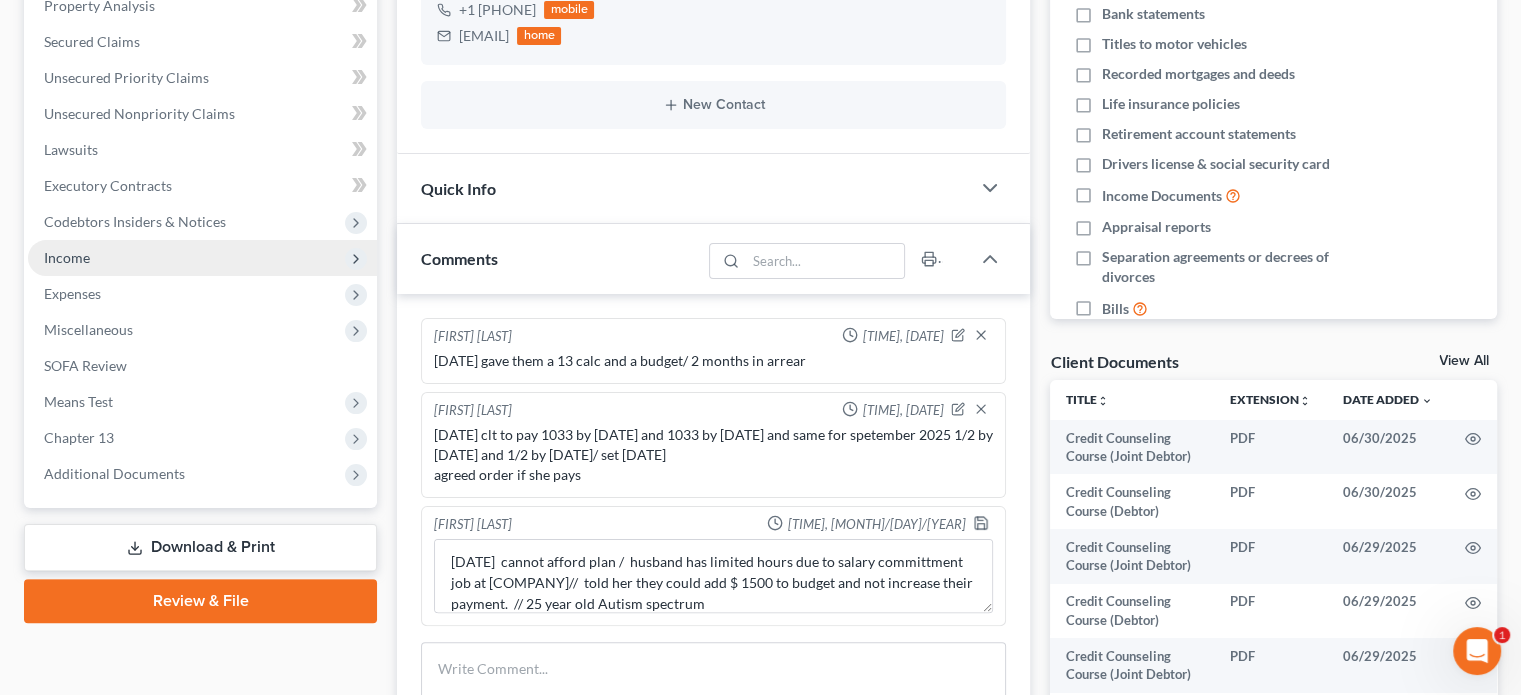 click on "Income" at bounding box center [67, 257] 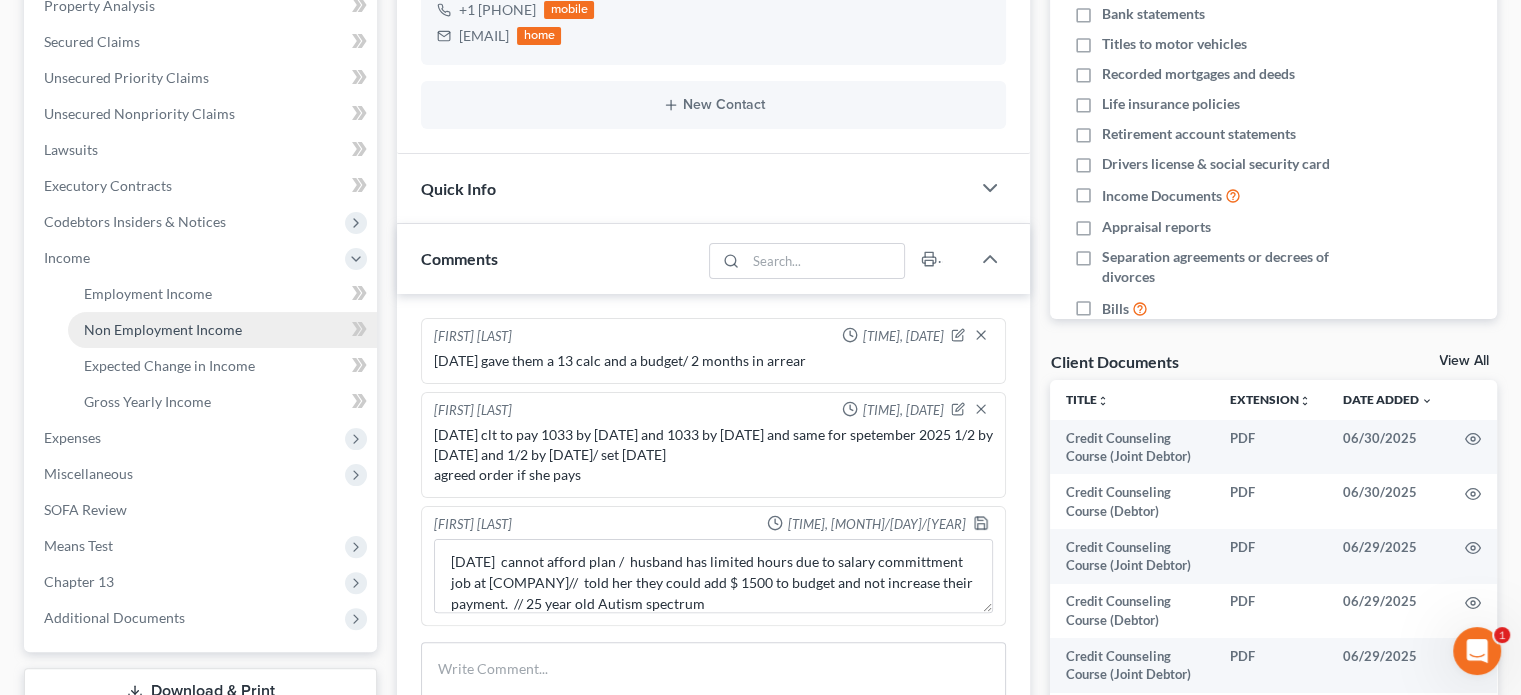 click on "Non Employment Income" at bounding box center (163, 329) 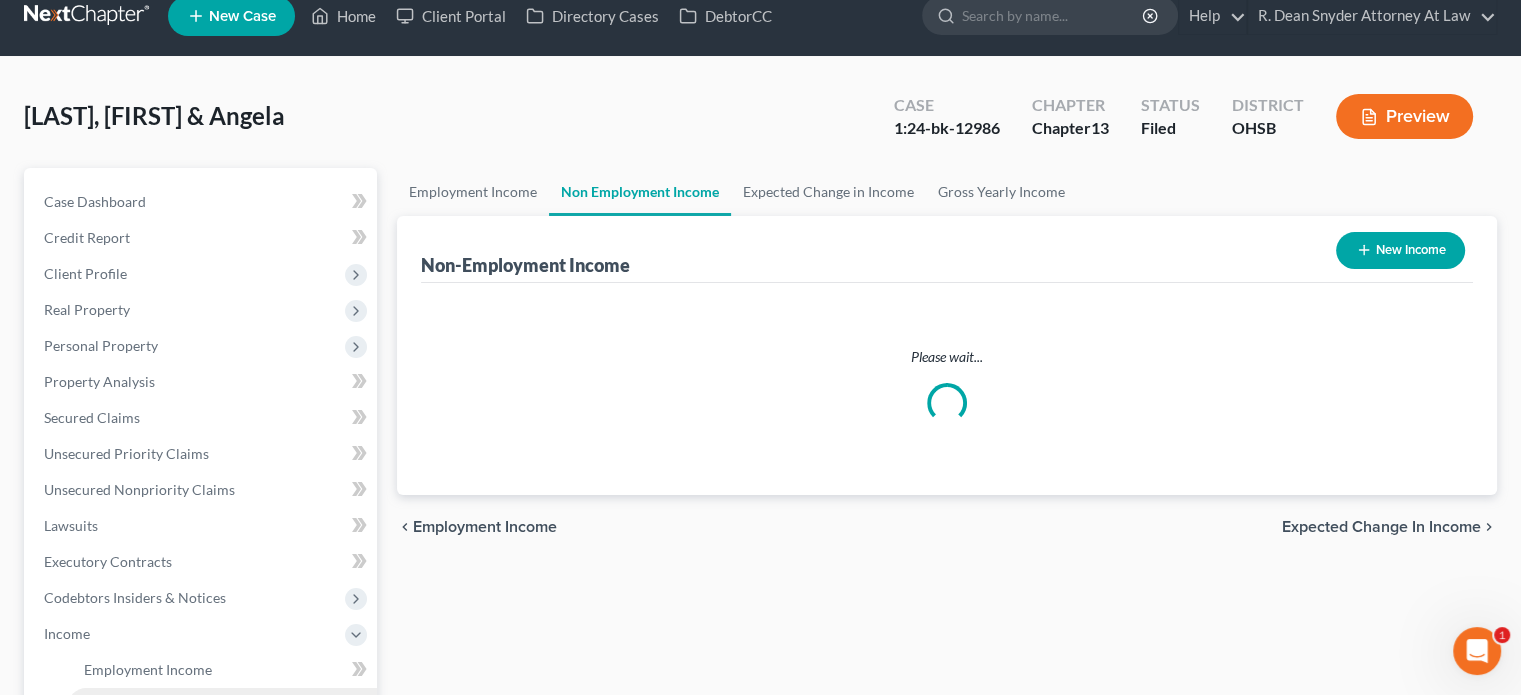 scroll, scrollTop: 0, scrollLeft: 0, axis: both 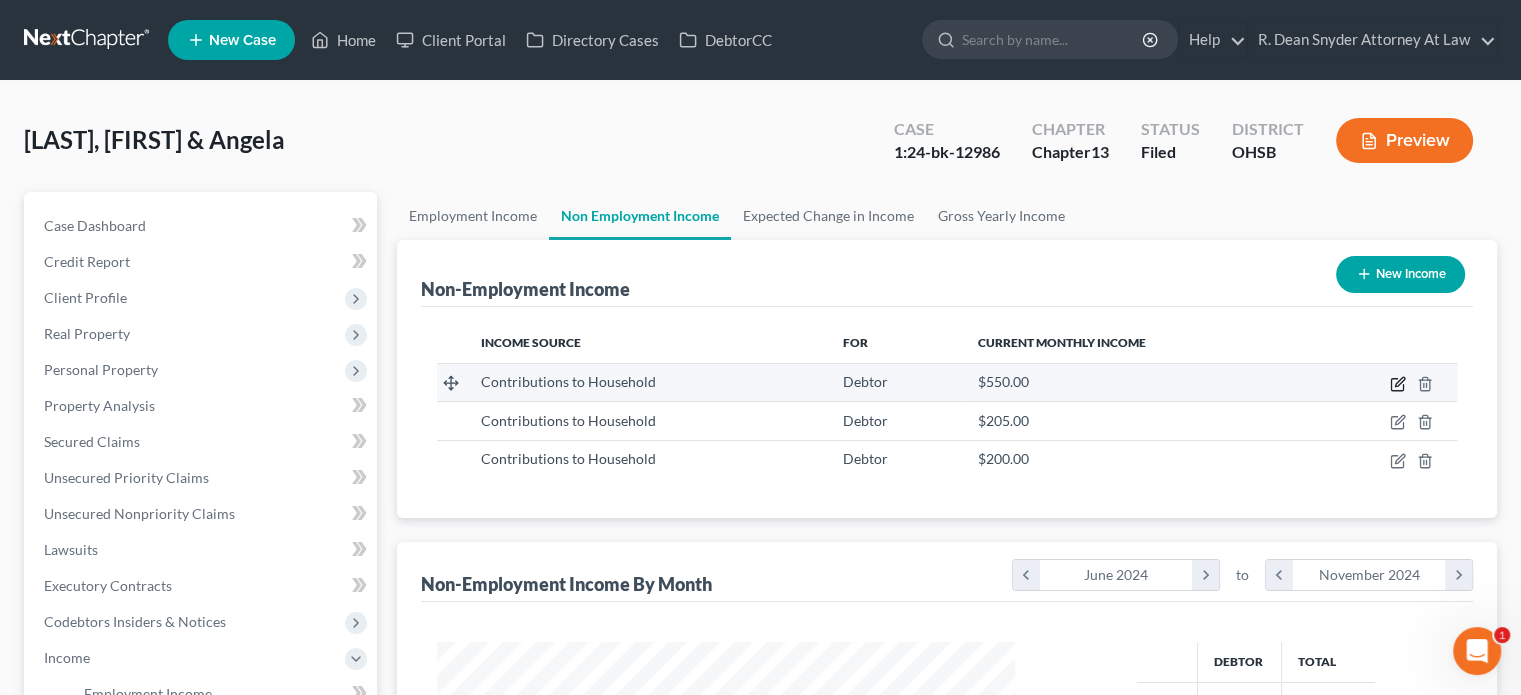 click 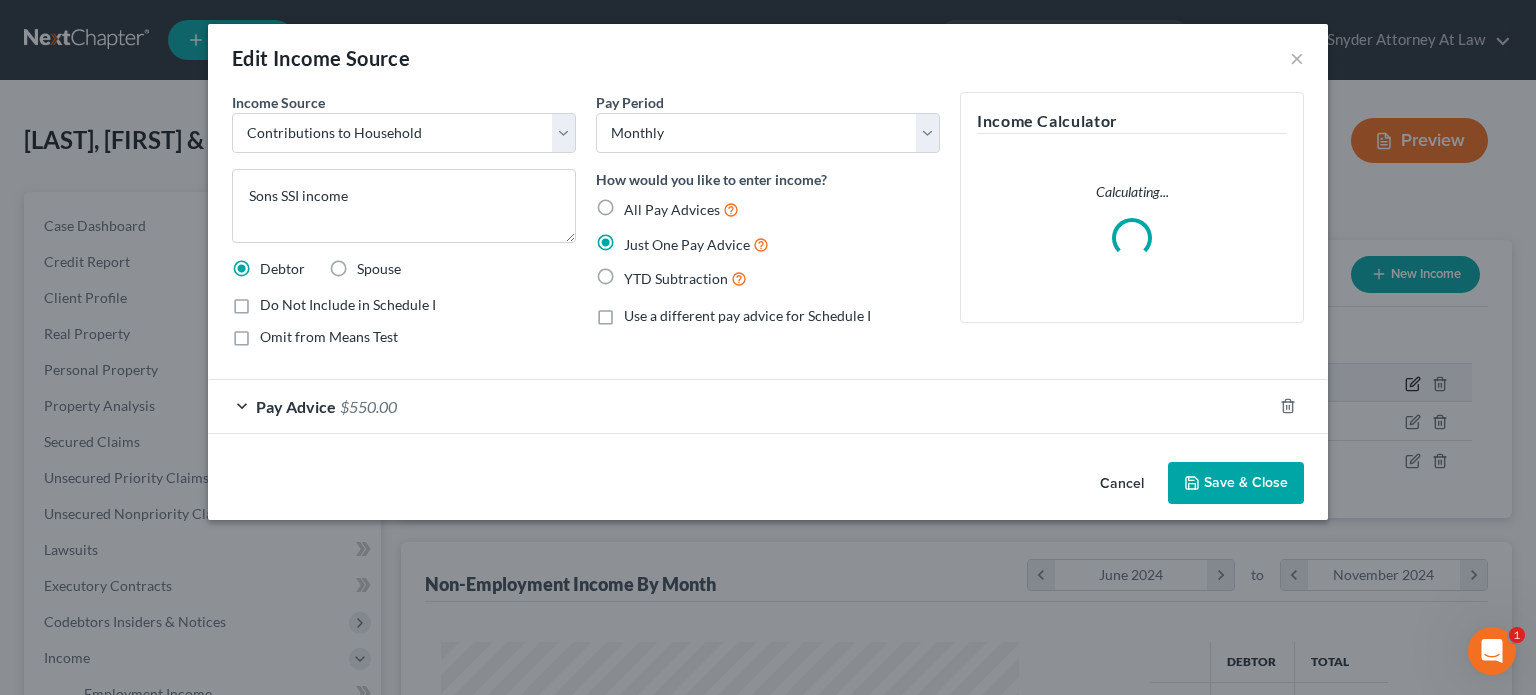 scroll, scrollTop: 999643, scrollLeft: 999375, axis: both 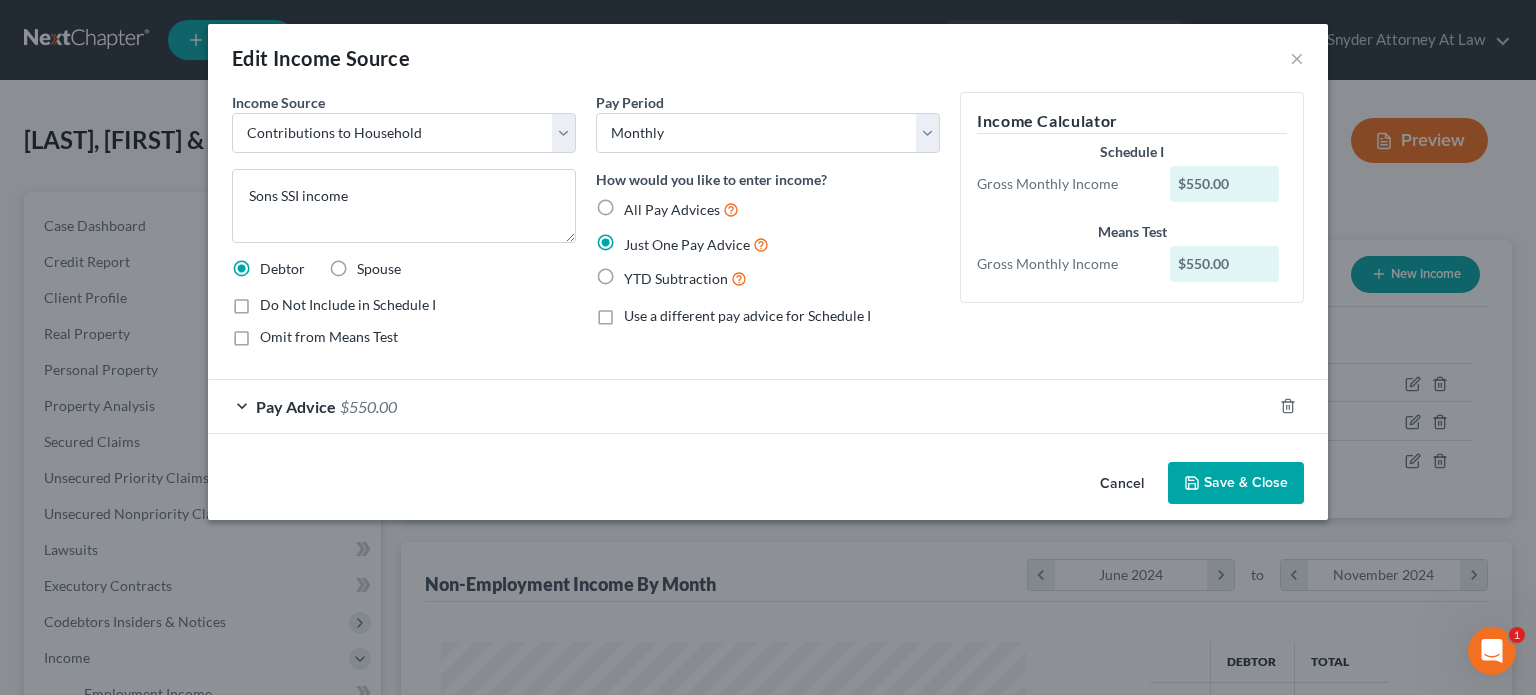 click on "Save & Close" at bounding box center [1236, 483] 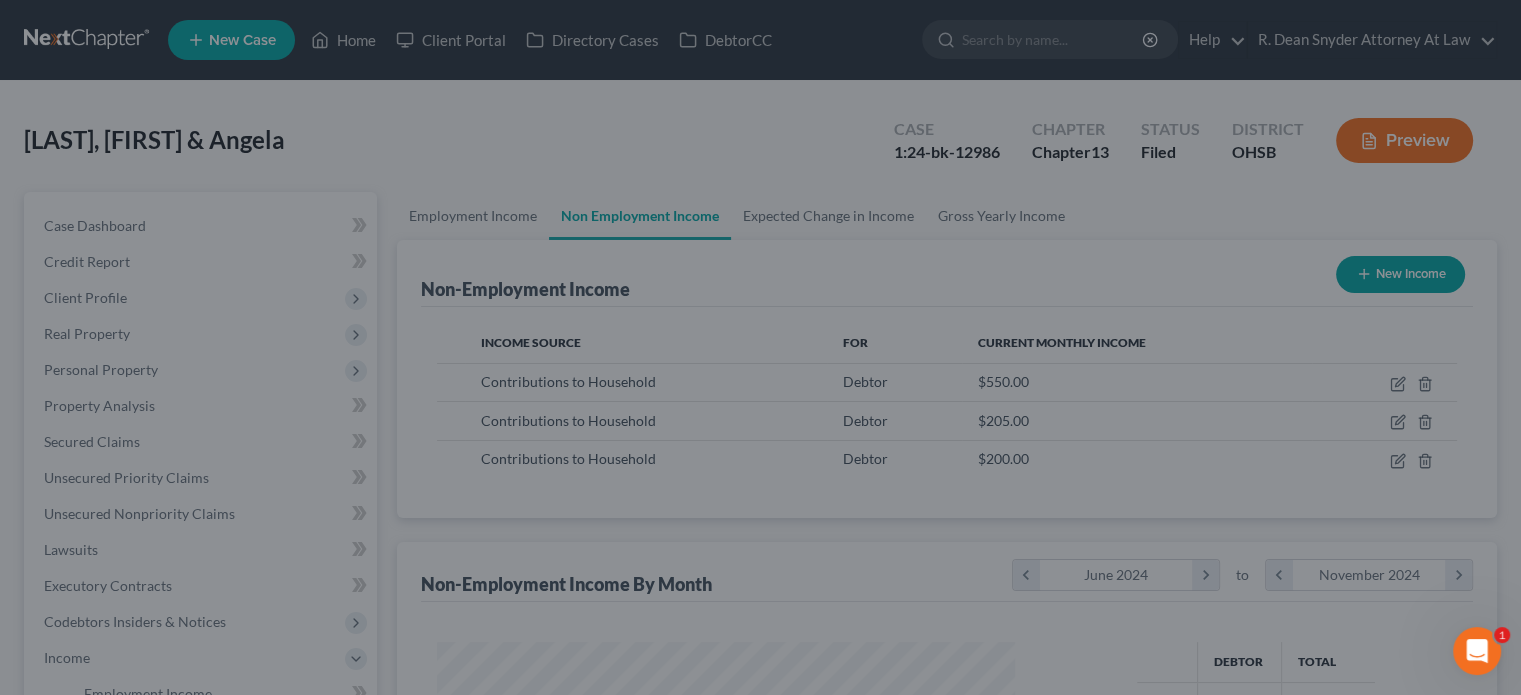 scroll, scrollTop: 356, scrollLeft: 617, axis: both 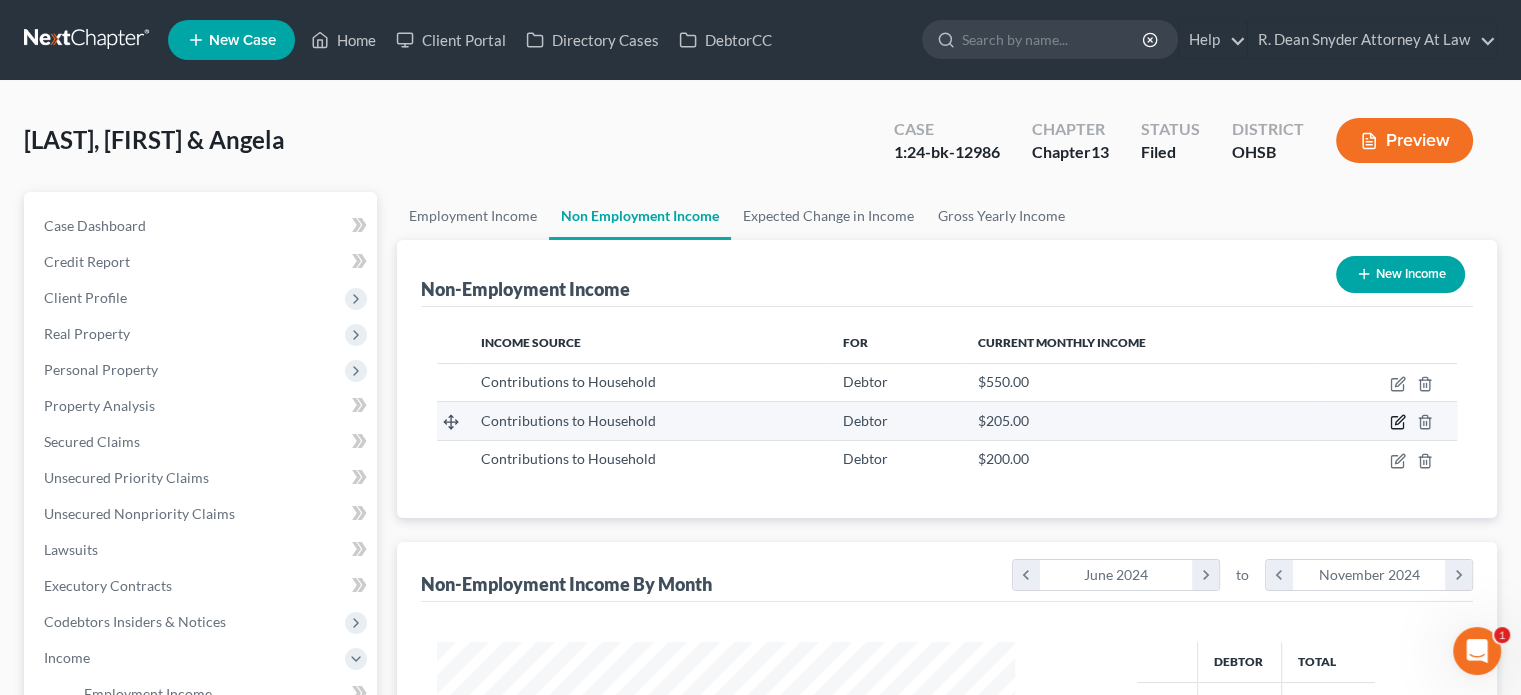 click 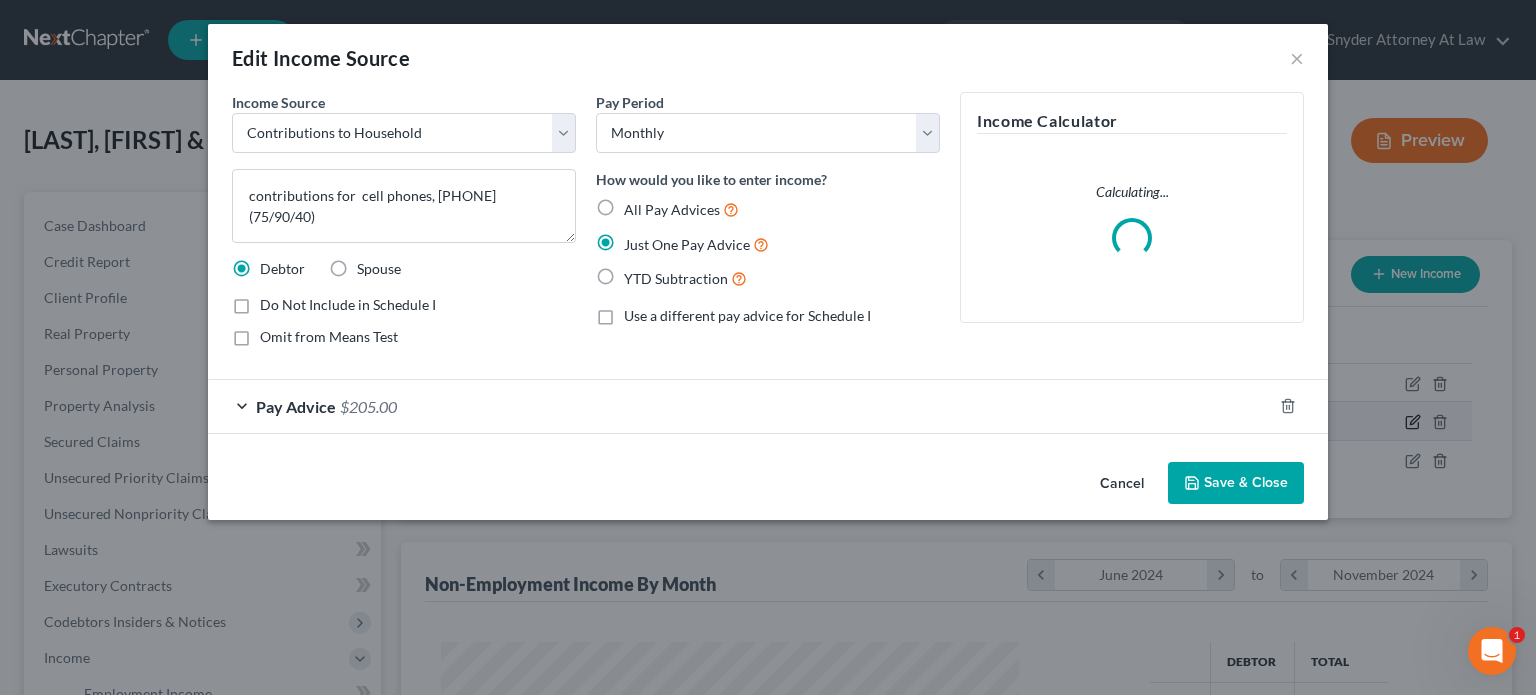 scroll, scrollTop: 999643, scrollLeft: 999375, axis: both 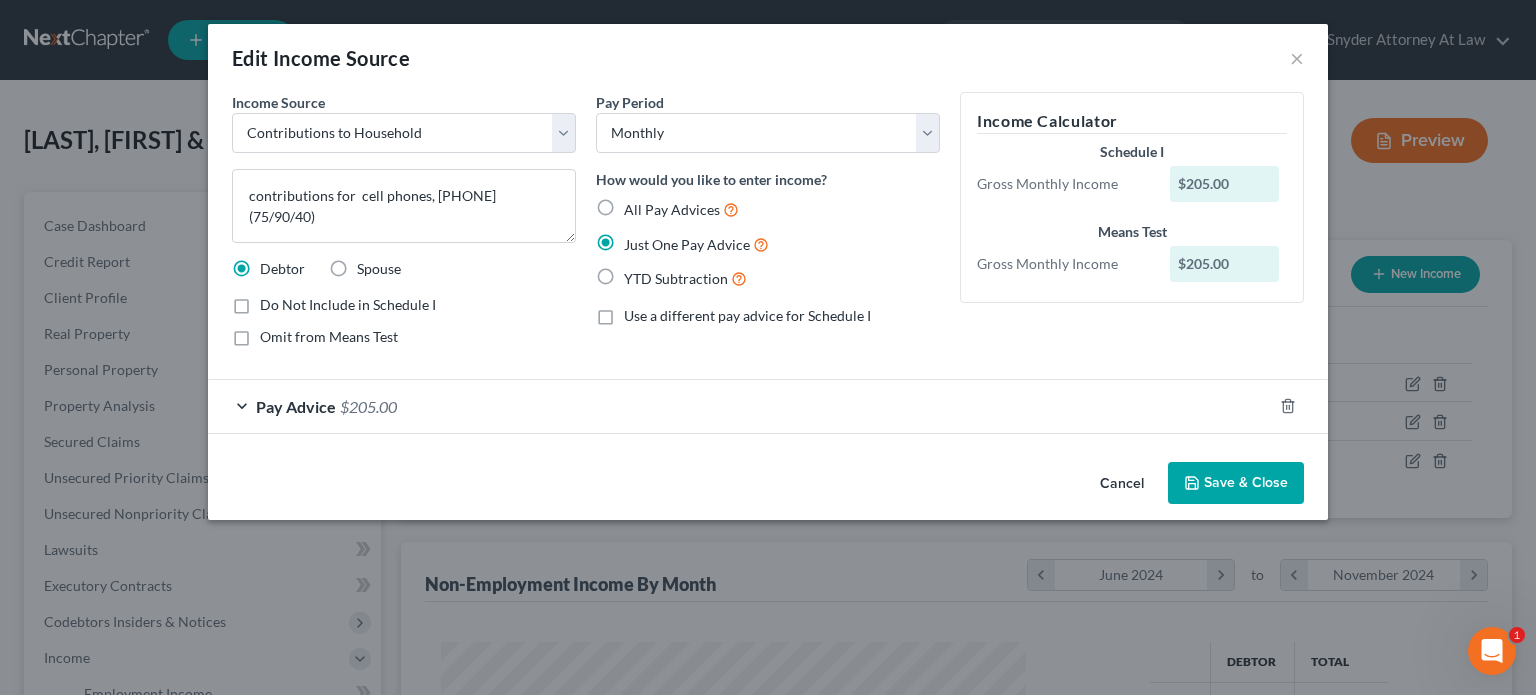 click on "Save & Close" at bounding box center (1236, 483) 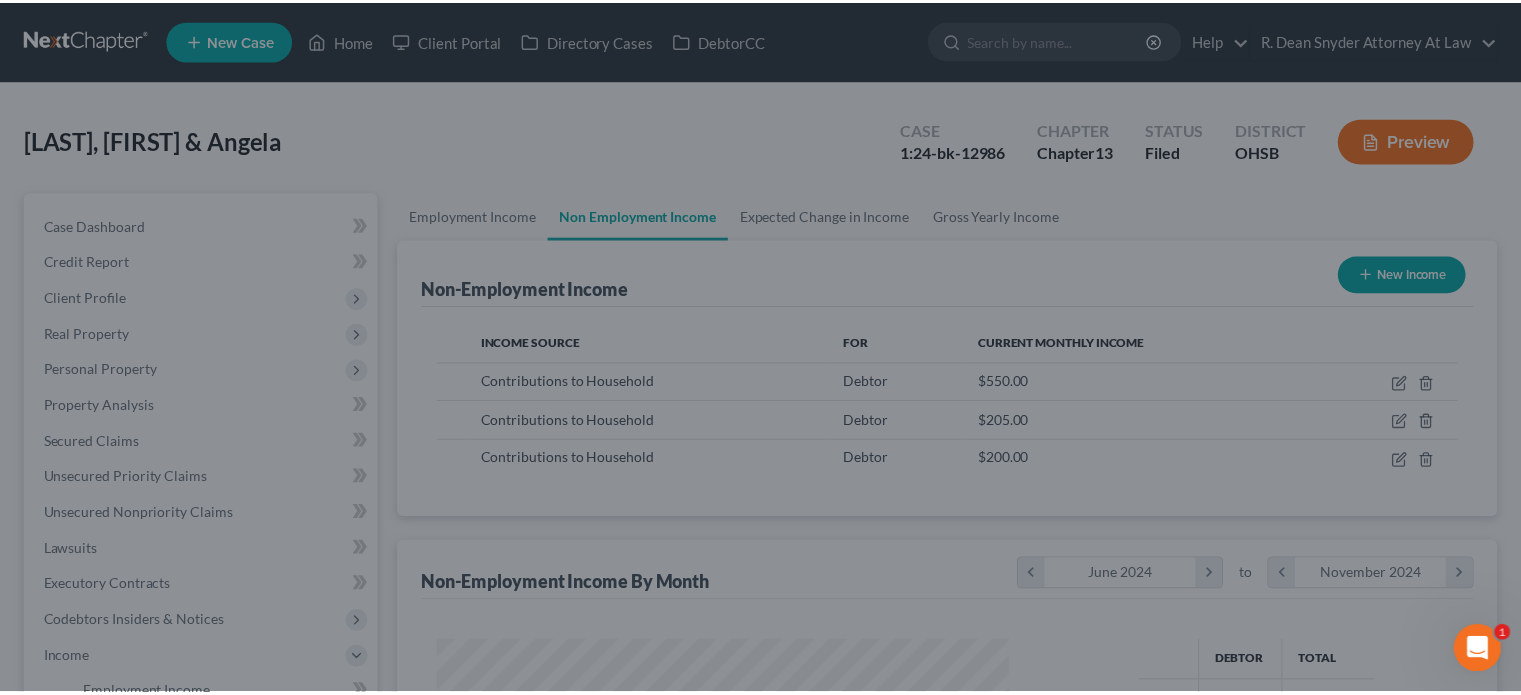 scroll, scrollTop: 356, scrollLeft: 617, axis: both 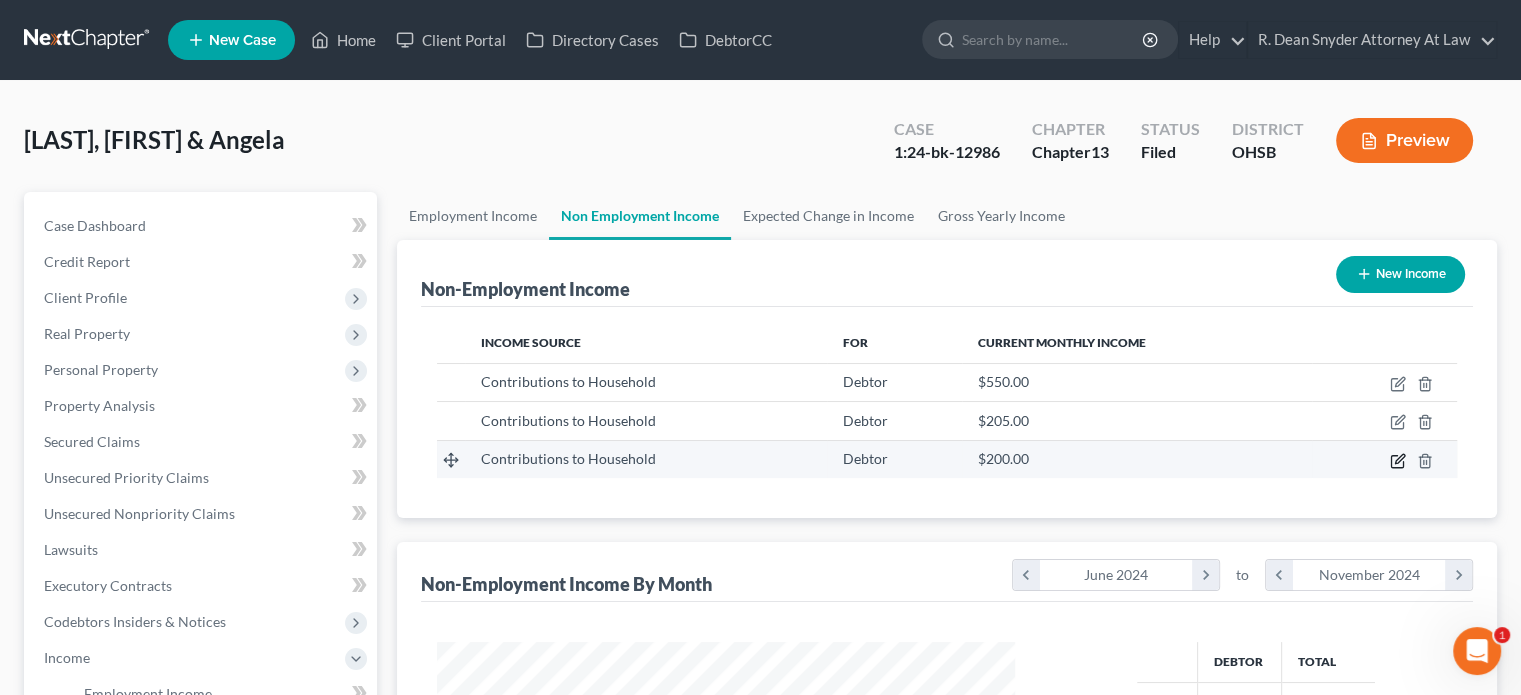 click 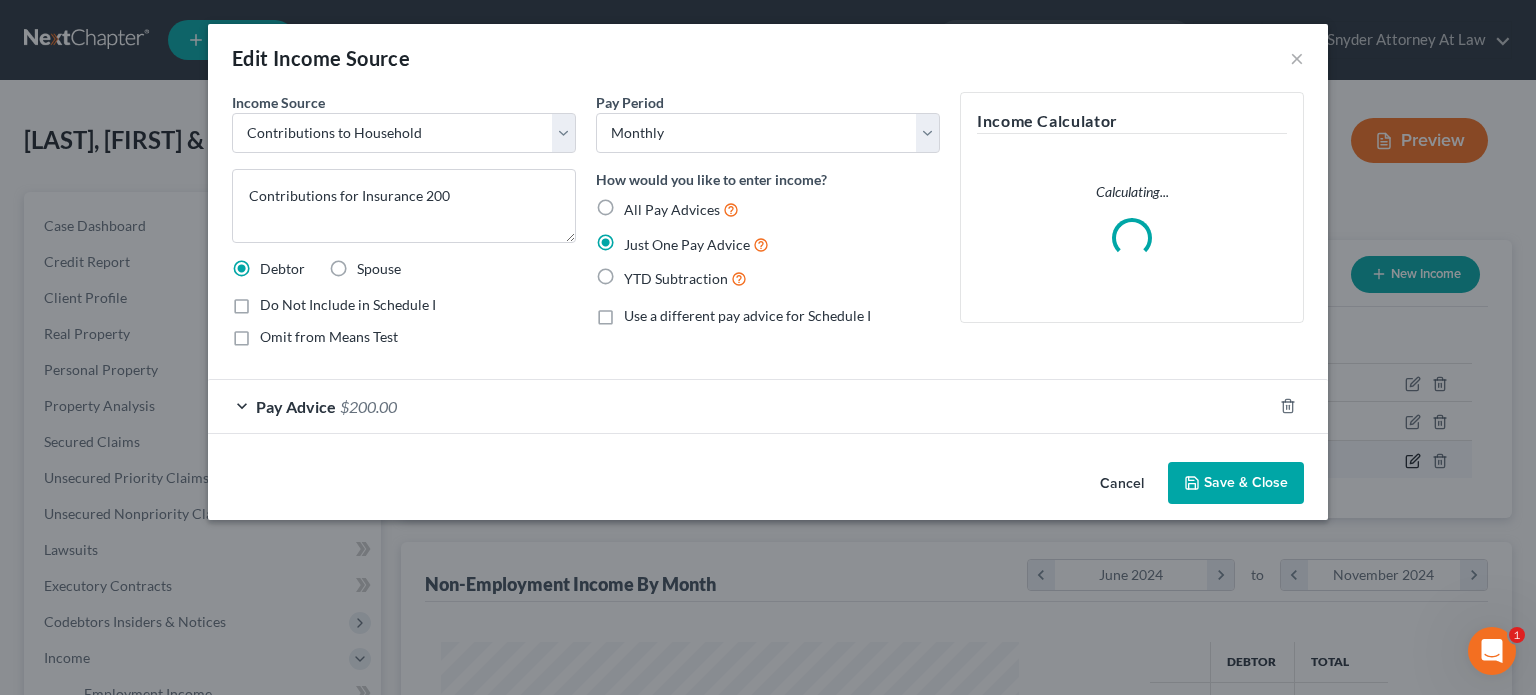 scroll, scrollTop: 999643, scrollLeft: 999375, axis: both 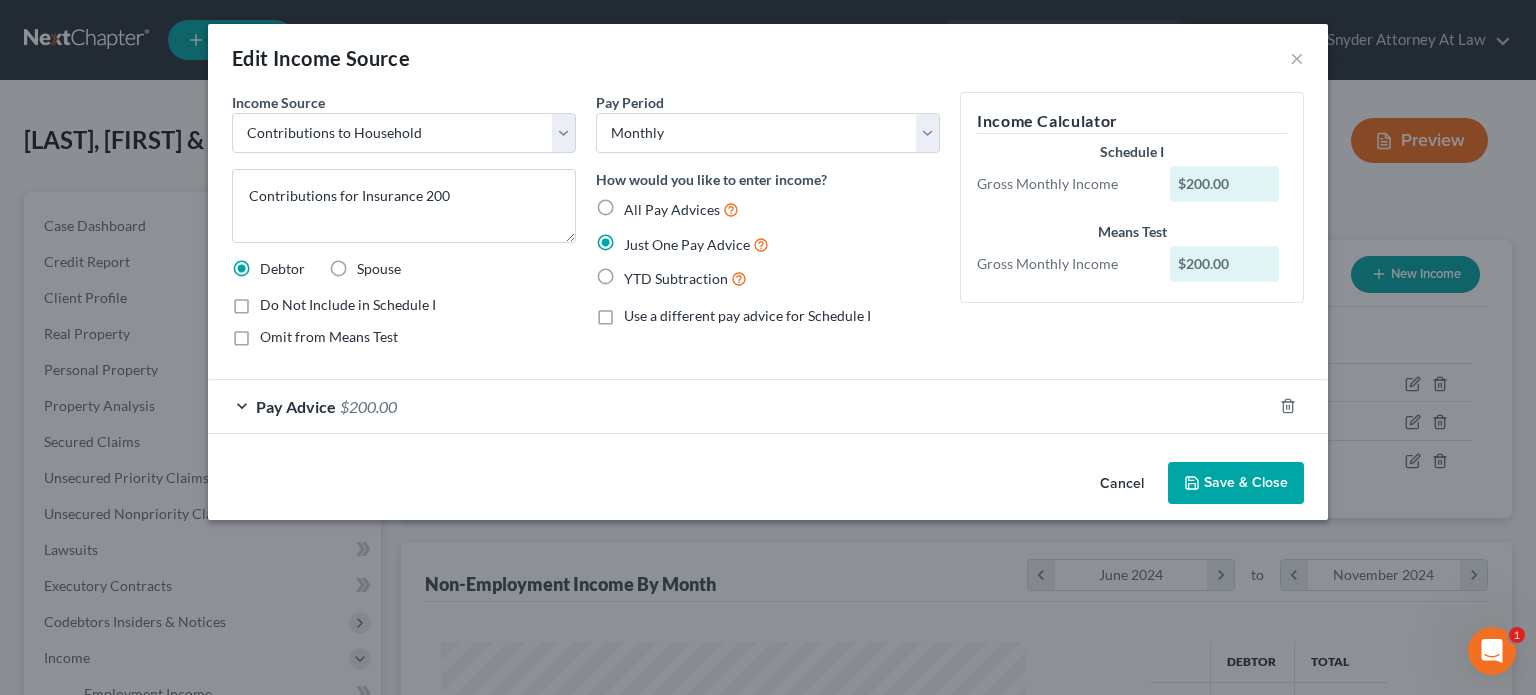 click on "Save & Close" at bounding box center (1236, 483) 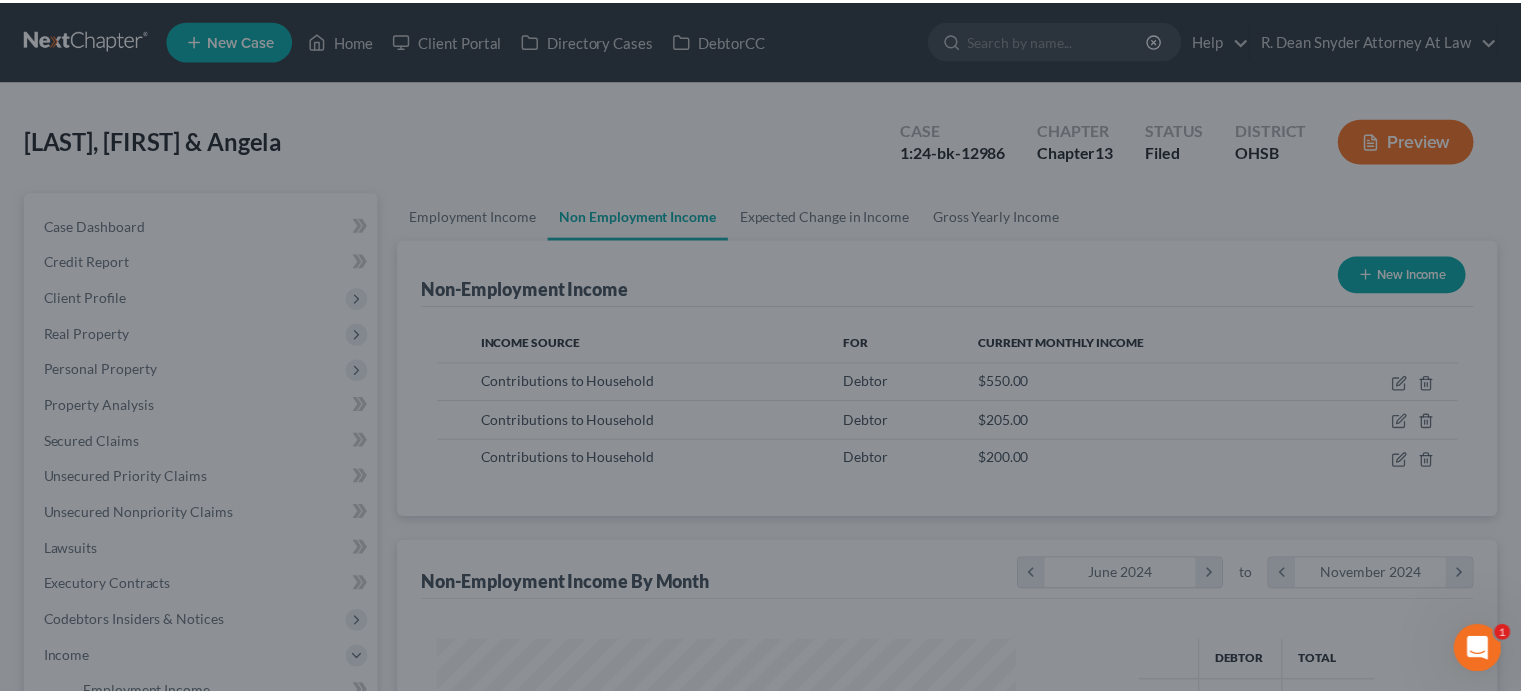 scroll, scrollTop: 356, scrollLeft: 617, axis: both 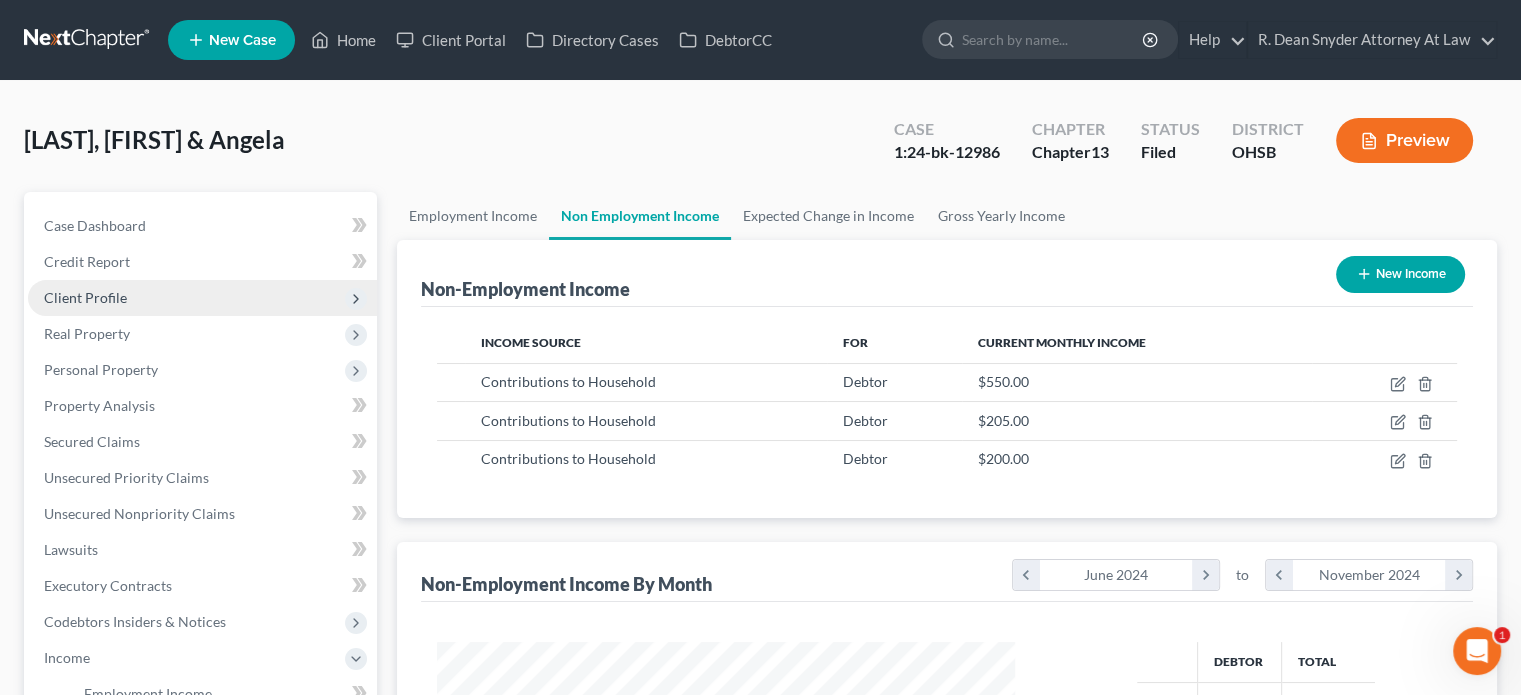 click on "Client Profile" at bounding box center (85, 297) 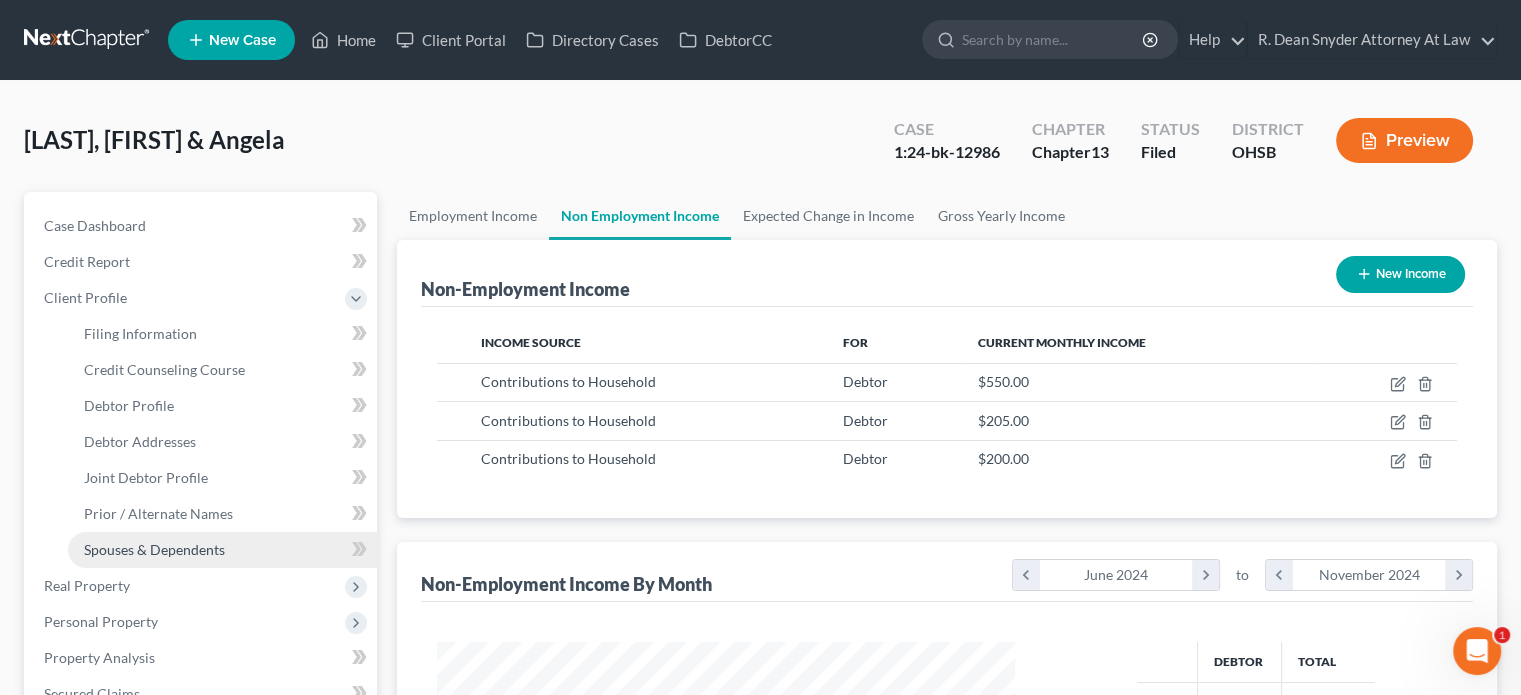 click on "Spouses & Dependents" at bounding box center (154, 549) 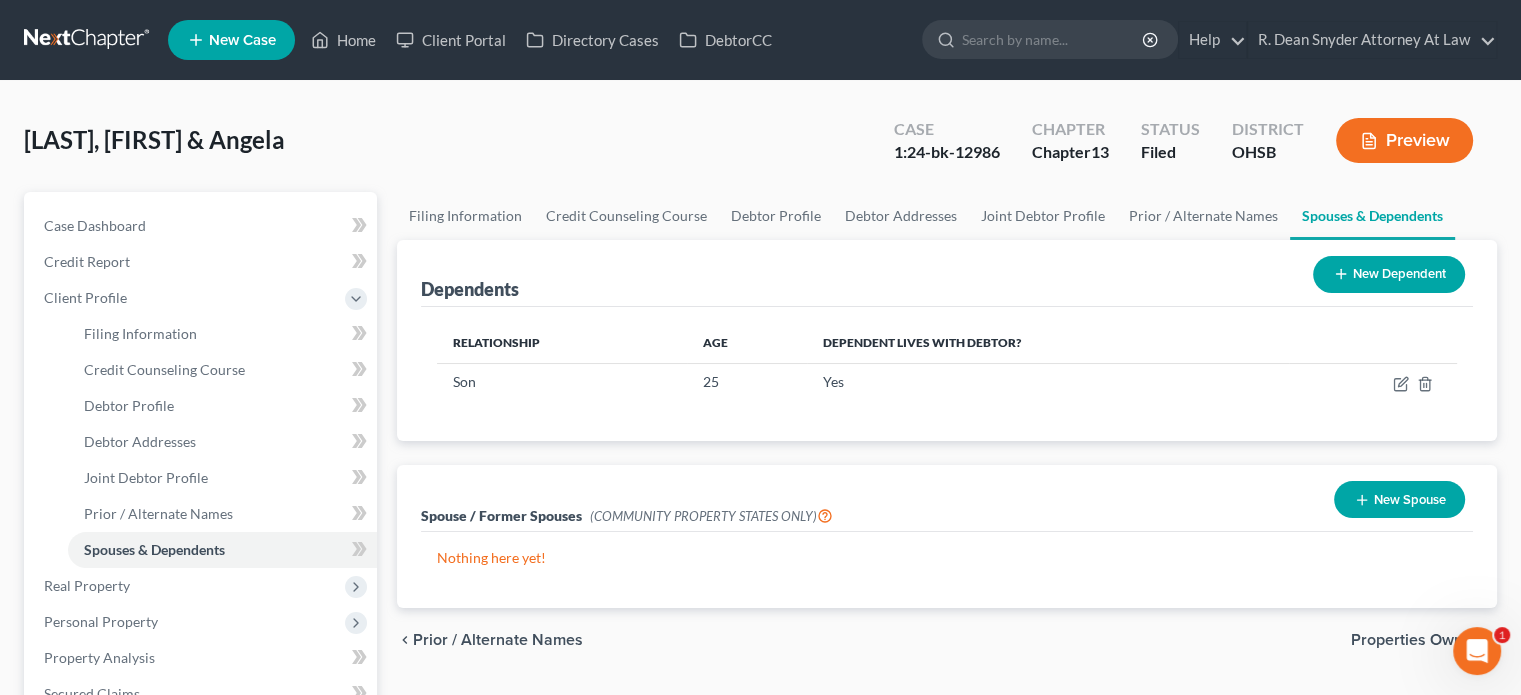 click on "New Dependent" at bounding box center [1389, 274] 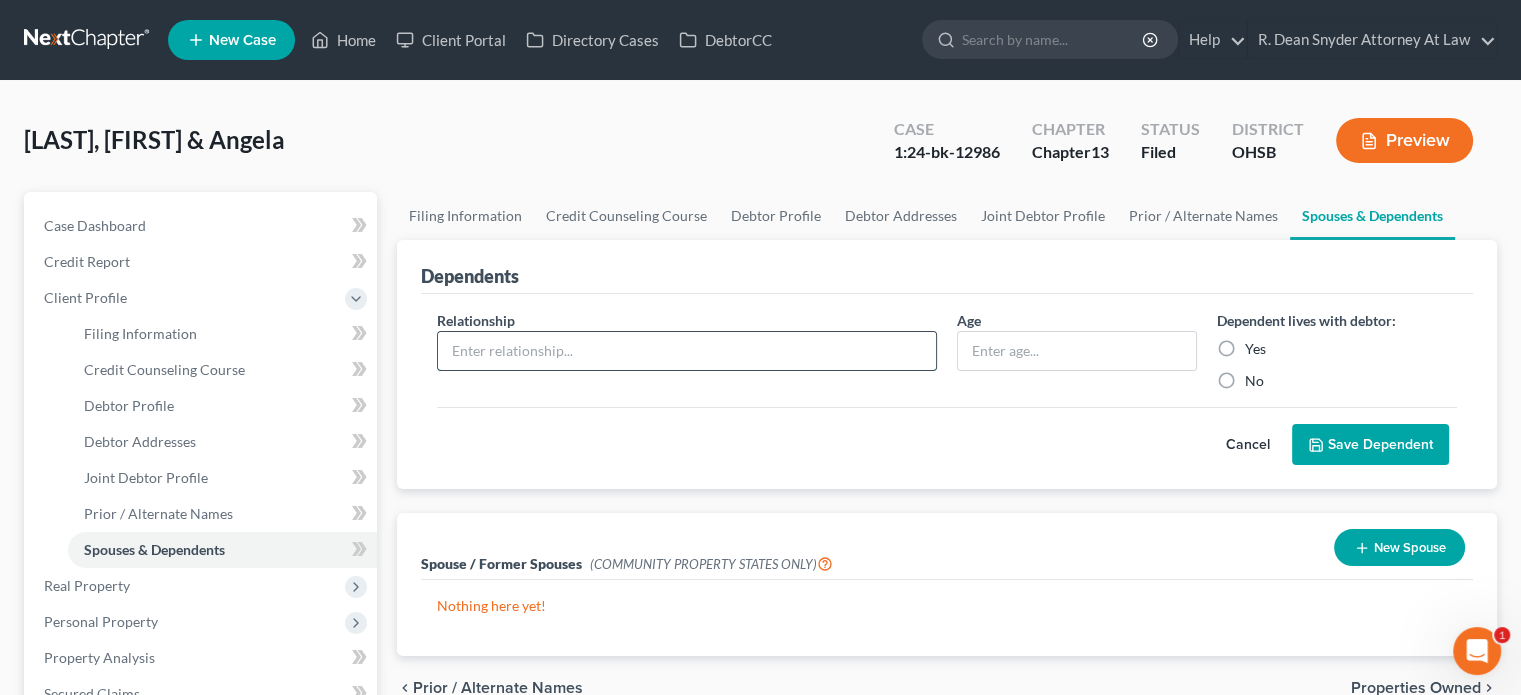 click at bounding box center [687, 351] 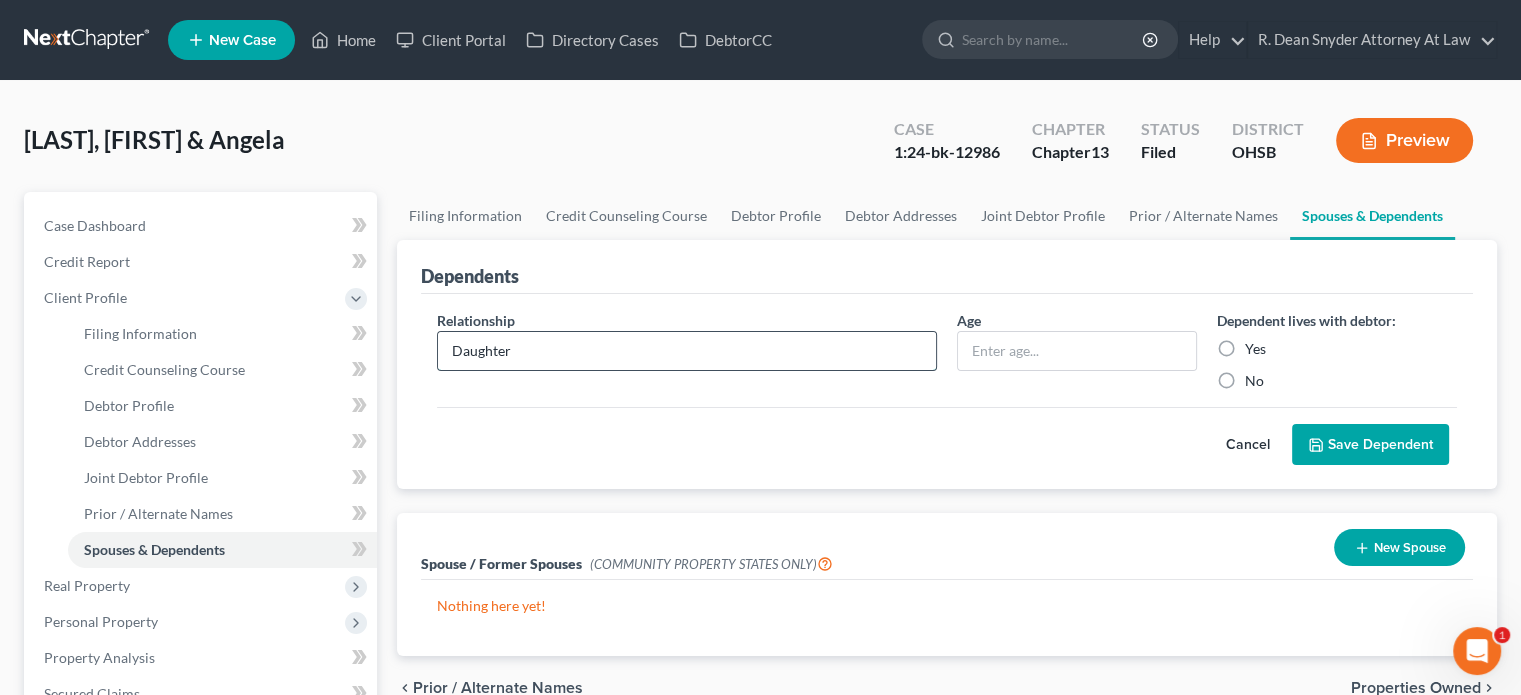 type on "Daughter" 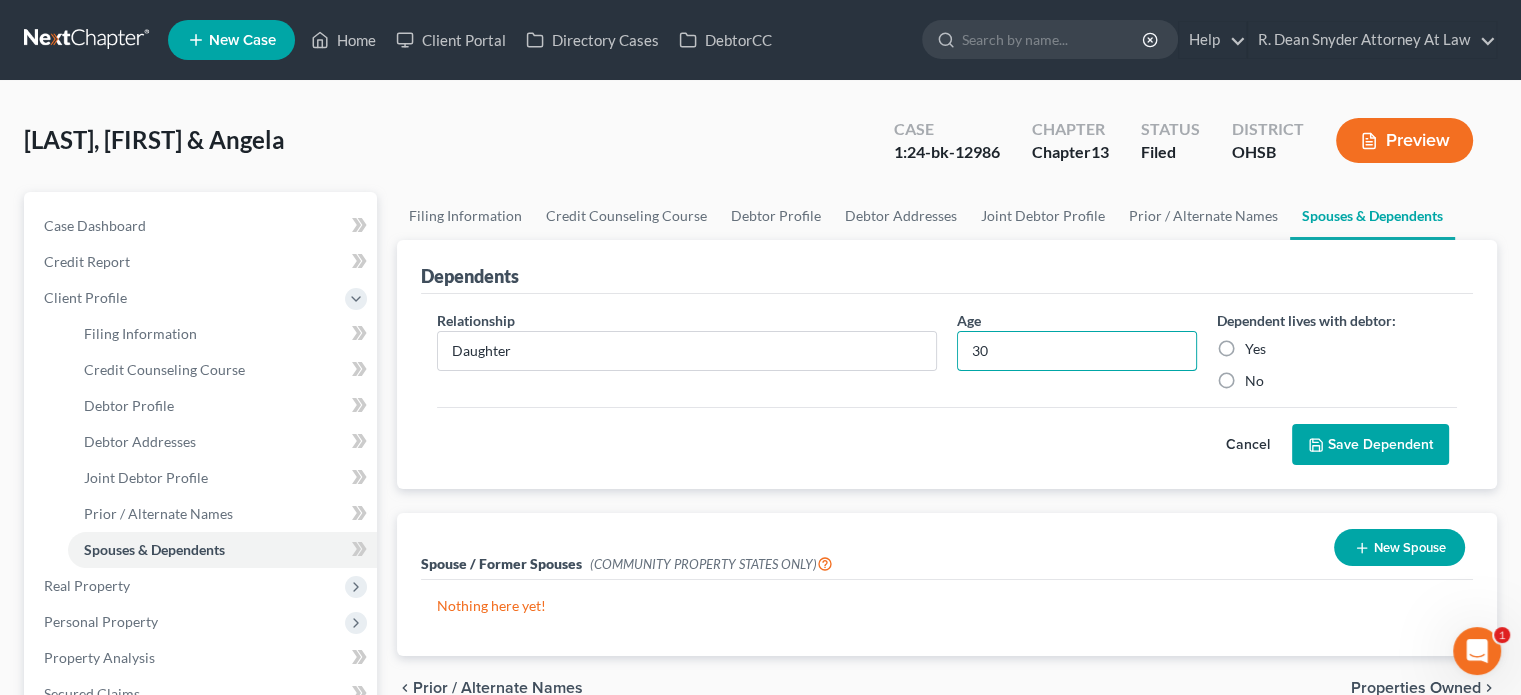 type on "30" 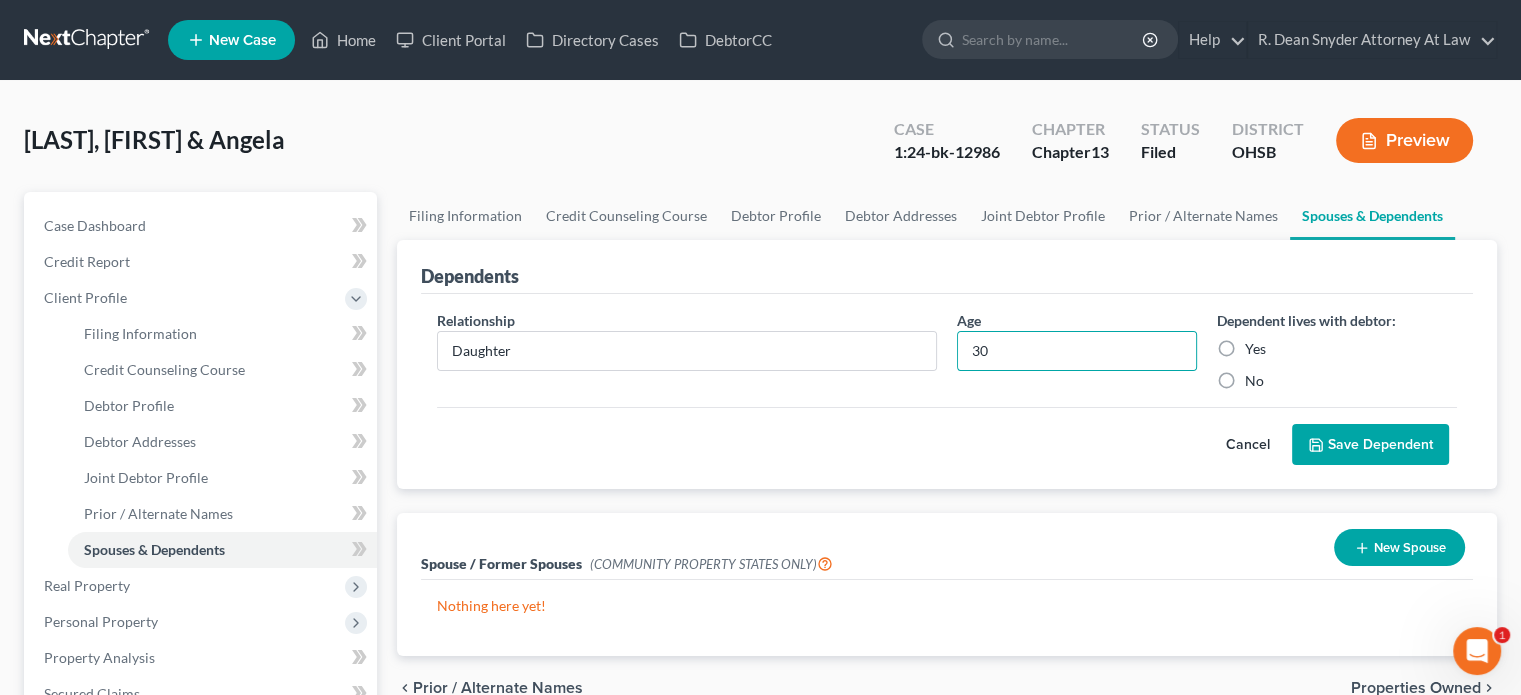 drag, startPoint x: 1230, startPoint y: 375, endPoint x: 1336, endPoint y: 427, distance: 118.06778 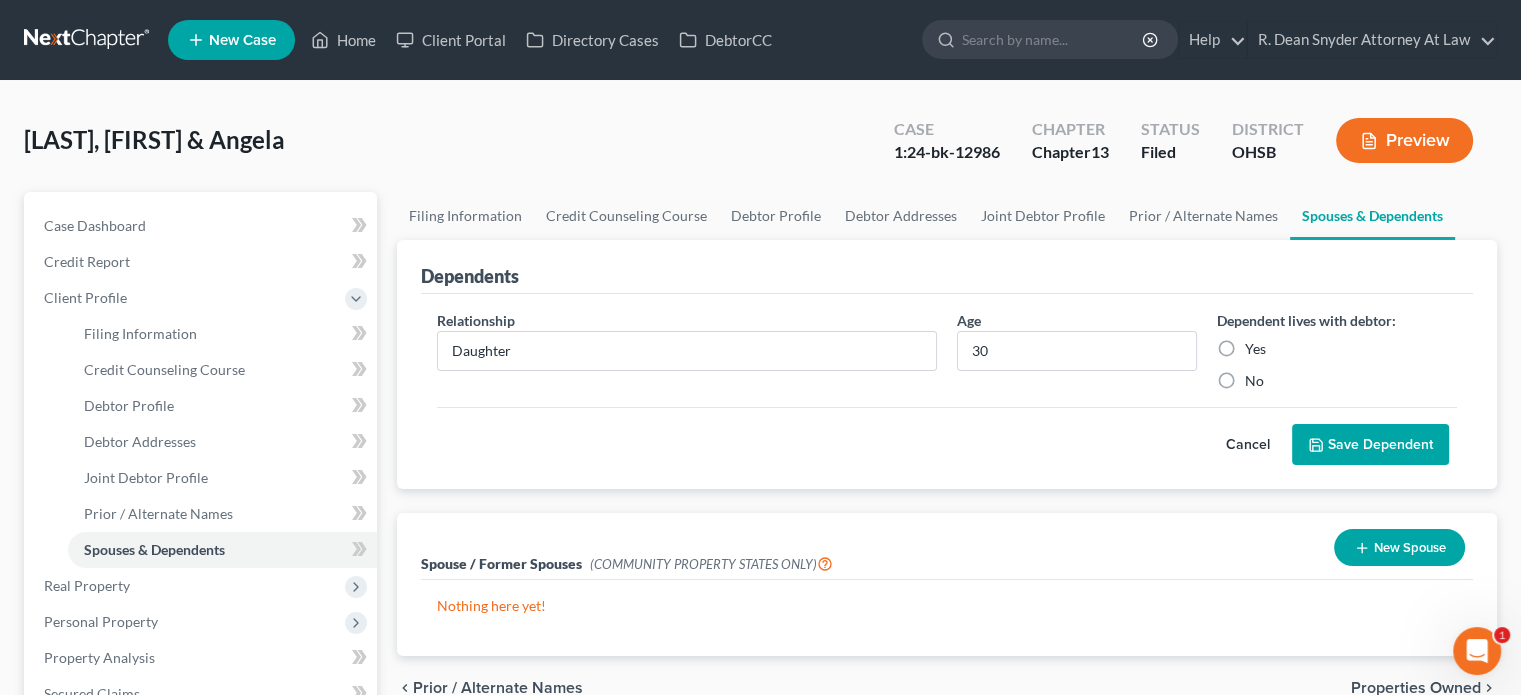 click on "No" at bounding box center (1254, 381) 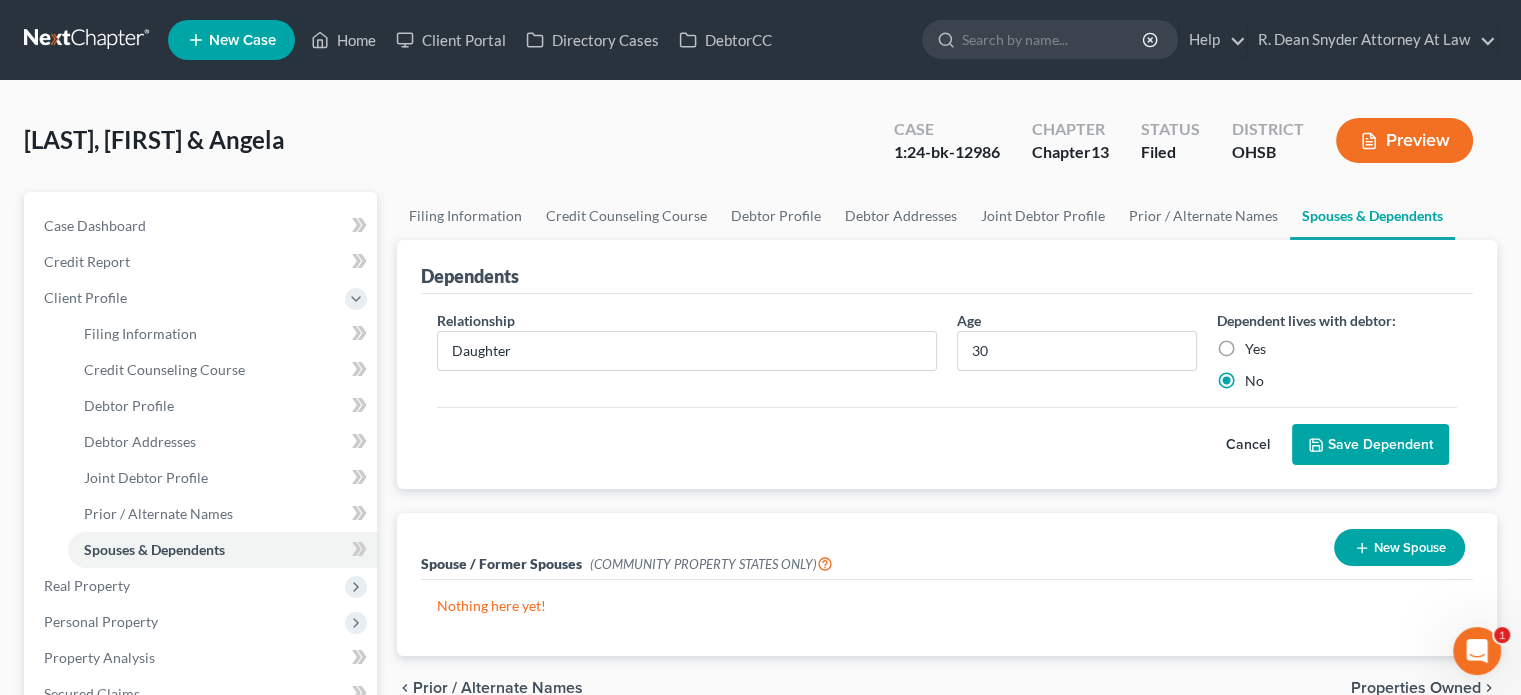 click on "Save Dependent" at bounding box center [1370, 445] 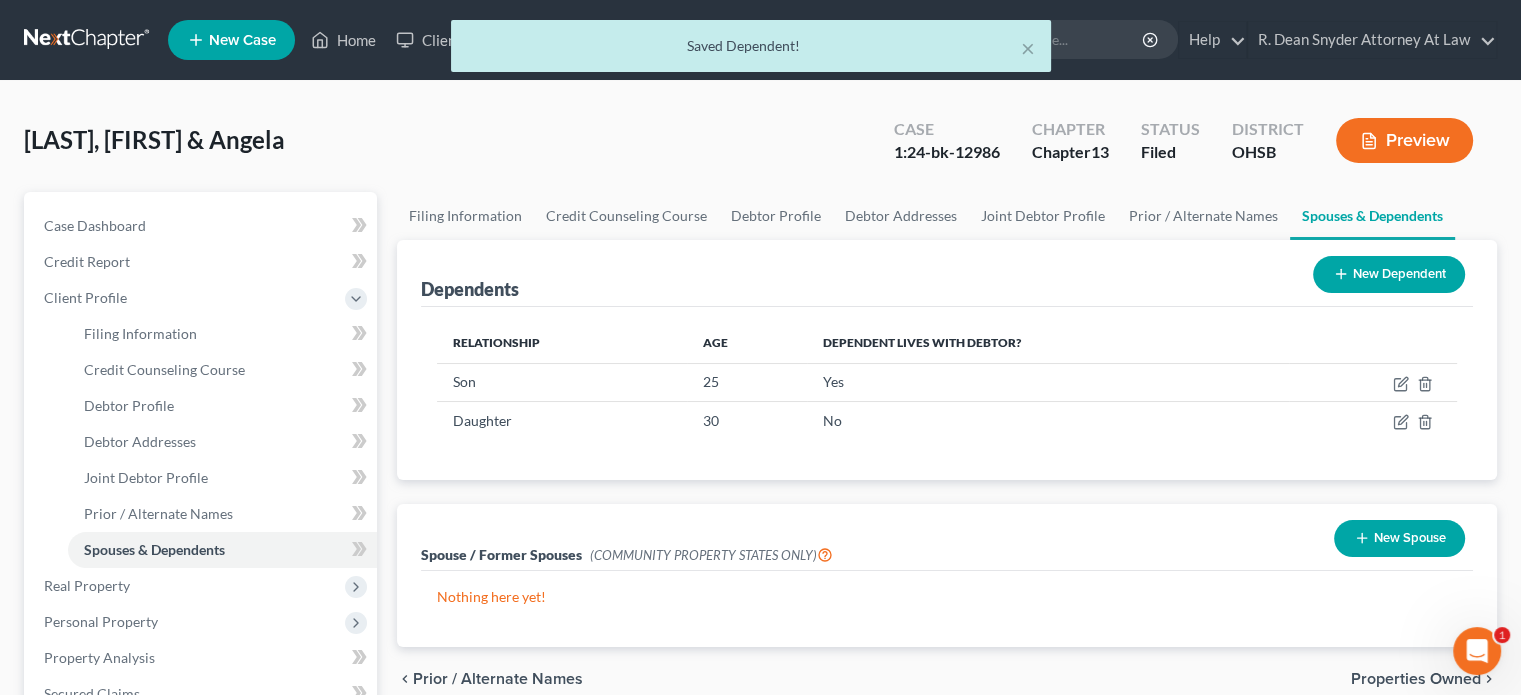 click 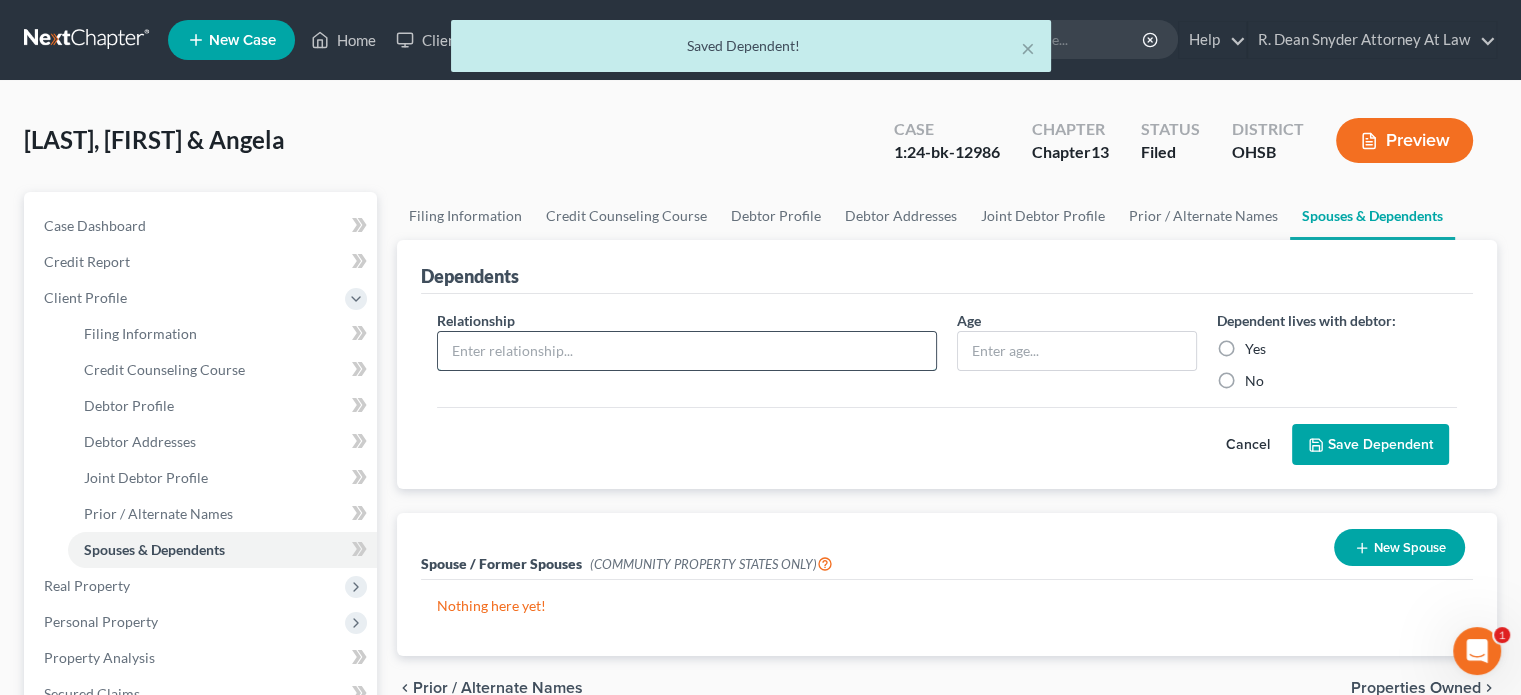 click at bounding box center (687, 351) 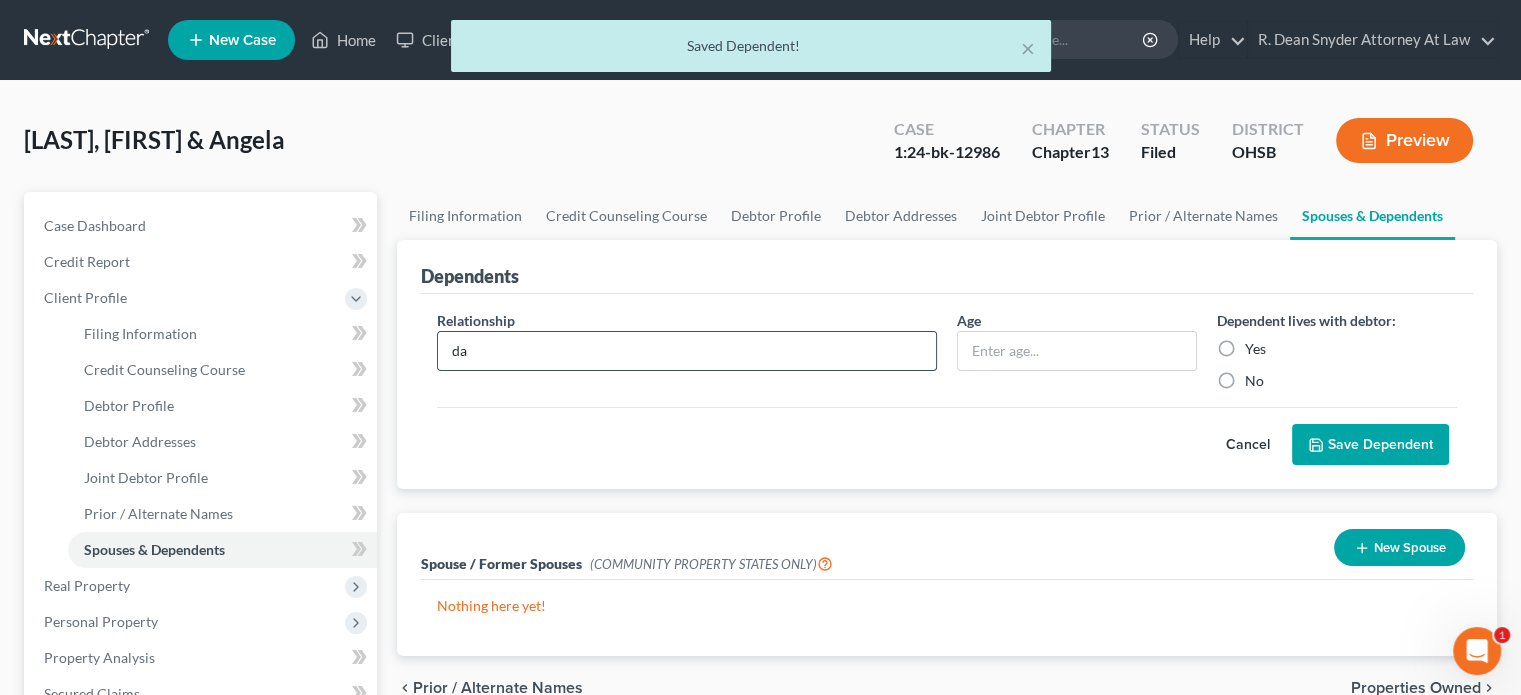 type on "d" 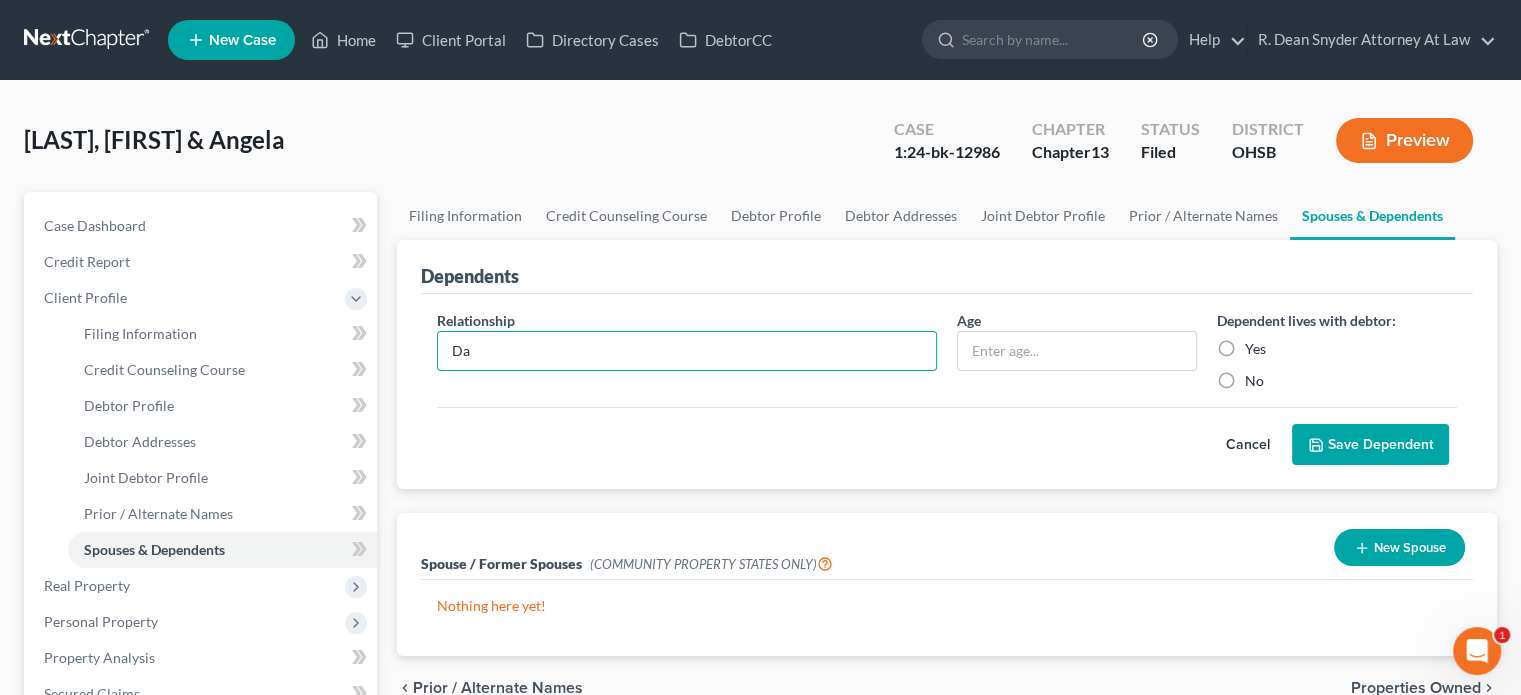 type on "D" 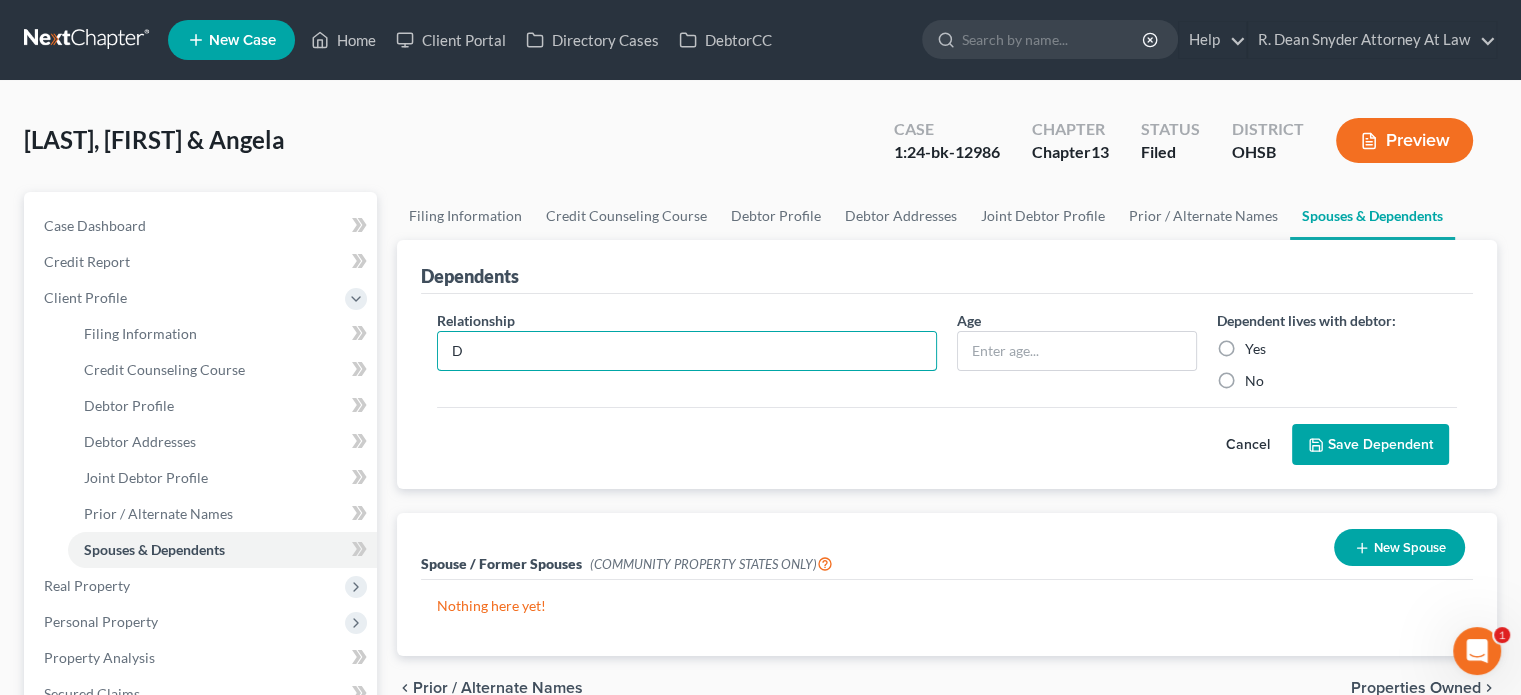 type 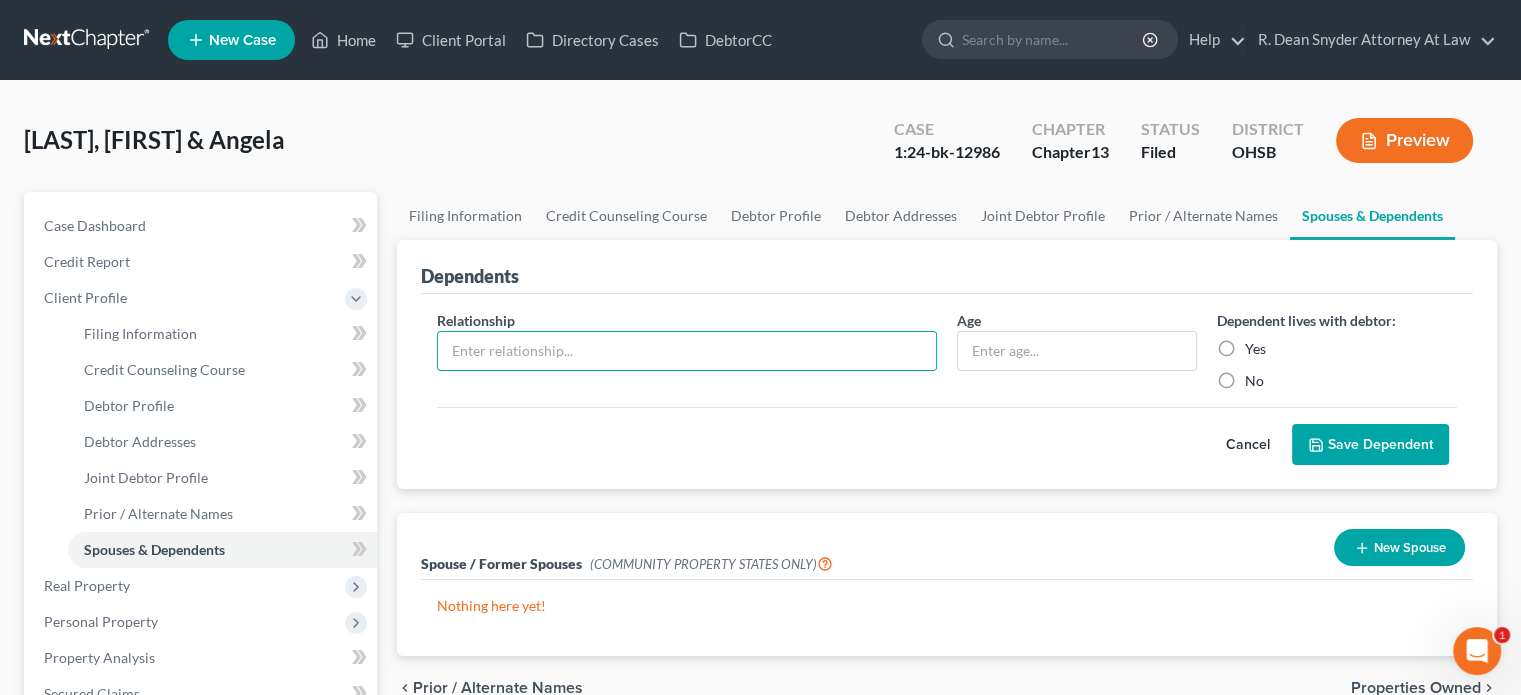 click on "Cancel" at bounding box center (1248, 445) 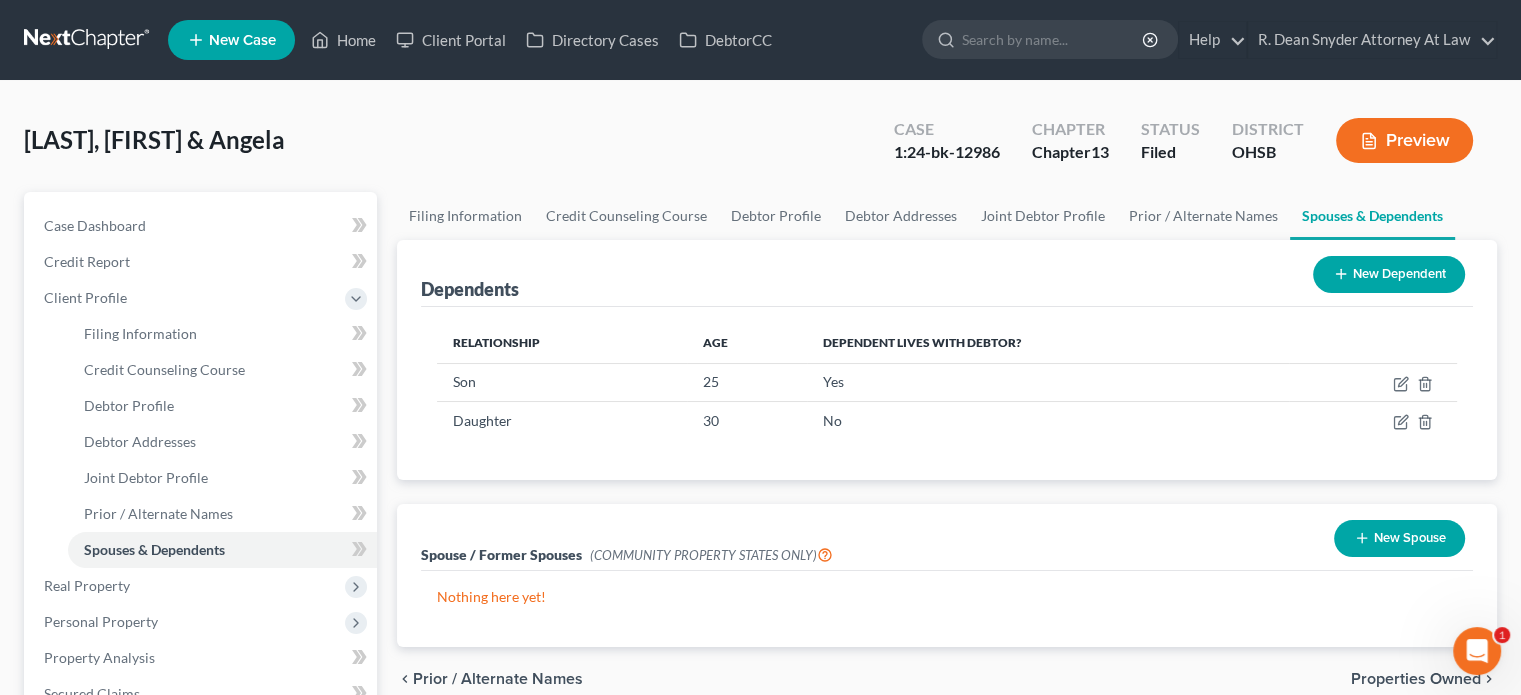 click 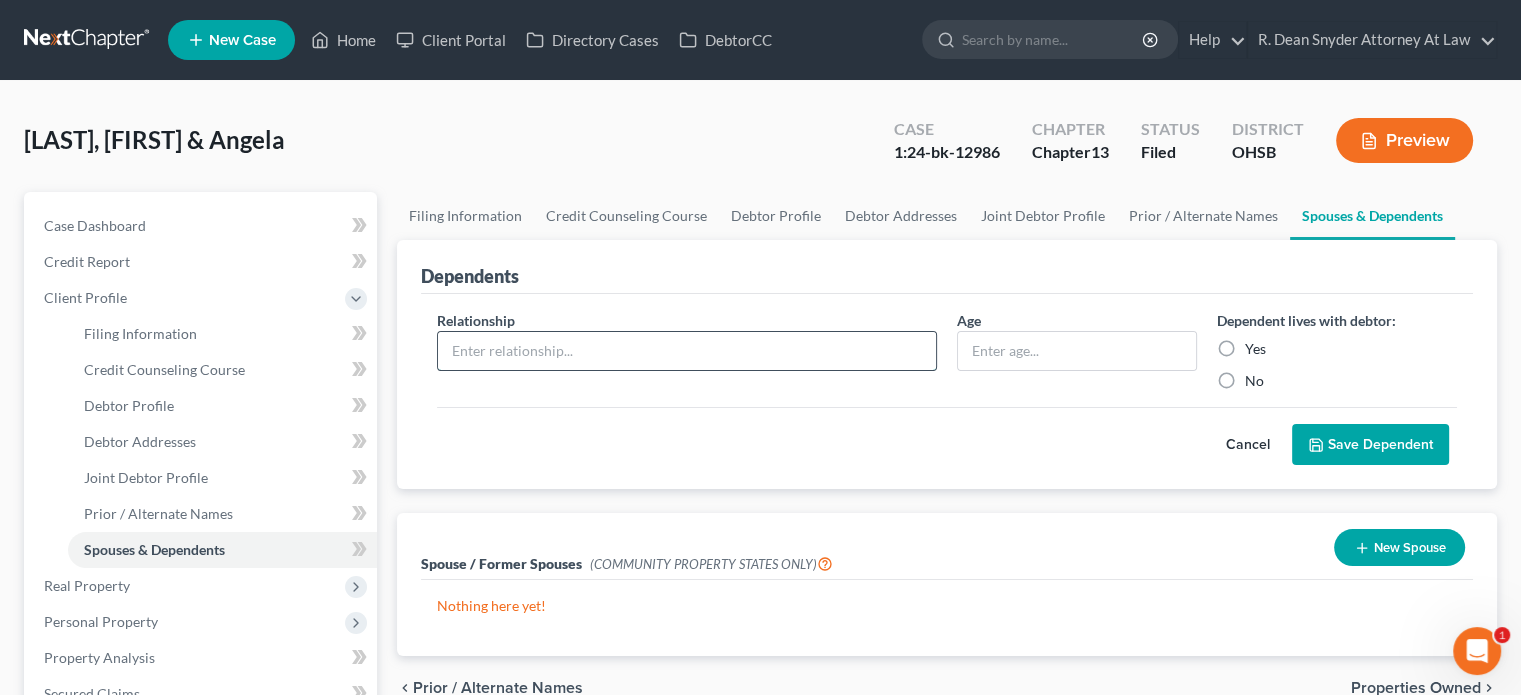 click at bounding box center [687, 351] 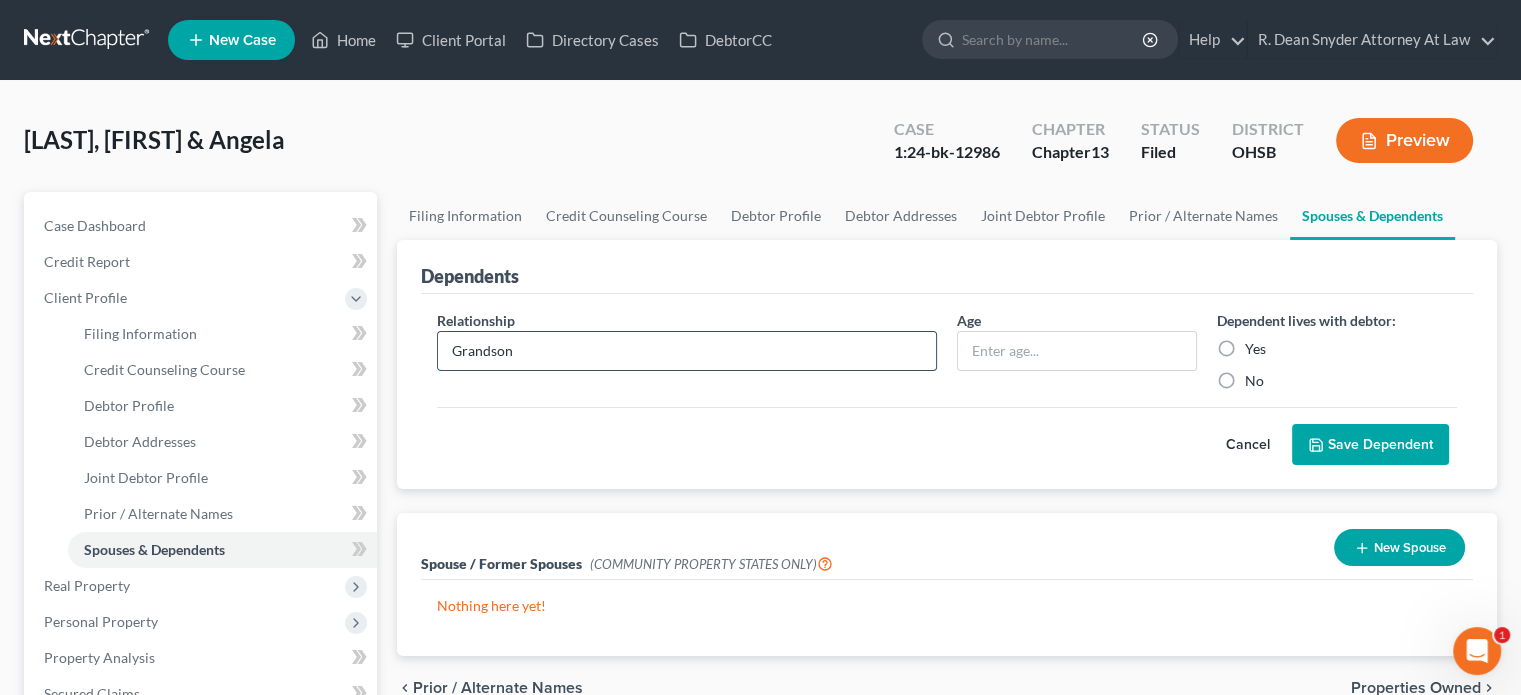 type on "Grandson" 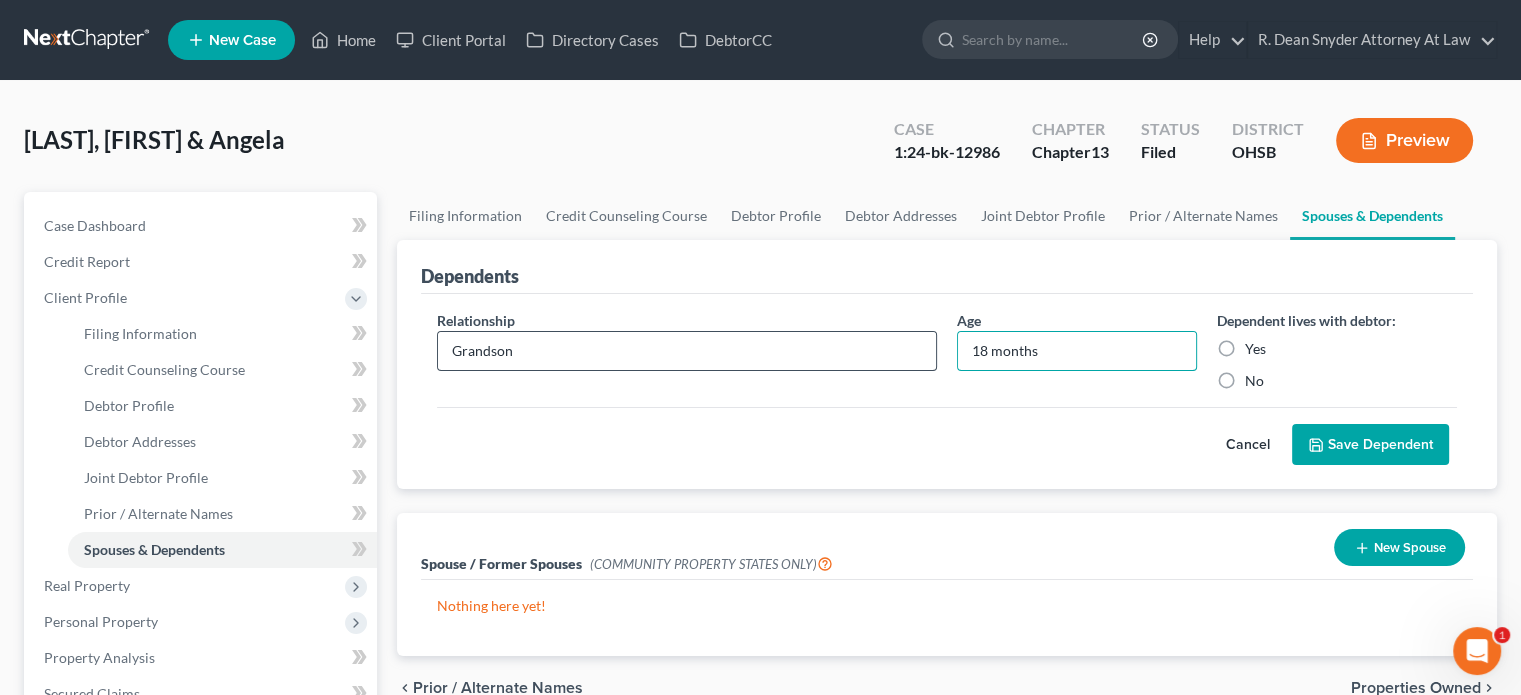 type on "18 months" 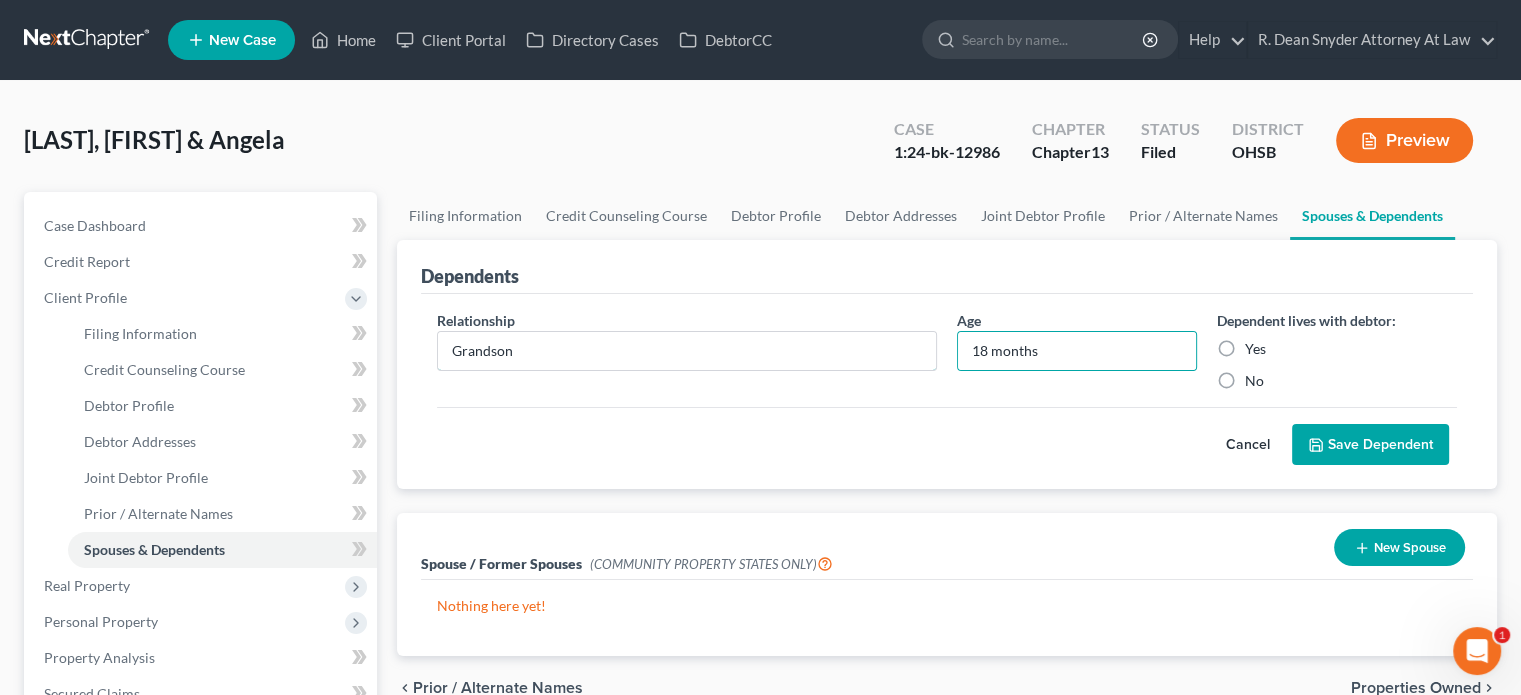 drag, startPoint x: 620, startPoint y: 356, endPoint x: 882, endPoint y: 375, distance: 262.68802 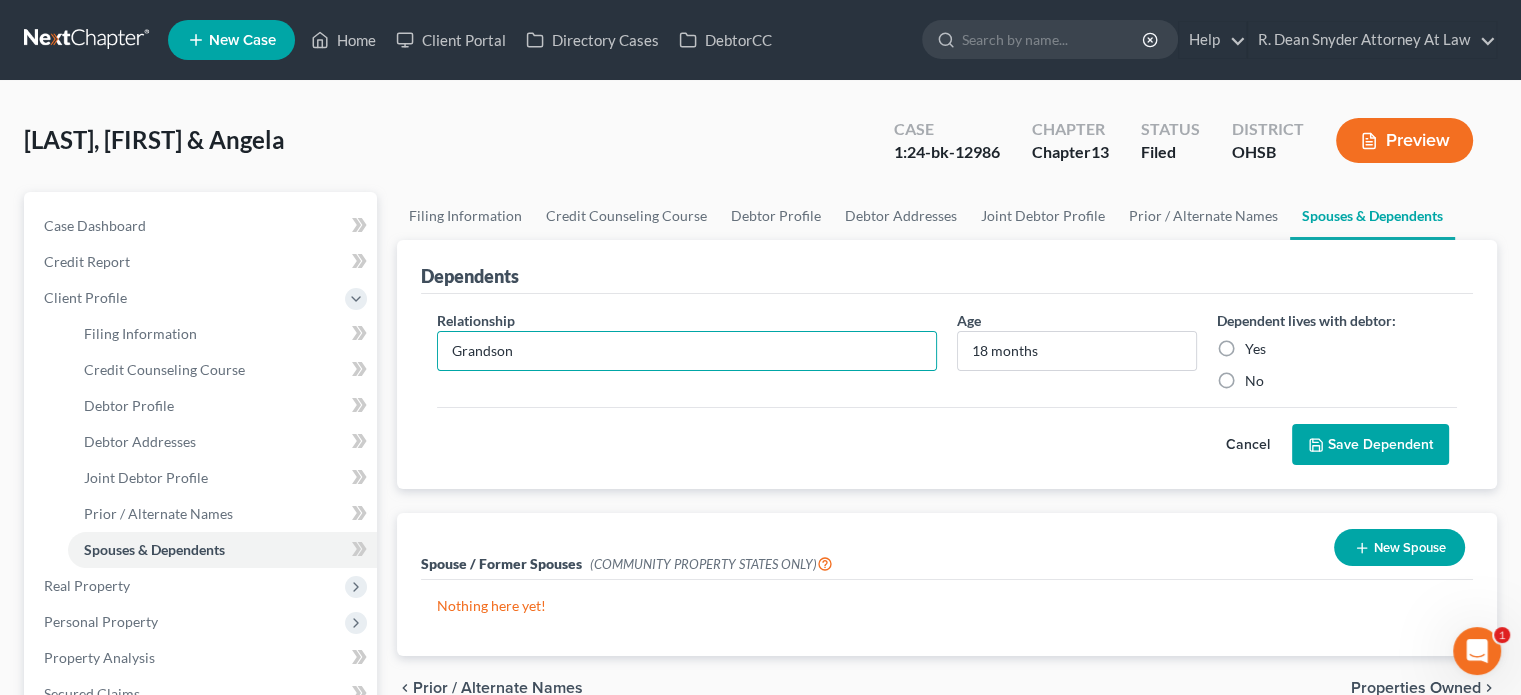 click 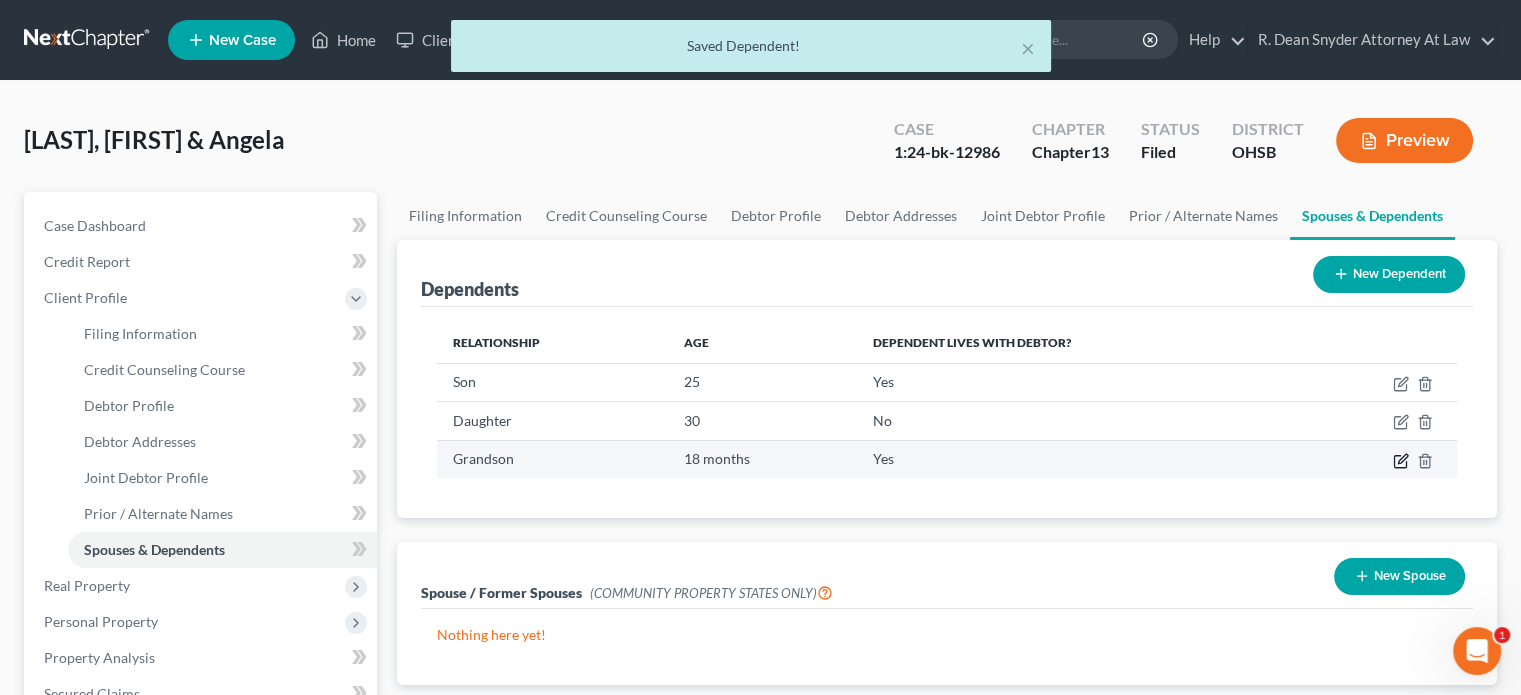 click 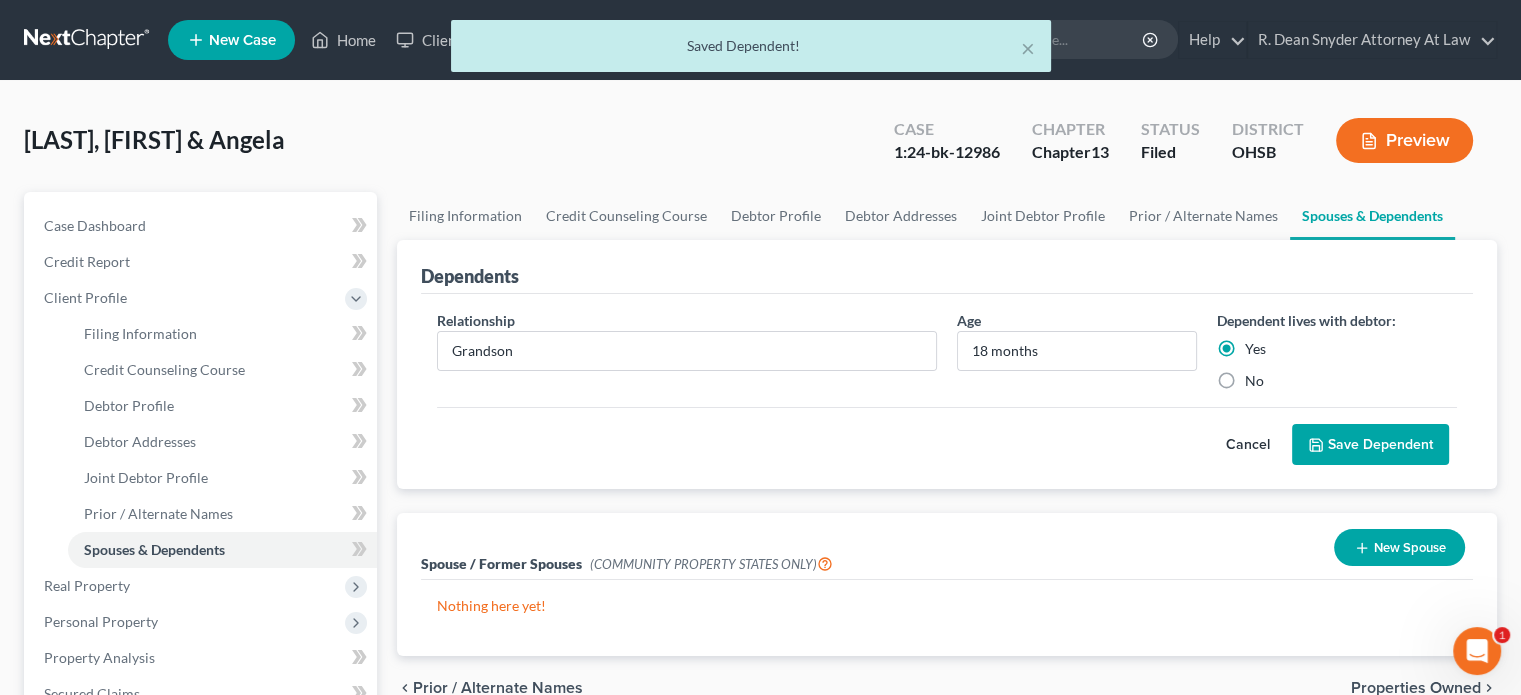click on "No" at bounding box center [1254, 381] 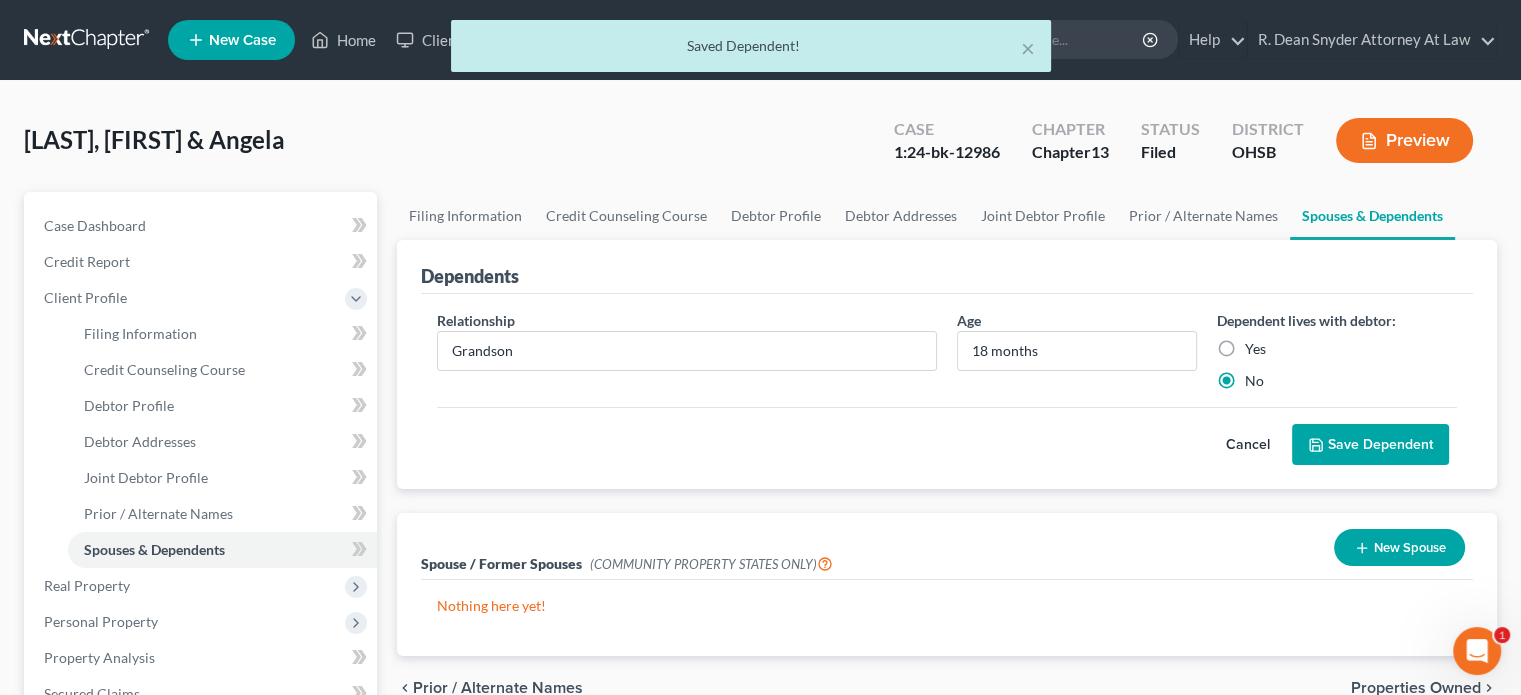 click on "Save Dependent" at bounding box center (1370, 445) 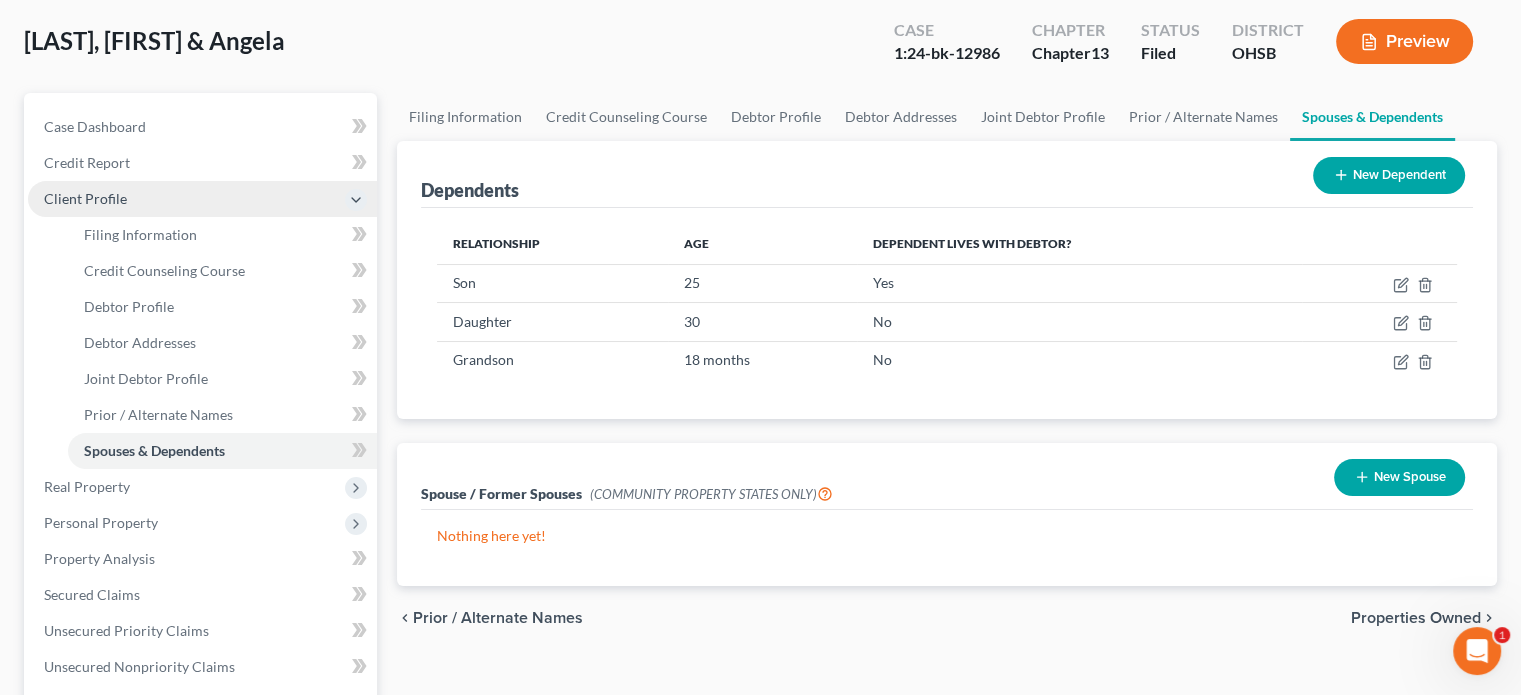scroll, scrollTop: 100, scrollLeft: 0, axis: vertical 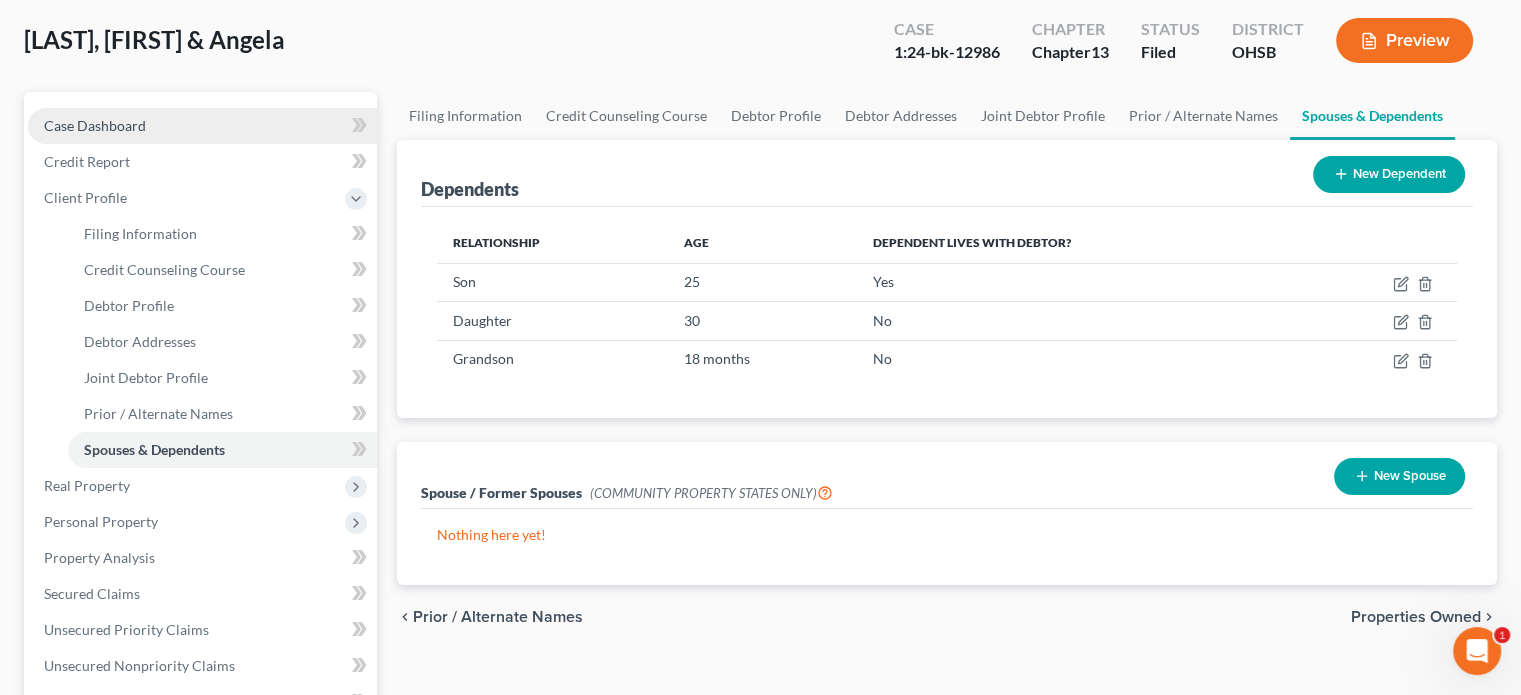 click on "Case Dashboard" at bounding box center [95, 125] 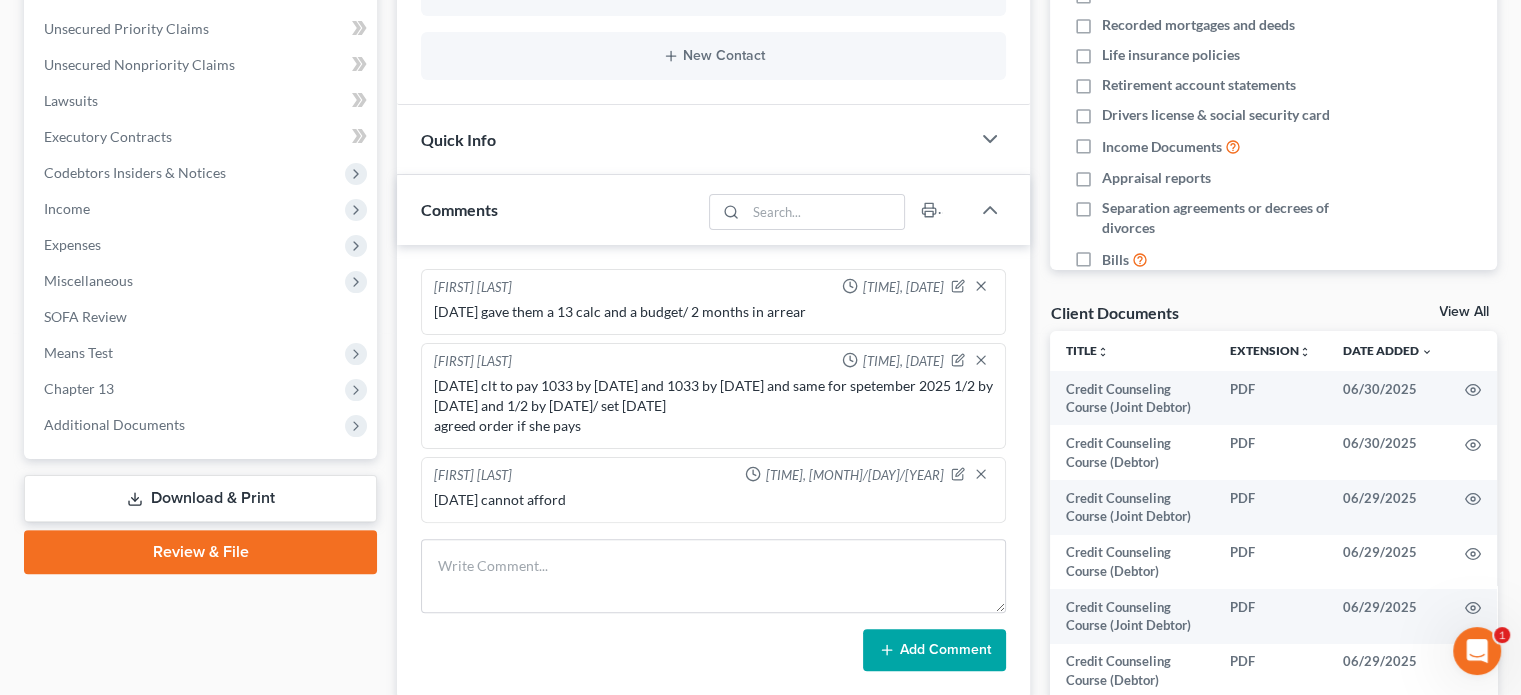 scroll, scrollTop: 500, scrollLeft: 0, axis: vertical 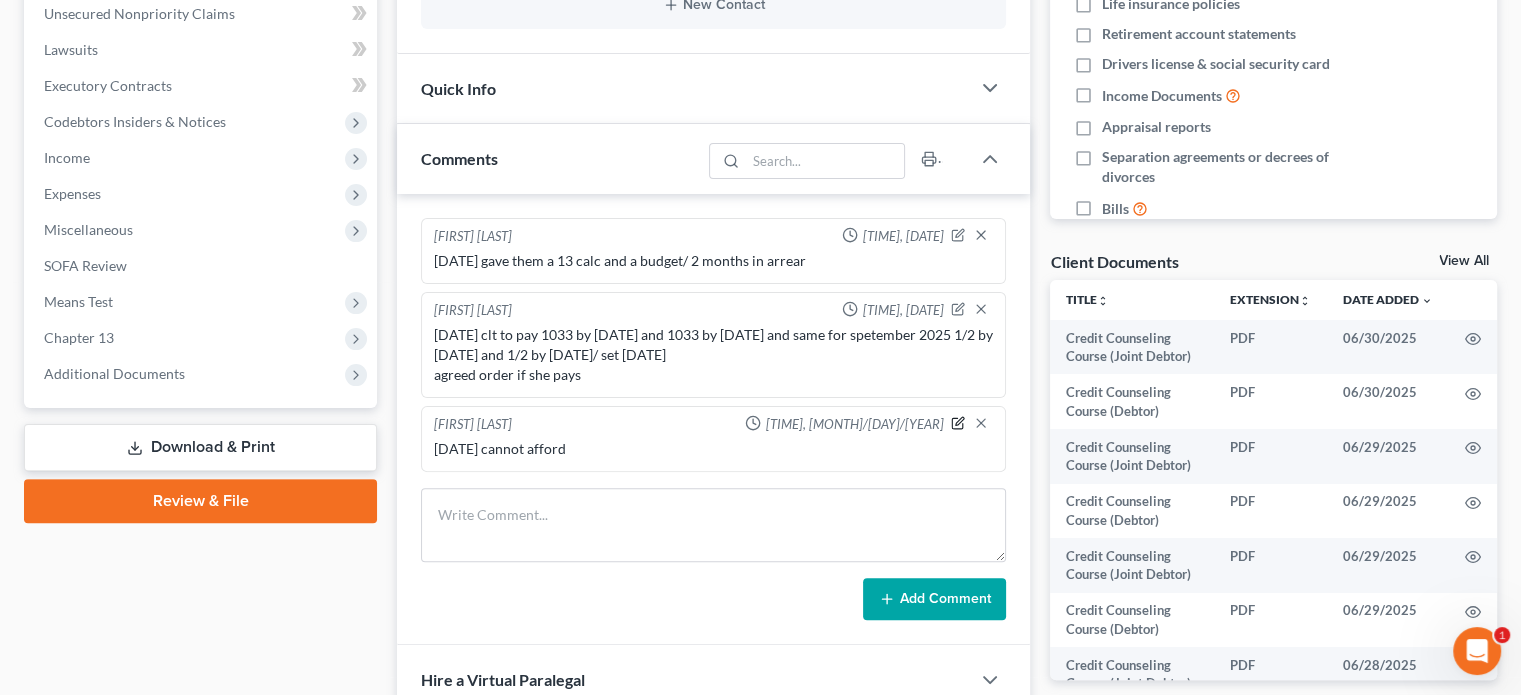 drag, startPoint x: 953, startPoint y: 417, endPoint x: 630, endPoint y: 423, distance: 323.05573 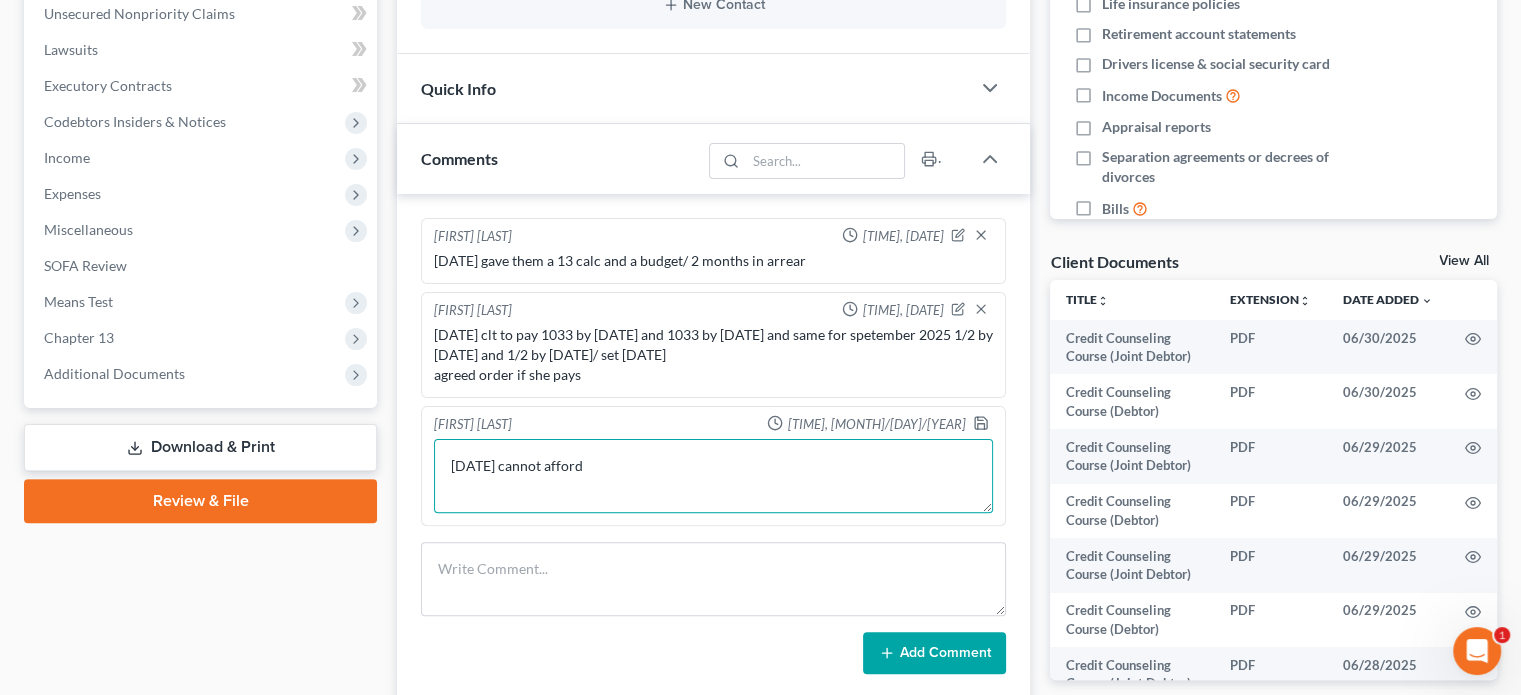 click on "8.8.2025  cannot afford" at bounding box center (713, 476) 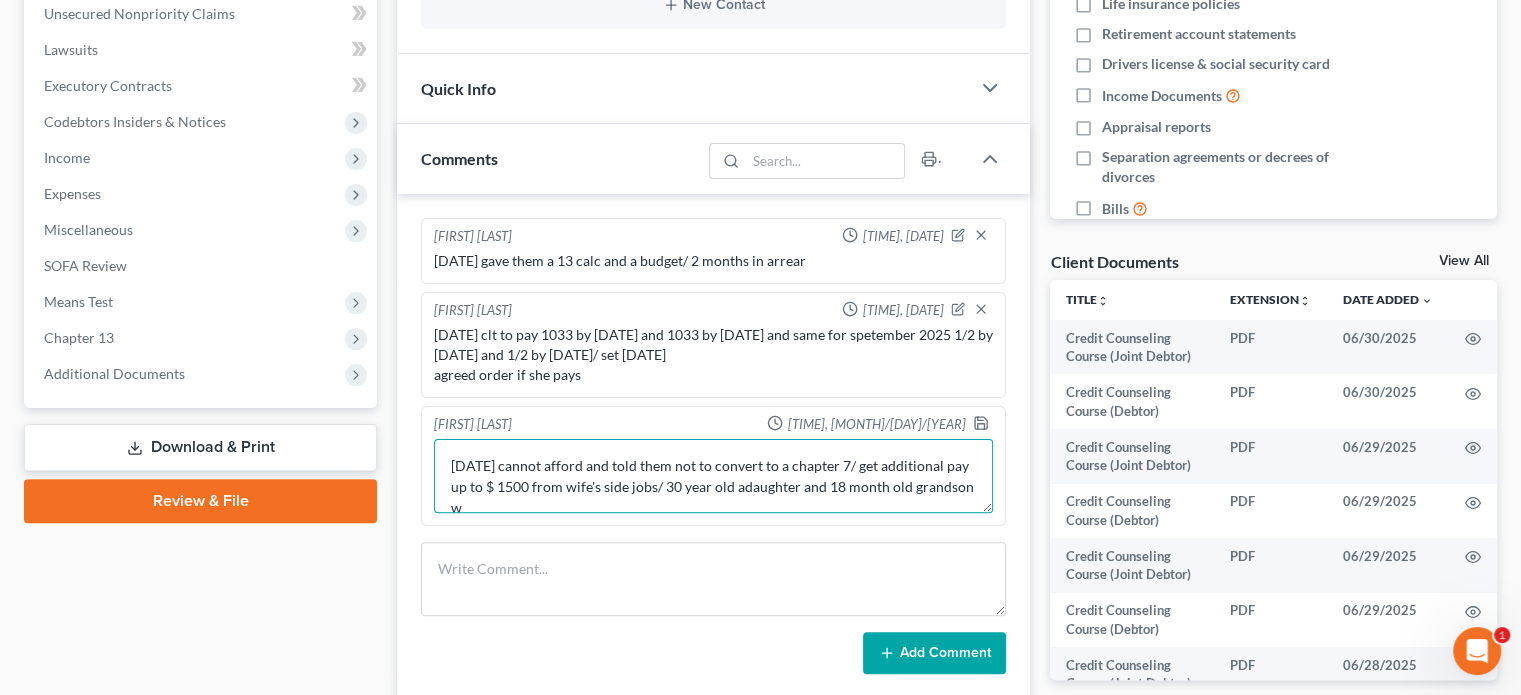 scroll, scrollTop: 4, scrollLeft: 0, axis: vertical 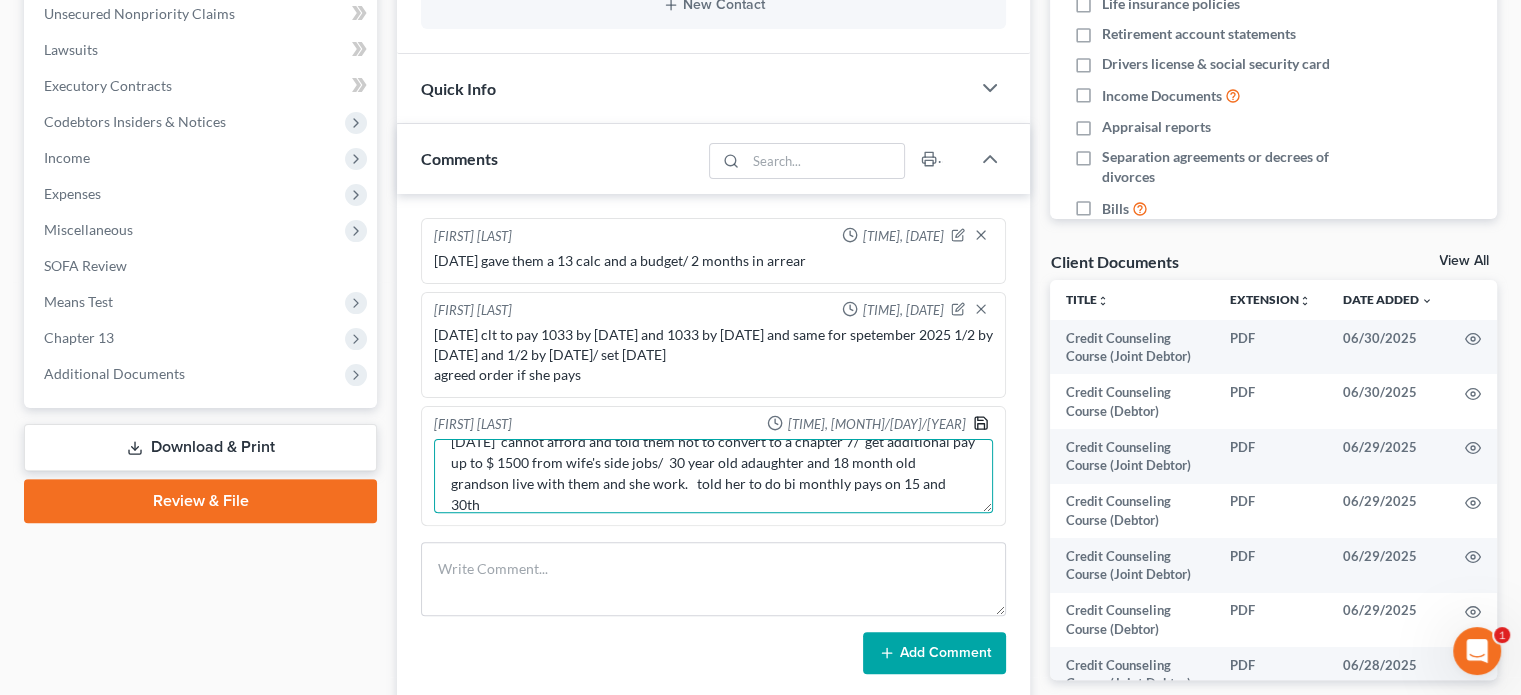 type on "8.8.2025  cannot afford and told them not to convert to a chapter 7/  get additional pay up to $ 1500 from wife's side jobs/  30 year old adaughter and 18 month old grandson live with them and she work.   told her to do bi monthly pays on 15 and 30th" 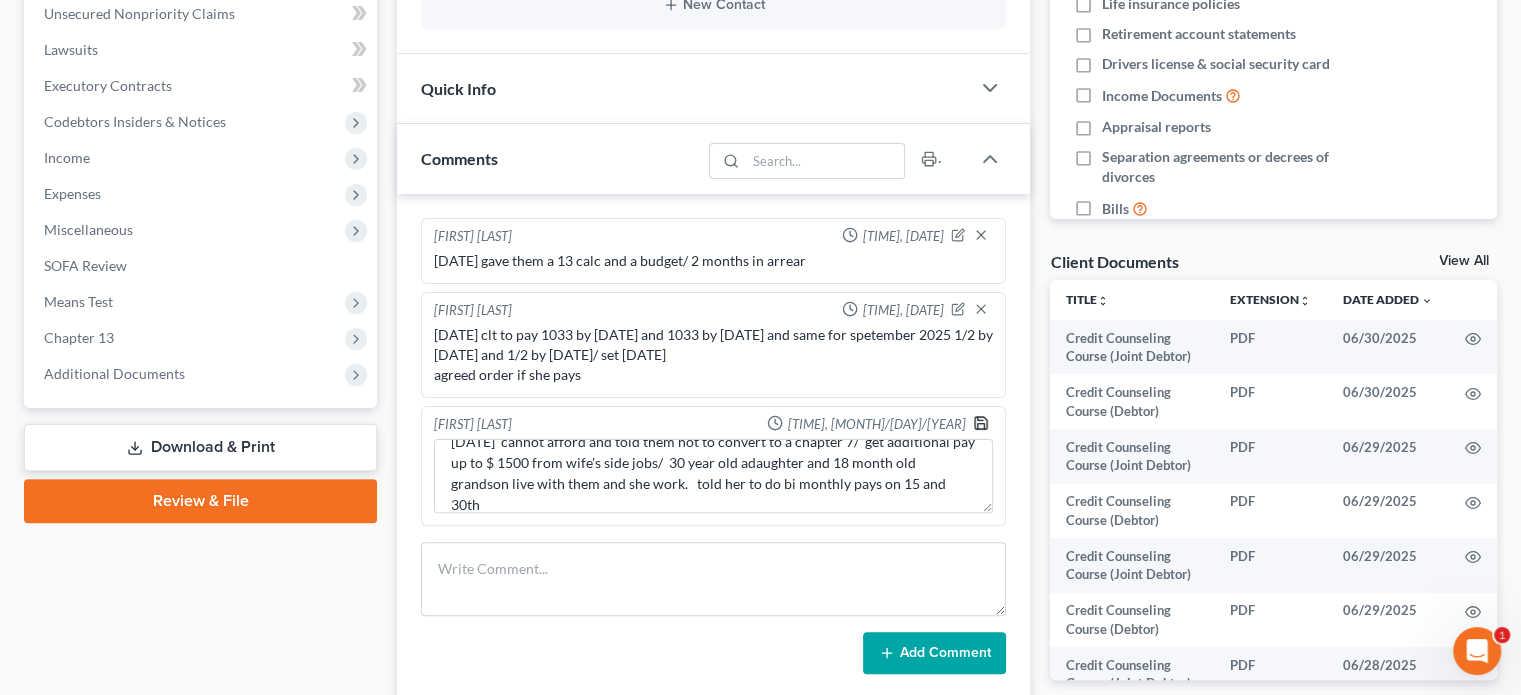 click 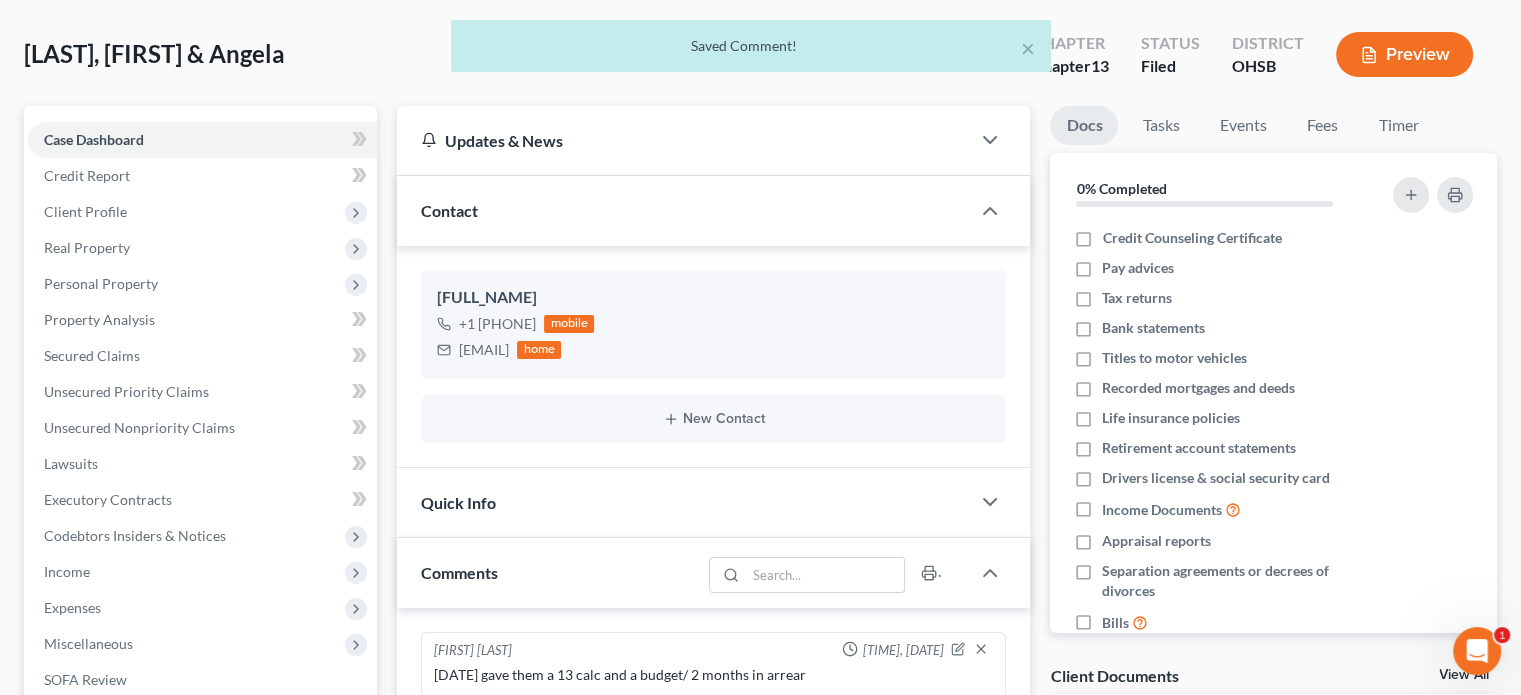scroll, scrollTop: 400, scrollLeft: 0, axis: vertical 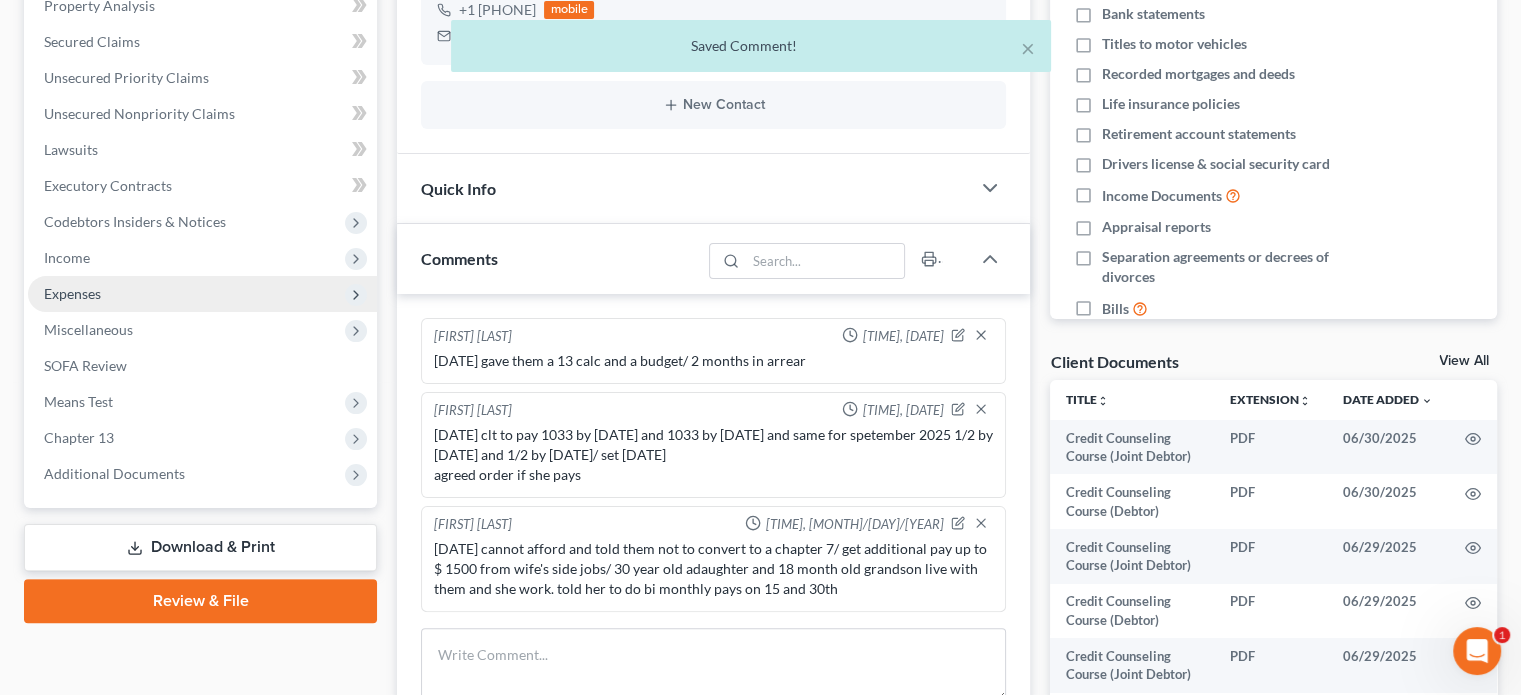 click on "Income" at bounding box center (67, 257) 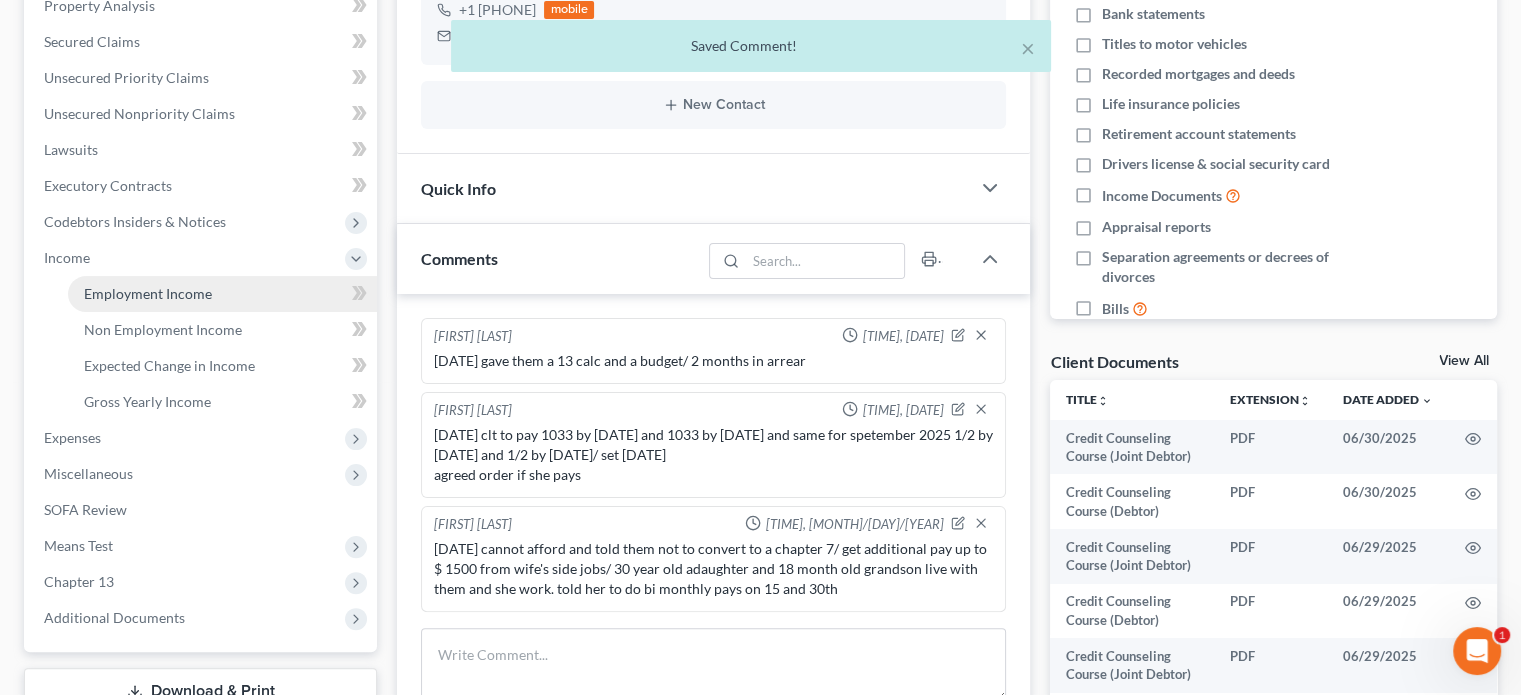 click on "Employment Income" at bounding box center [148, 293] 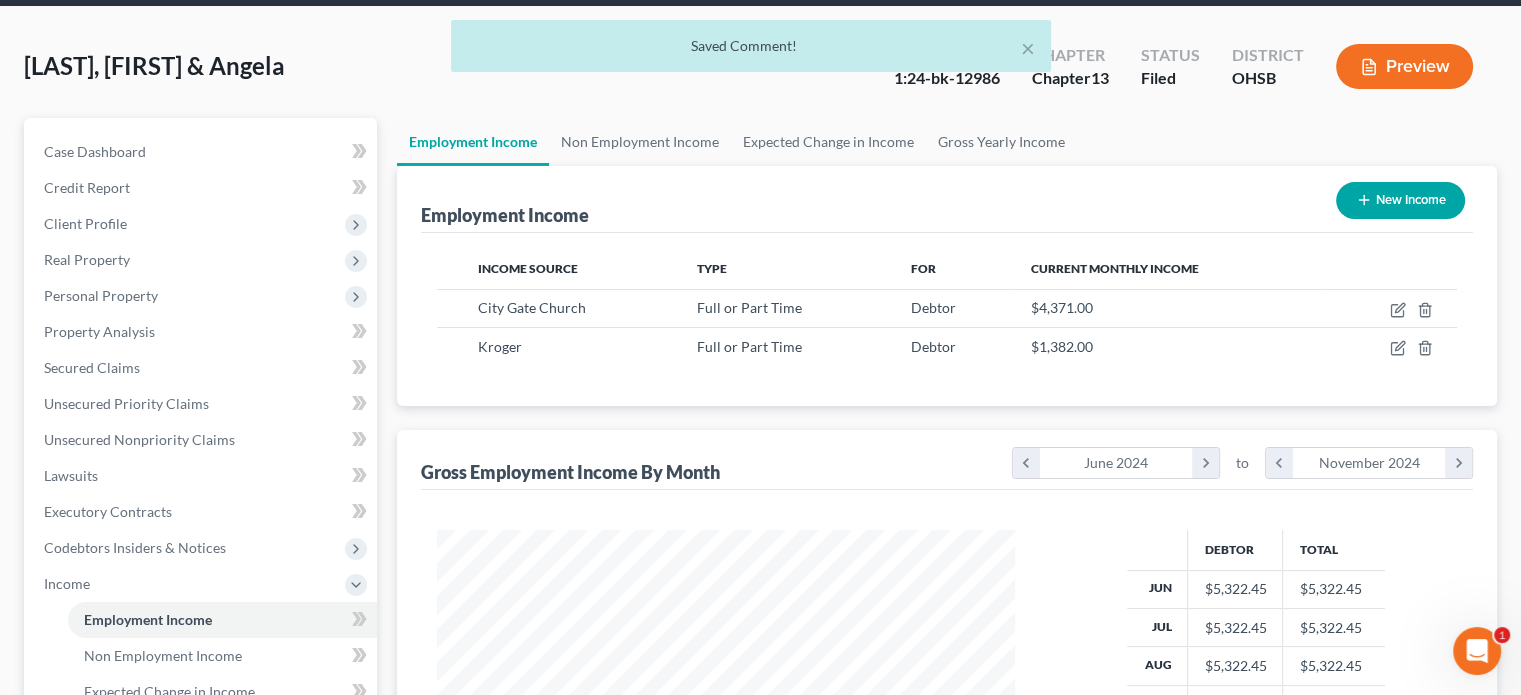 scroll, scrollTop: 0, scrollLeft: 0, axis: both 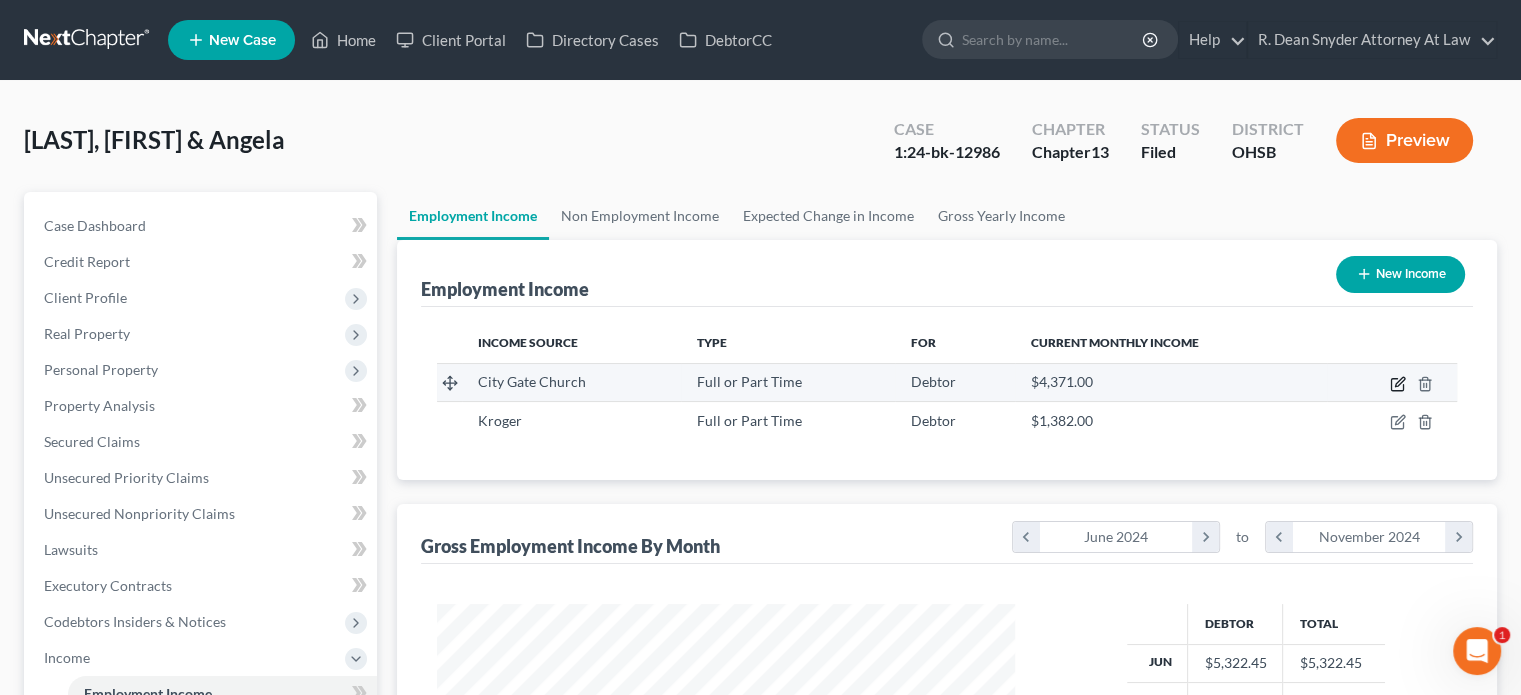 click 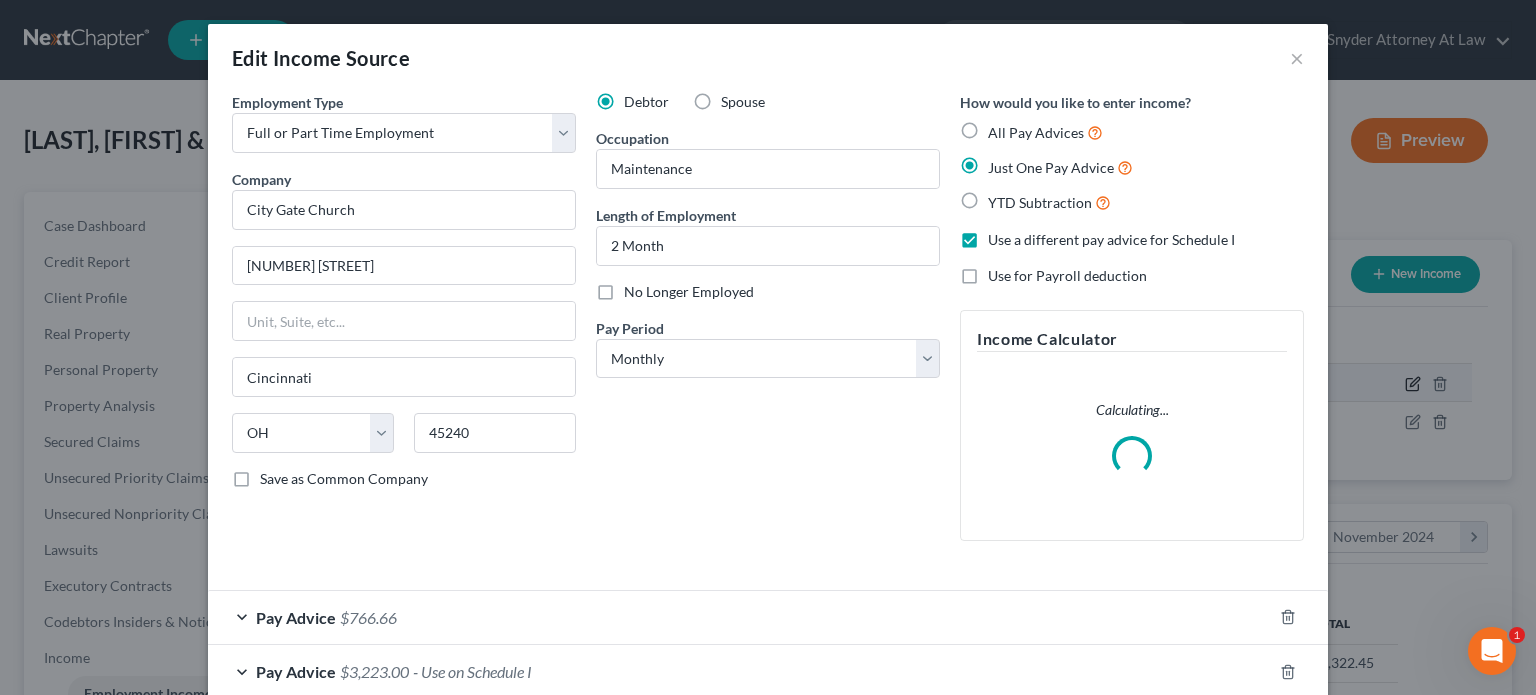 scroll, scrollTop: 999643, scrollLeft: 999375, axis: both 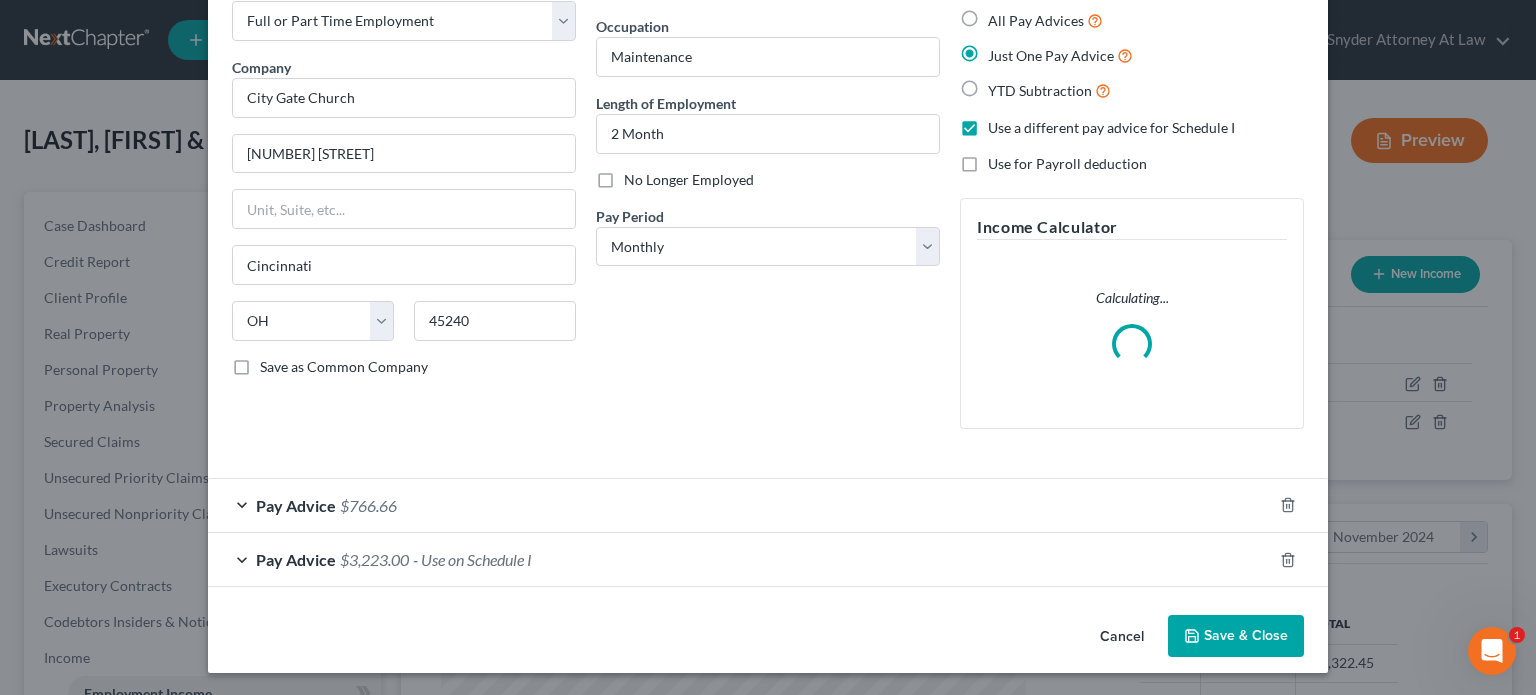 click on "Pay Advice $3,223.00 - Use on Schedule I" at bounding box center [740, 559] 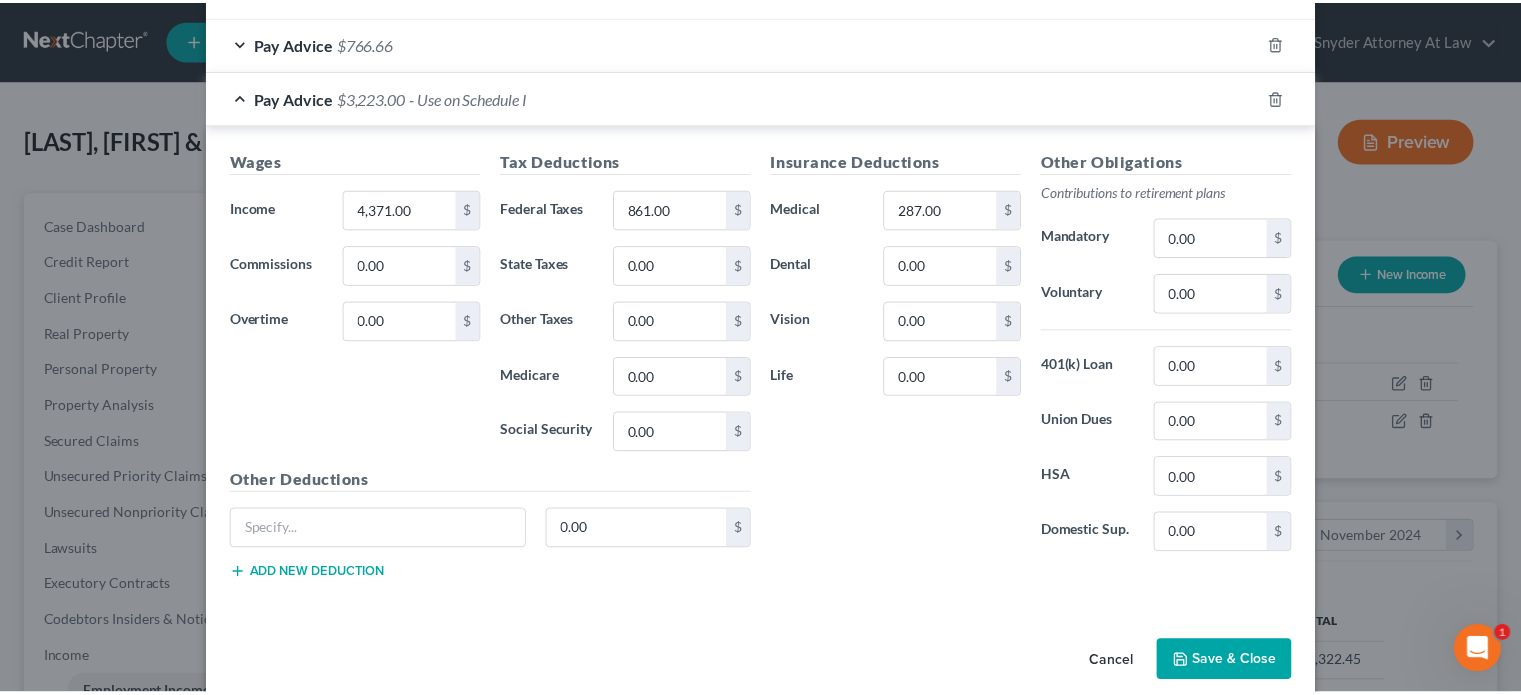 scroll, scrollTop: 578, scrollLeft: 0, axis: vertical 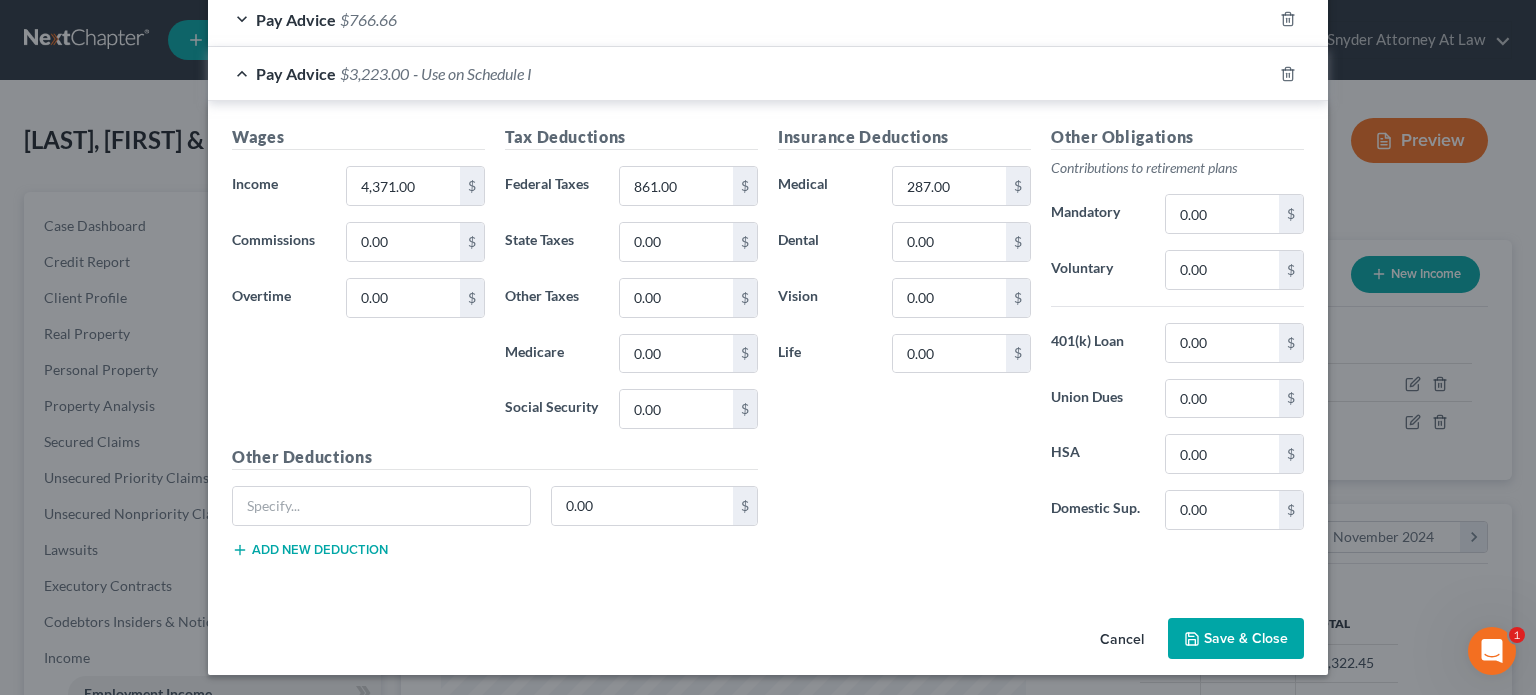 click on "Save & Close" at bounding box center [1236, 639] 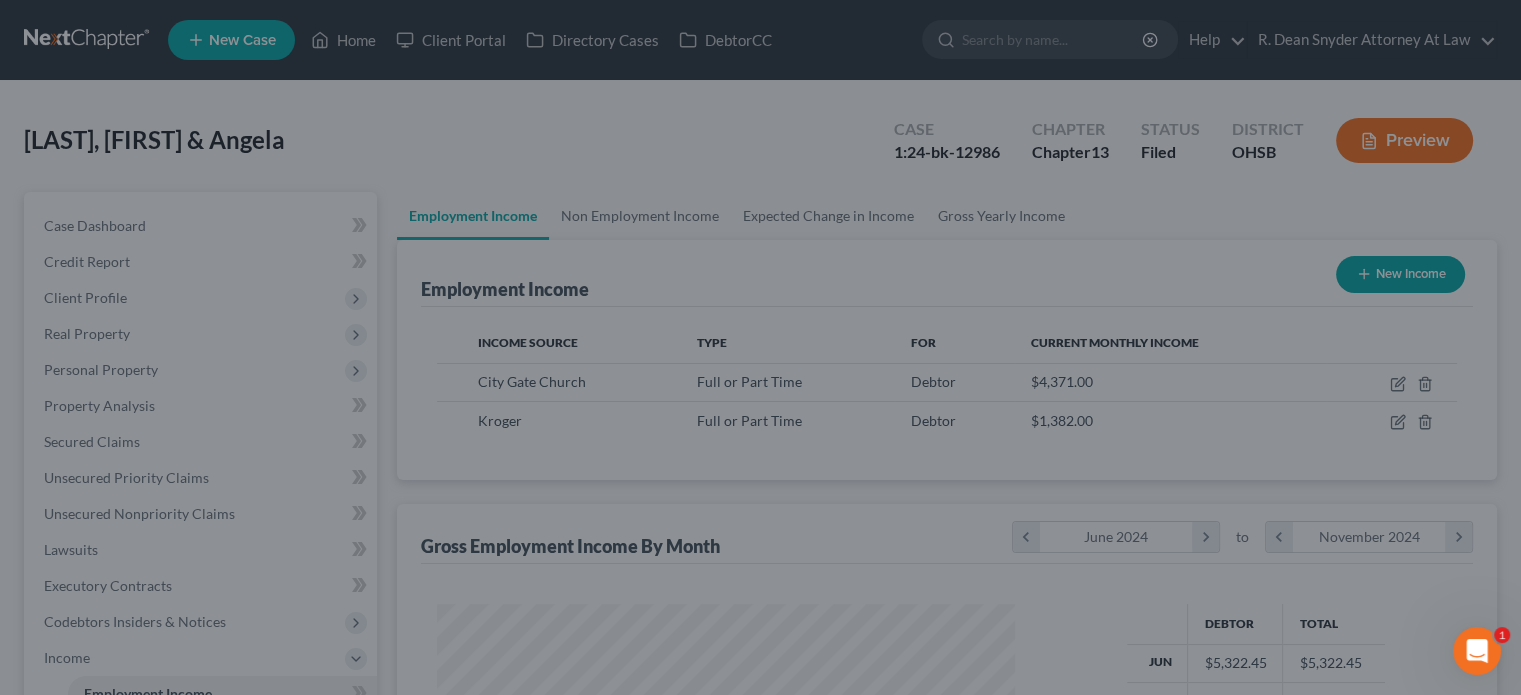 scroll, scrollTop: 356, scrollLeft: 617, axis: both 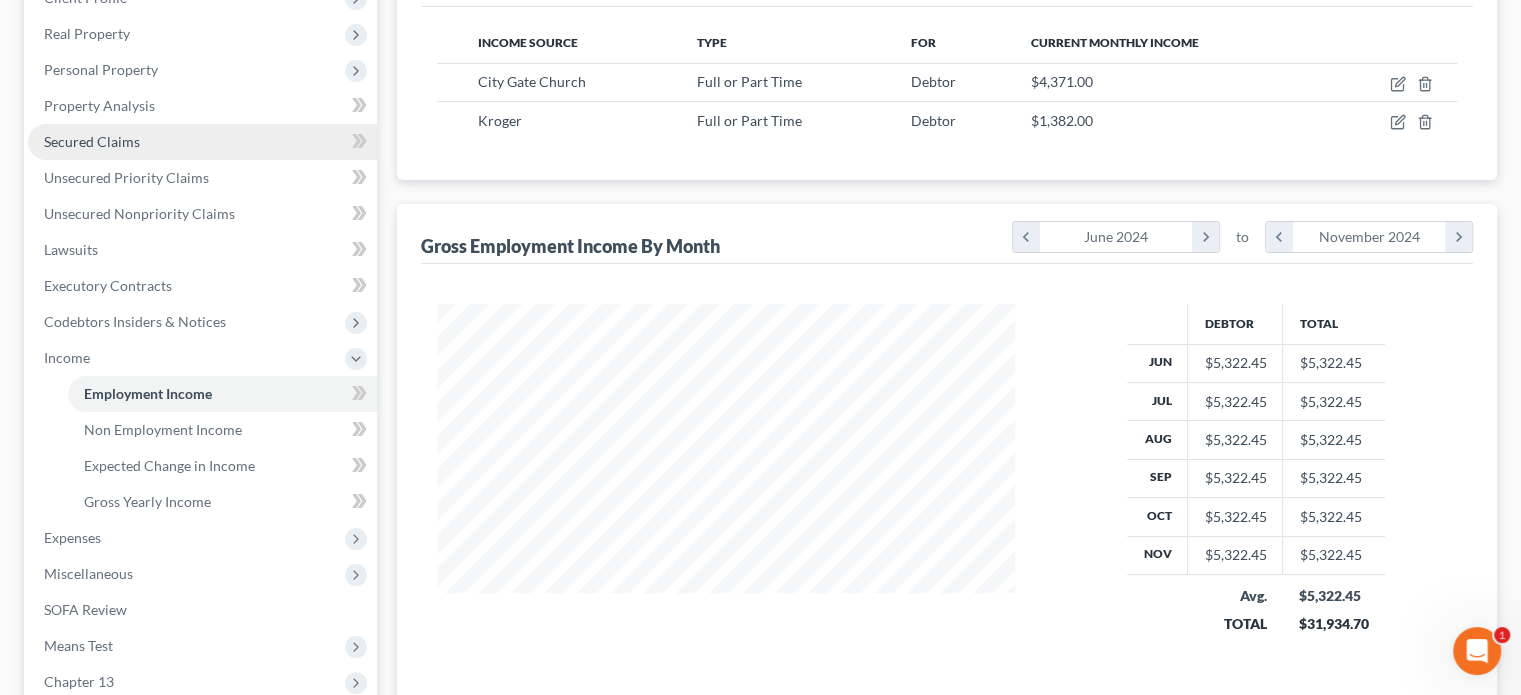 click on "Secured Claims" at bounding box center [92, 141] 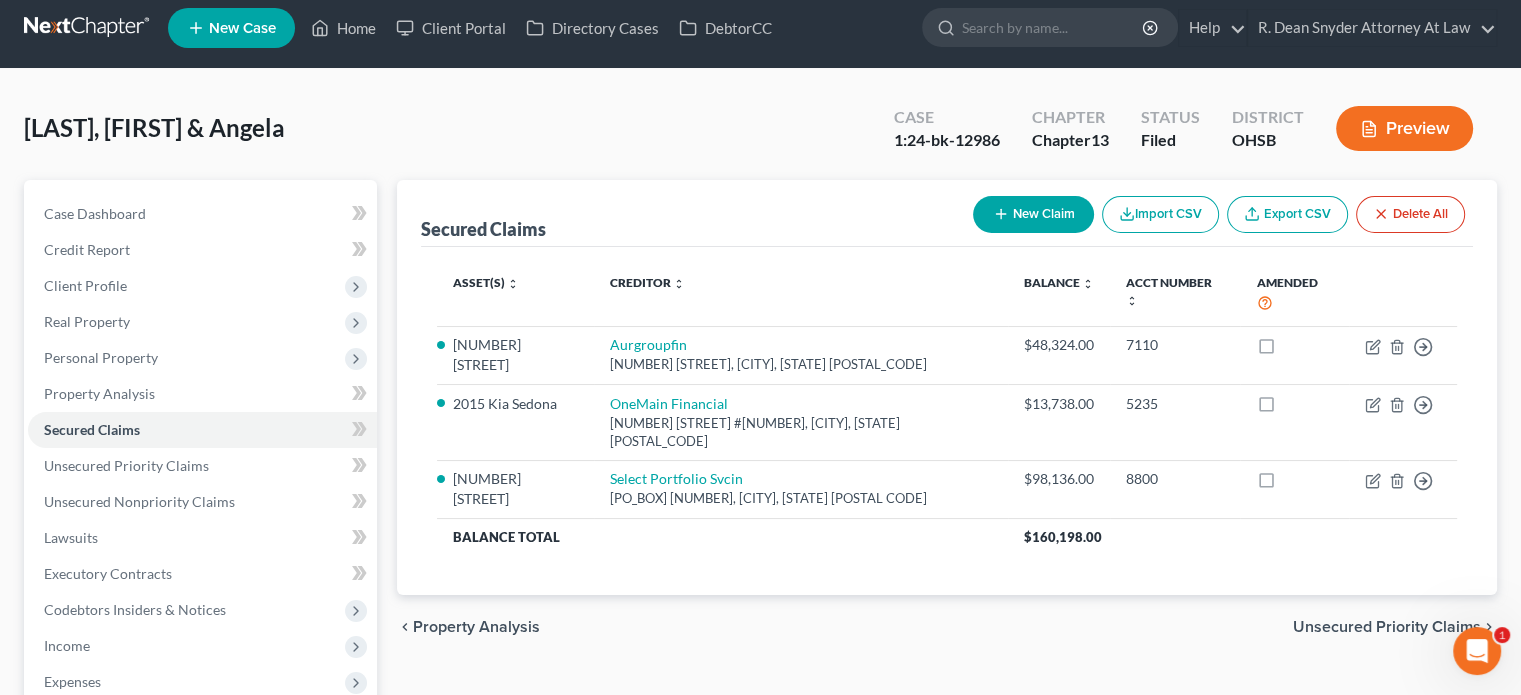 scroll, scrollTop: 0, scrollLeft: 0, axis: both 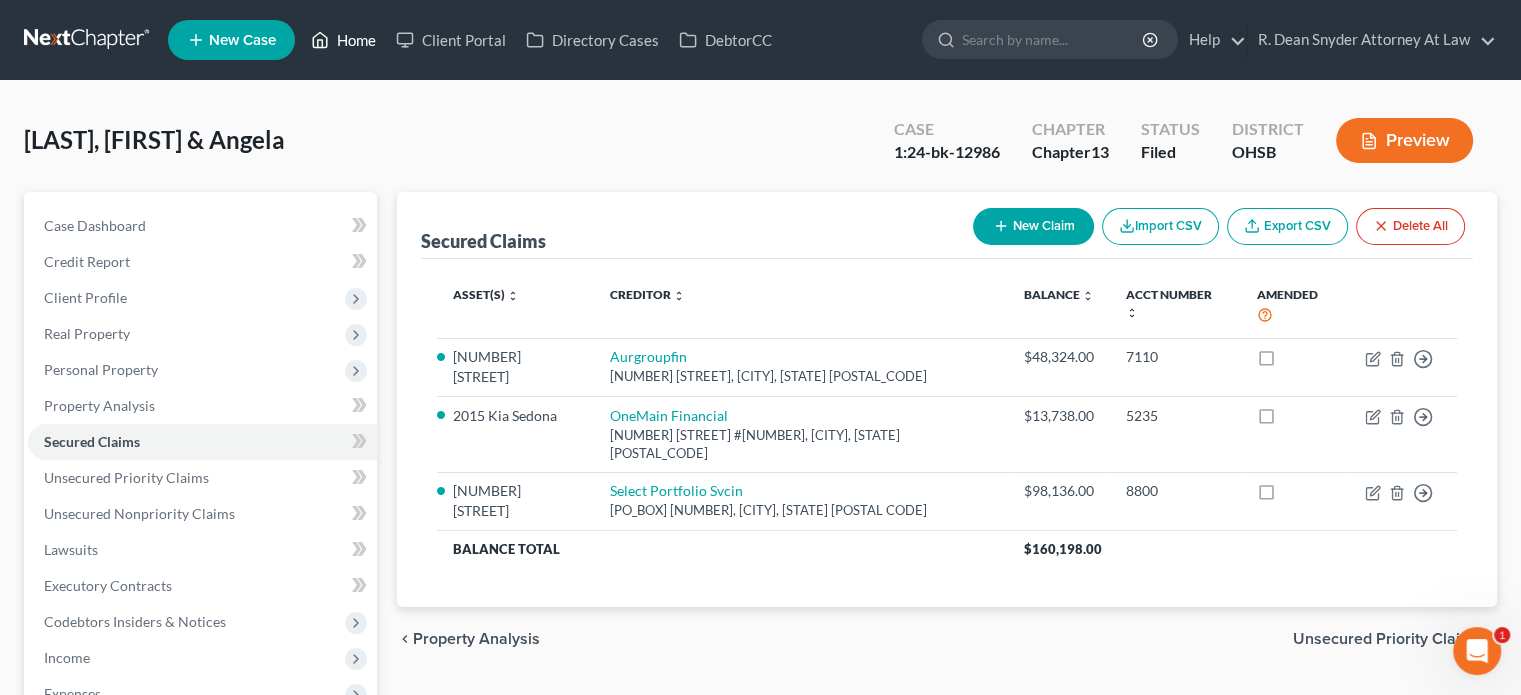 click on "Home" at bounding box center (343, 40) 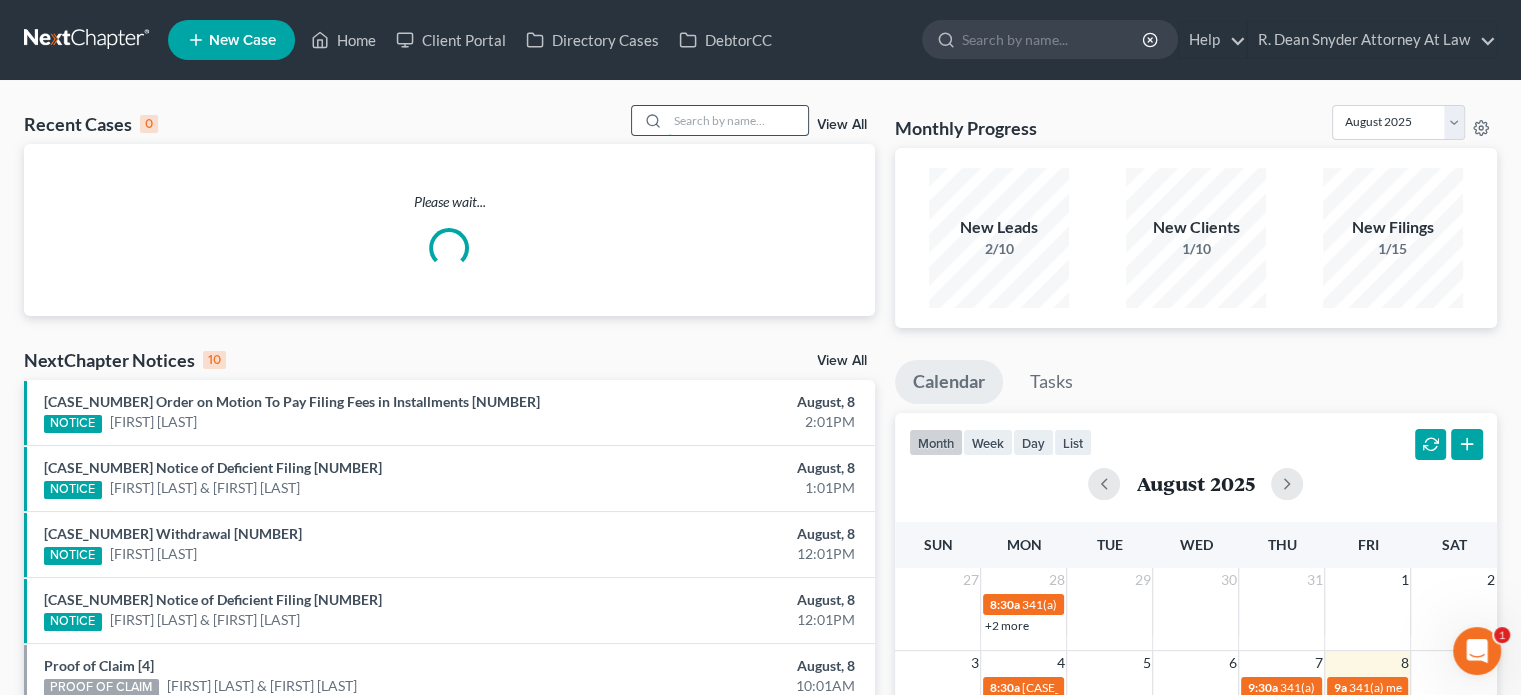 click at bounding box center (738, 120) 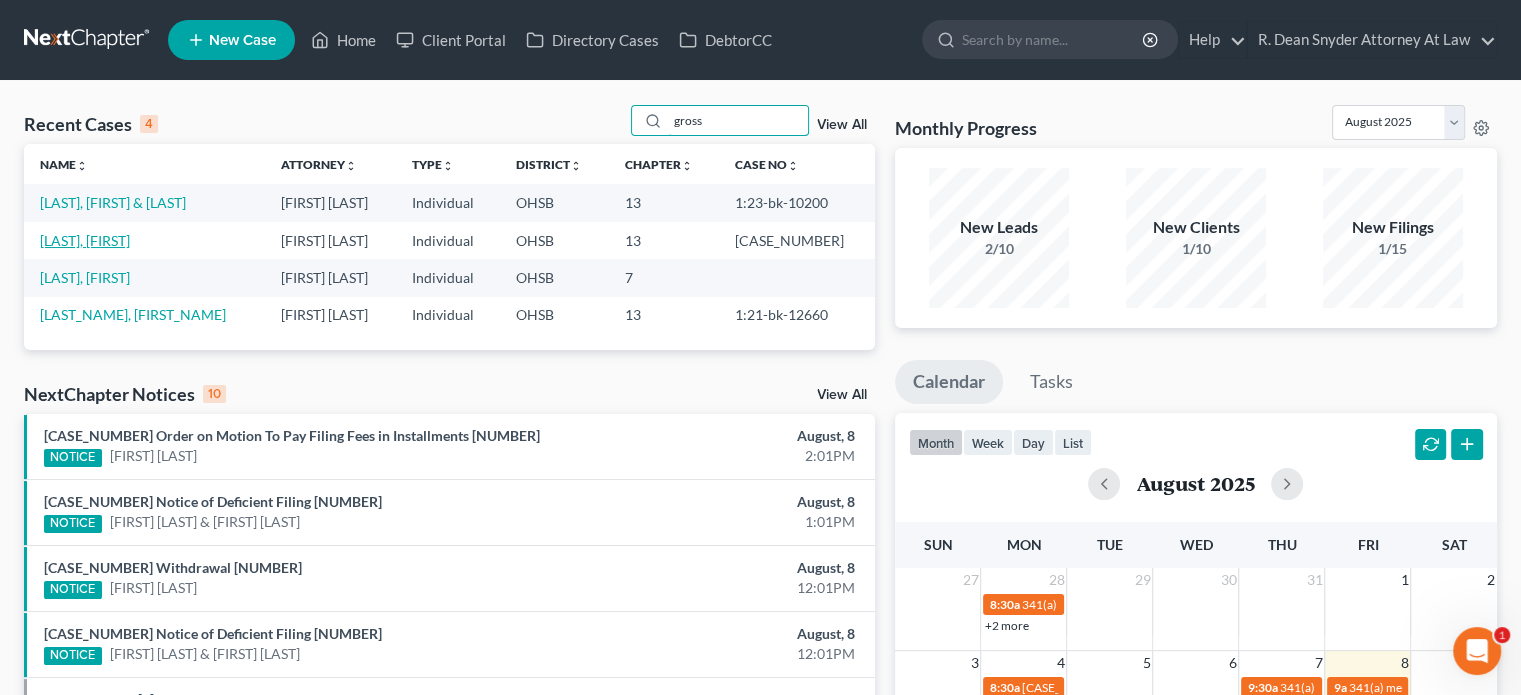 type on "gross" 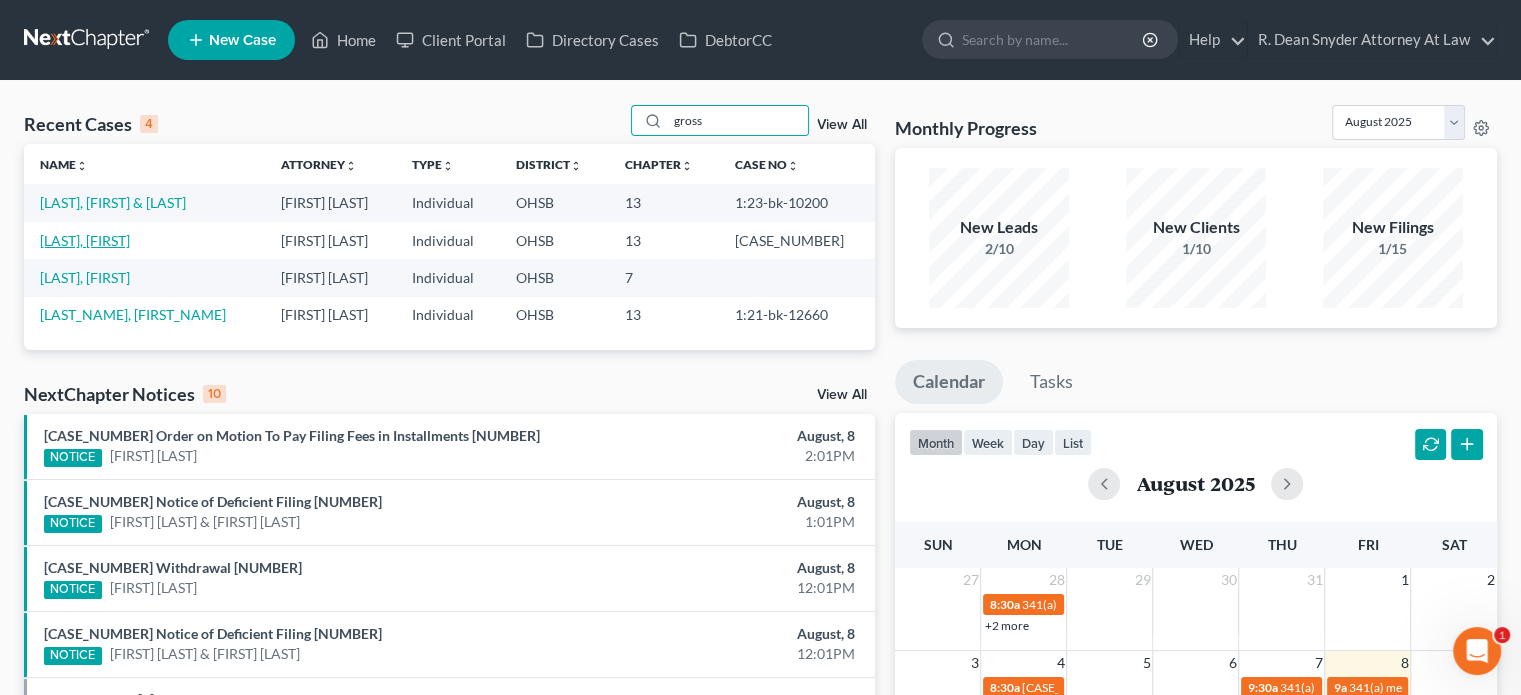 click on "[LAST], [FIRST]" at bounding box center [85, 240] 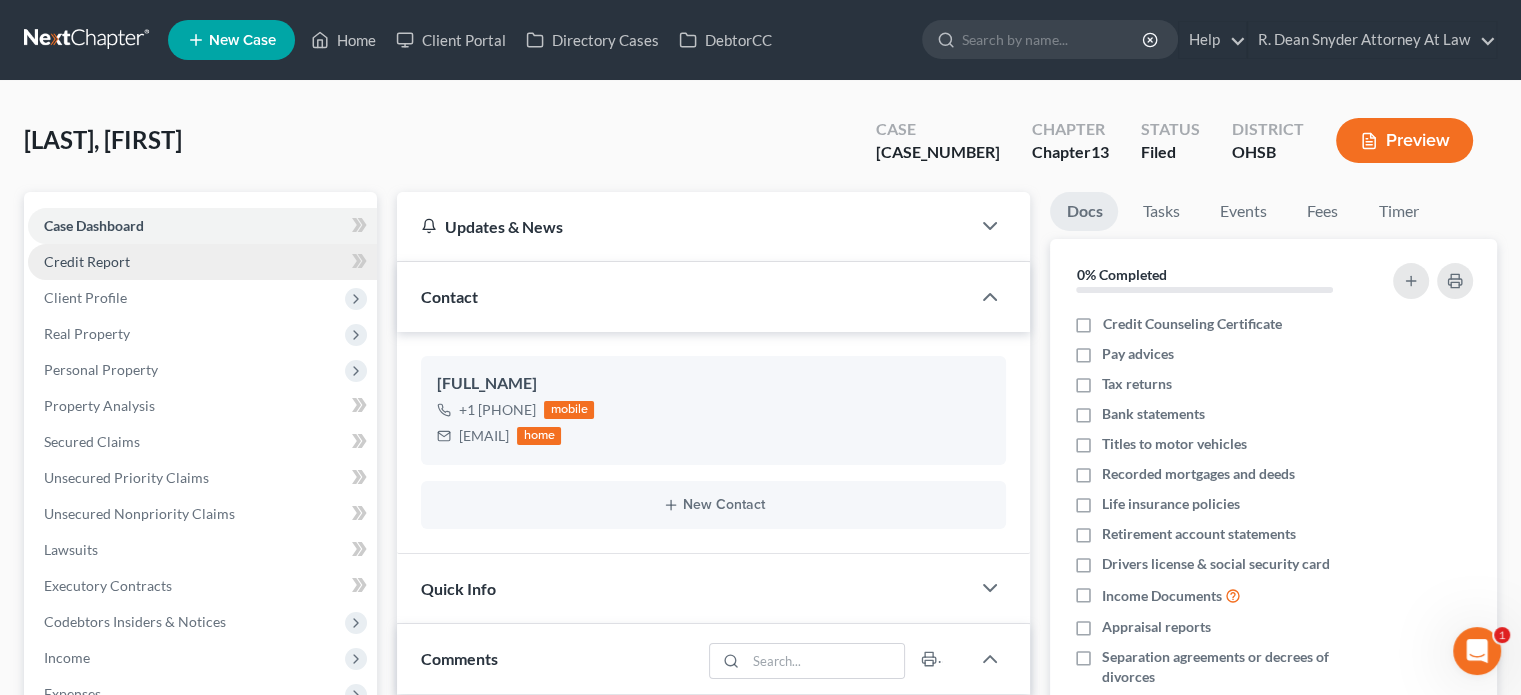 scroll, scrollTop: 253, scrollLeft: 0, axis: vertical 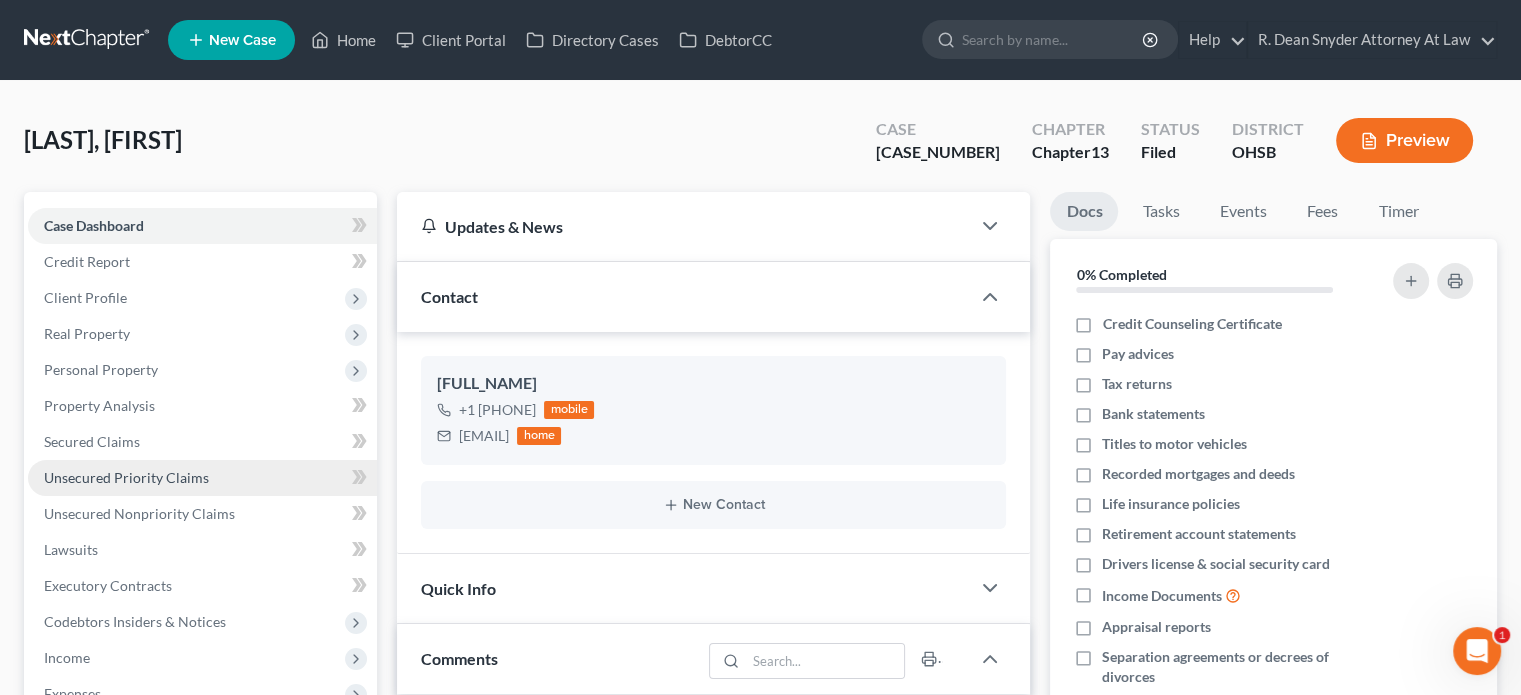 click on "Unsecured Priority Claims" at bounding box center (126, 477) 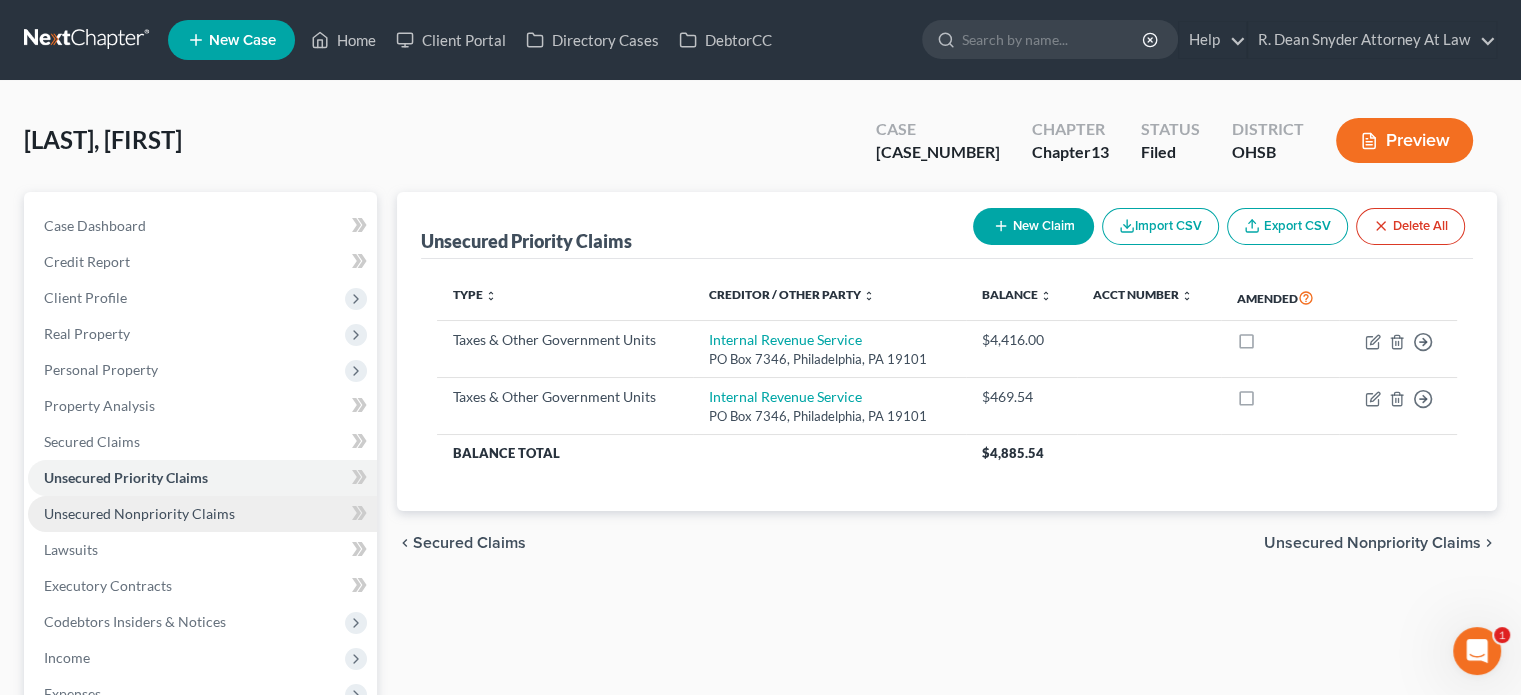 click on "Unsecured Nonpriority Claims" at bounding box center (139, 513) 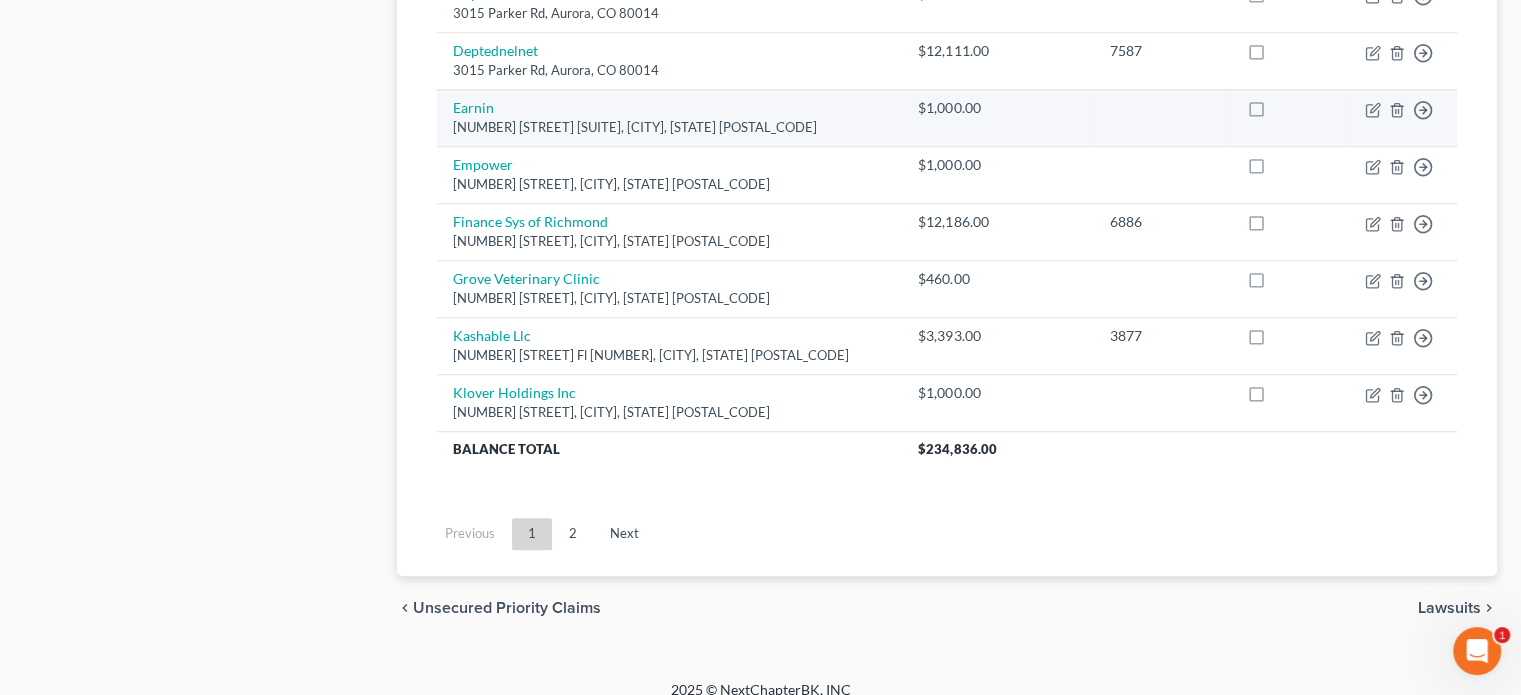 scroll, scrollTop: 1600, scrollLeft: 0, axis: vertical 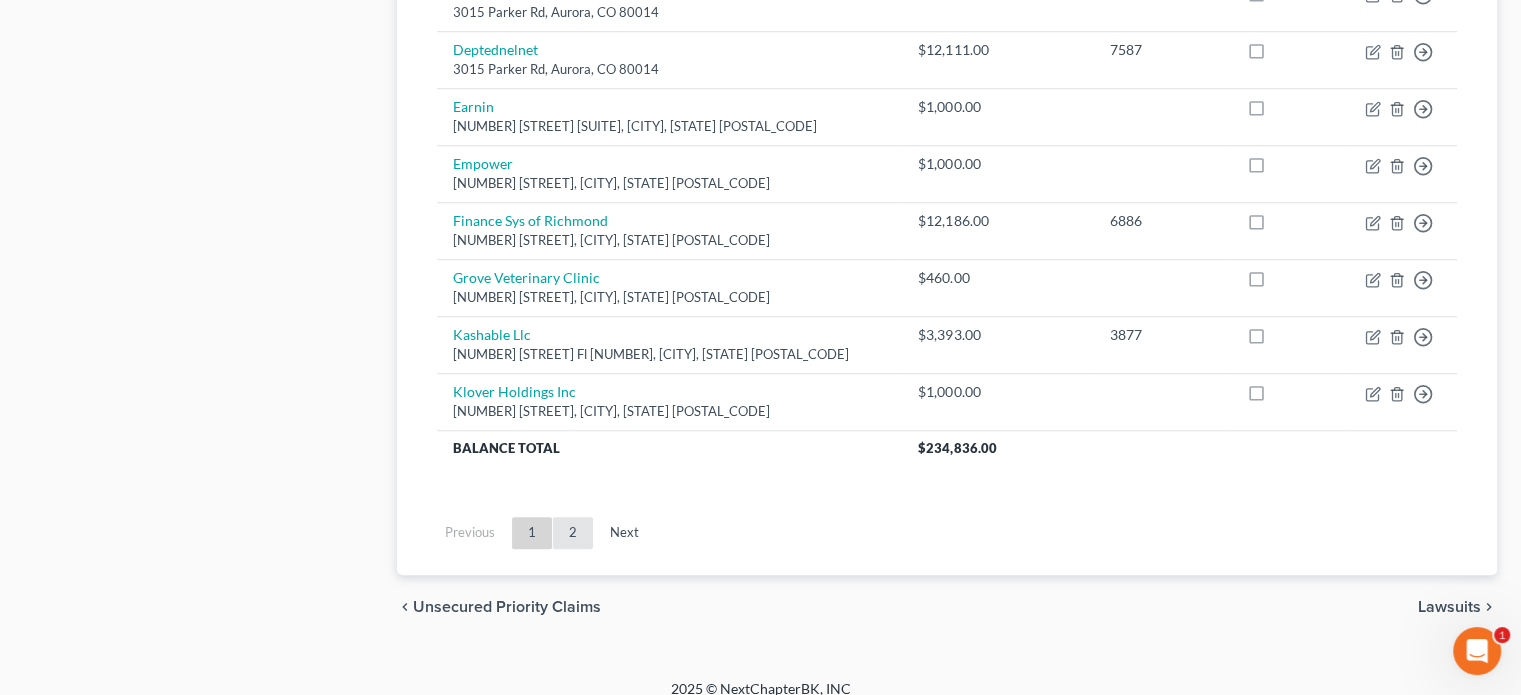 click on "2" at bounding box center (573, 533) 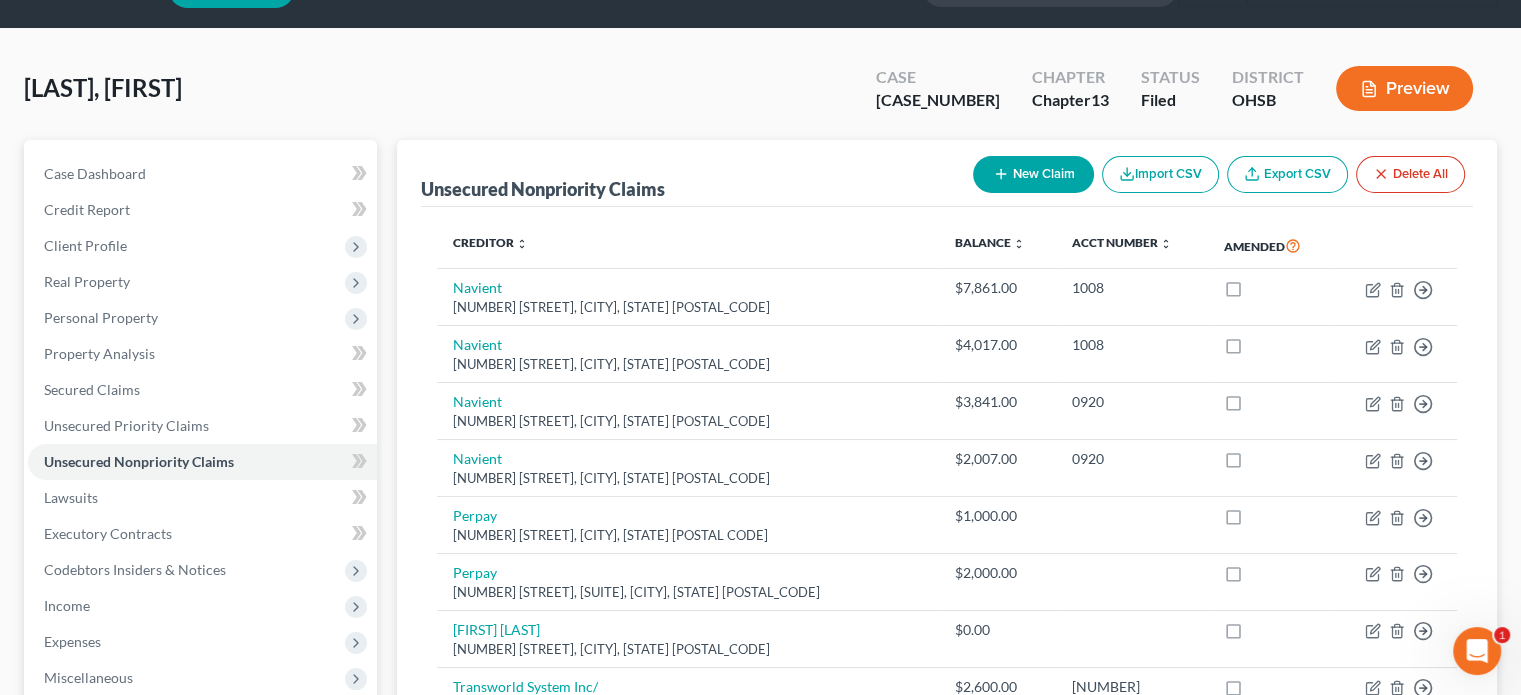 scroll, scrollTop: 0, scrollLeft: 0, axis: both 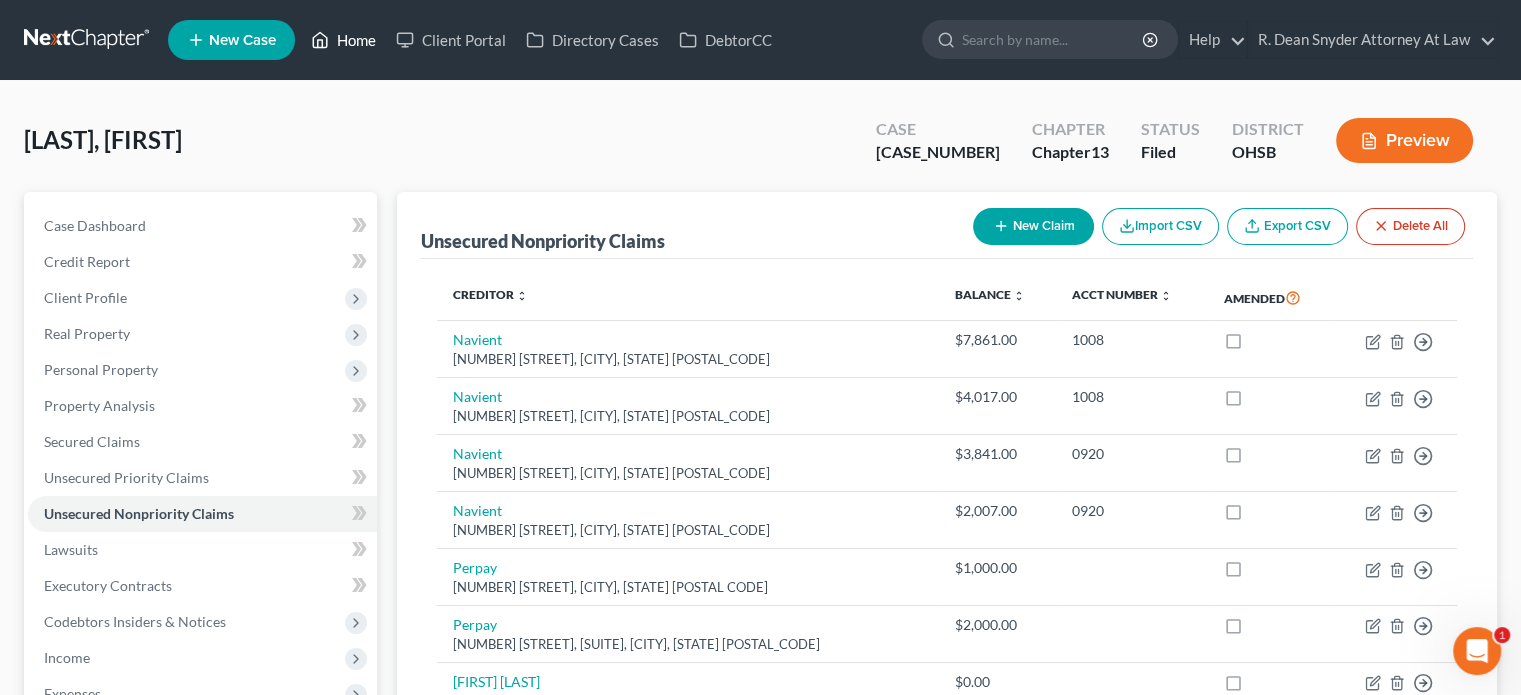 click on "Home" at bounding box center [343, 40] 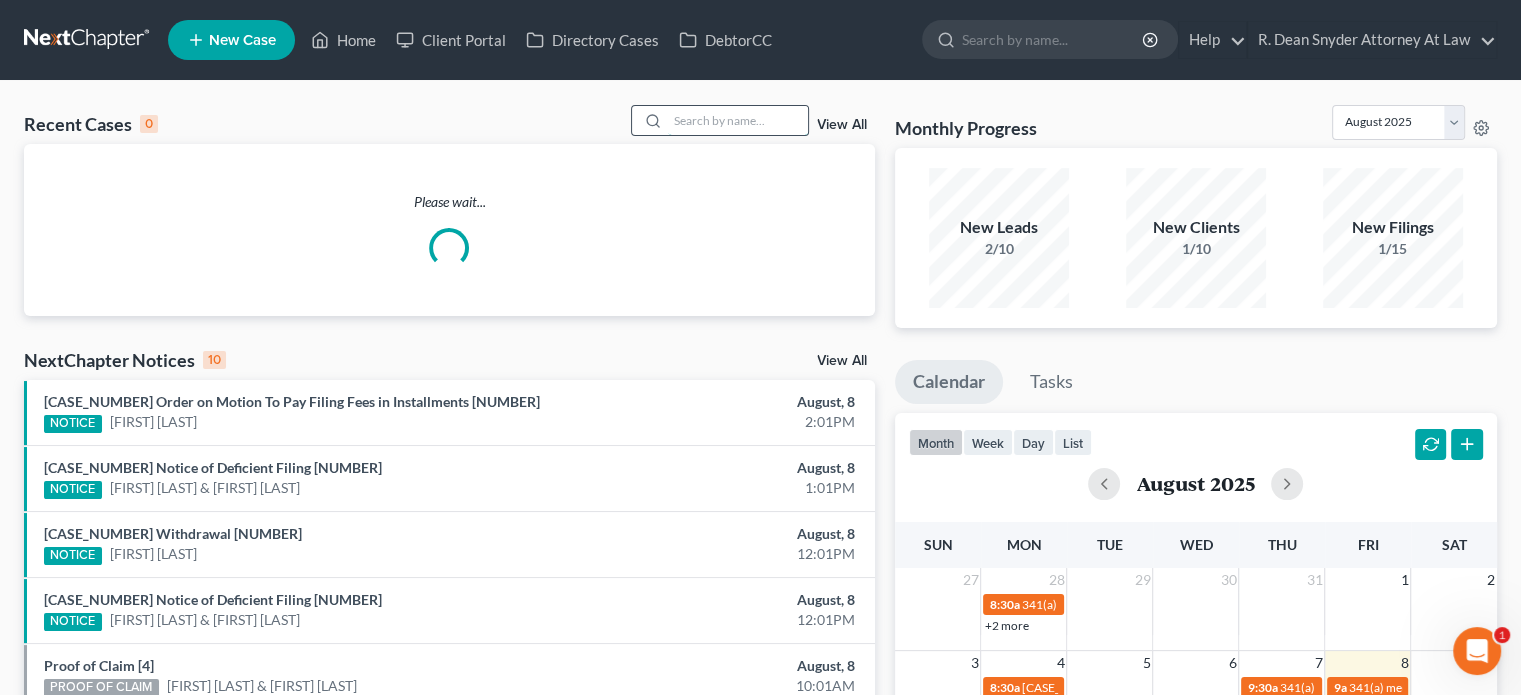 click at bounding box center [738, 120] 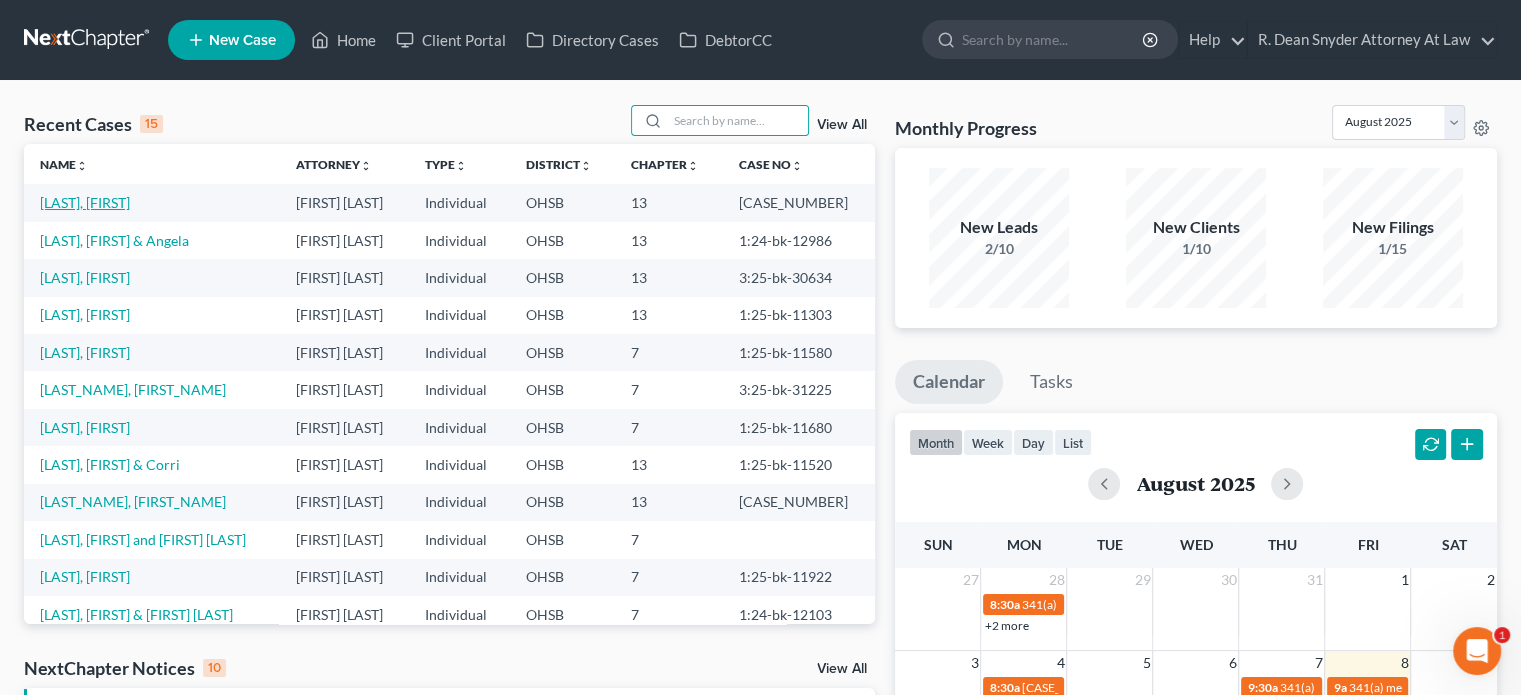 click on "[LAST], [FIRST]" at bounding box center [85, 202] 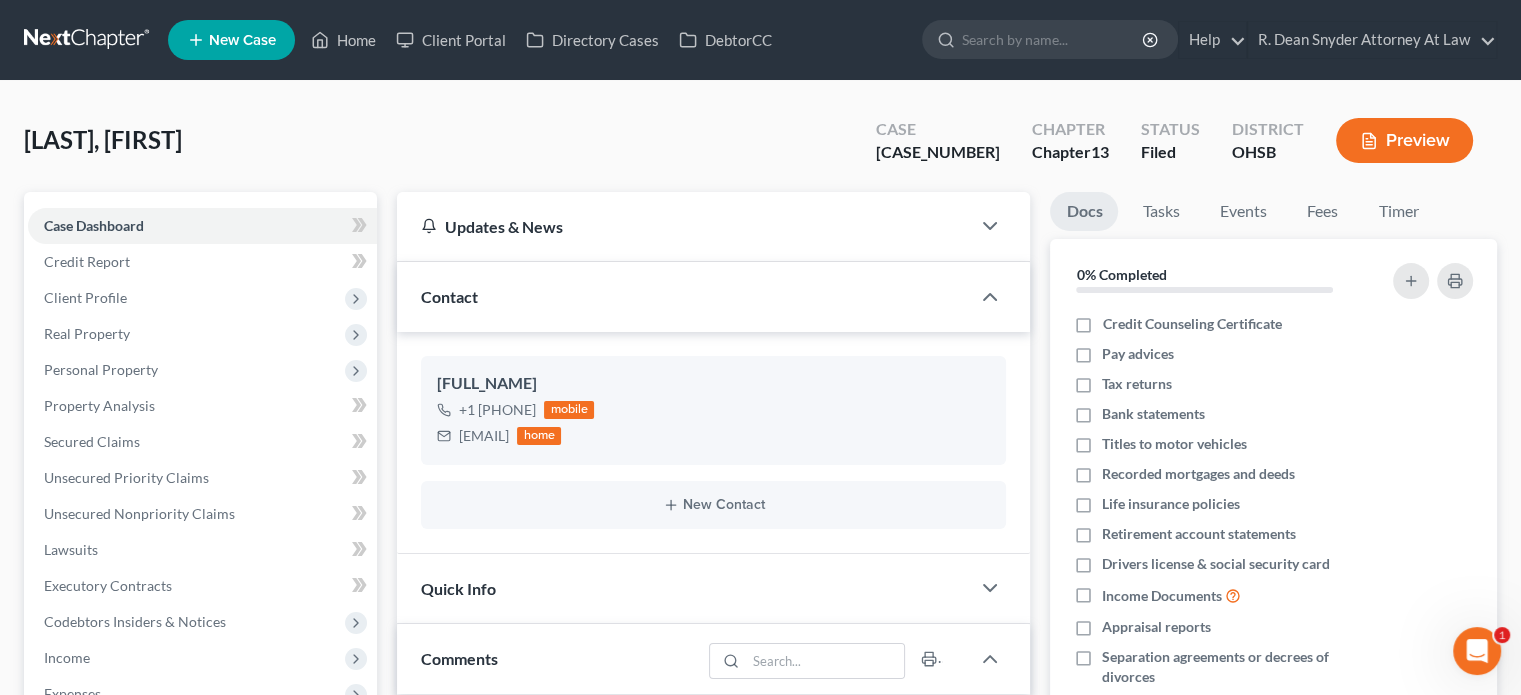 scroll, scrollTop: 253, scrollLeft: 0, axis: vertical 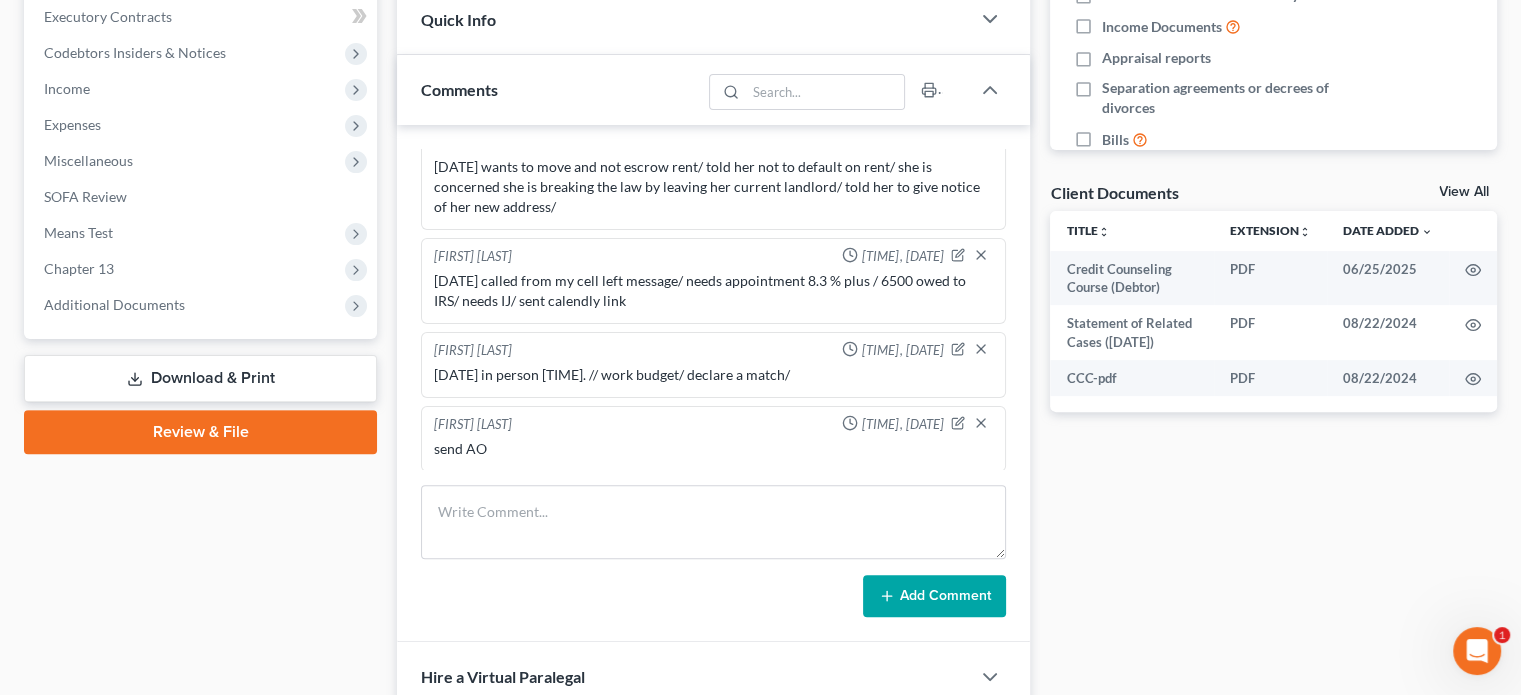drag, startPoint x: 81, startPoint y: 309, endPoint x: 104, endPoint y: 447, distance: 139.90353 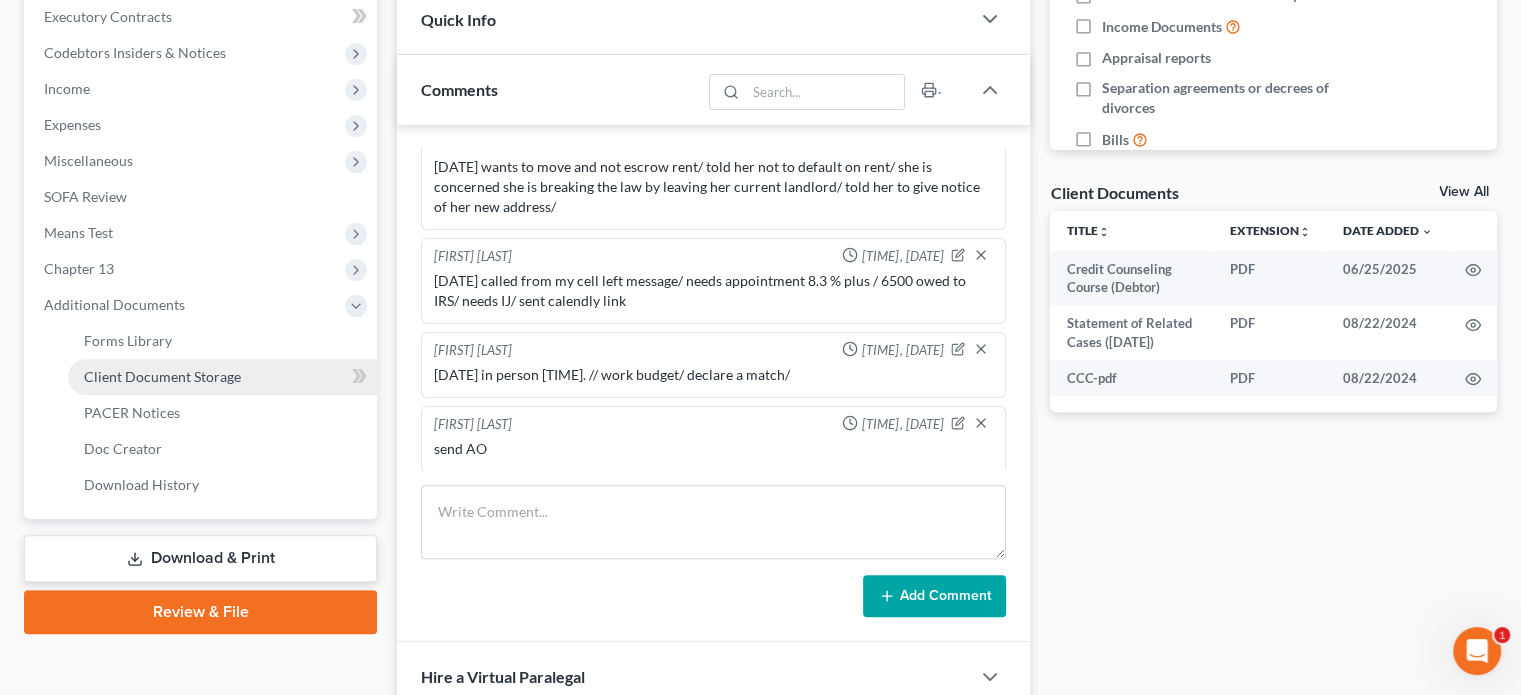click on "Client Document Storage" at bounding box center (222, 377) 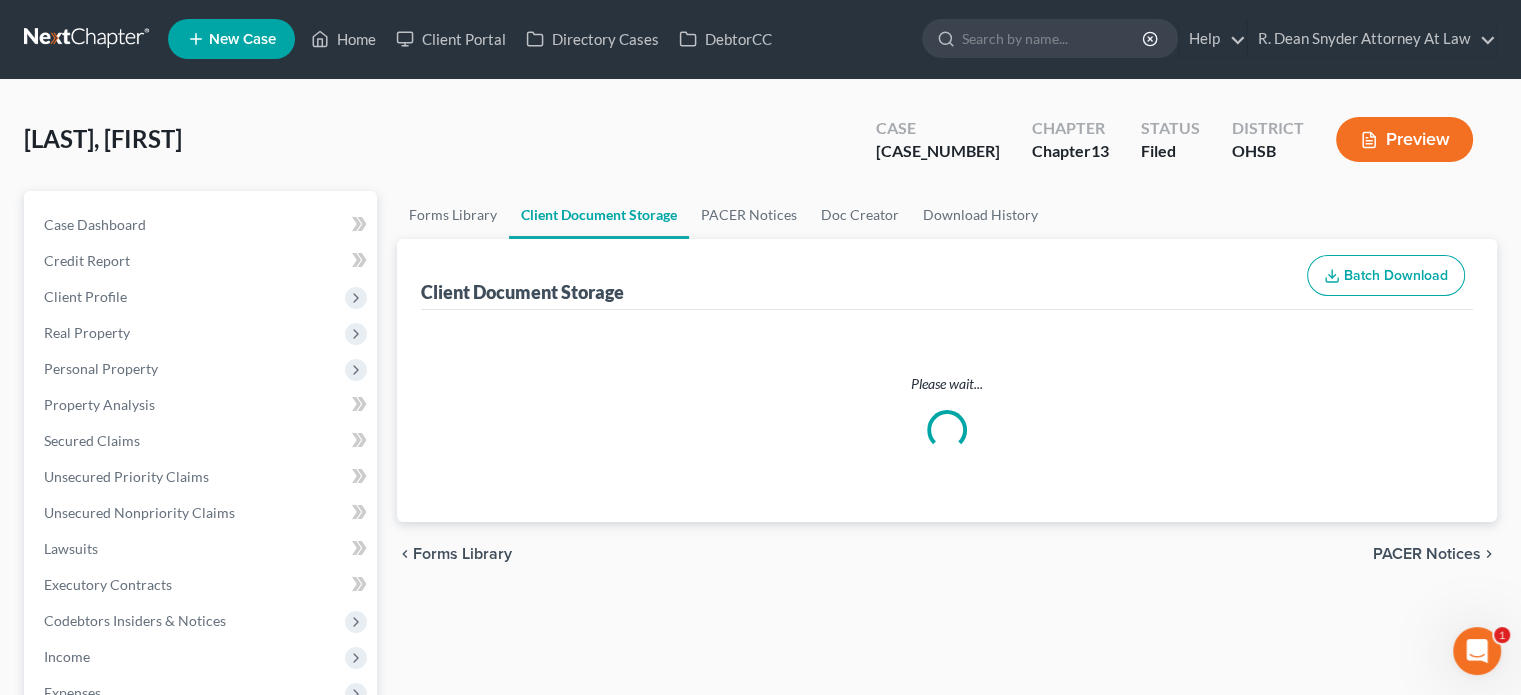 scroll, scrollTop: 0, scrollLeft: 0, axis: both 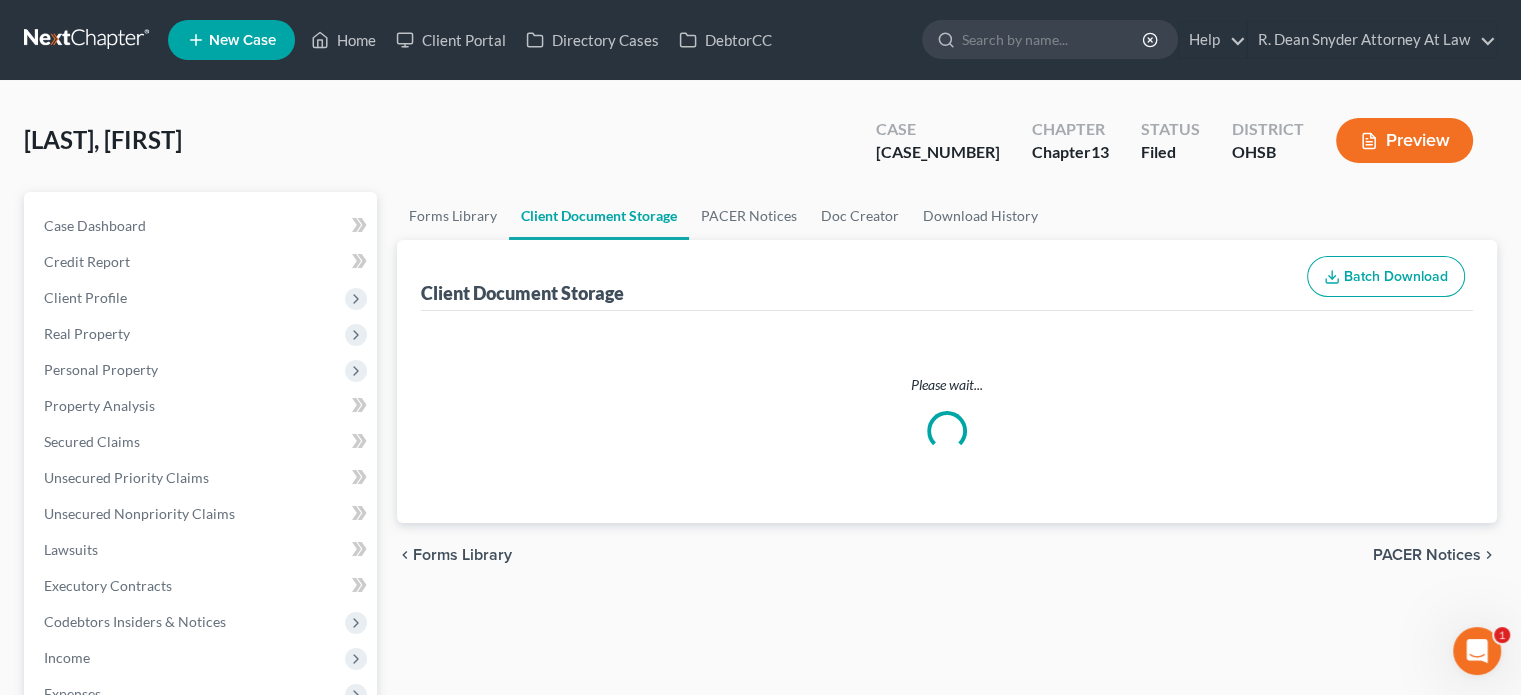 select on "7" 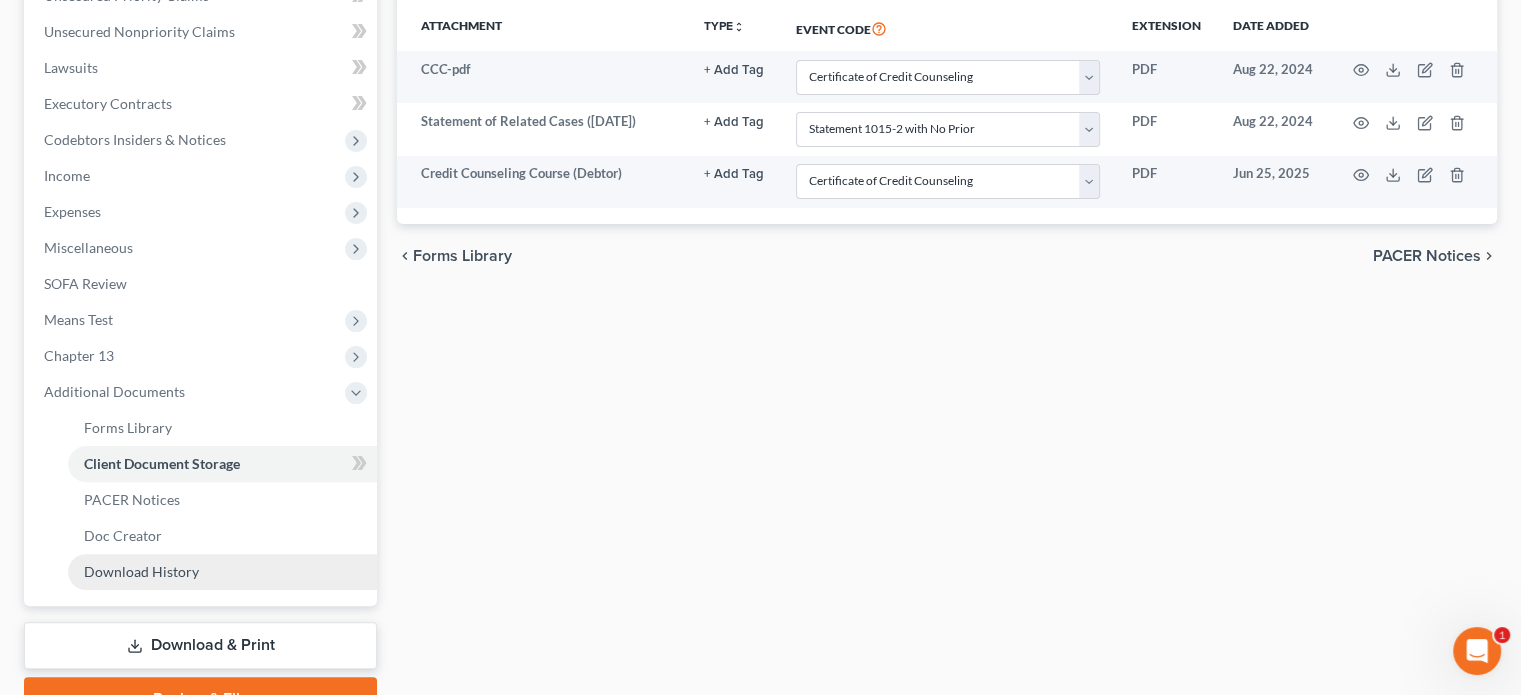 click on "Download History" at bounding box center (222, 572) 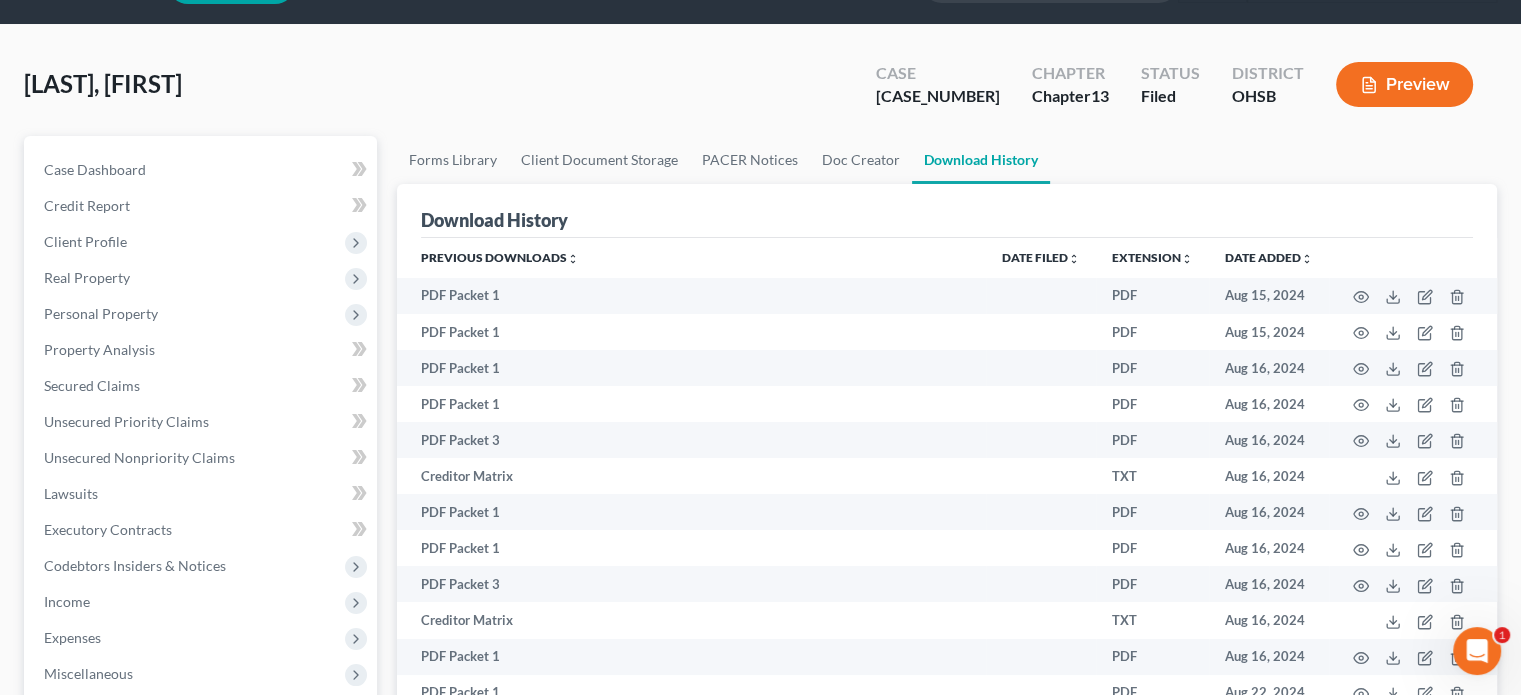 scroll, scrollTop: 0, scrollLeft: 0, axis: both 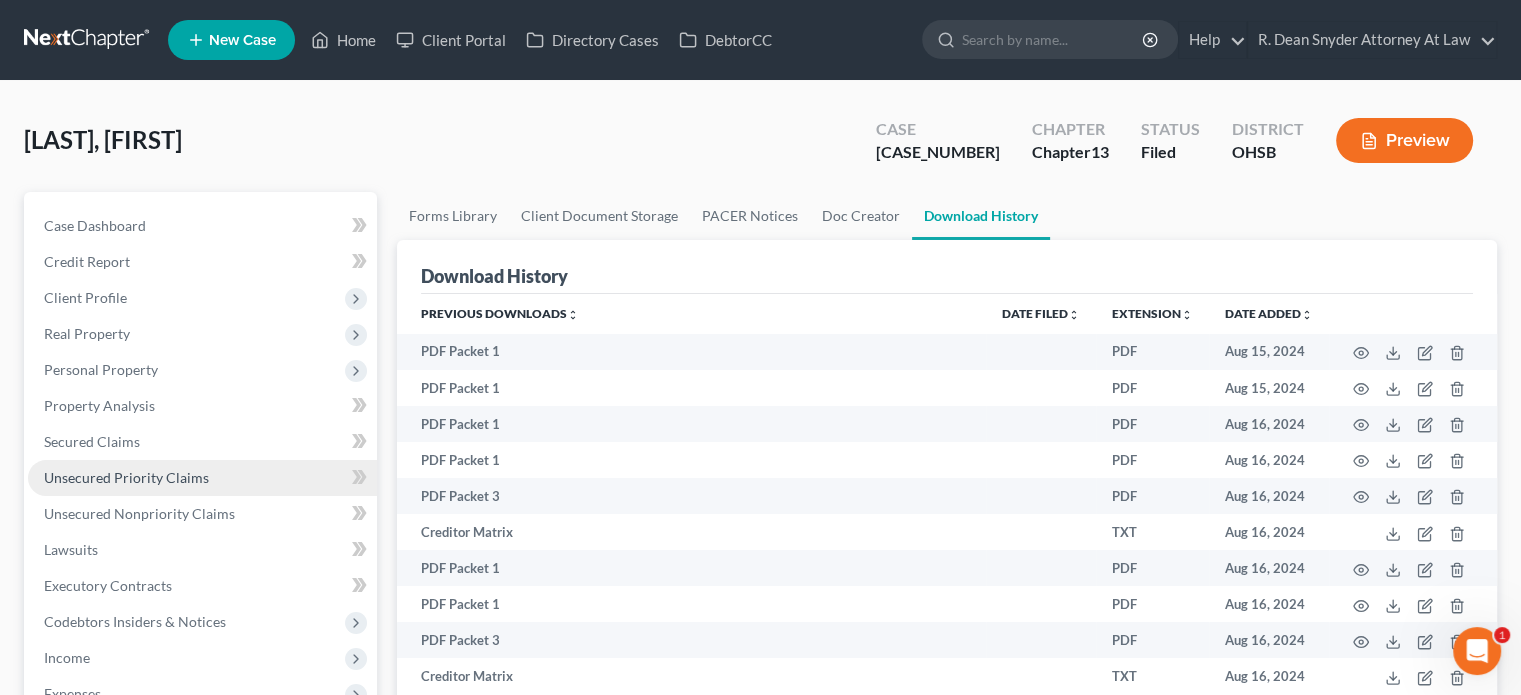 click on "Unsecured Priority Claims" at bounding box center [126, 477] 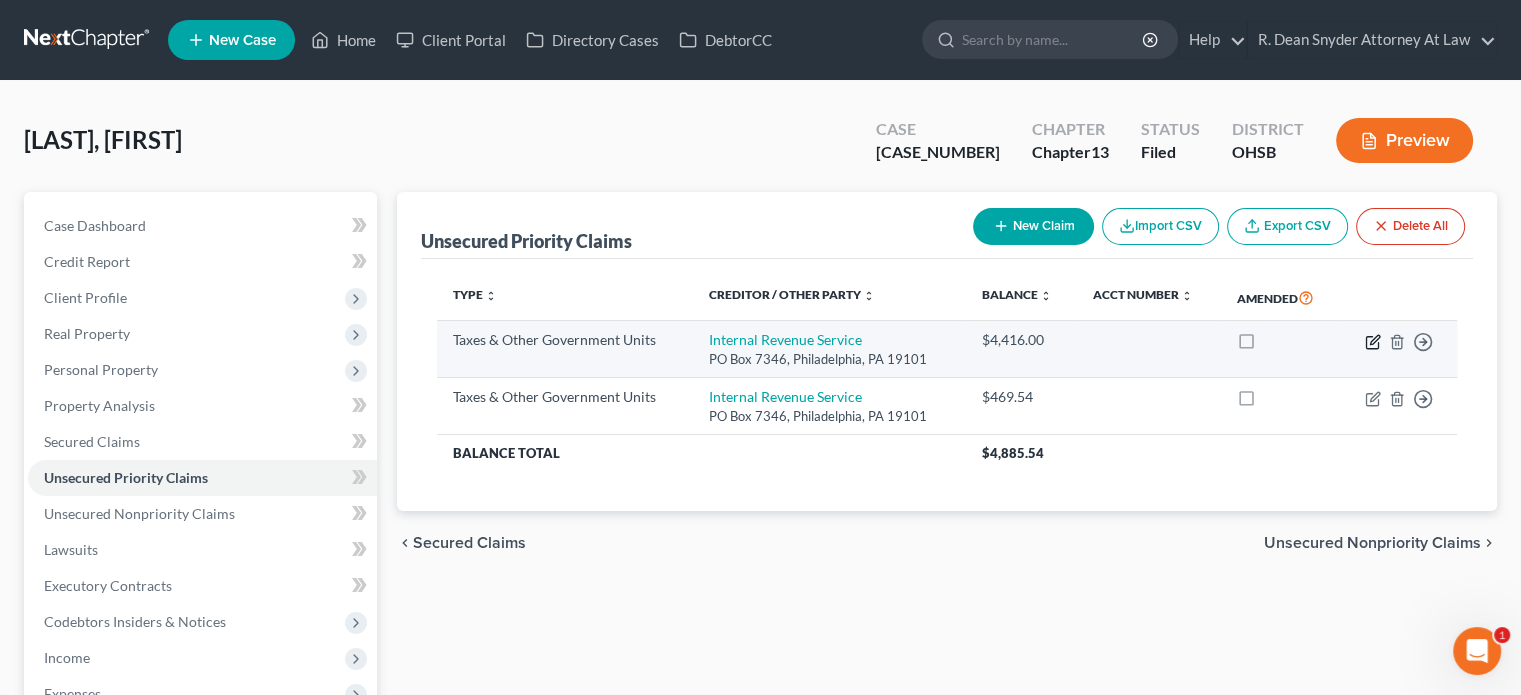 click 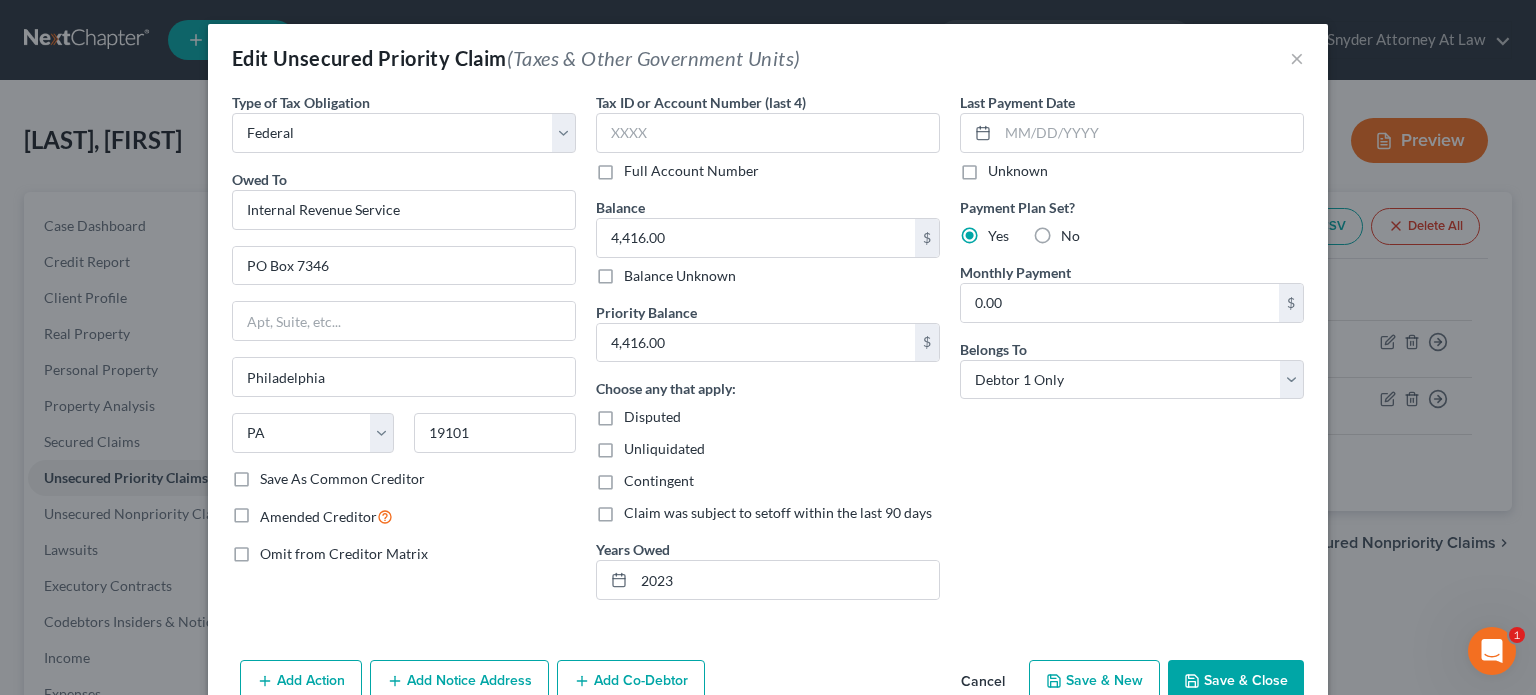 click on "Save & Close" at bounding box center [1236, 681] 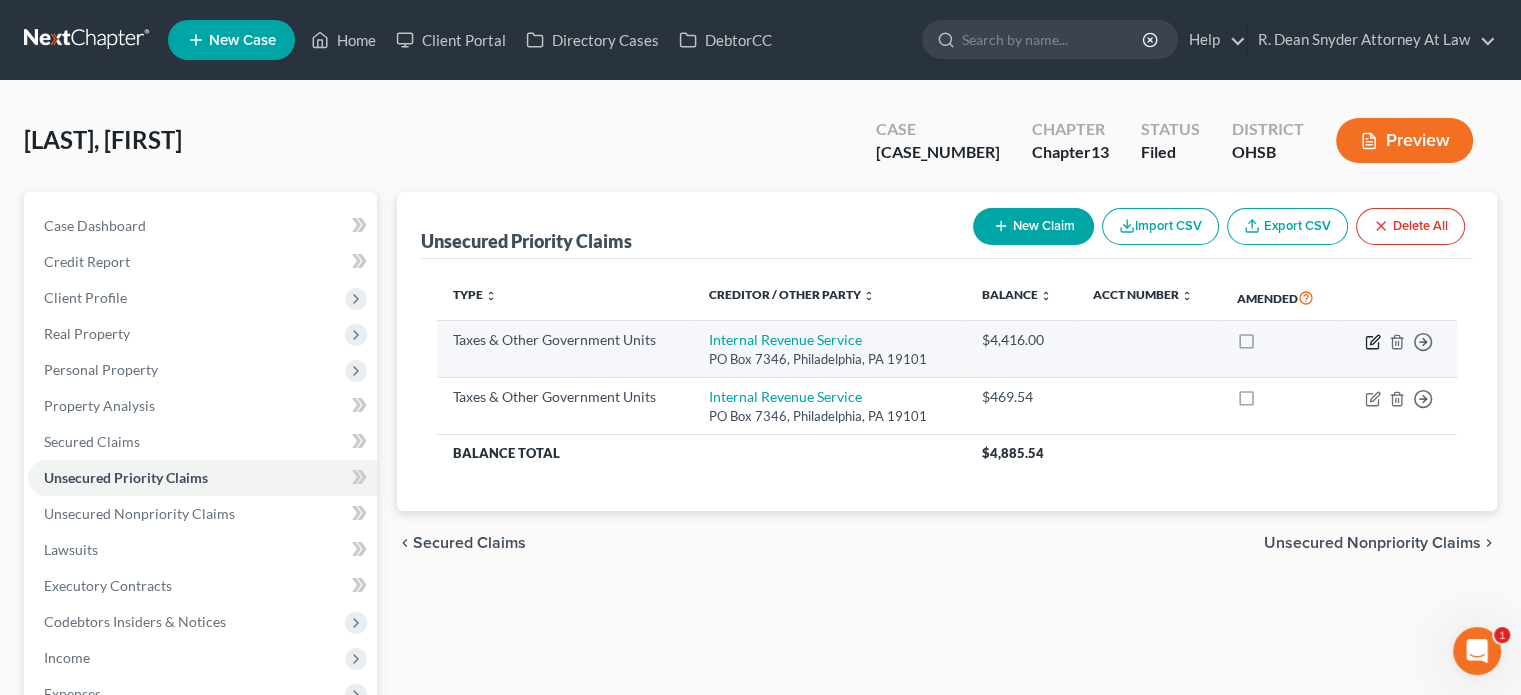click 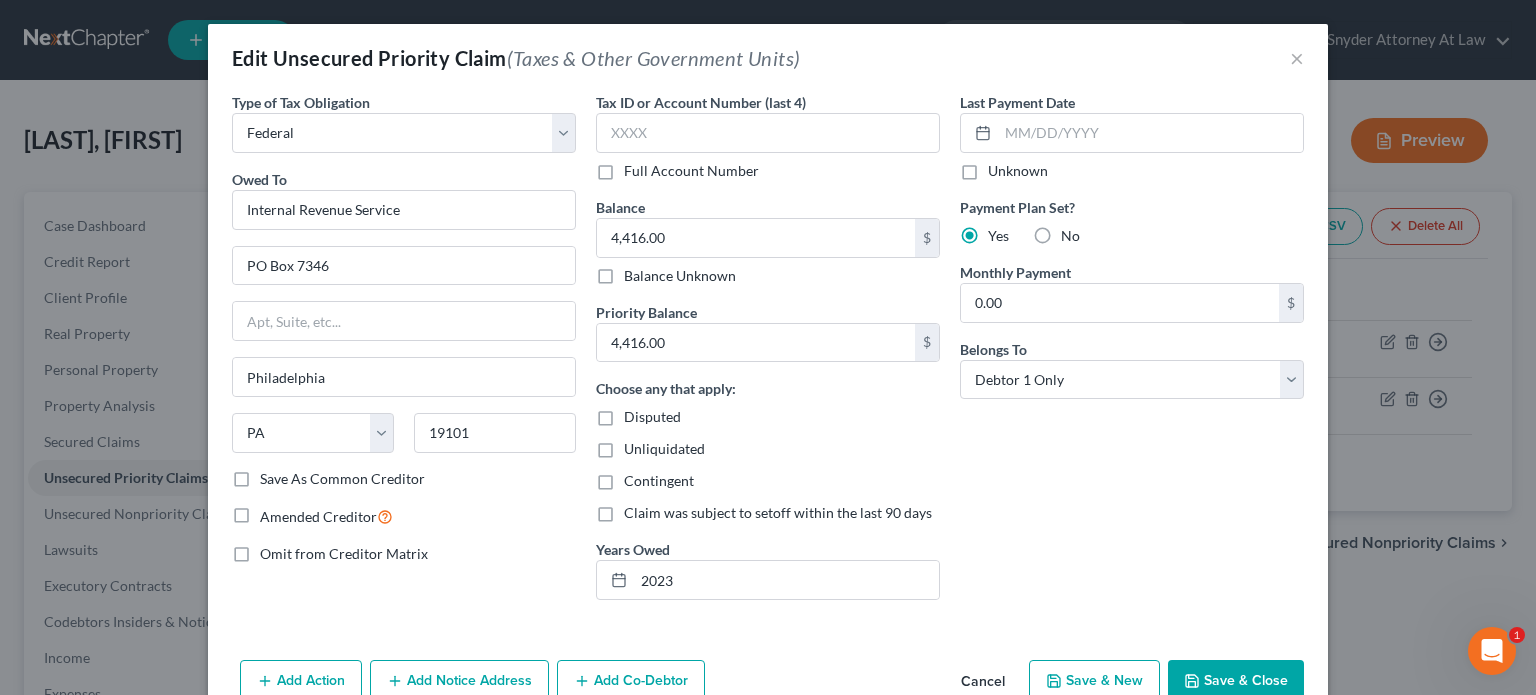 click on "Save & Close" at bounding box center (1236, 681) 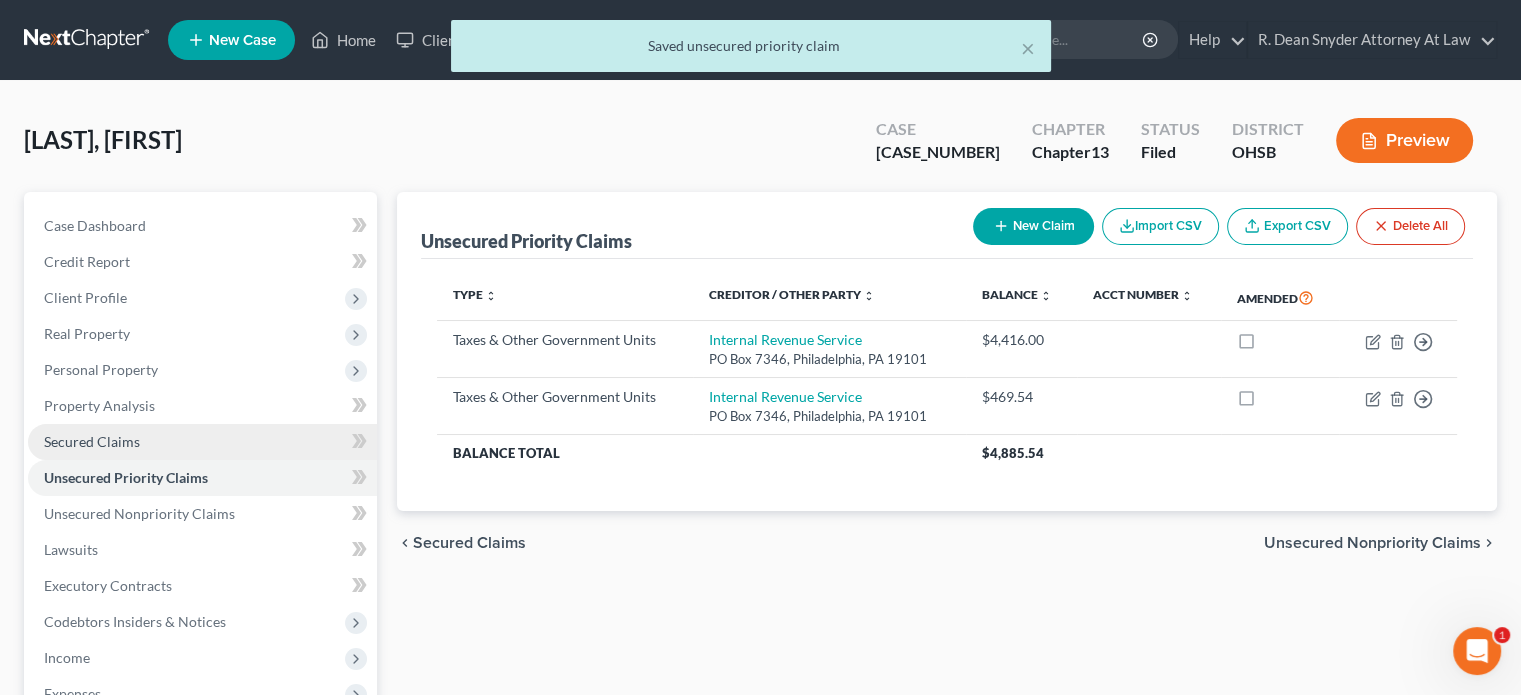 click on "Secured Claims" at bounding box center [92, 441] 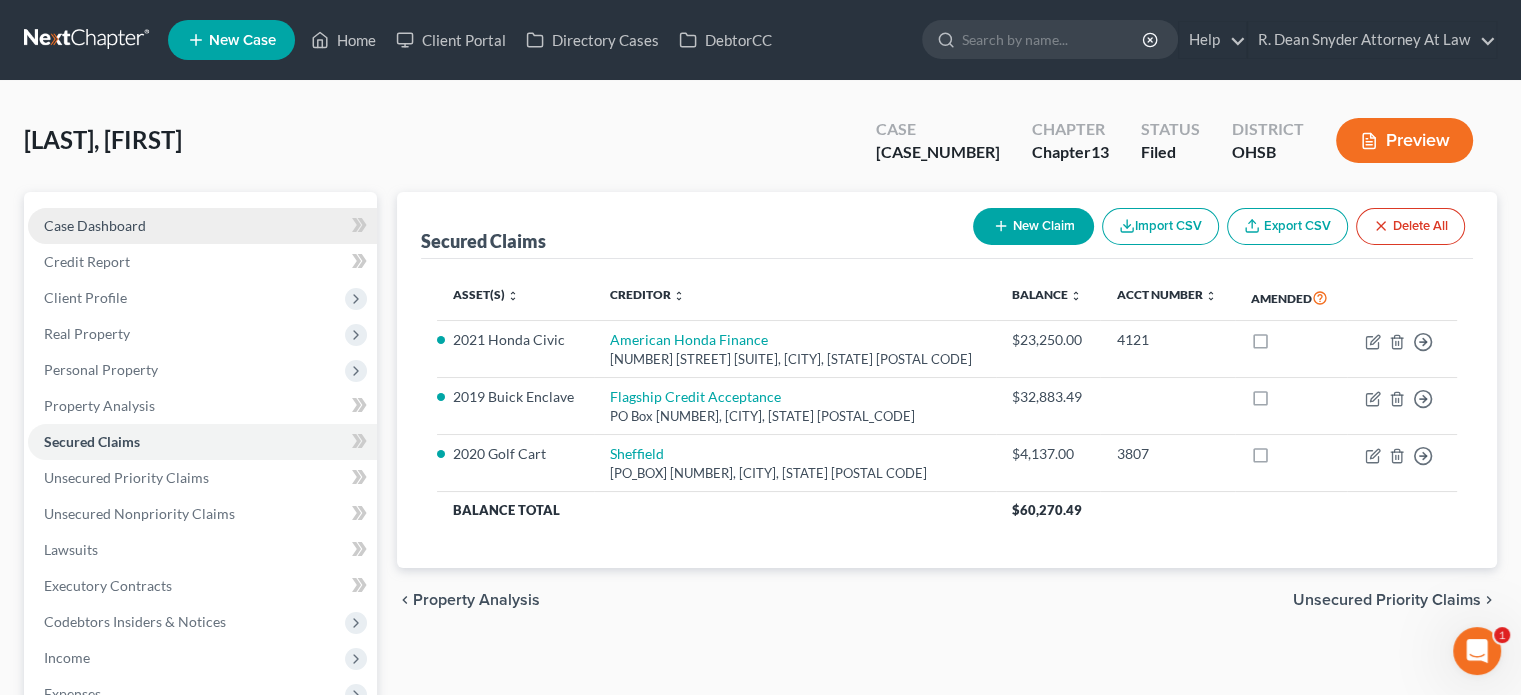 click on "Case Dashboard" at bounding box center (95, 225) 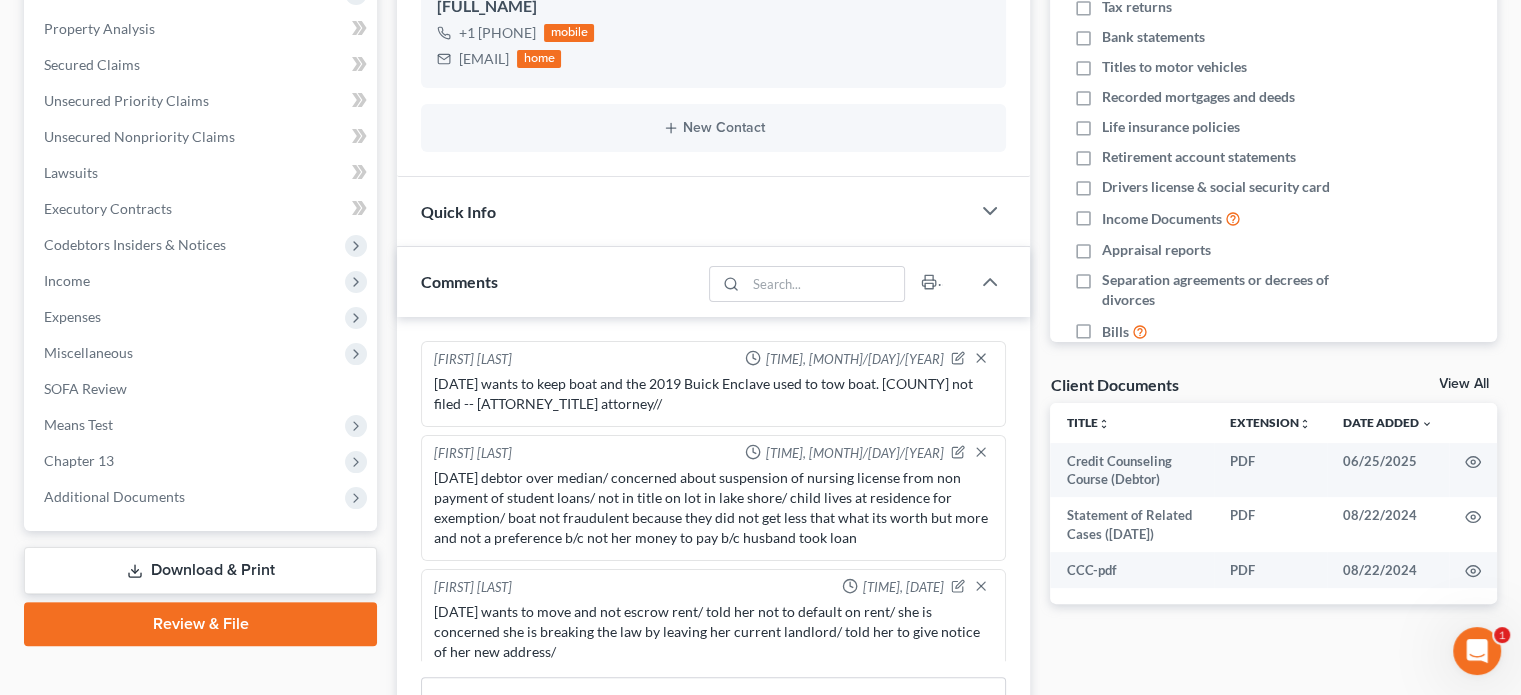 scroll, scrollTop: 400, scrollLeft: 0, axis: vertical 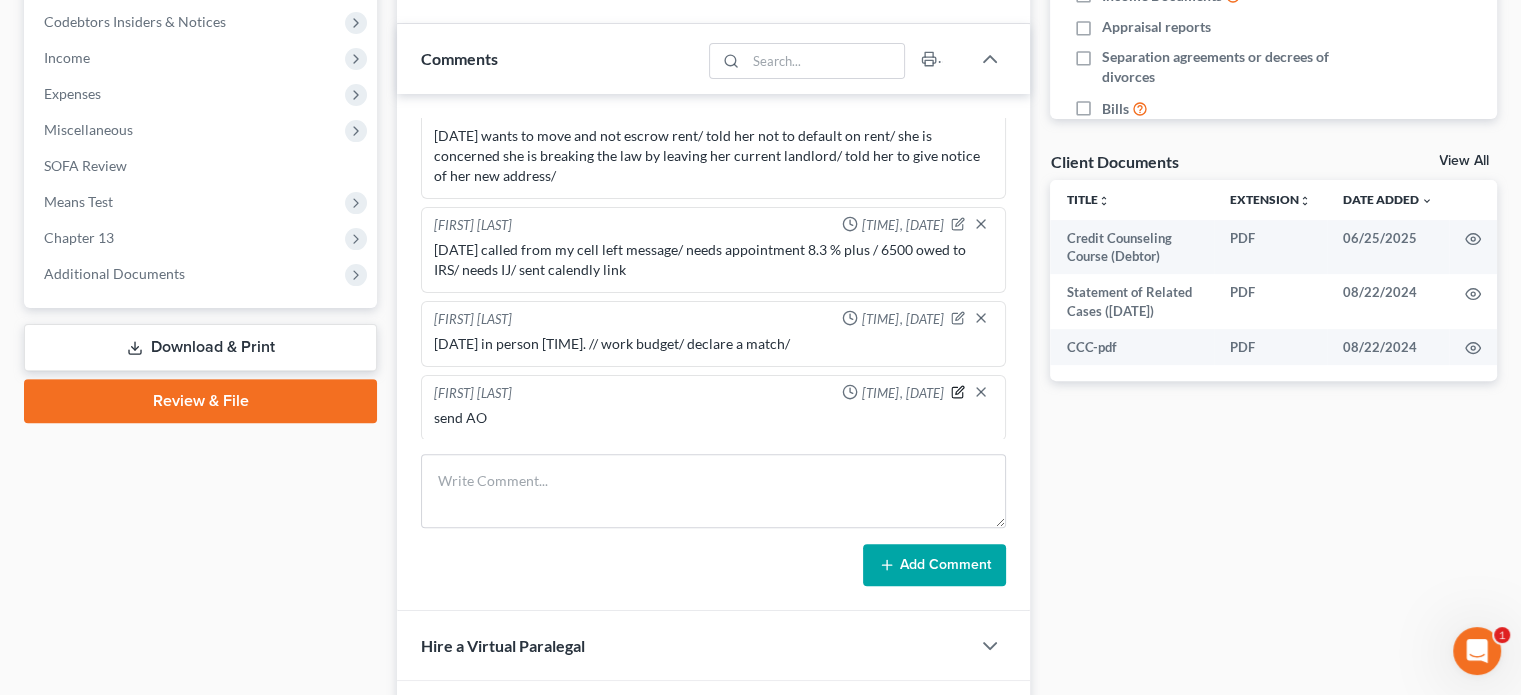 drag, startPoint x: 939, startPoint y: 387, endPoint x: 488, endPoint y: 419, distance: 452.13382 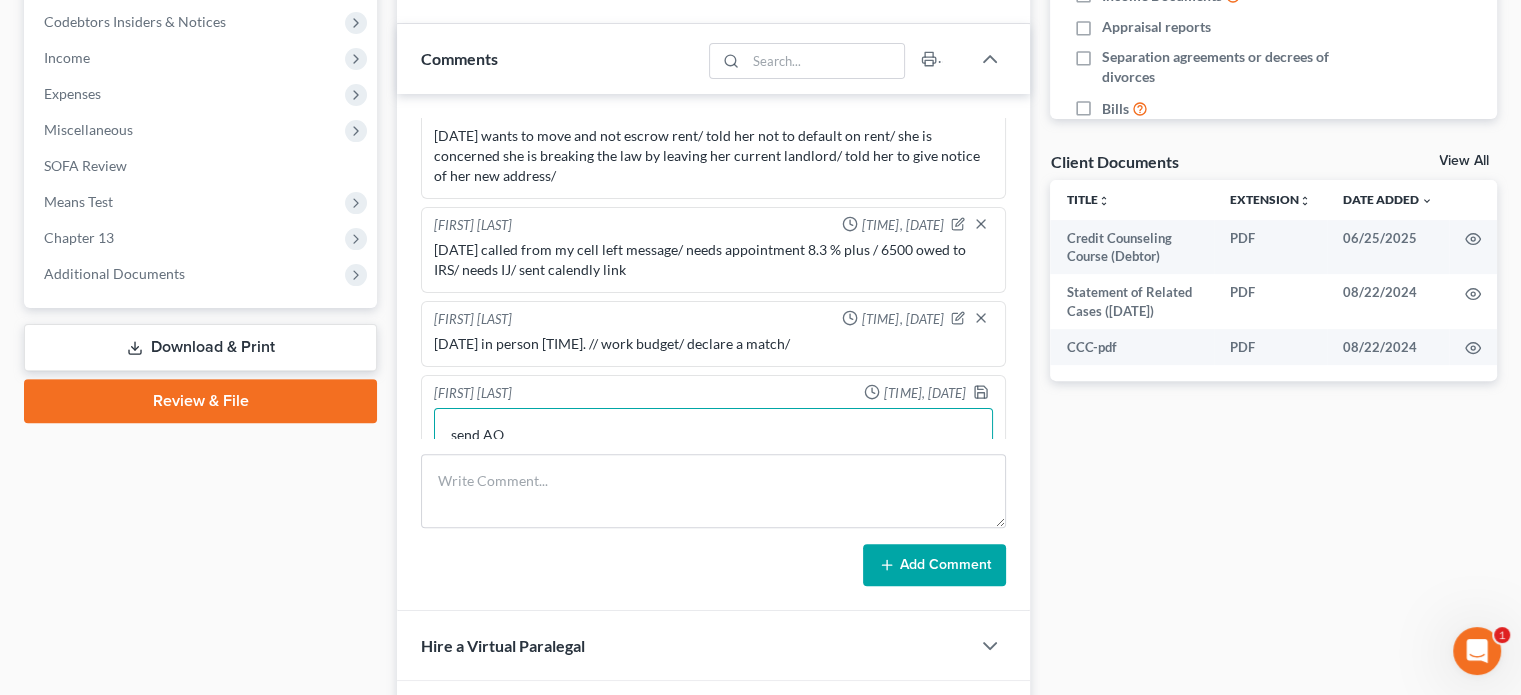 click on "send AO" at bounding box center [713, 445] 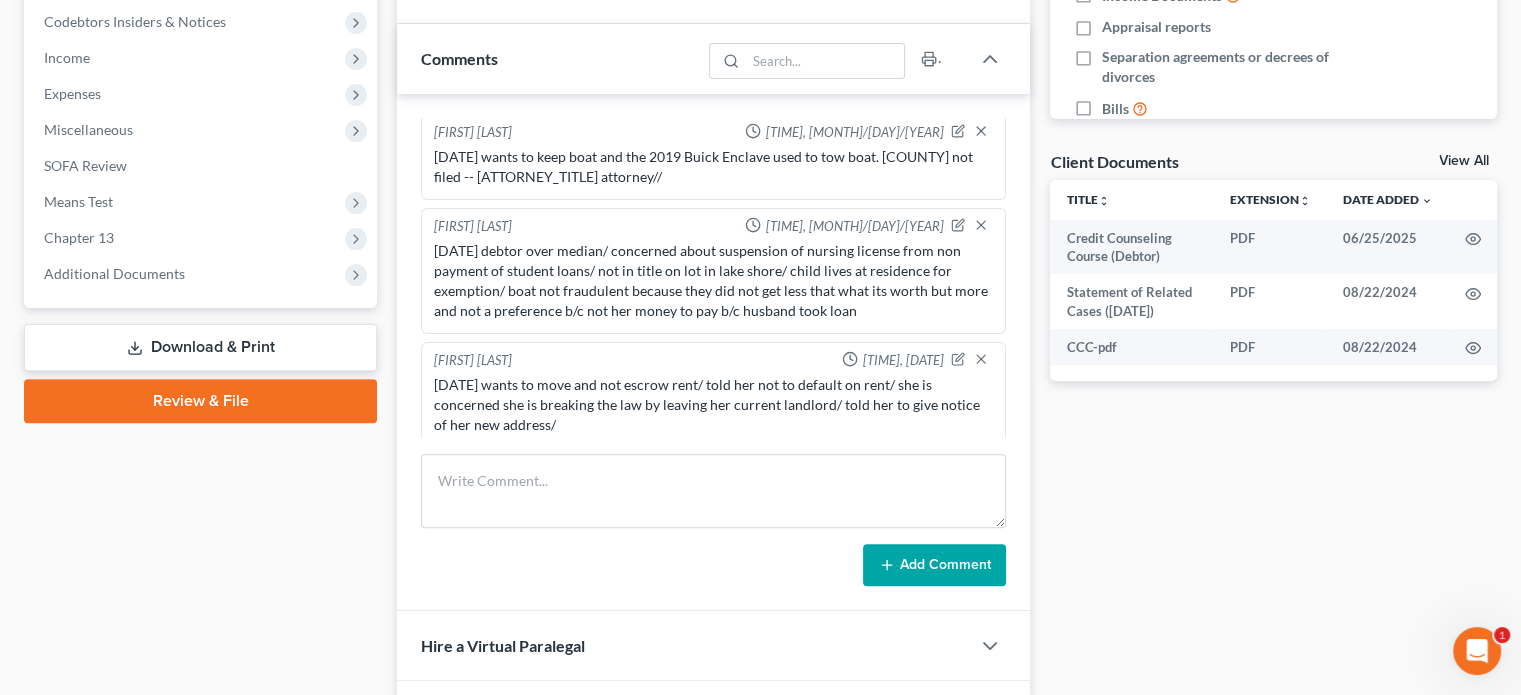 scroll, scrollTop: 0, scrollLeft: 0, axis: both 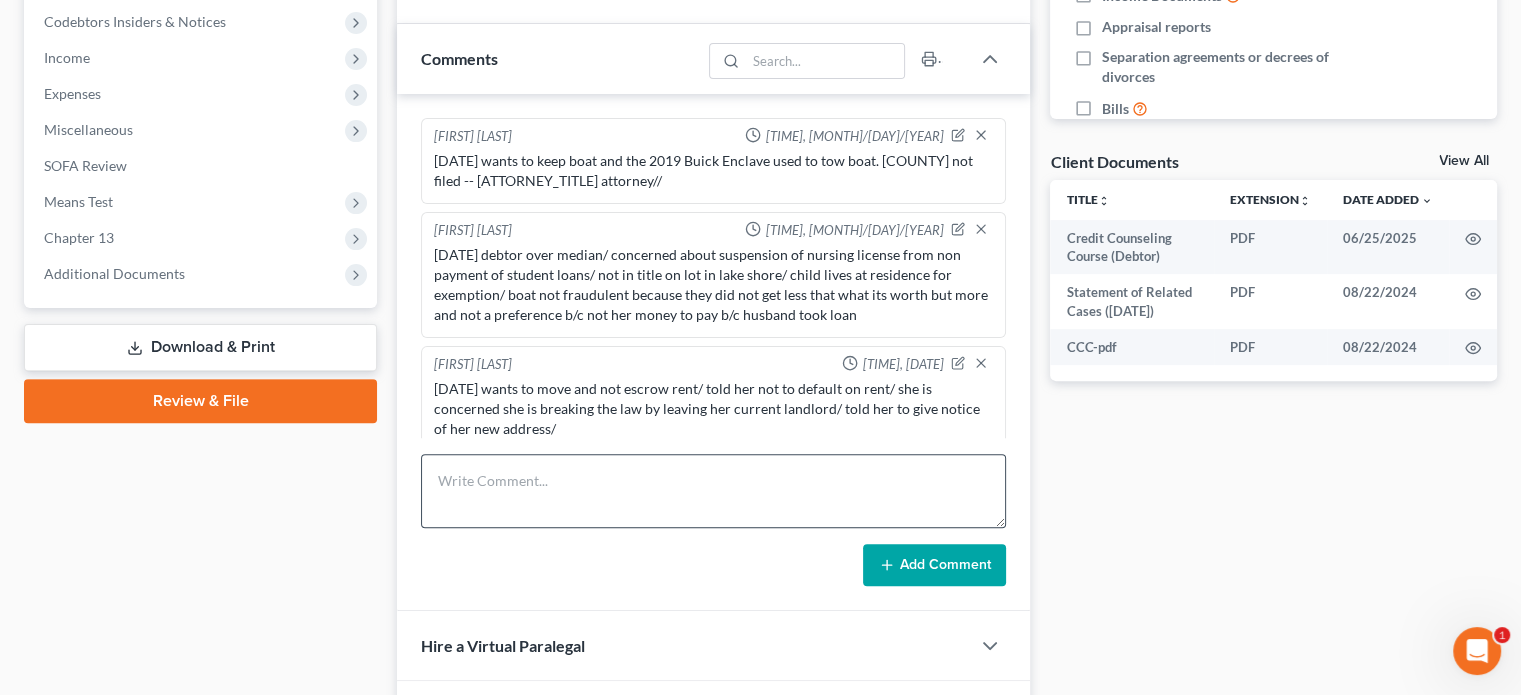 type on "send AO// buick" 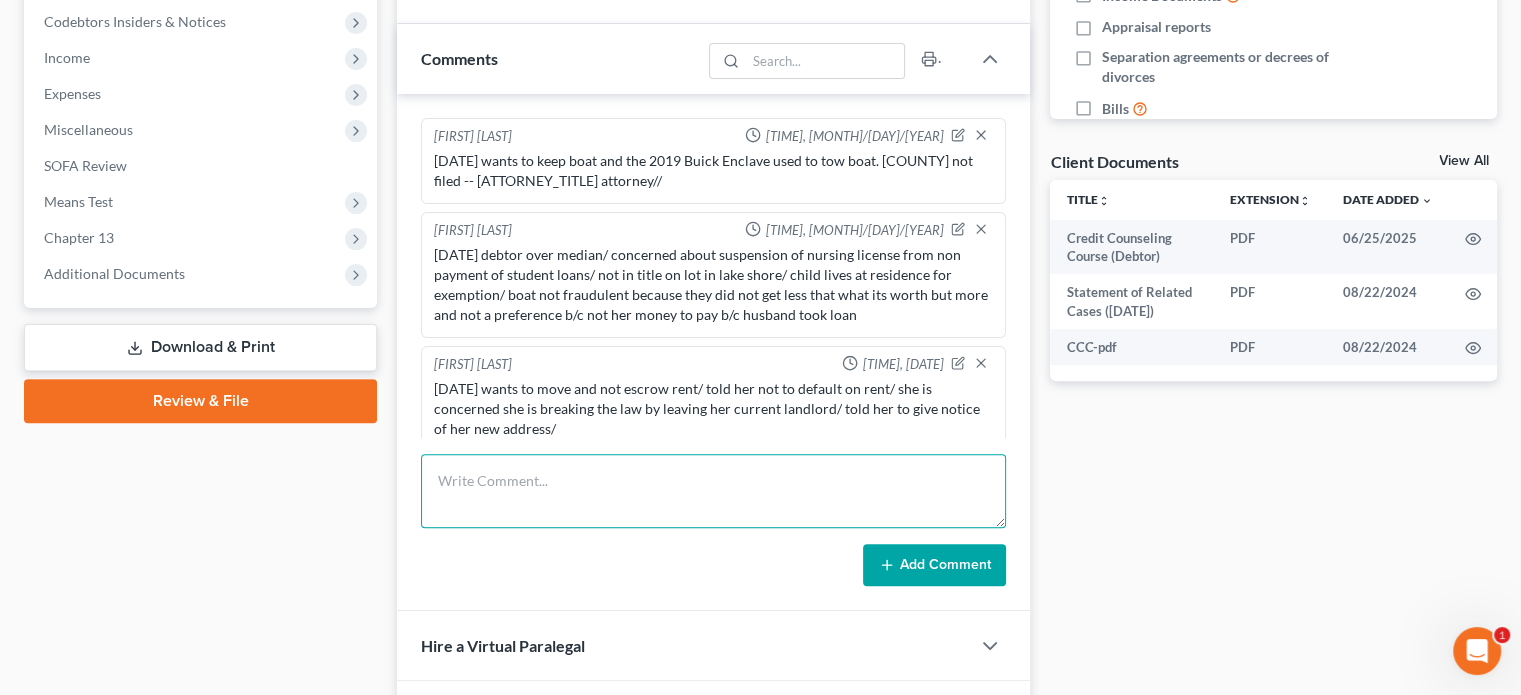 click at bounding box center (713, 491) 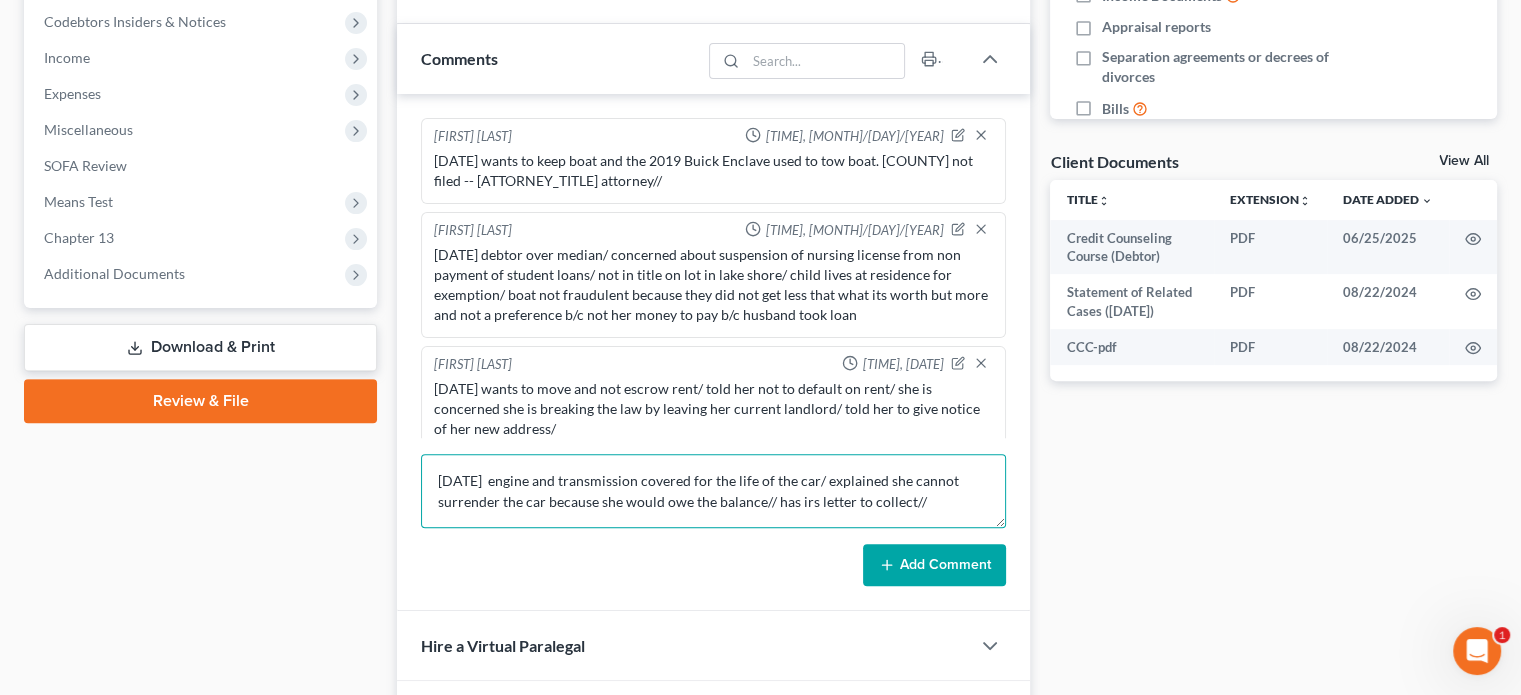 scroll, scrollTop: 0, scrollLeft: 0, axis: both 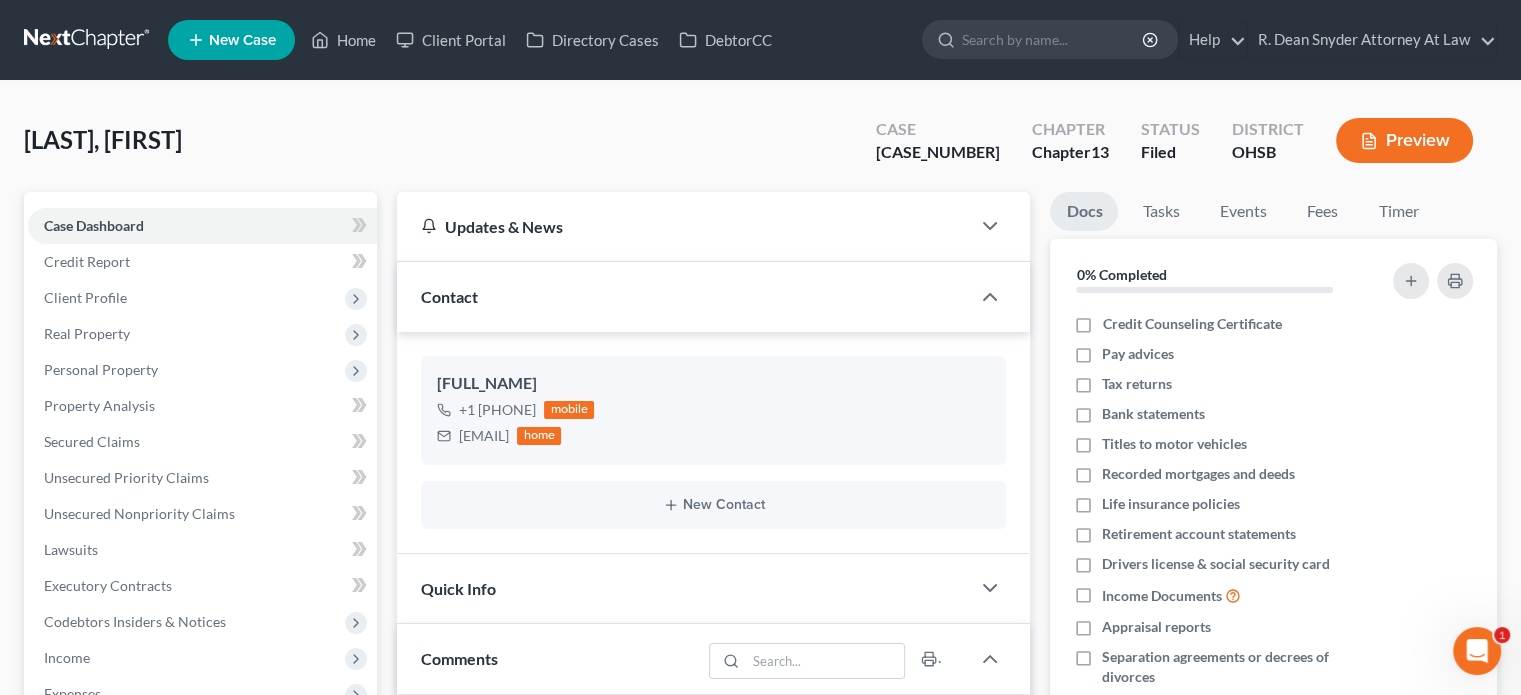 type on "8.8.2025  engine and transmission covered for the life of the car/ explained she cannot surrender the car because she would owe the balance// has irs letter to collect//" 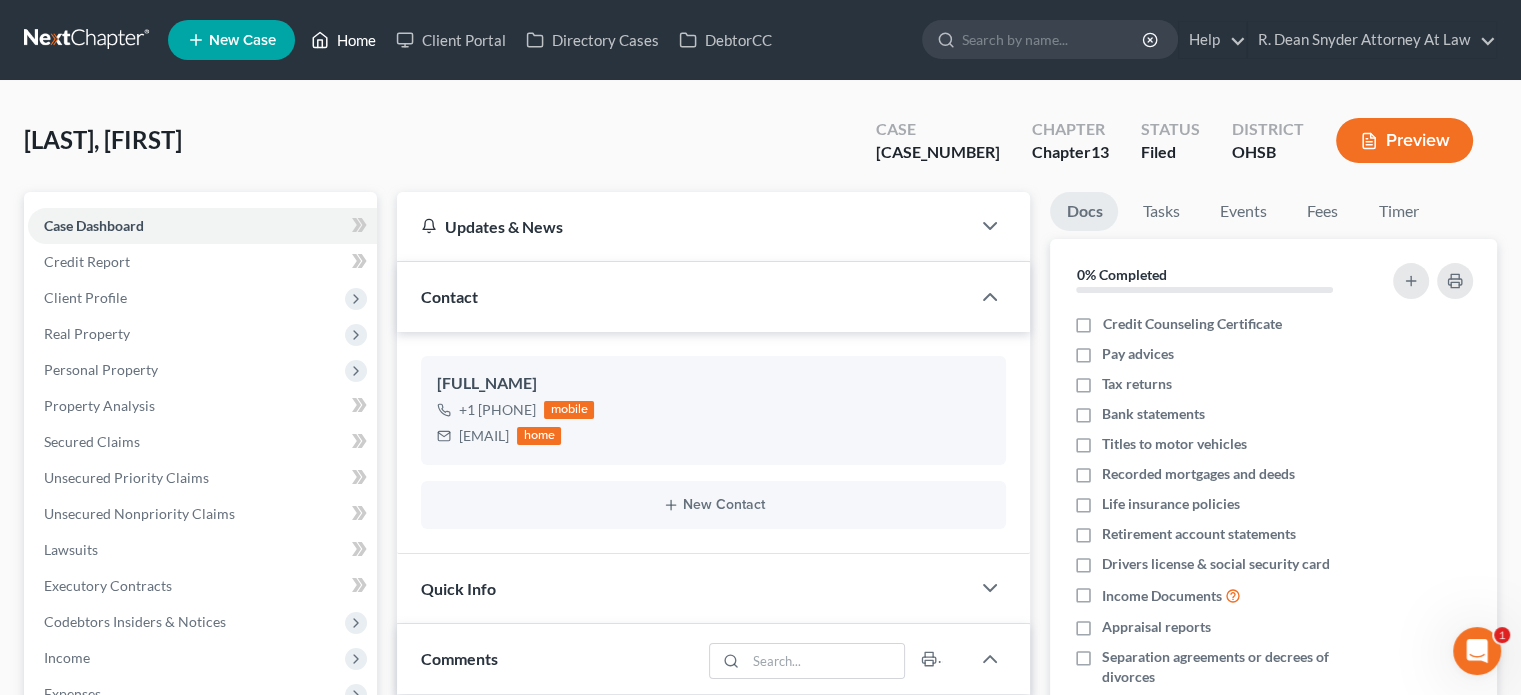 click on "Home" at bounding box center [343, 40] 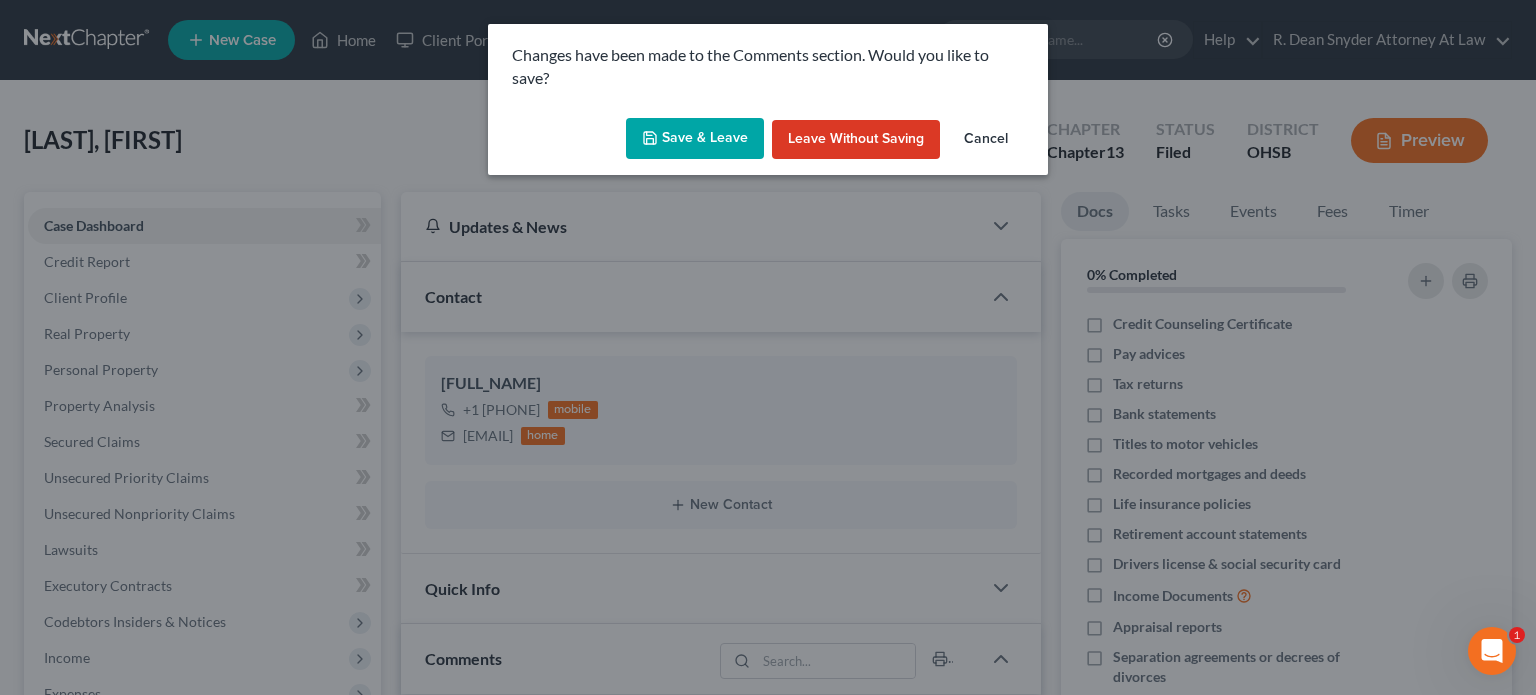 click on "Save & Leave" at bounding box center (695, 139) 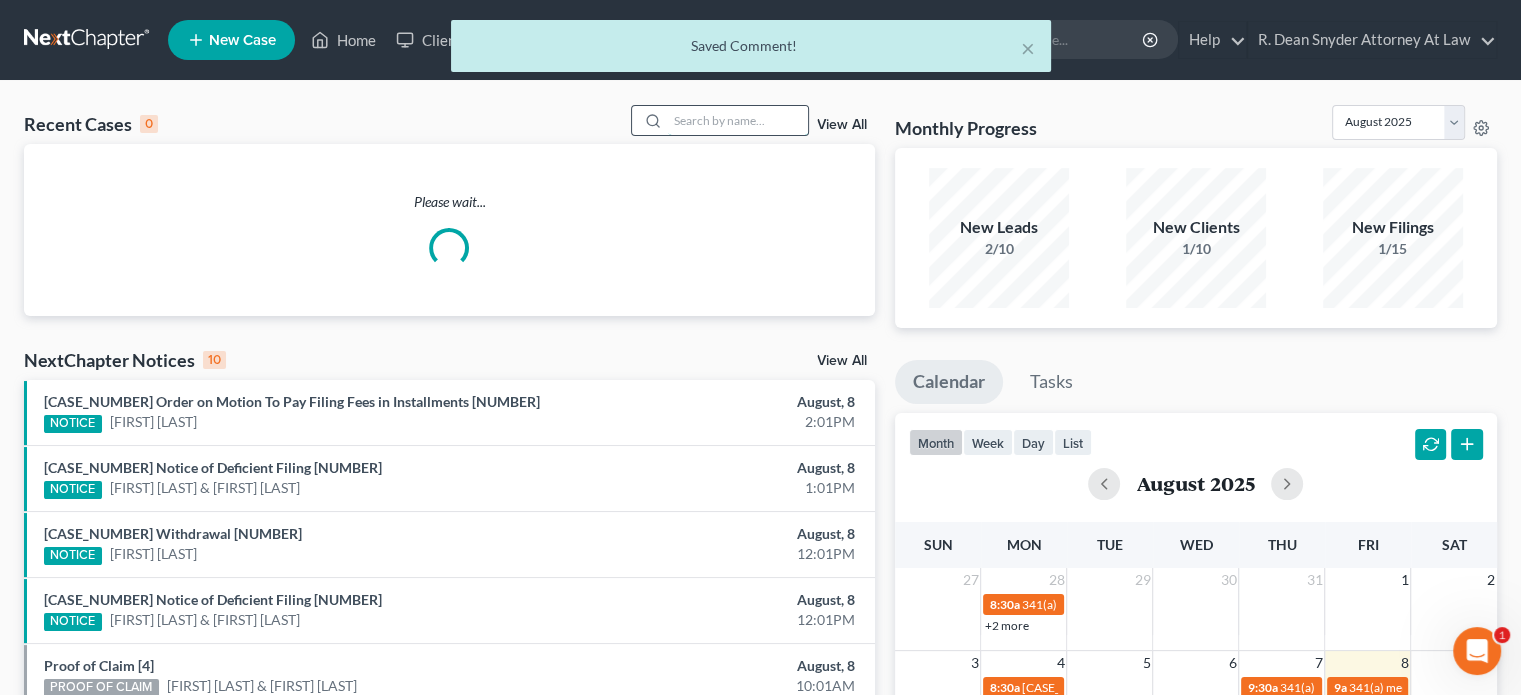 click at bounding box center [738, 120] 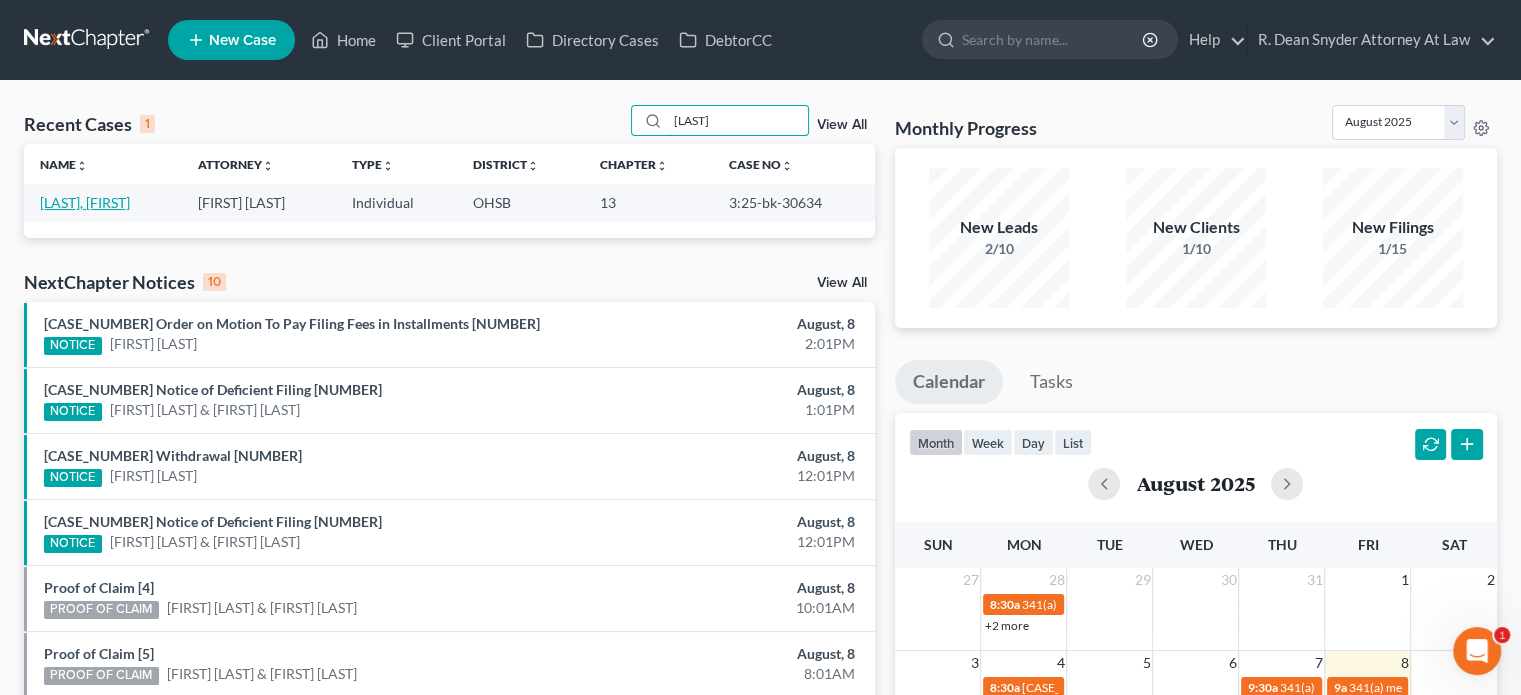 type on "vandermark" 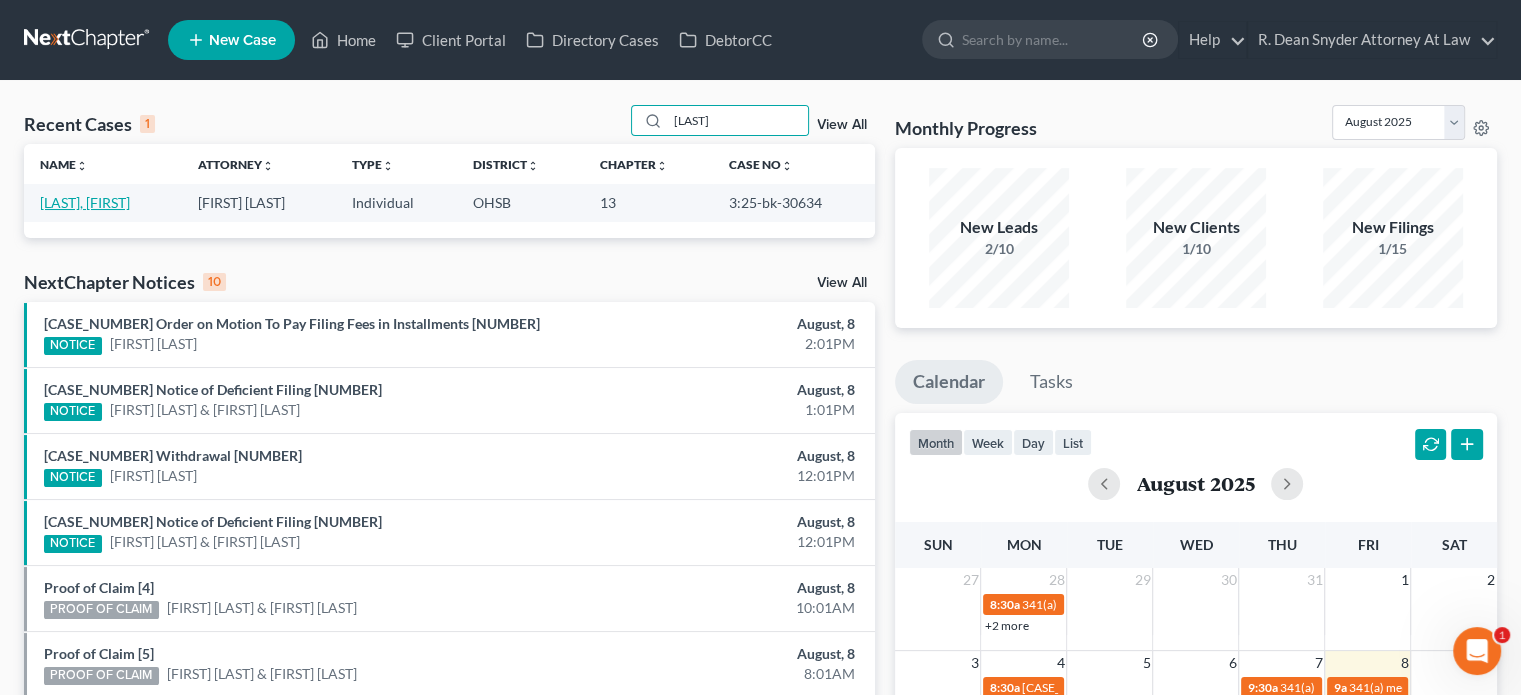 click on "[LAST], [FIRST]" at bounding box center [85, 202] 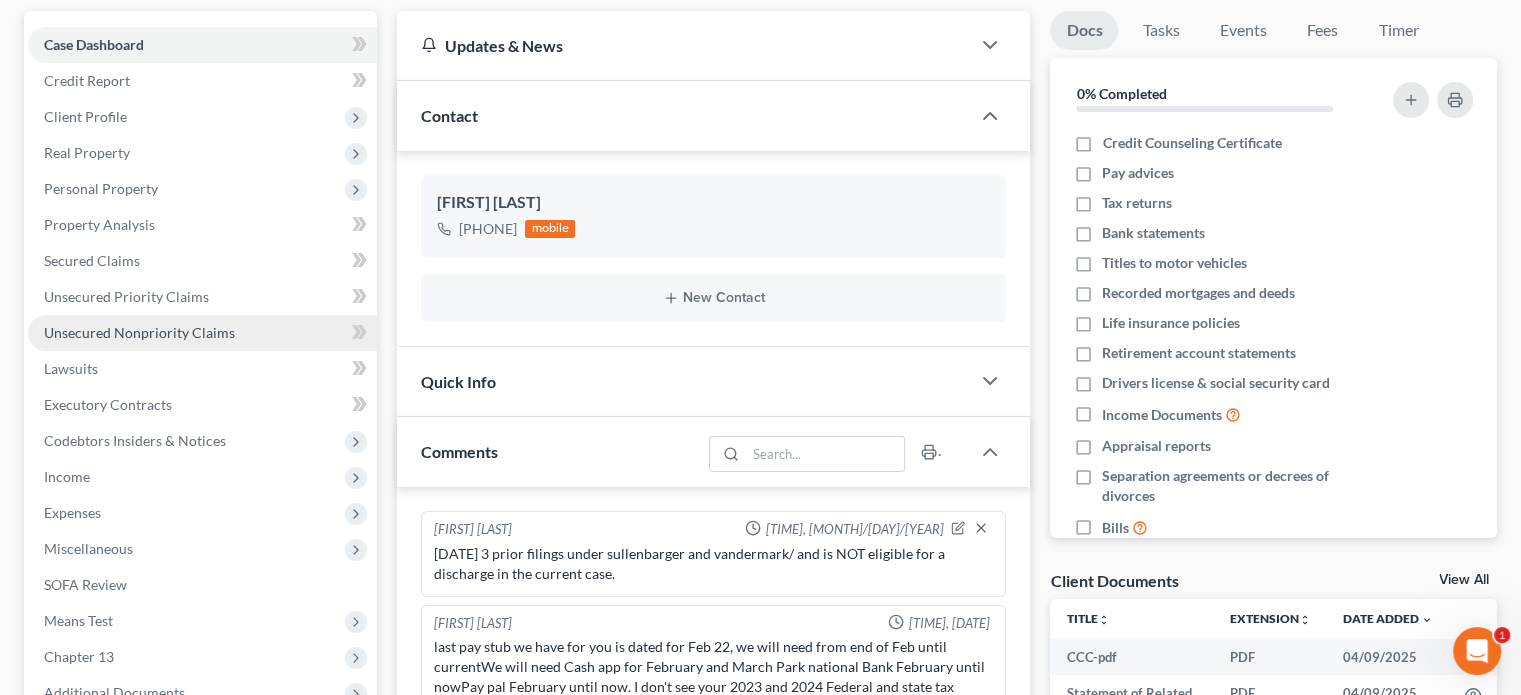scroll, scrollTop: 200, scrollLeft: 0, axis: vertical 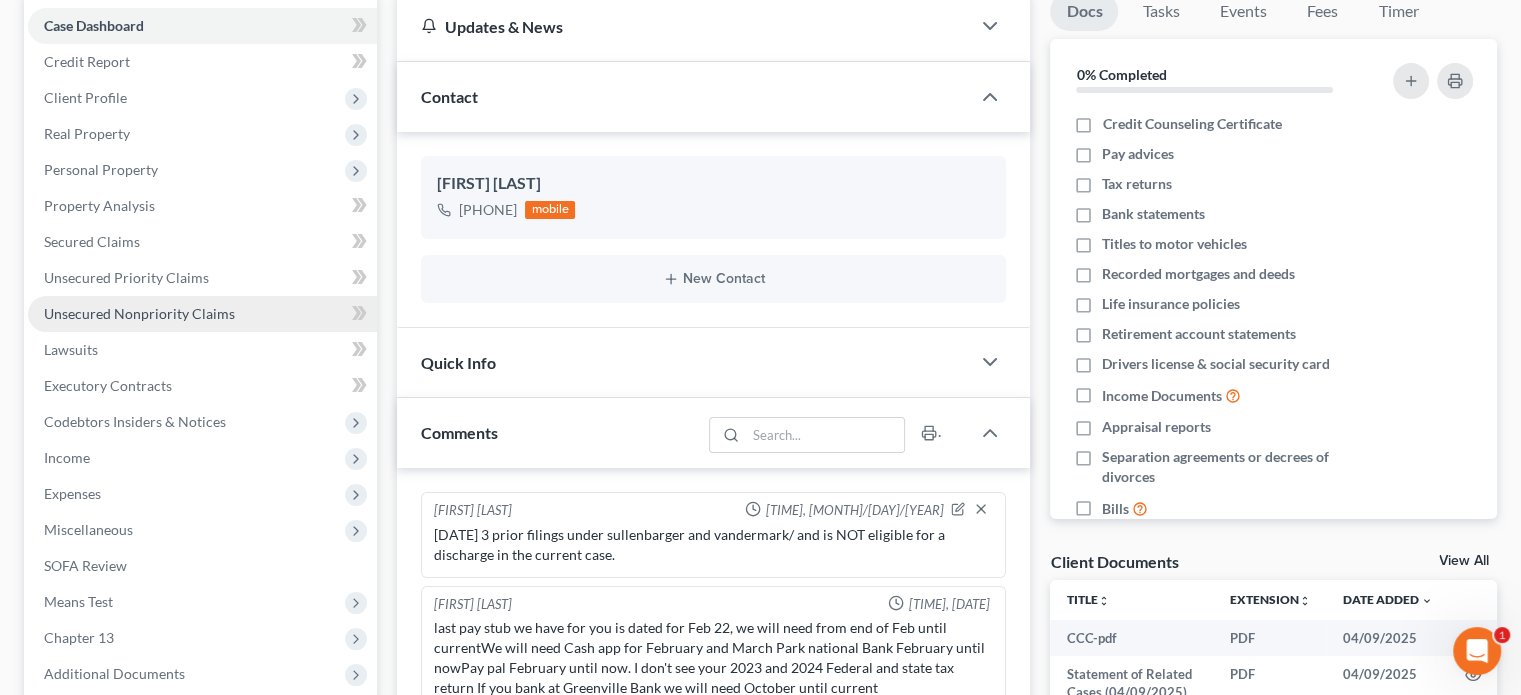 click on "Unsecured Nonpriority Claims" at bounding box center (139, 313) 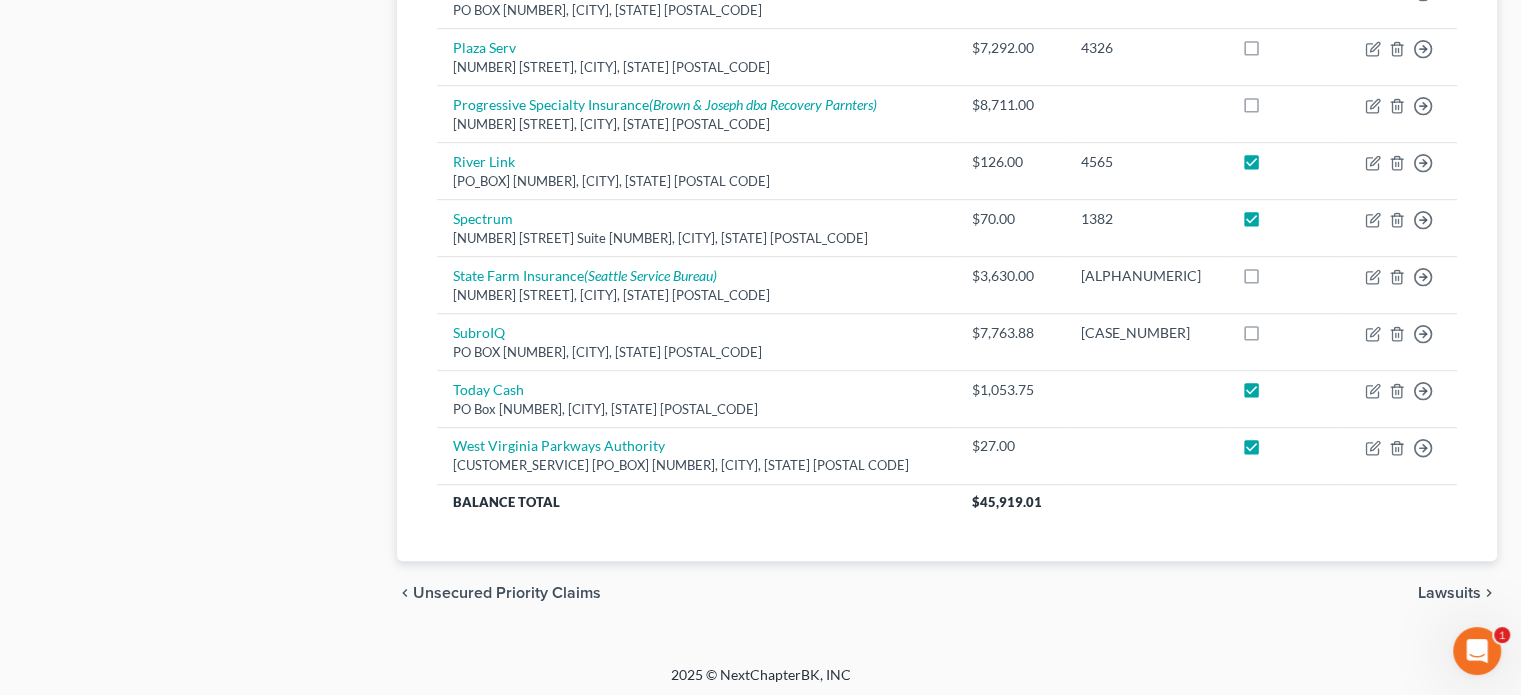 scroll, scrollTop: 0, scrollLeft: 0, axis: both 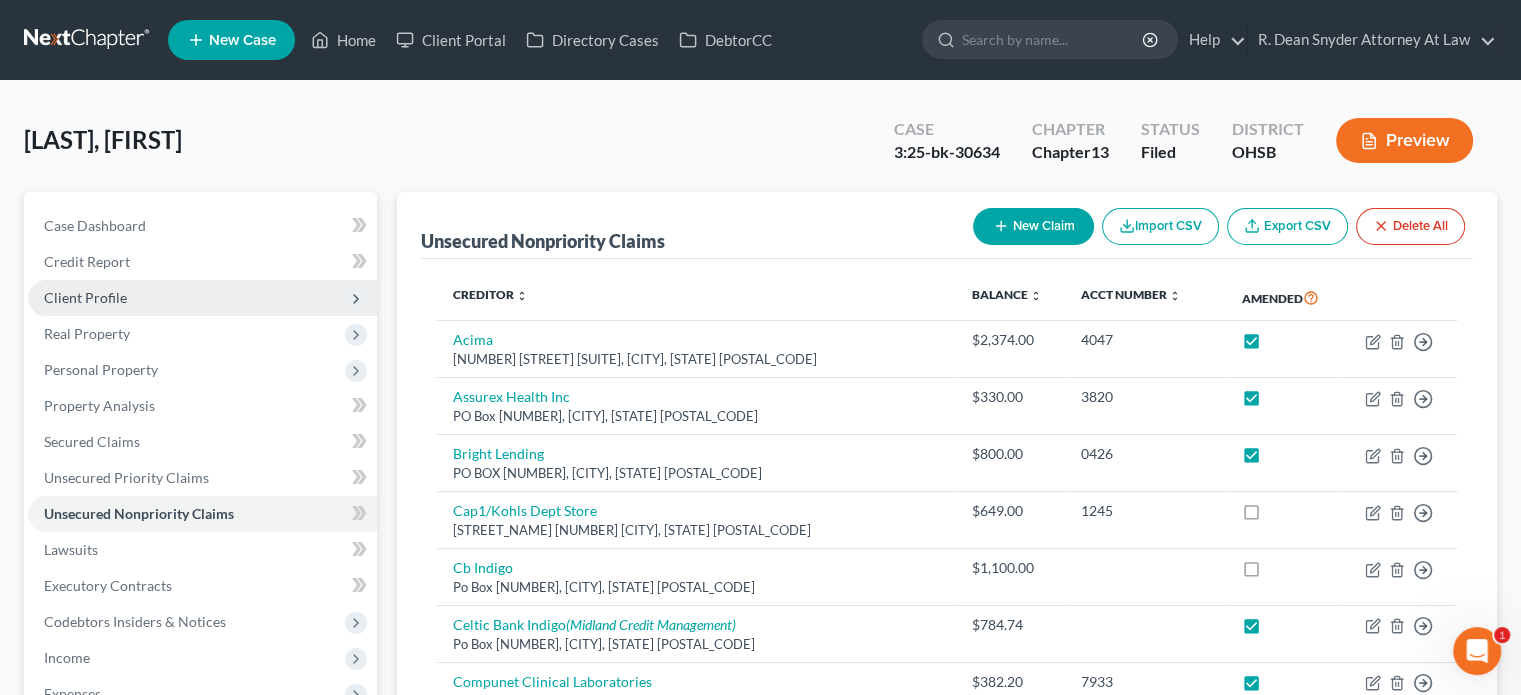 click on "Client Profile" at bounding box center (85, 297) 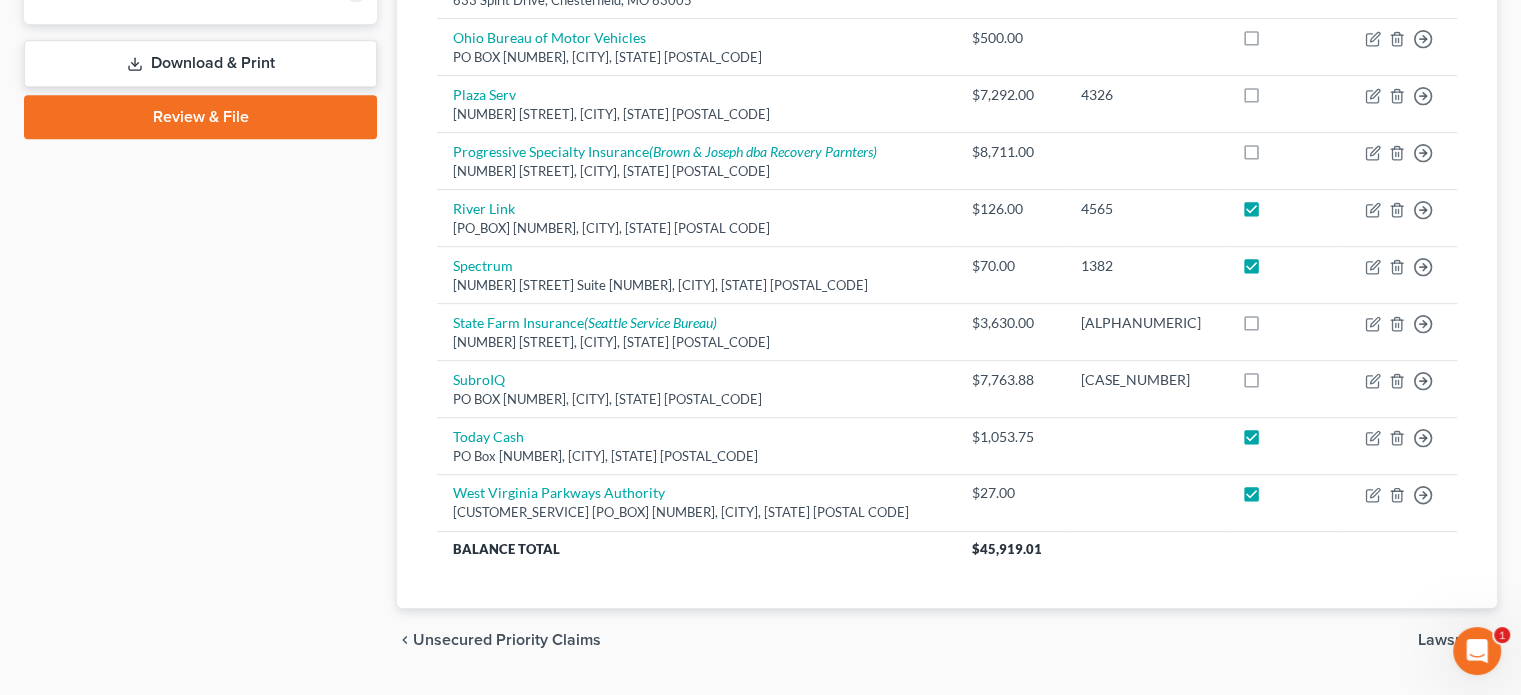 scroll, scrollTop: 0, scrollLeft: 0, axis: both 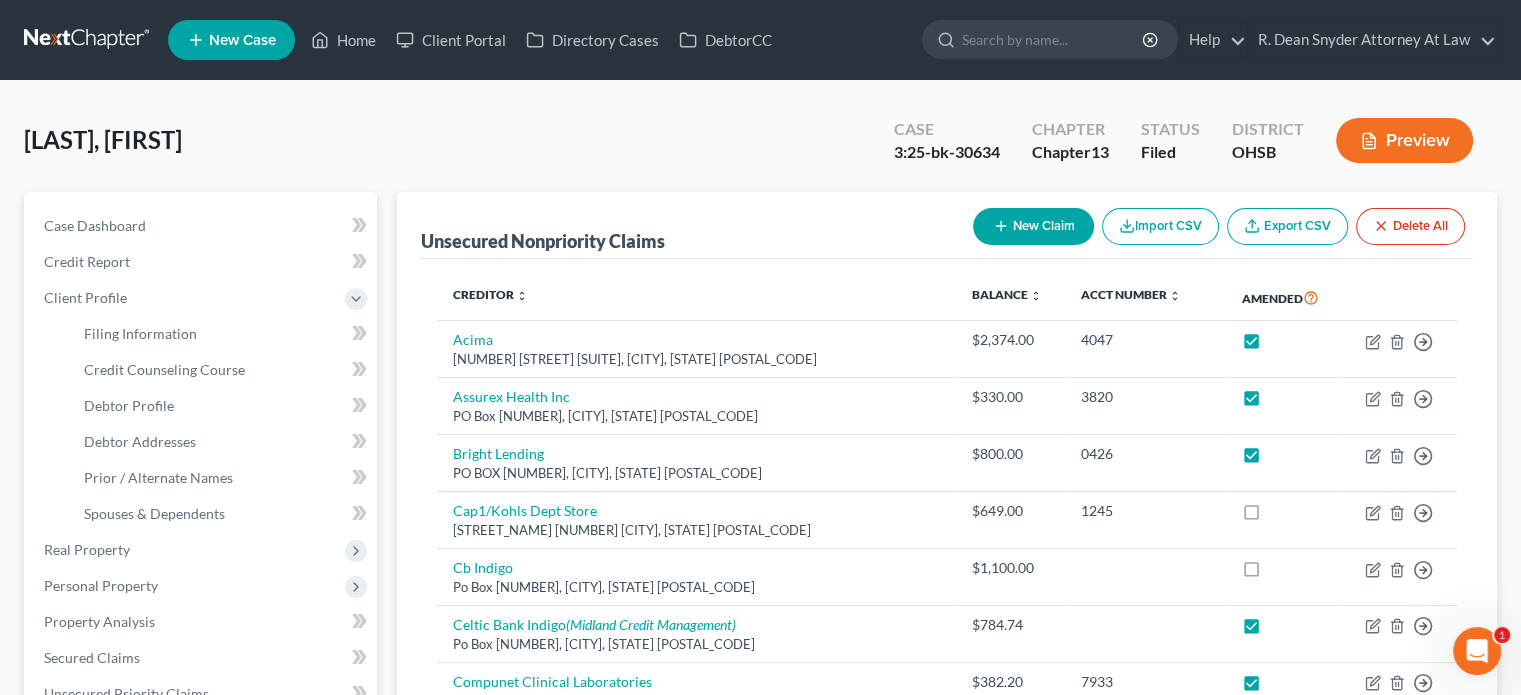 click on "Amended" at bounding box center (1284, 298) 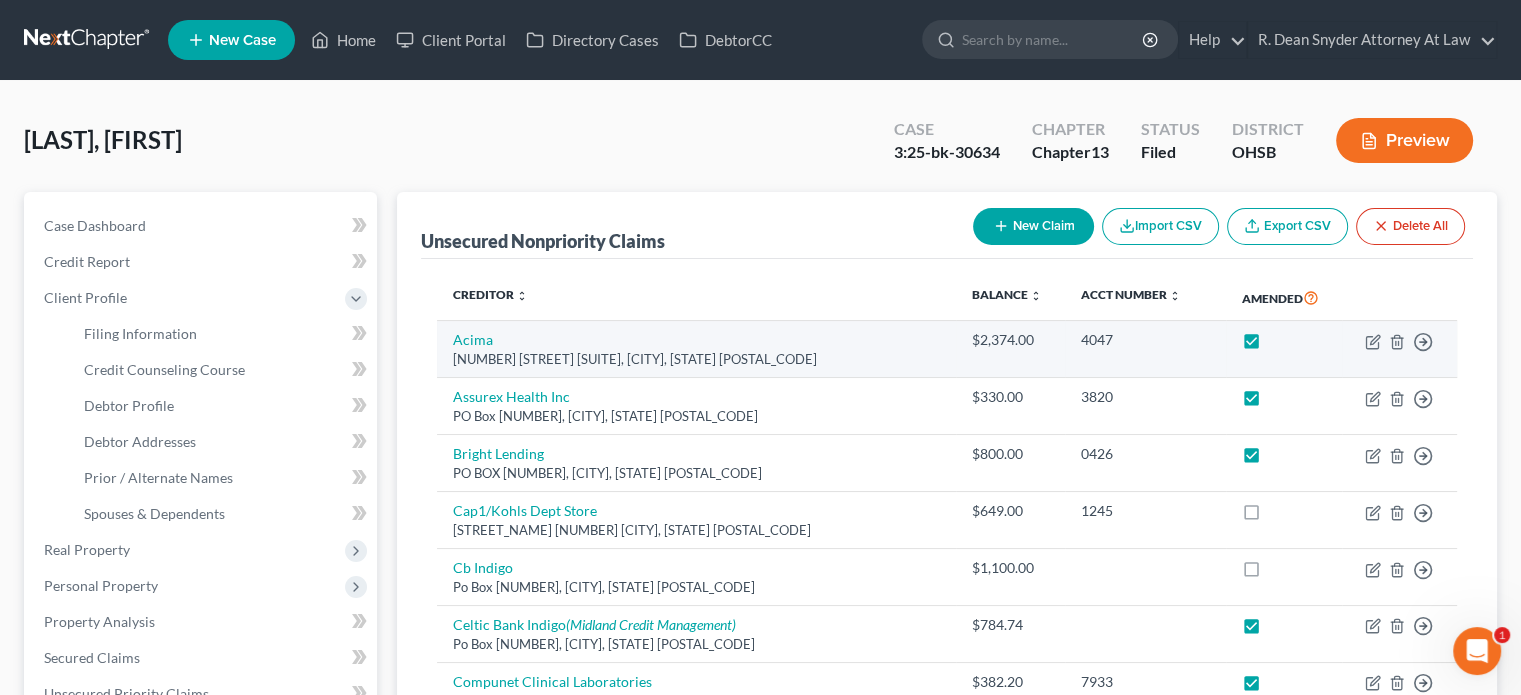 click at bounding box center (1270, 345) 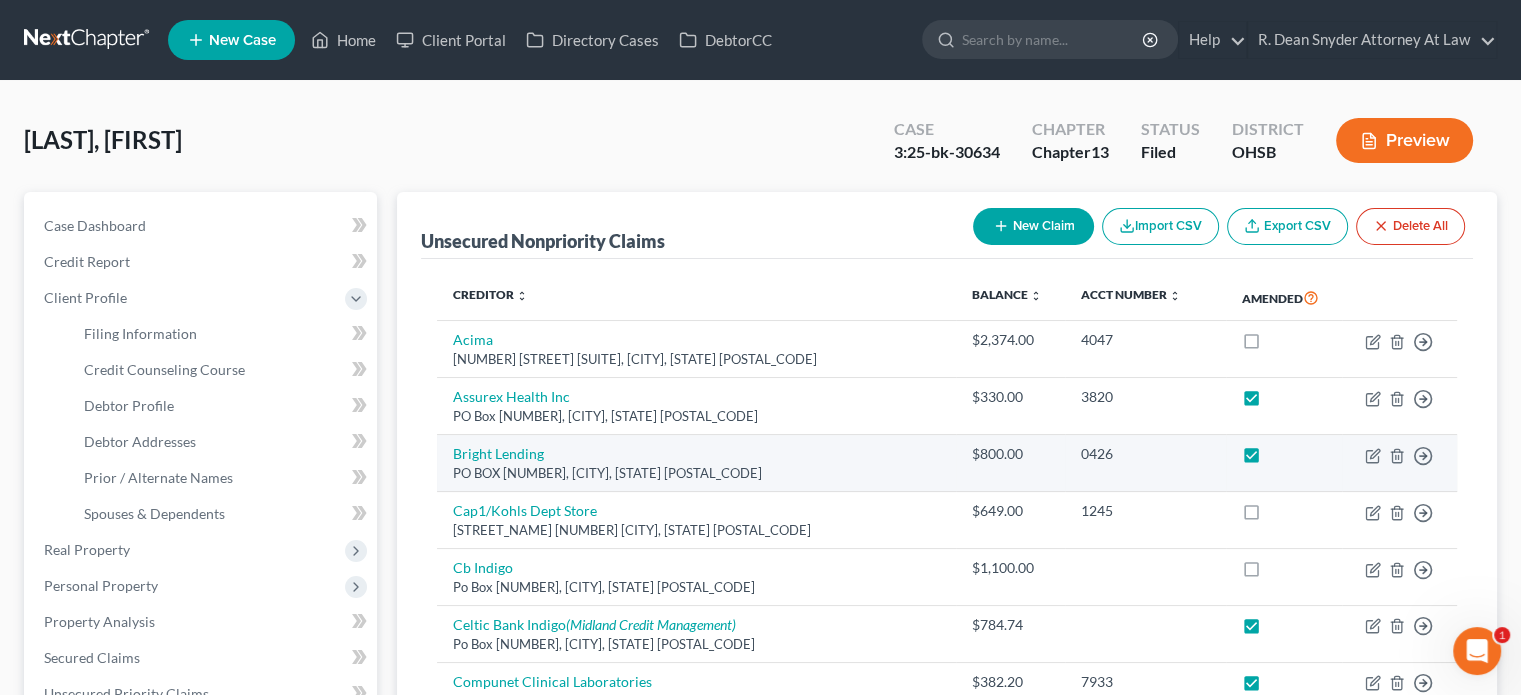 drag, startPoint x: 1234, startPoint y: 394, endPoint x: 1233, endPoint y: 443, distance: 49.010204 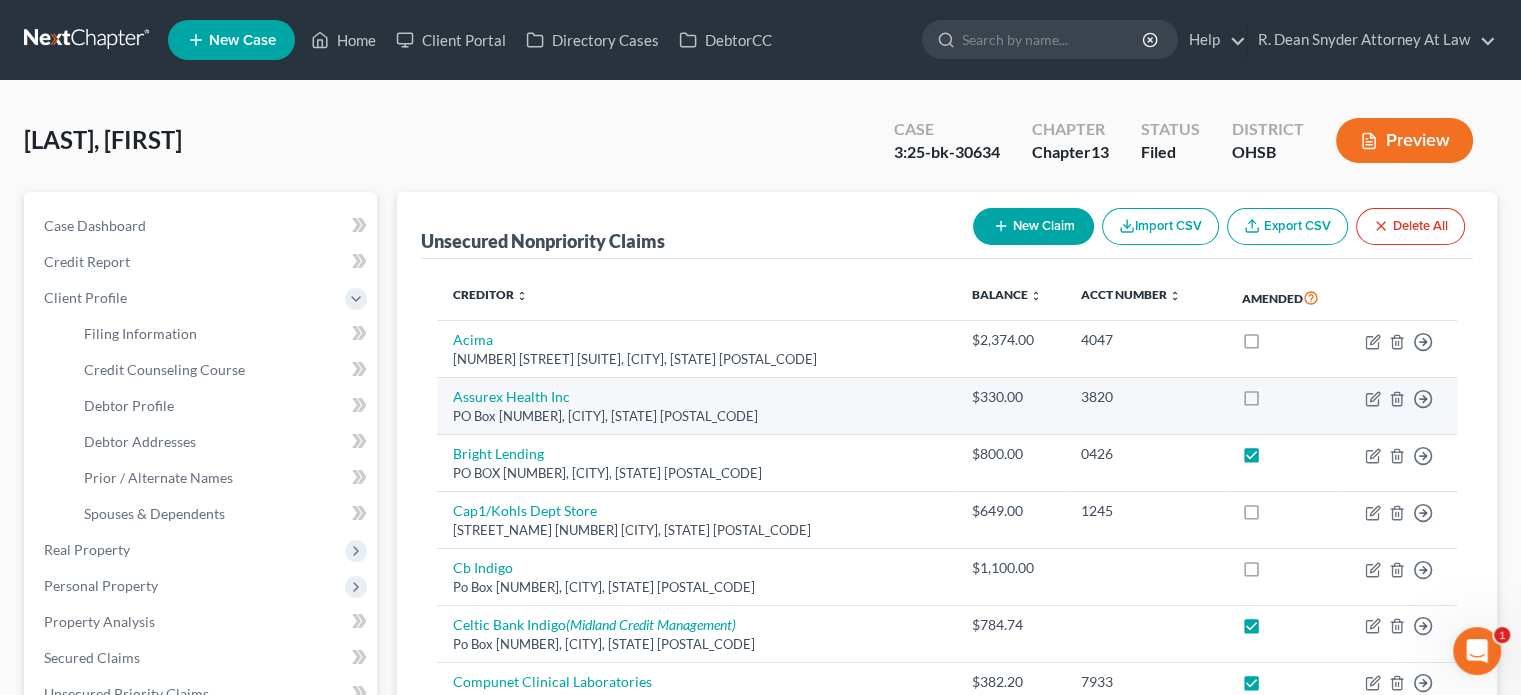 drag, startPoint x: 1234, startPoint y: 448, endPoint x: 1224, endPoint y: 397, distance: 51.971146 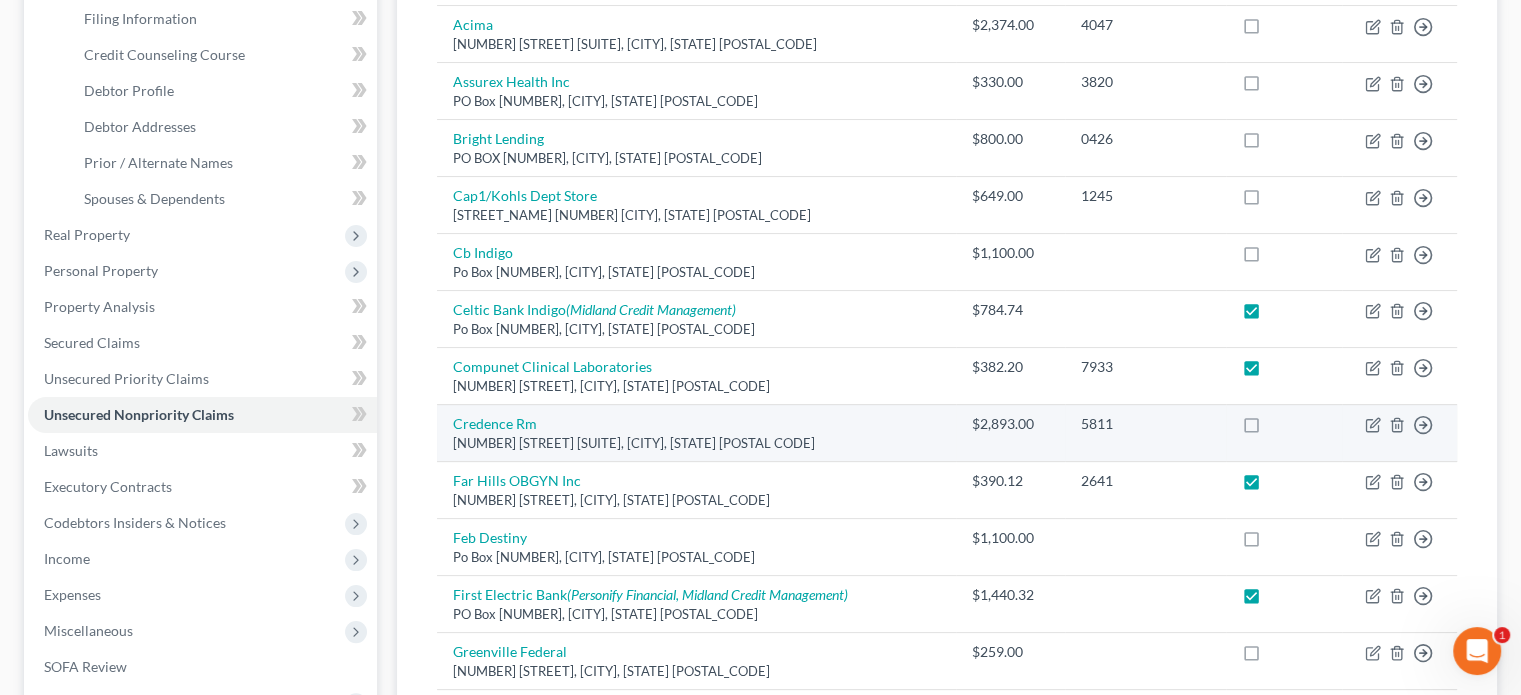 scroll, scrollTop: 400, scrollLeft: 0, axis: vertical 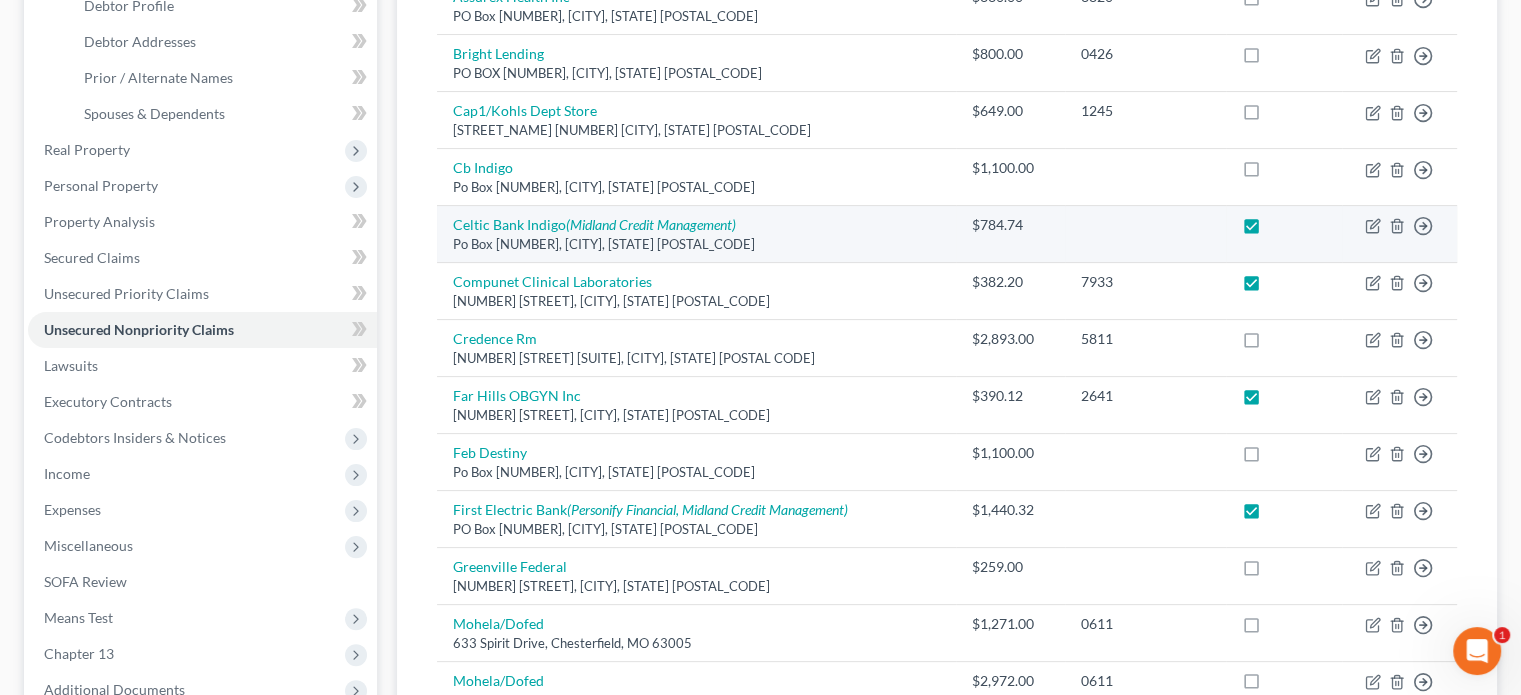 click at bounding box center [1270, 230] 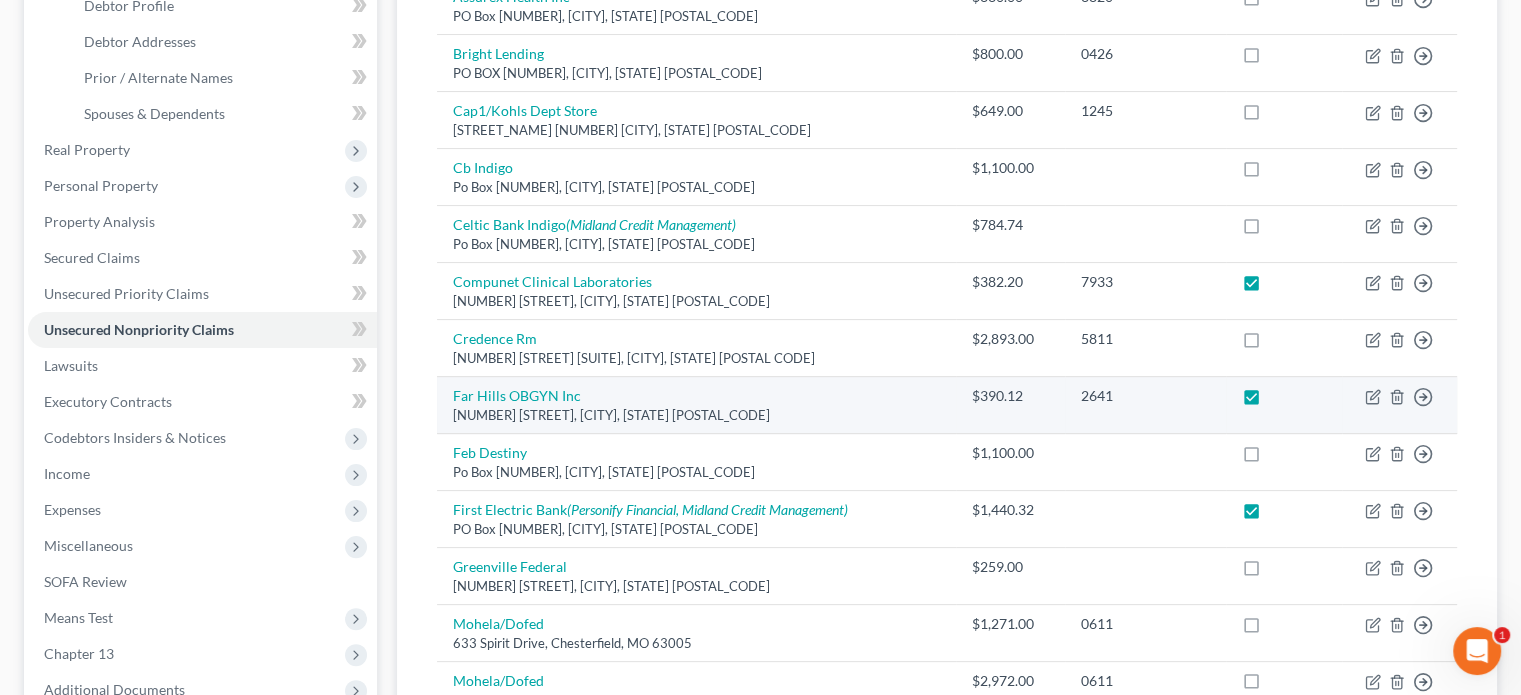 drag, startPoint x: 1237, startPoint y: 280, endPoint x: 1233, endPoint y: 390, distance: 110.0727 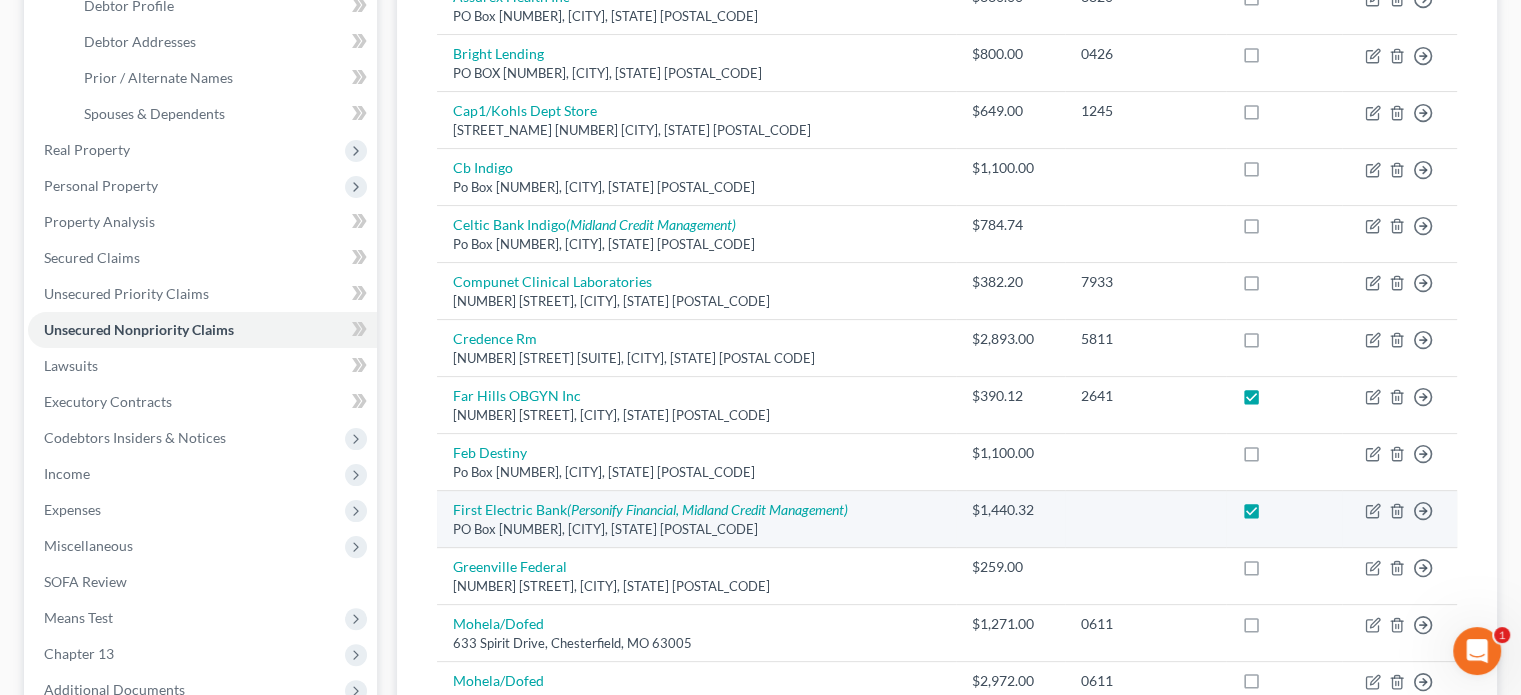 drag, startPoint x: 1234, startPoint y: 394, endPoint x: 1234, endPoint y: 499, distance: 105 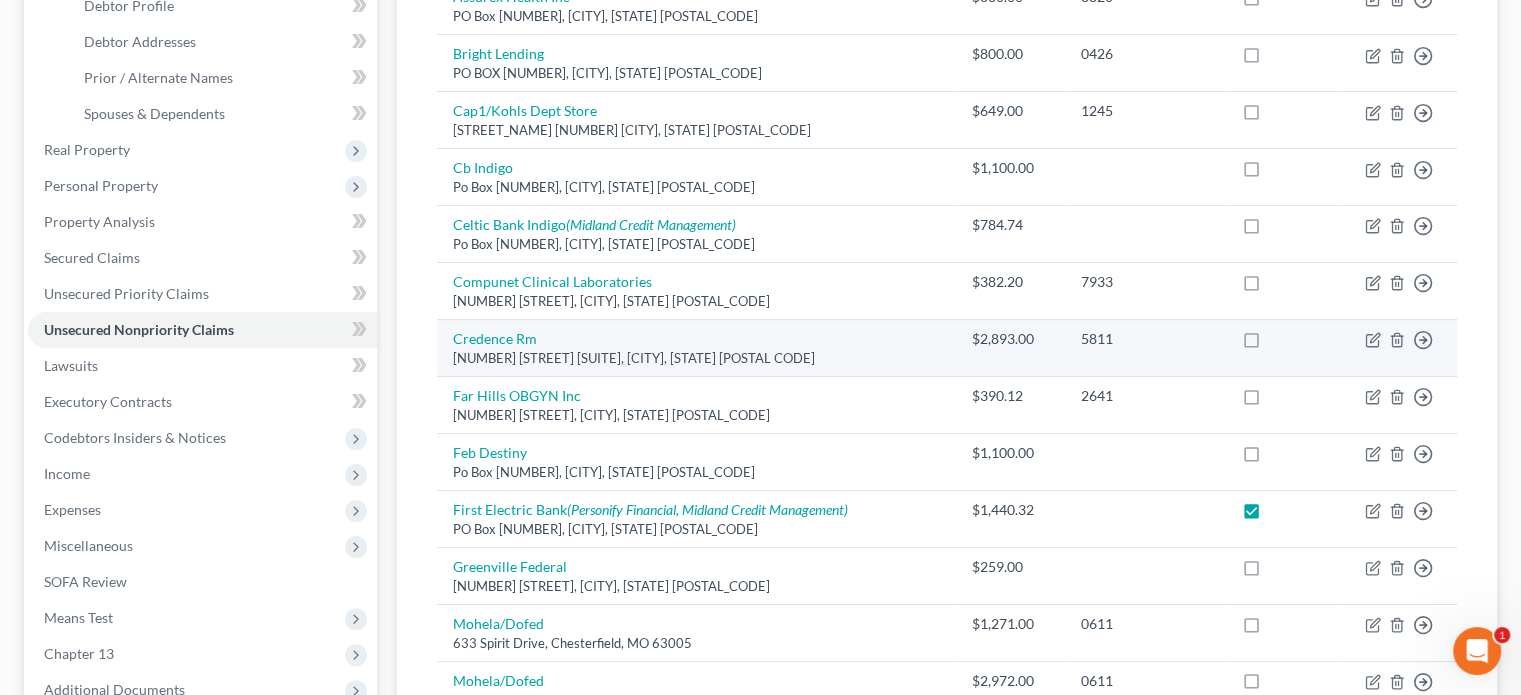 drag, startPoint x: 1238, startPoint y: 507, endPoint x: 1208, endPoint y: 360, distance: 150.03 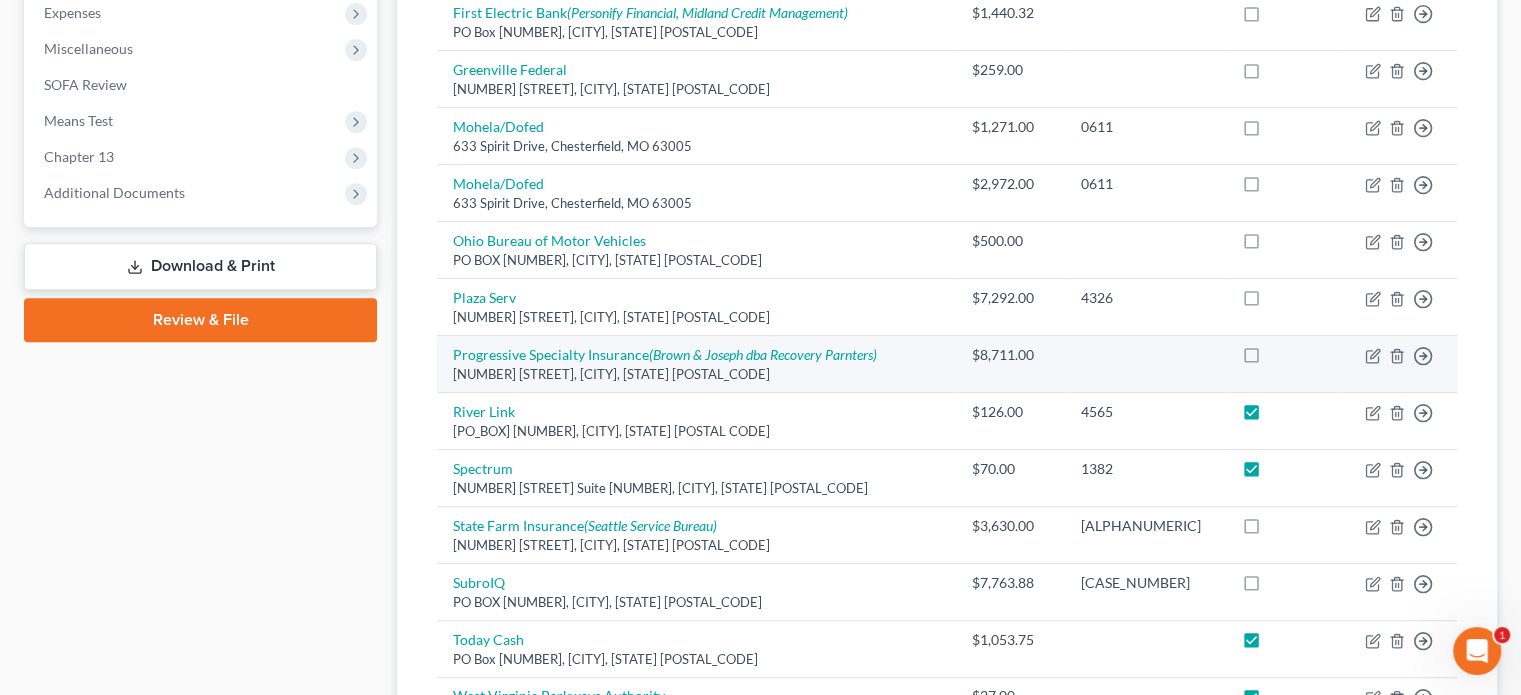 scroll, scrollTop: 900, scrollLeft: 0, axis: vertical 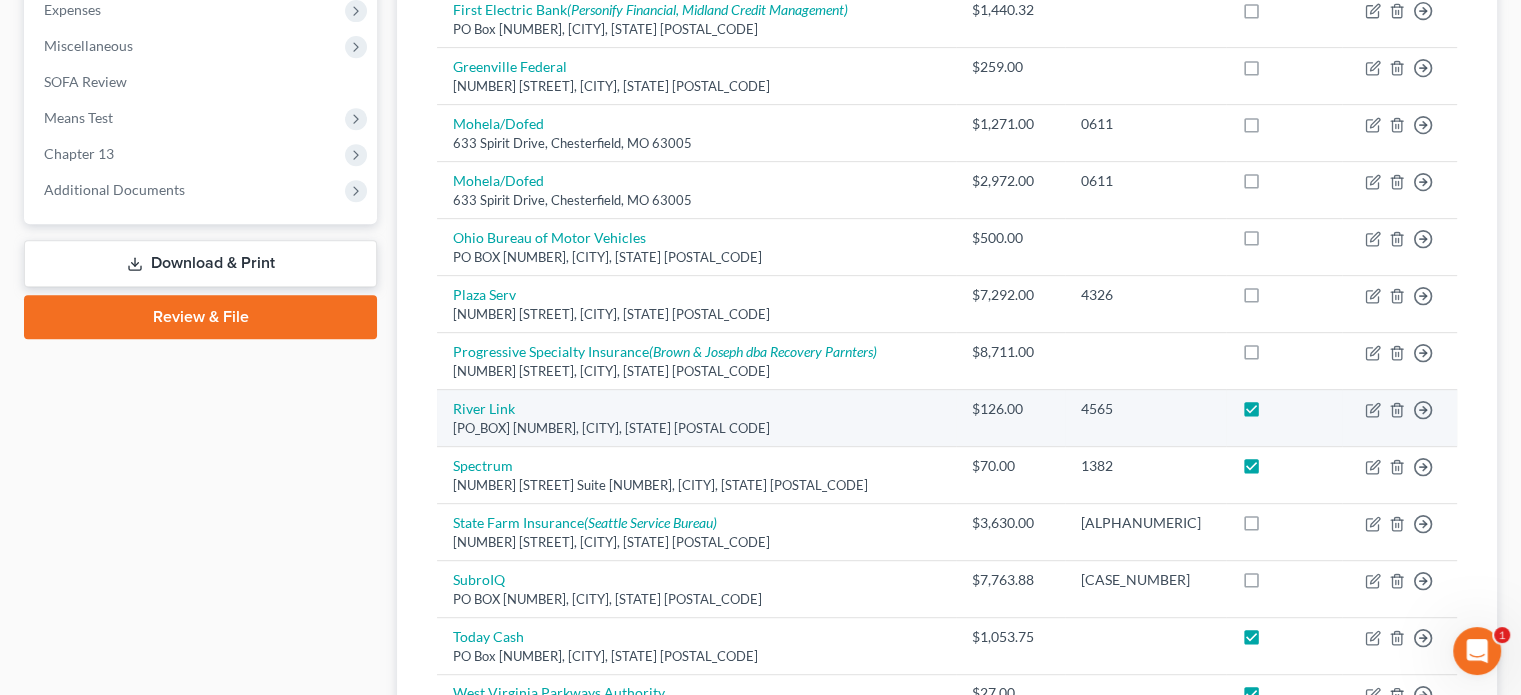 click at bounding box center (1270, 414) 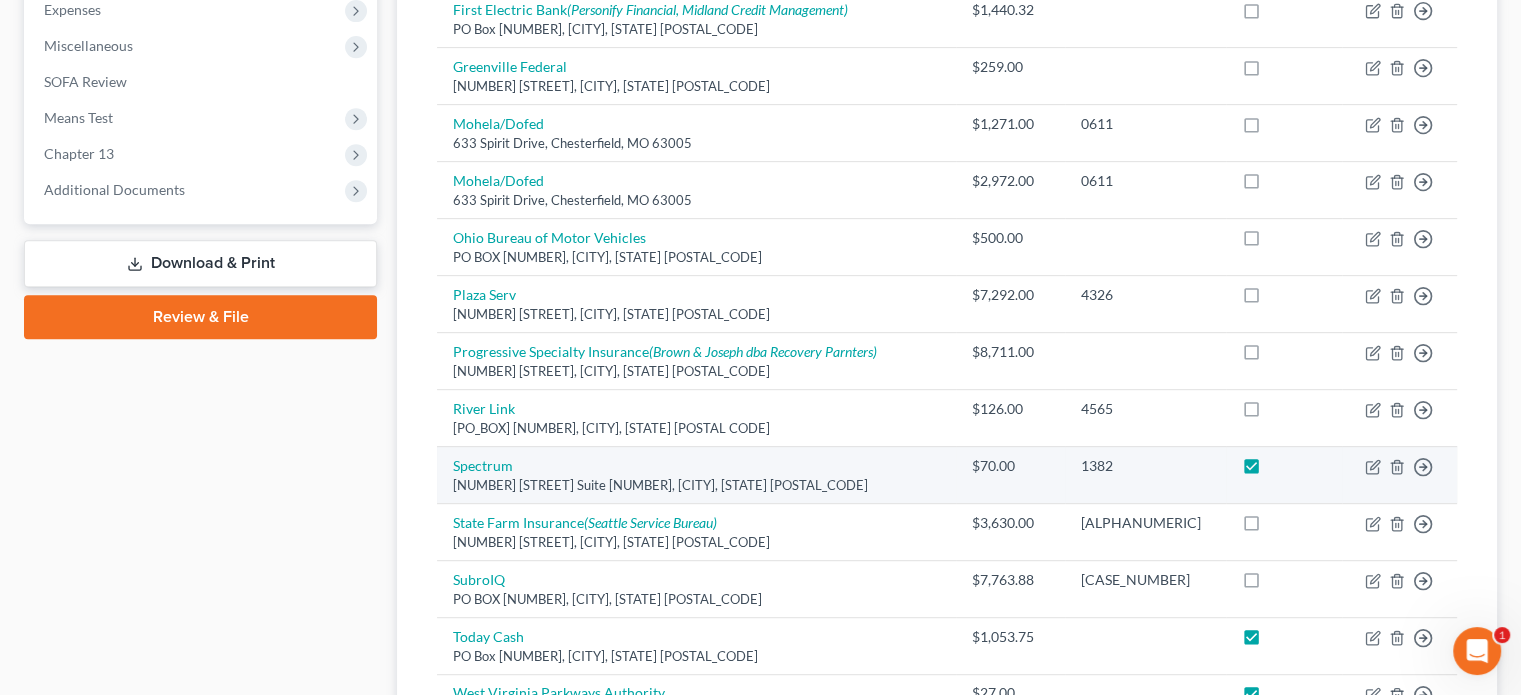click at bounding box center (1270, 471) 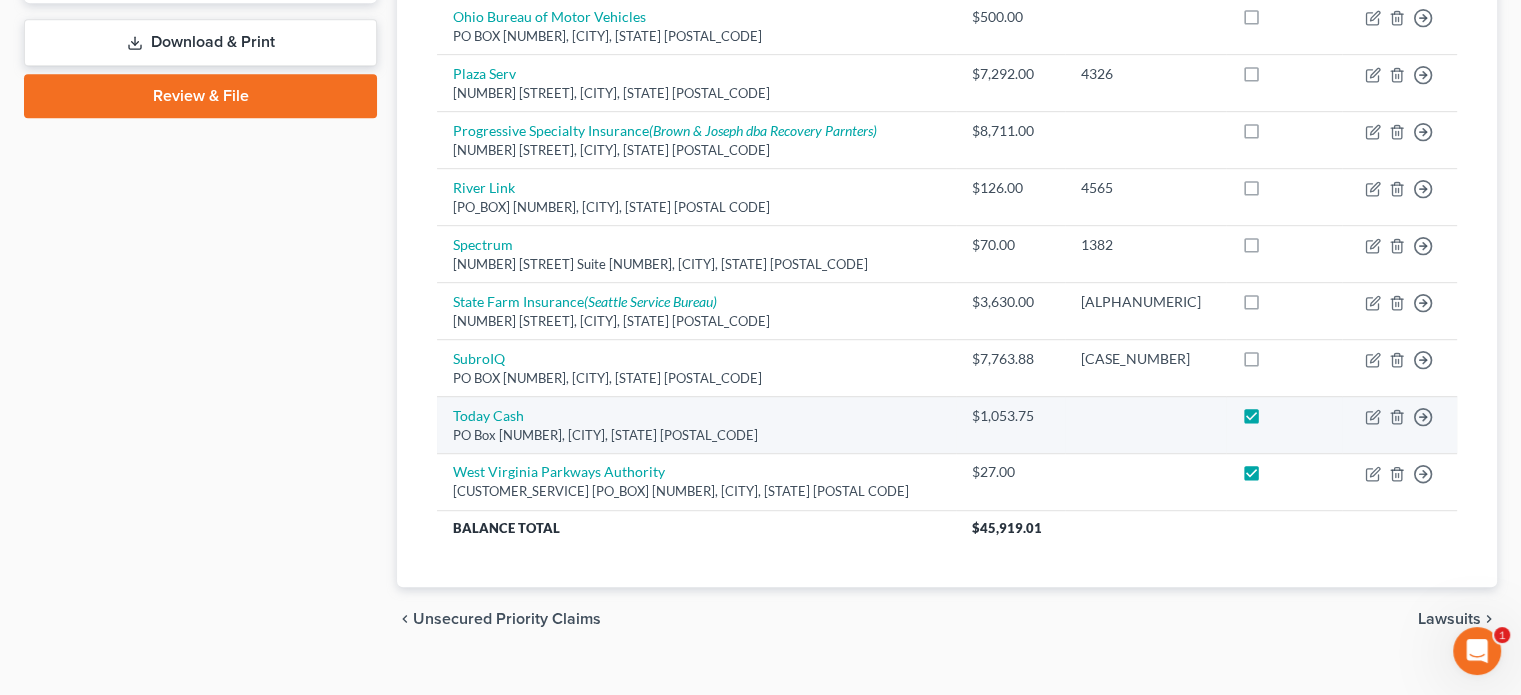 scroll, scrollTop: 1147, scrollLeft: 0, axis: vertical 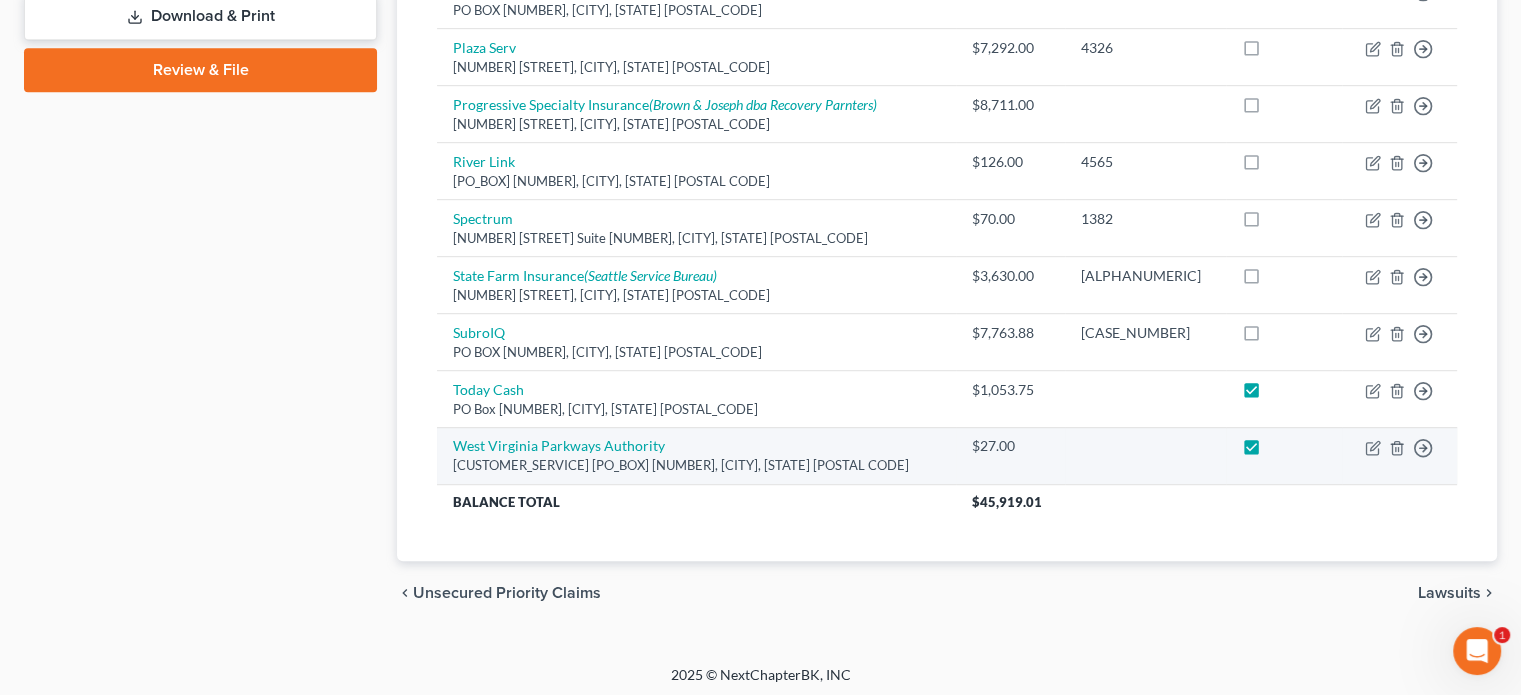 click at bounding box center (1270, 395) 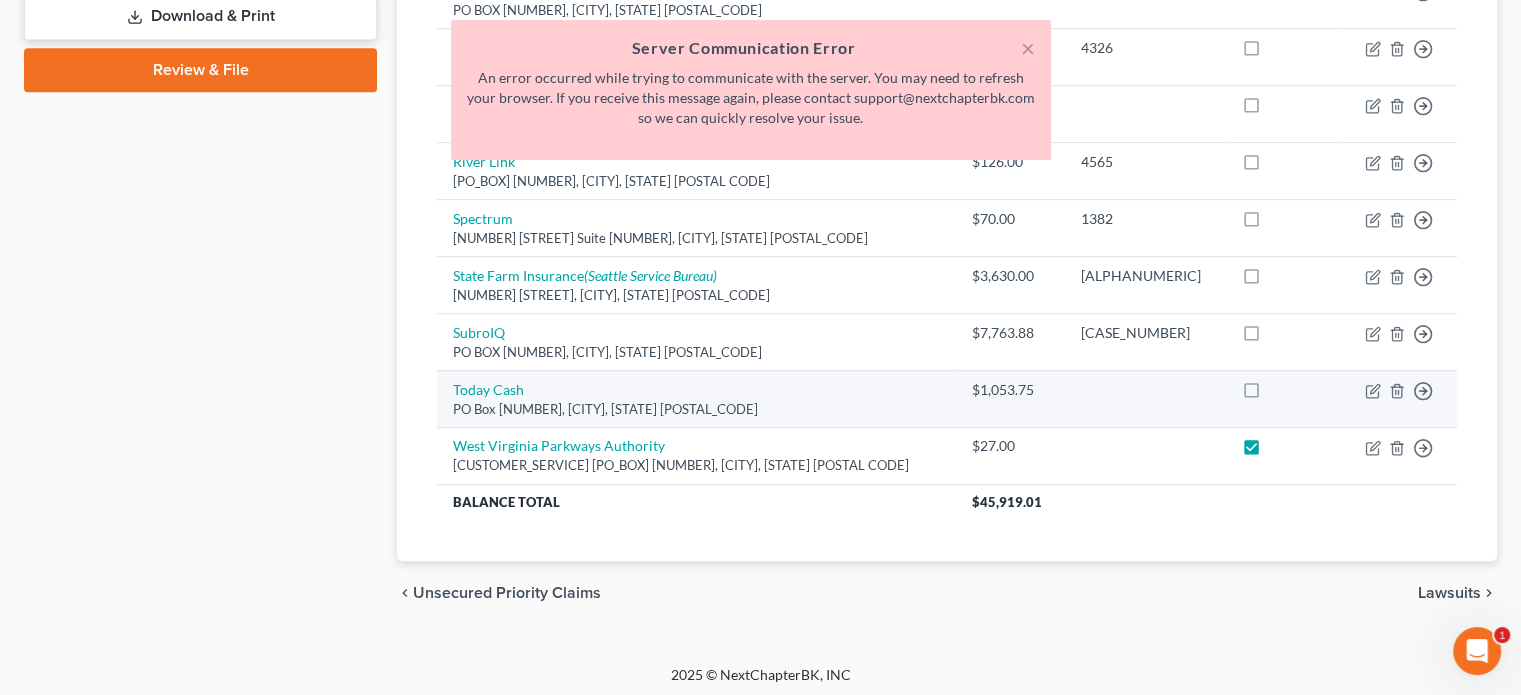 drag, startPoint x: 1238, startPoint y: 441, endPoint x: 1039, endPoint y: 415, distance: 200.6913 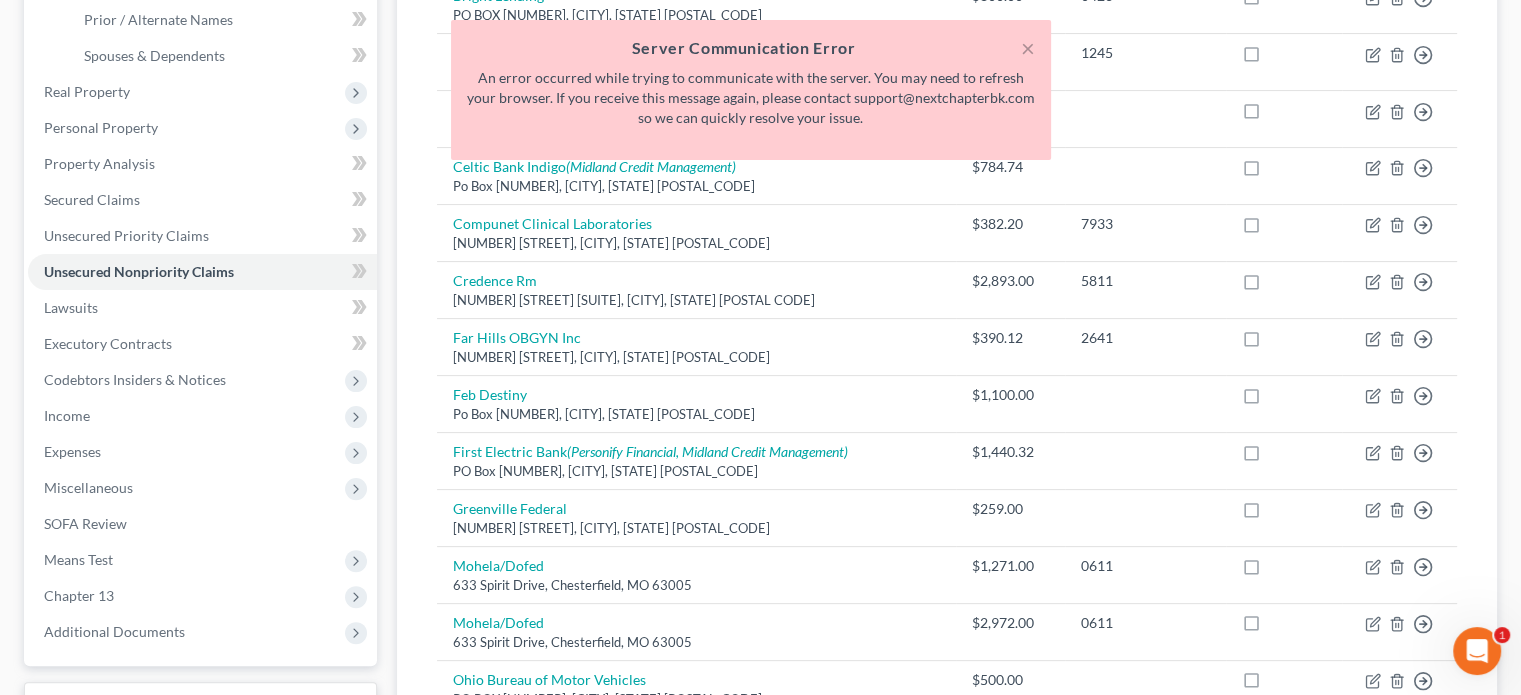 scroll, scrollTop: 0, scrollLeft: 0, axis: both 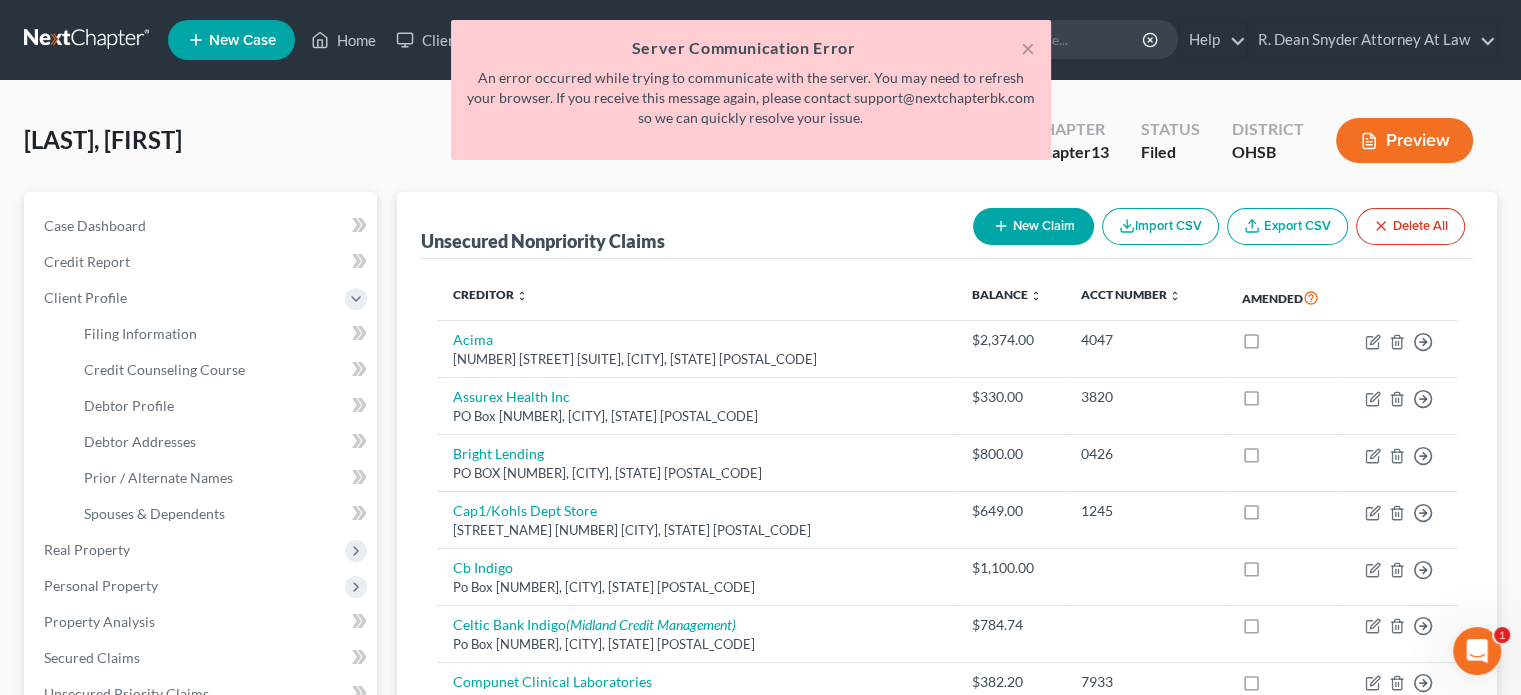 drag, startPoint x: 347, startPoint y: 40, endPoint x: 366, endPoint y: 7, distance: 38.078865 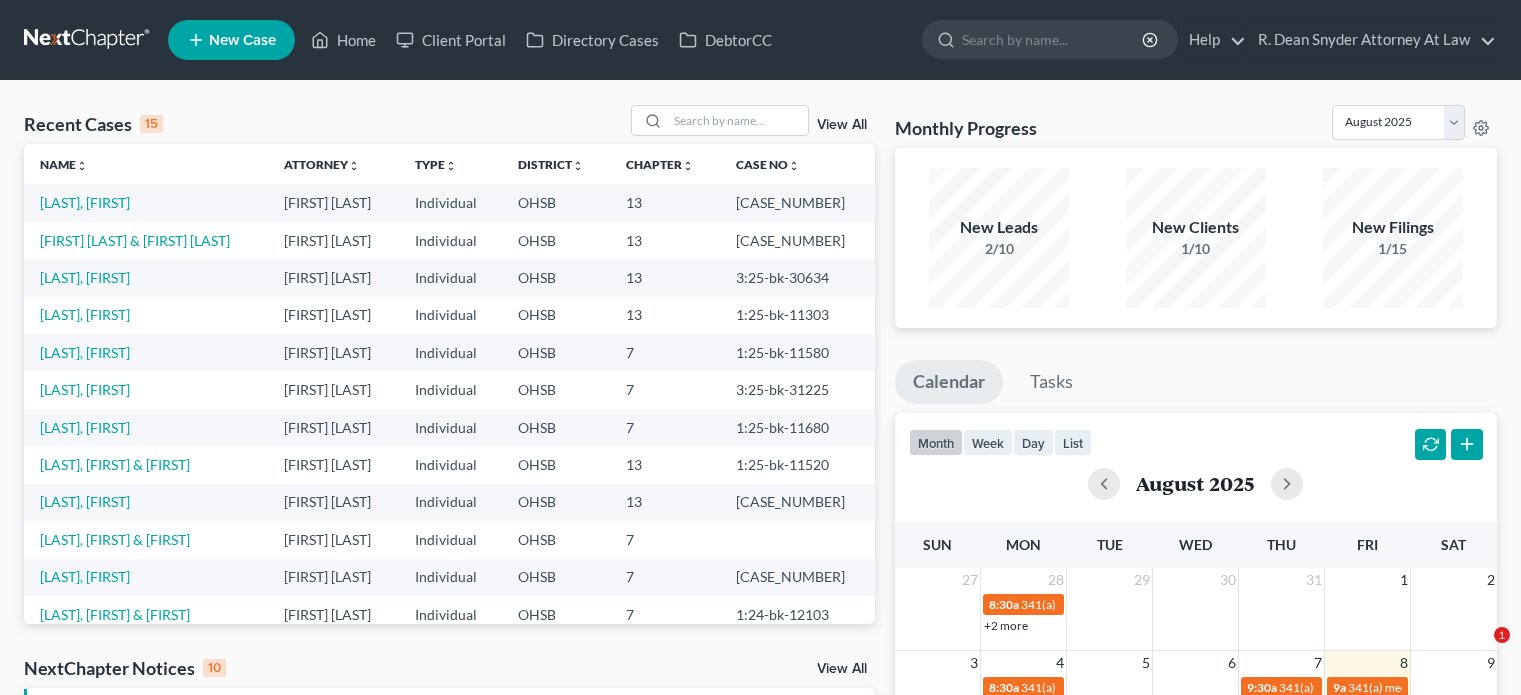 scroll, scrollTop: 0, scrollLeft: 0, axis: both 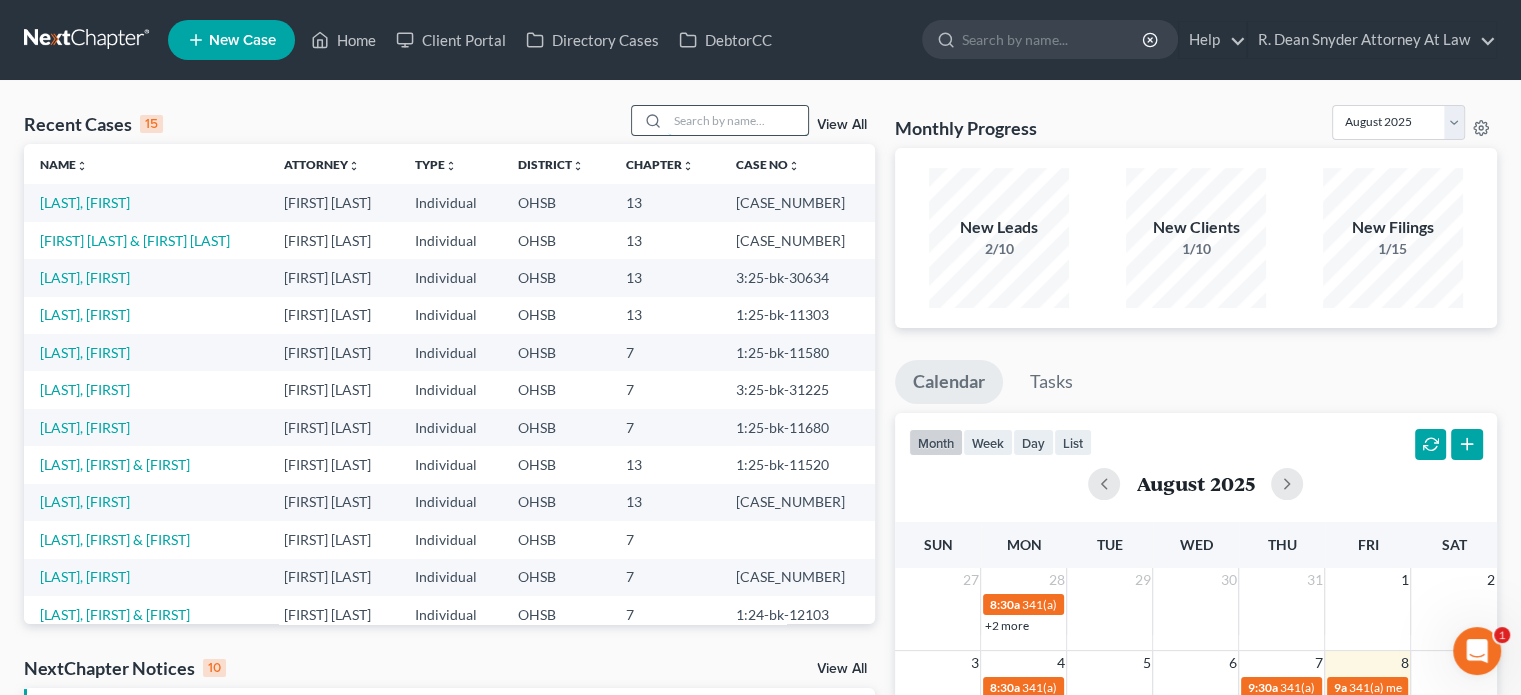 click at bounding box center (738, 120) 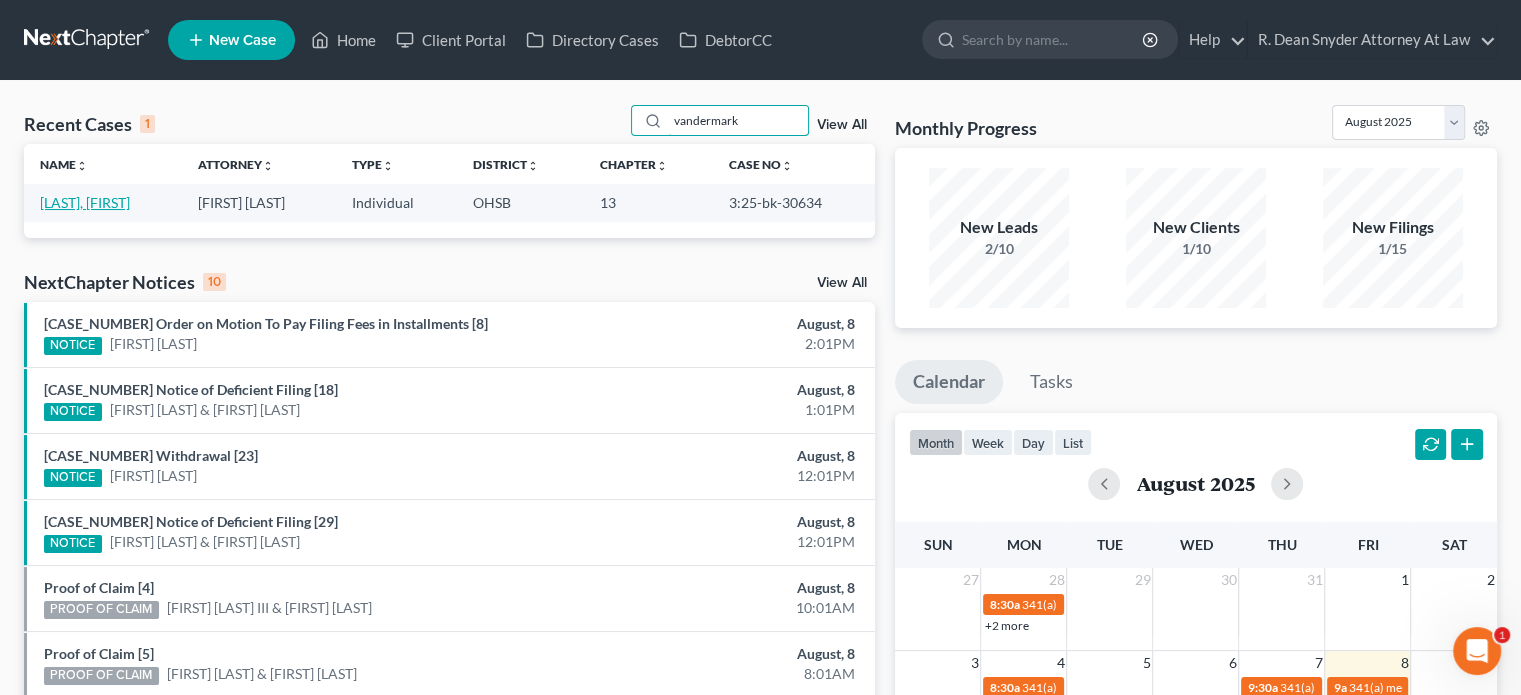 type on "vandermark" 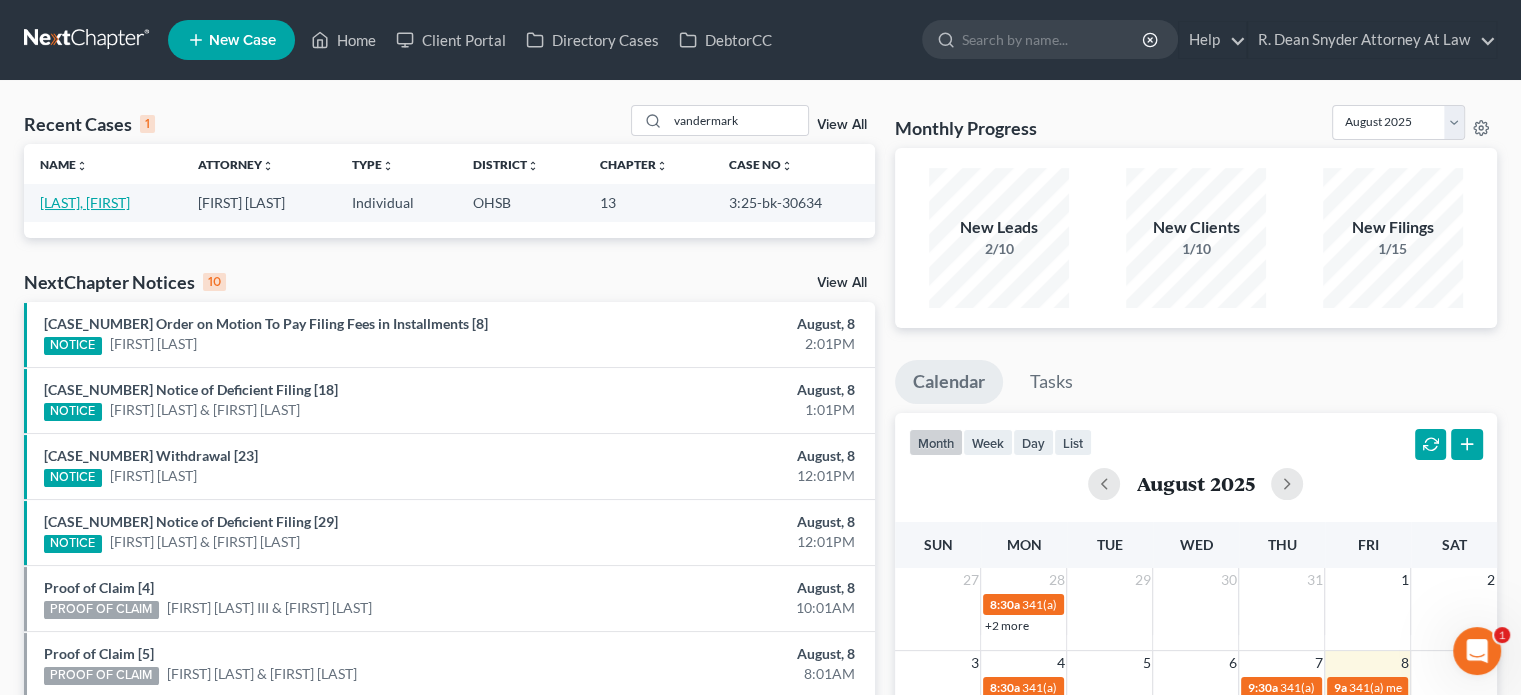 click on "[LAST], [FIRST]" at bounding box center (85, 202) 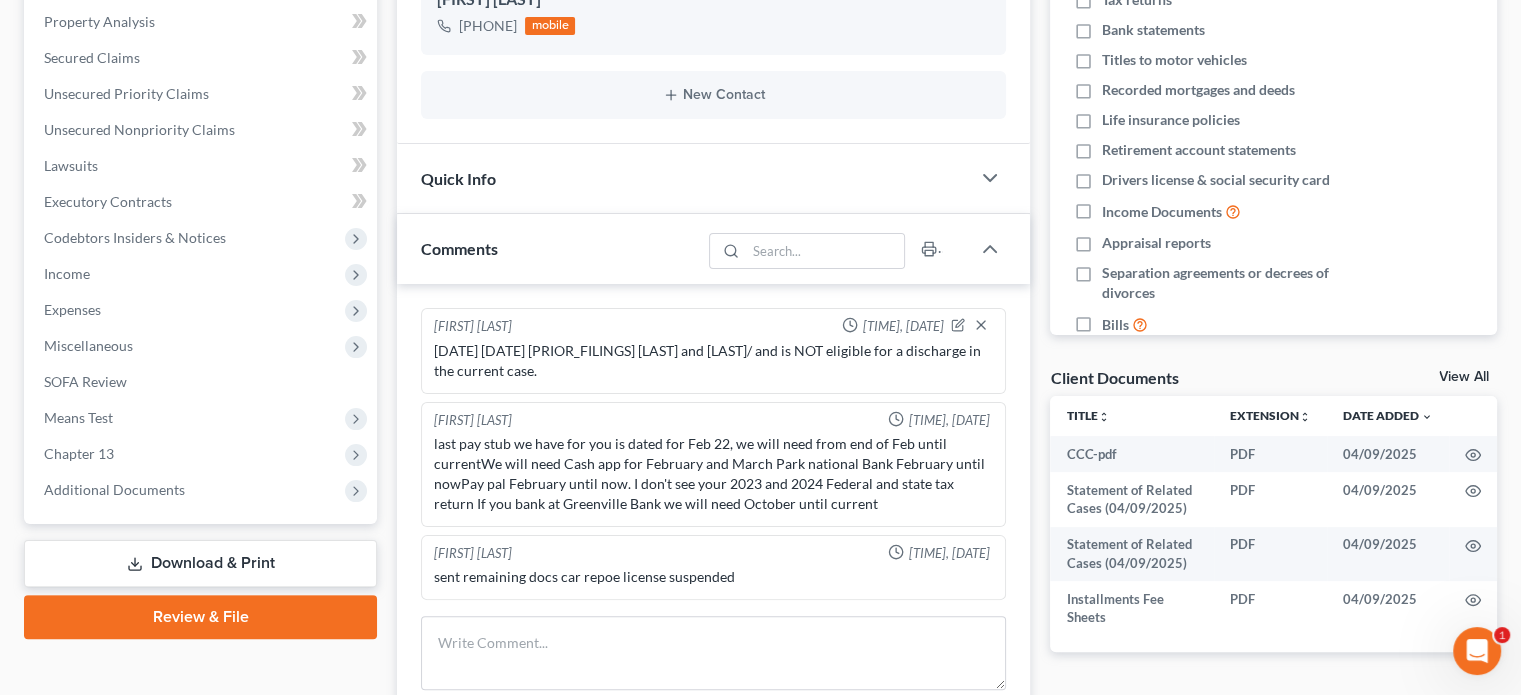 scroll, scrollTop: 400, scrollLeft: 0, axis: vertical 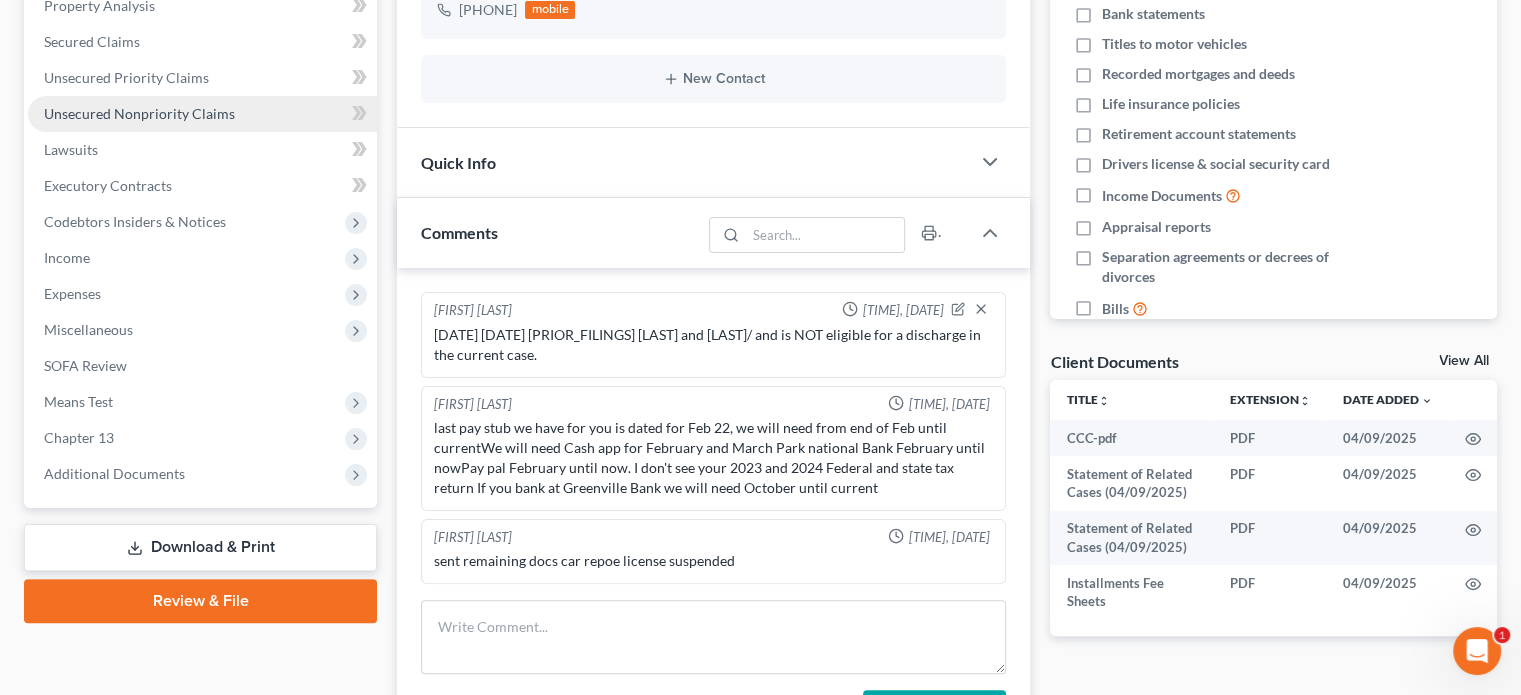 click on "Unsecured Nonpriority Claims" at bounding box center (139, 113) 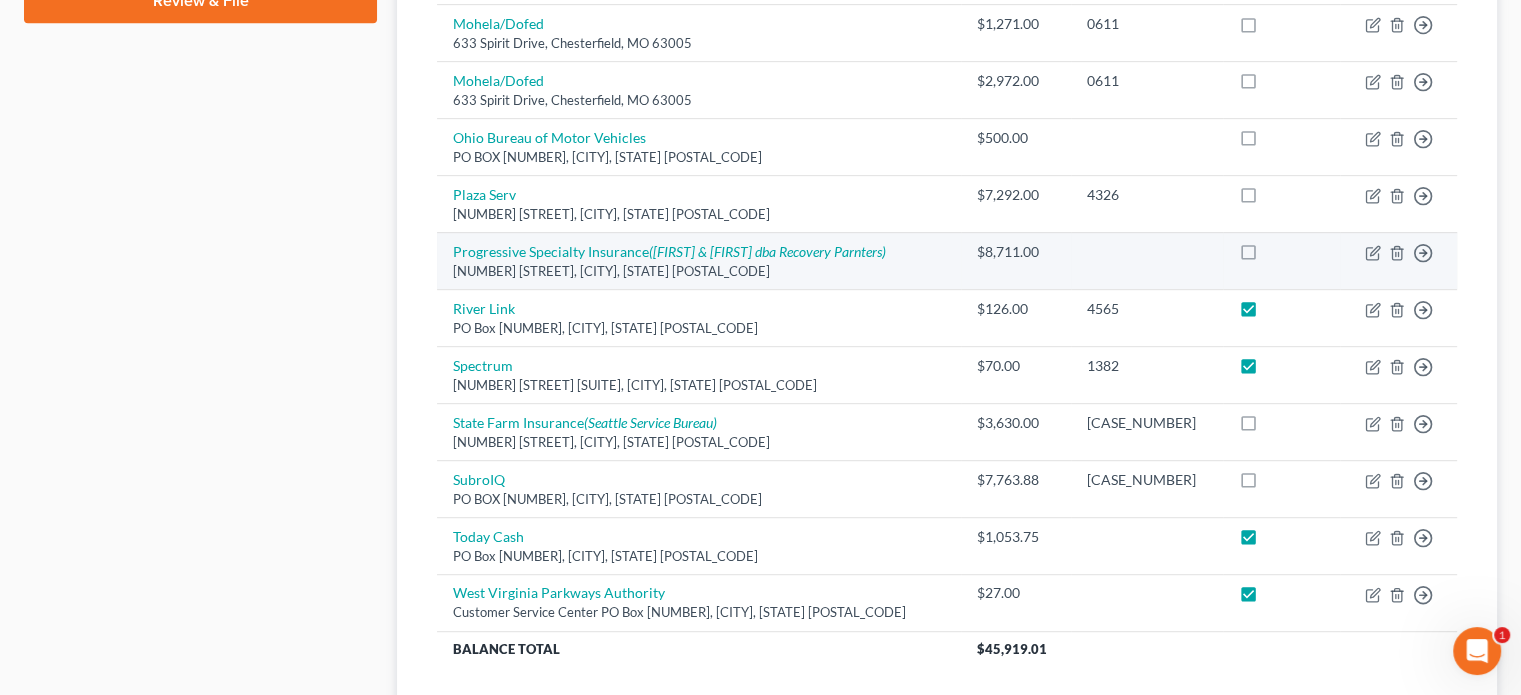 scroll, scrollTop: 0, scrollLeft: 0, axis: both 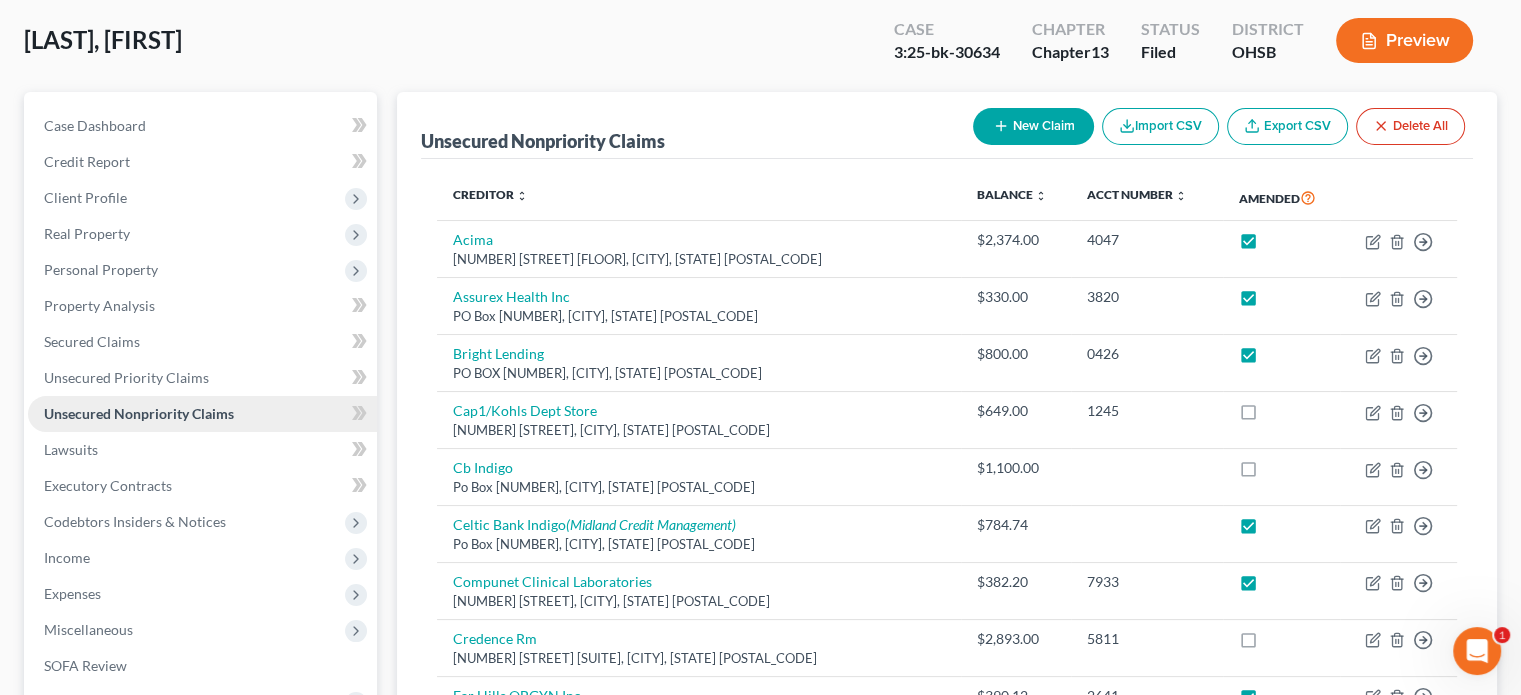 click on "Unsecured Nonpriority Claims" at bounding box center (139, 413) 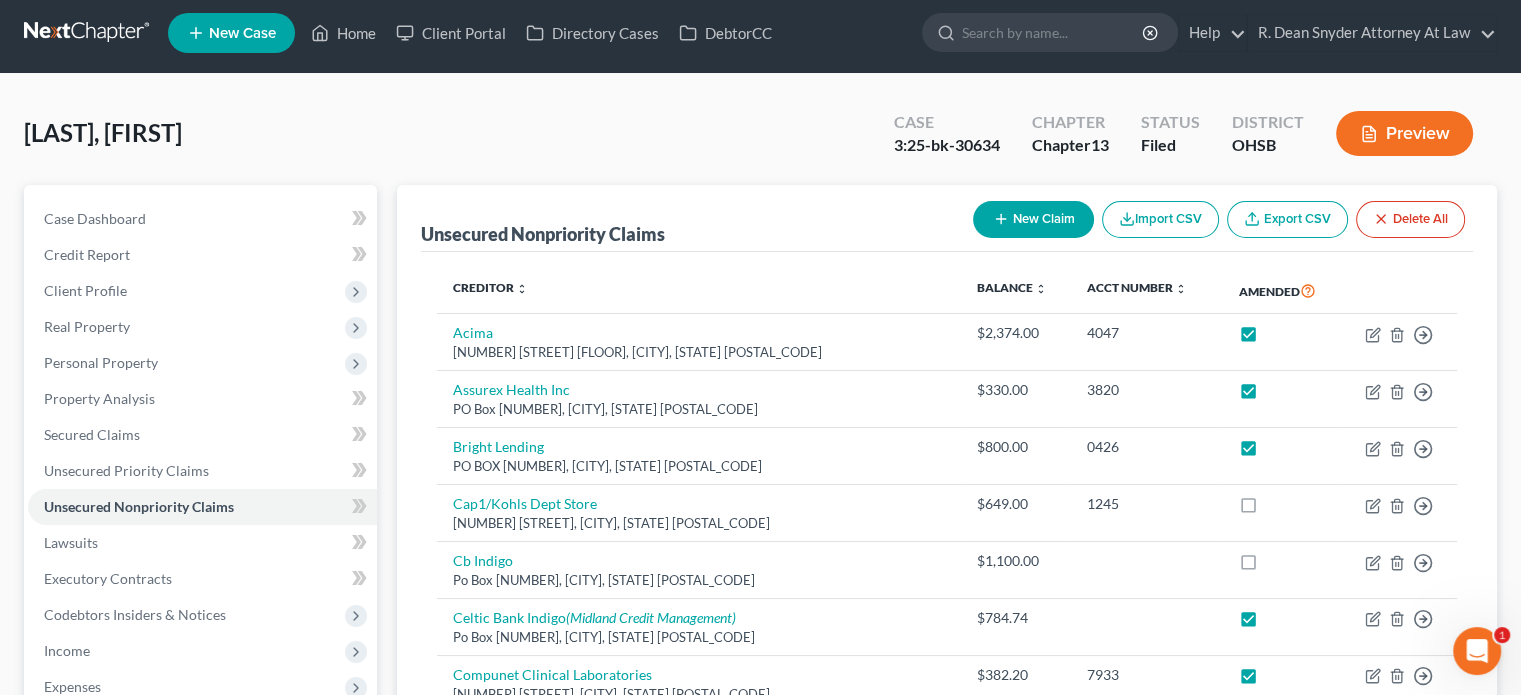 scroll, scrollTop: 0, scrollLeft: 0, axis: both 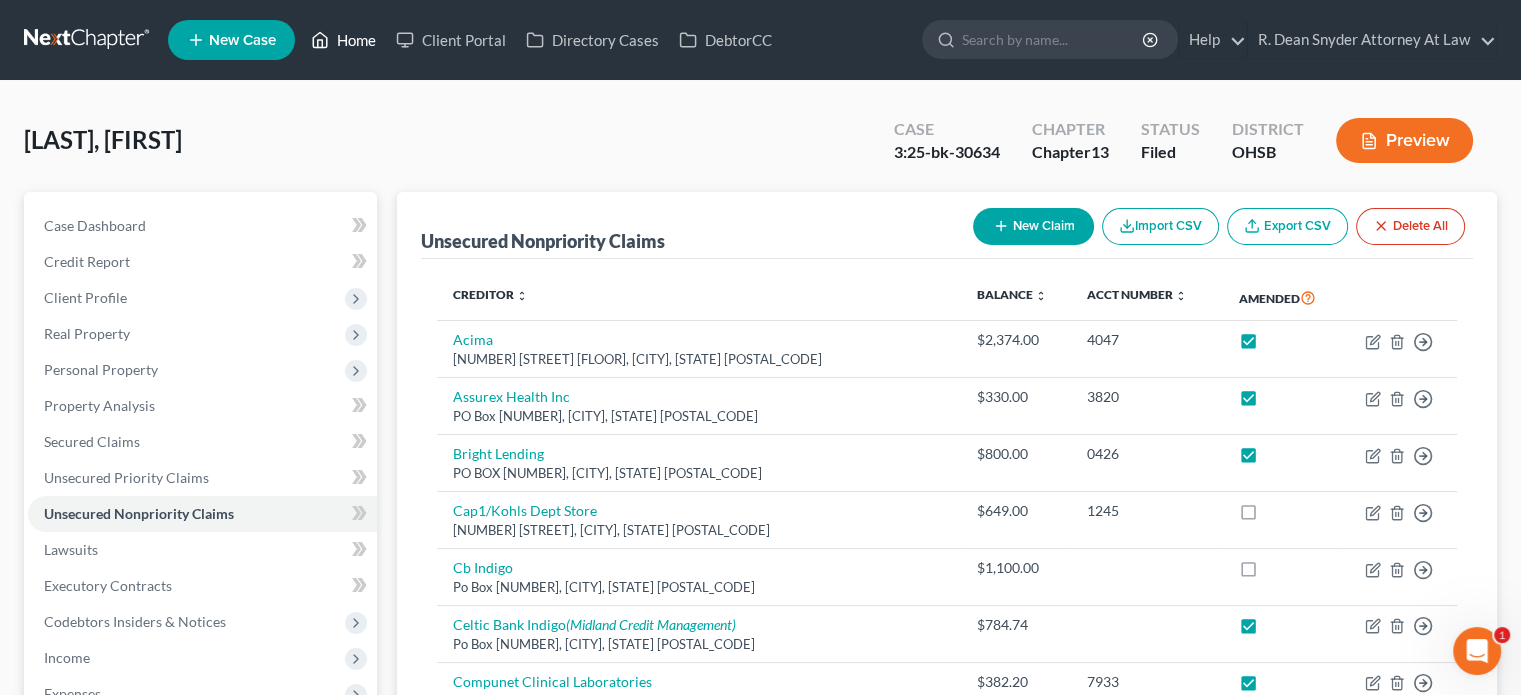 click on "Home" at bounding box center (343, 40) 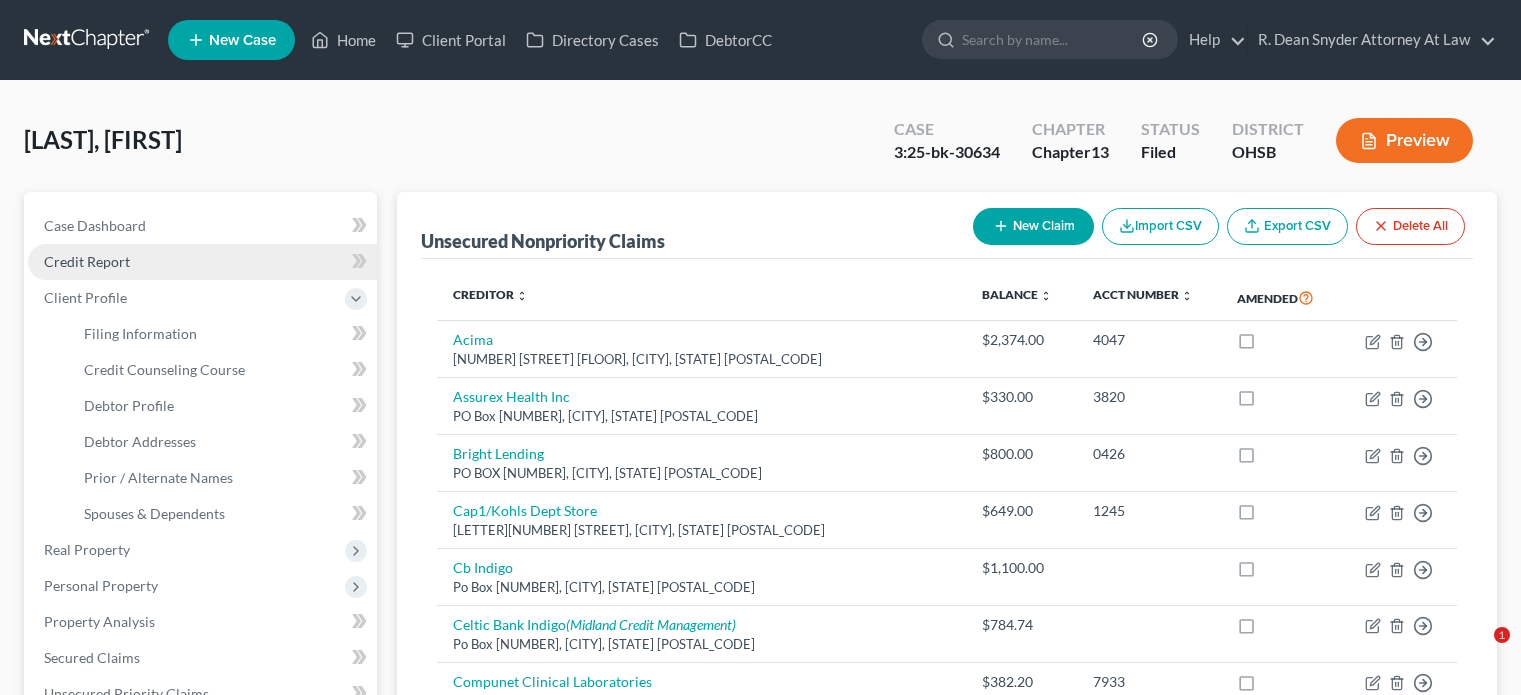 scroll, scrollTop: 0, scrollLeft: 0, axis: both 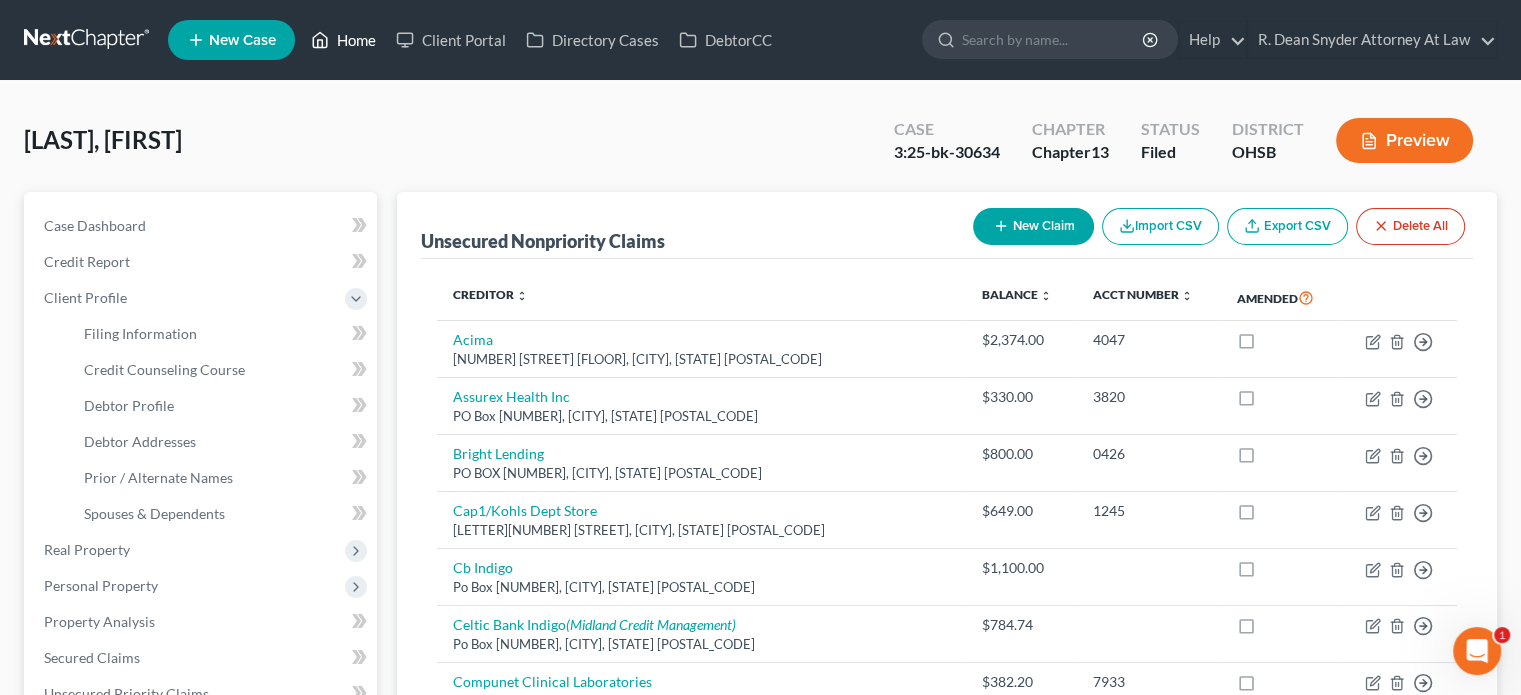 drag, startPoint x: 351, startPoint y: 44, endPoint x: 368, endPoint y: 47, distance: 17.262676 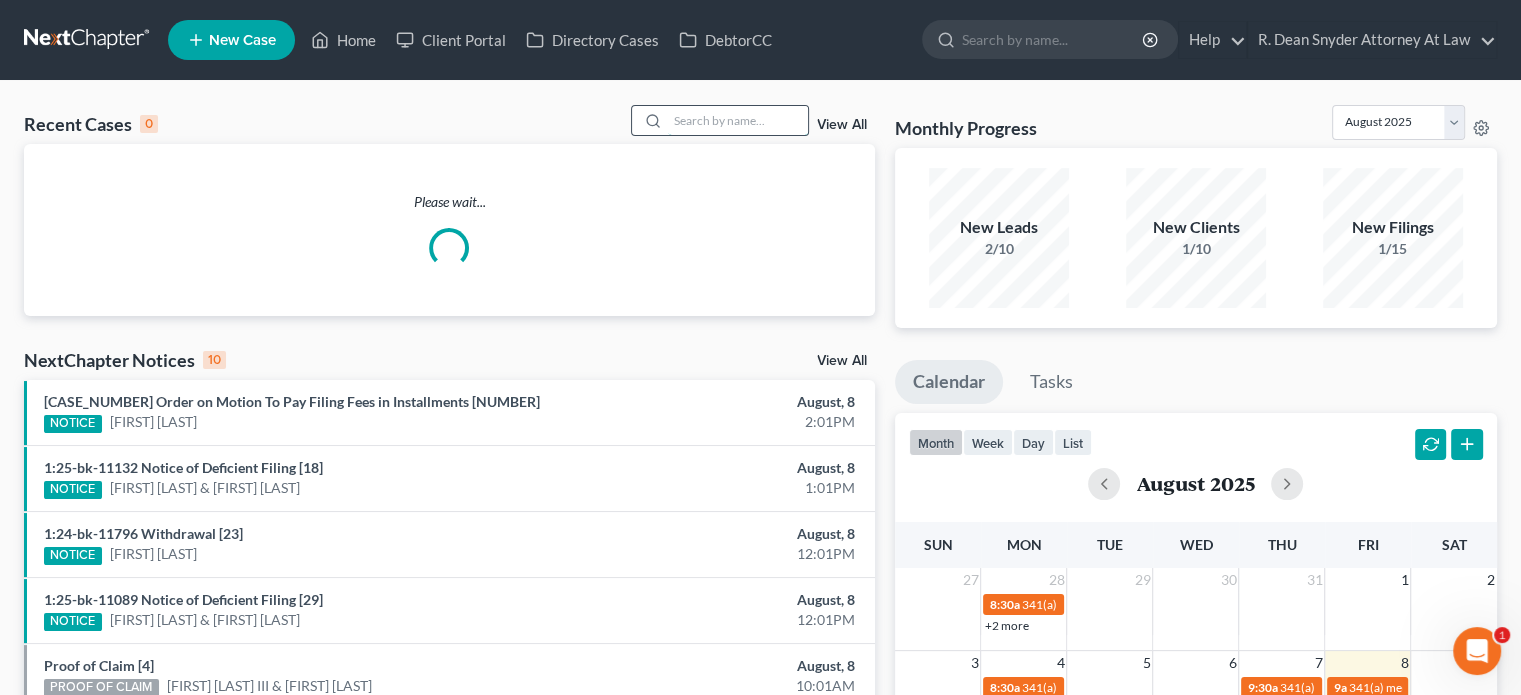 click at bounding box center (738, 120) 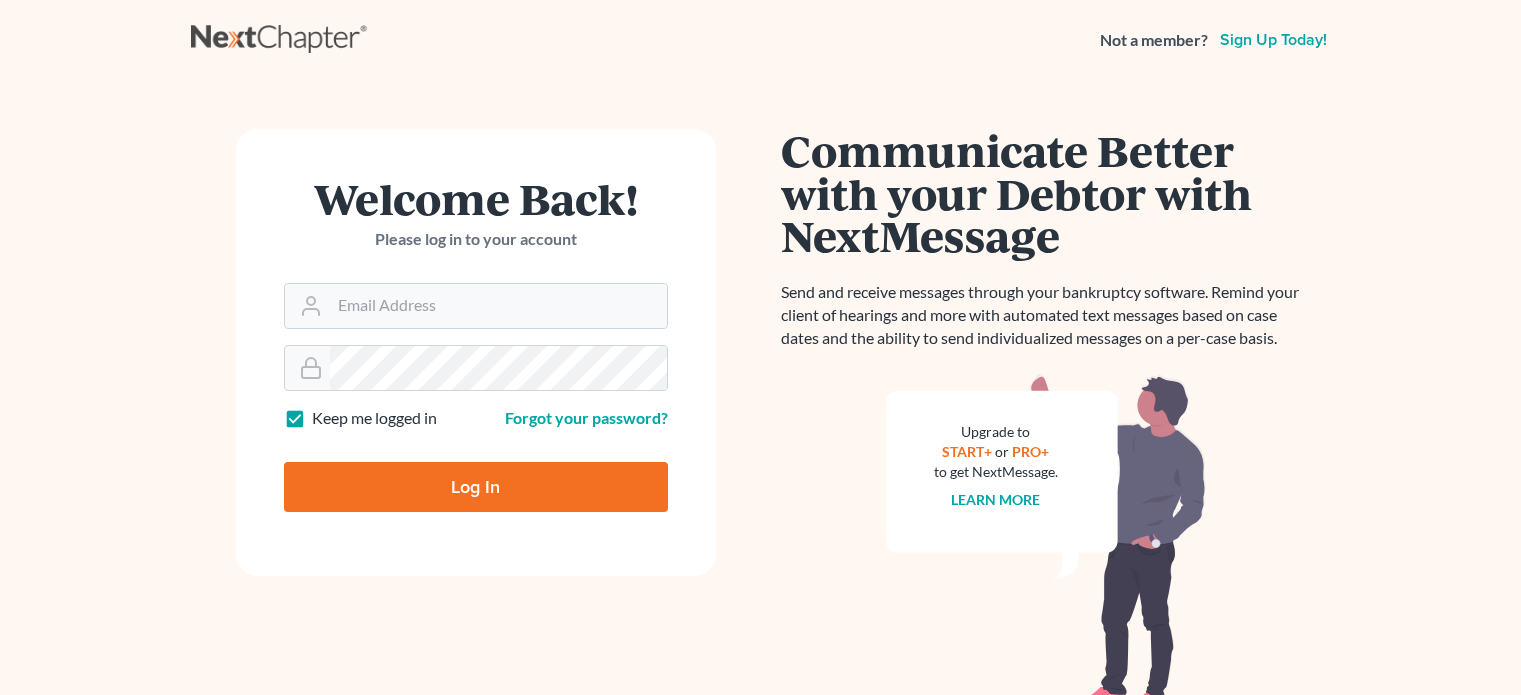 scroll, scrollTop: 0, scrollLeft: 0, axis: both 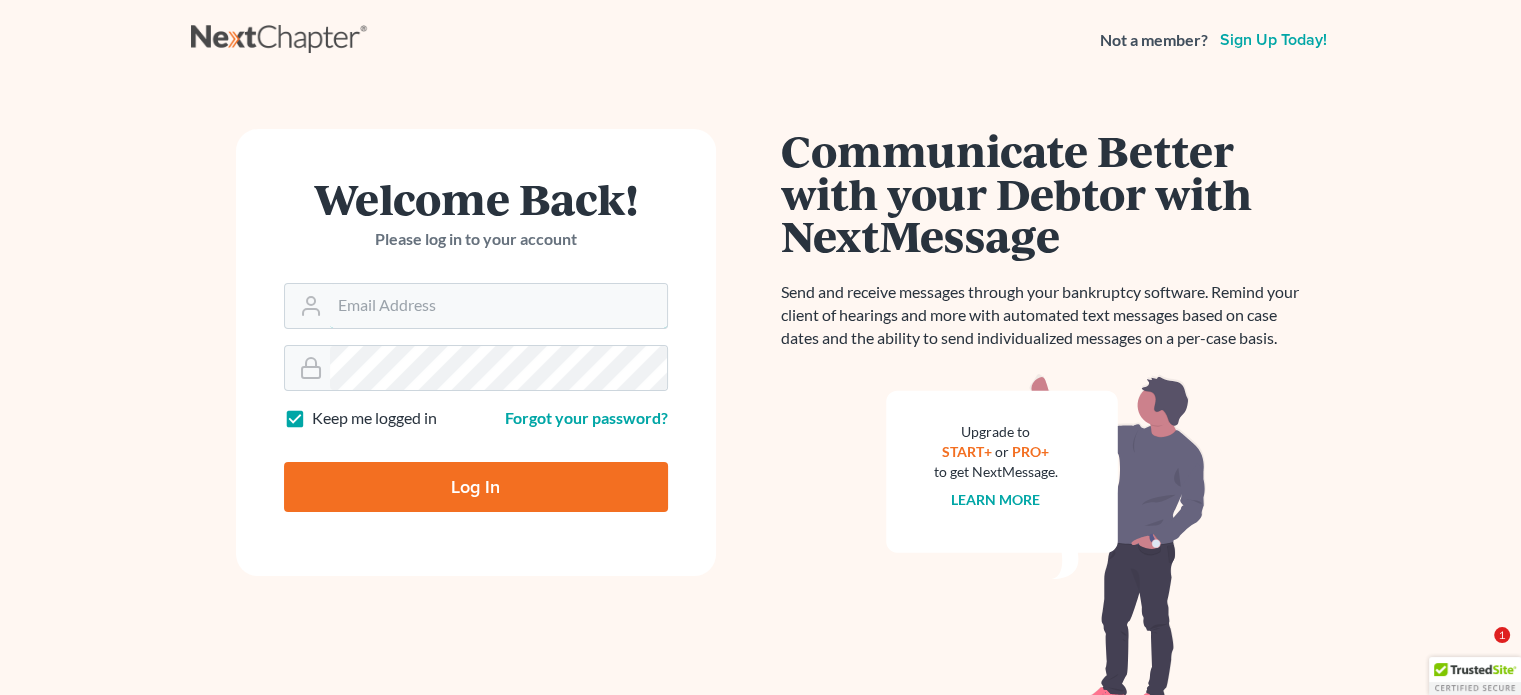 type on "bankruptcyquestions@[EMAIL]" 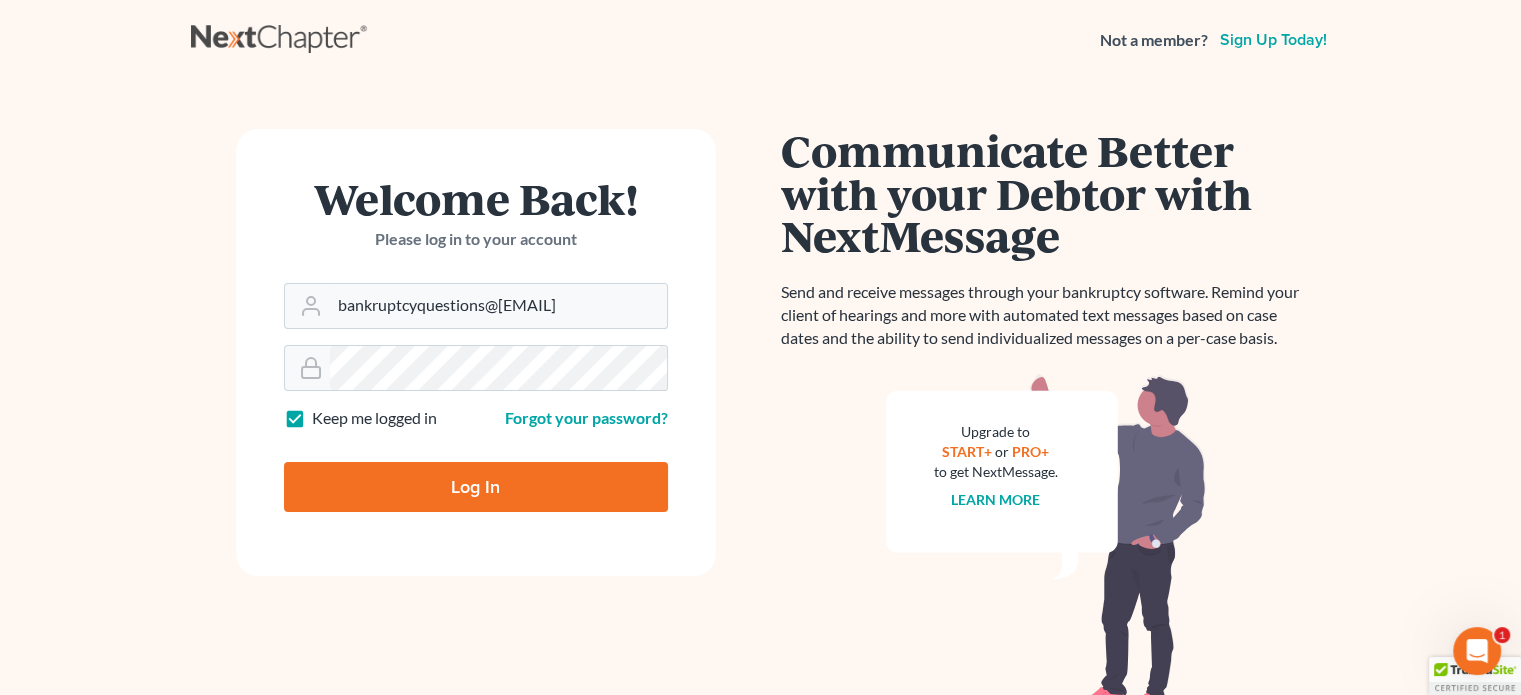 scroll, scrollTop: 0, scrollLeft: 0, axis: both 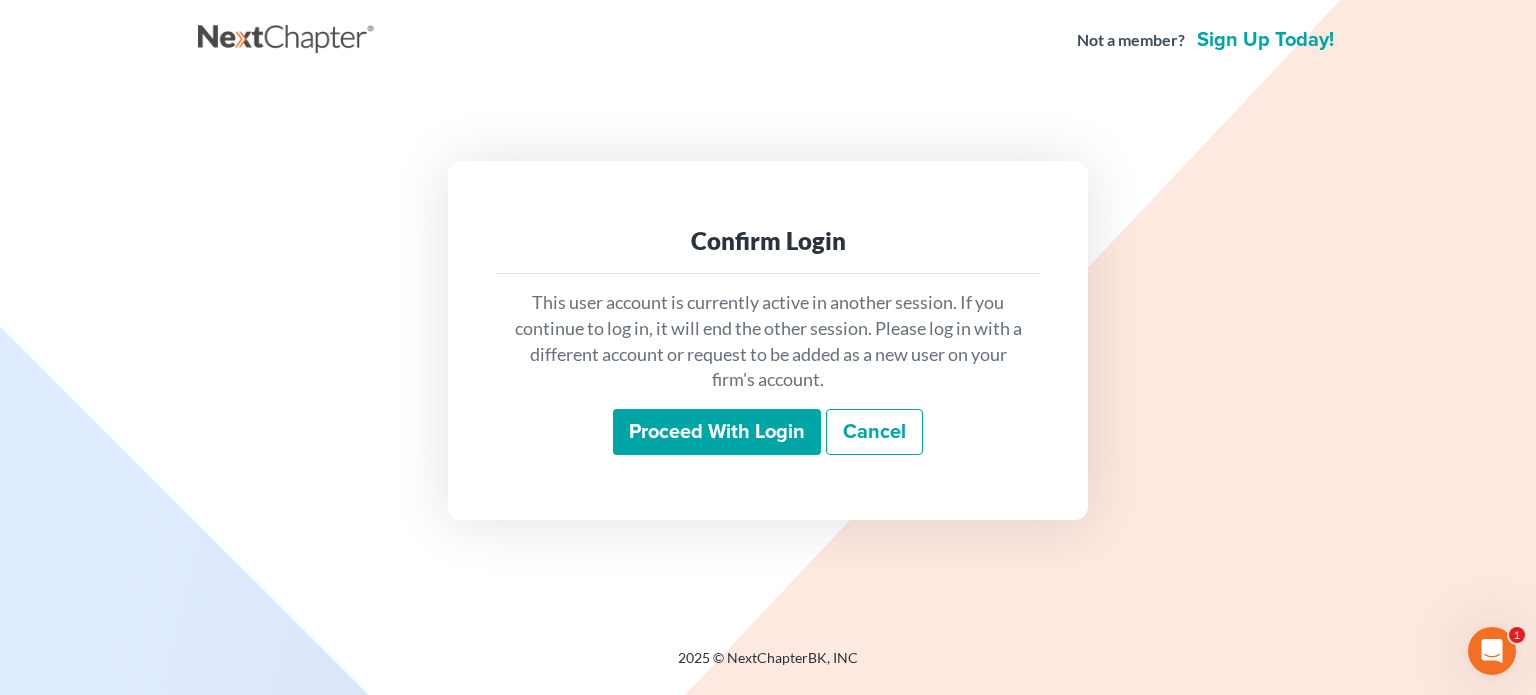 click on "Proceed with login" at bounding box center [717, 432] 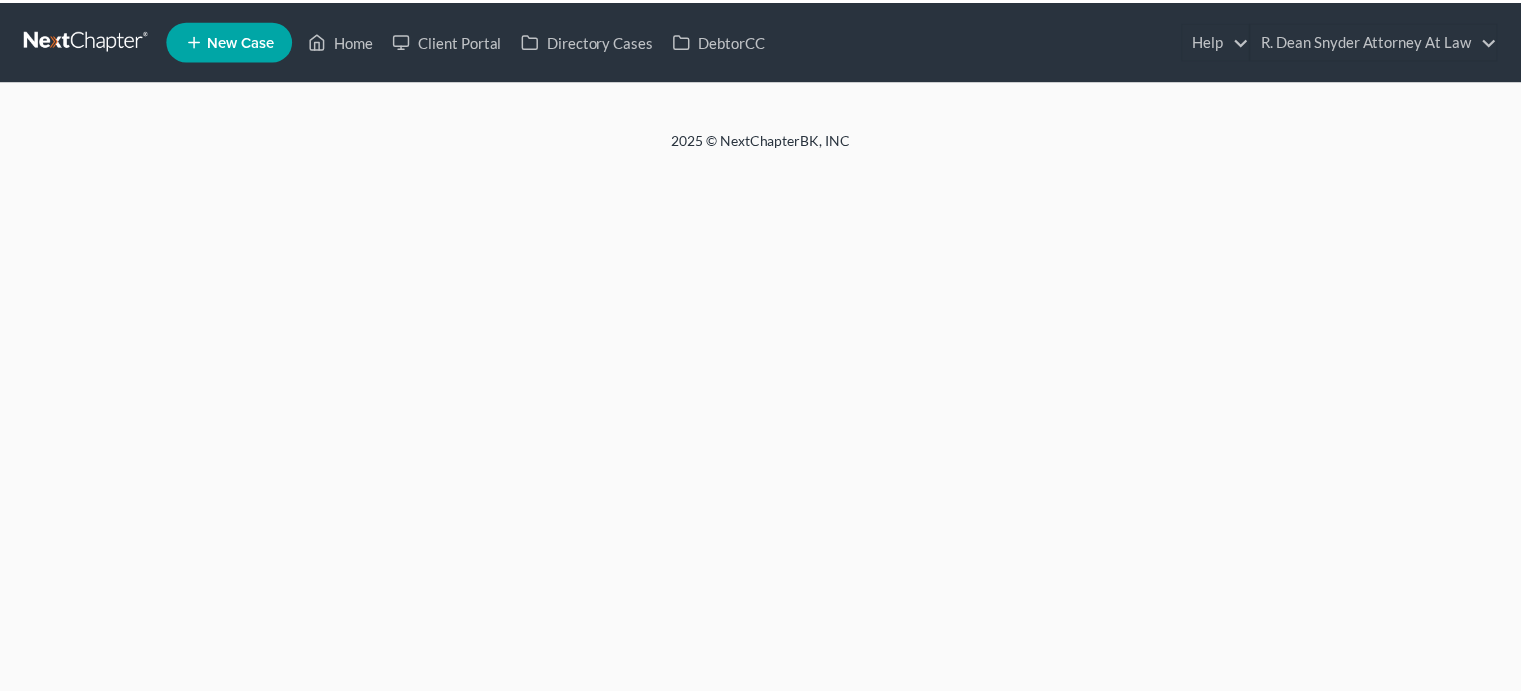 scroll, scrollTop: 0, scrollLeft: 0, axis: both 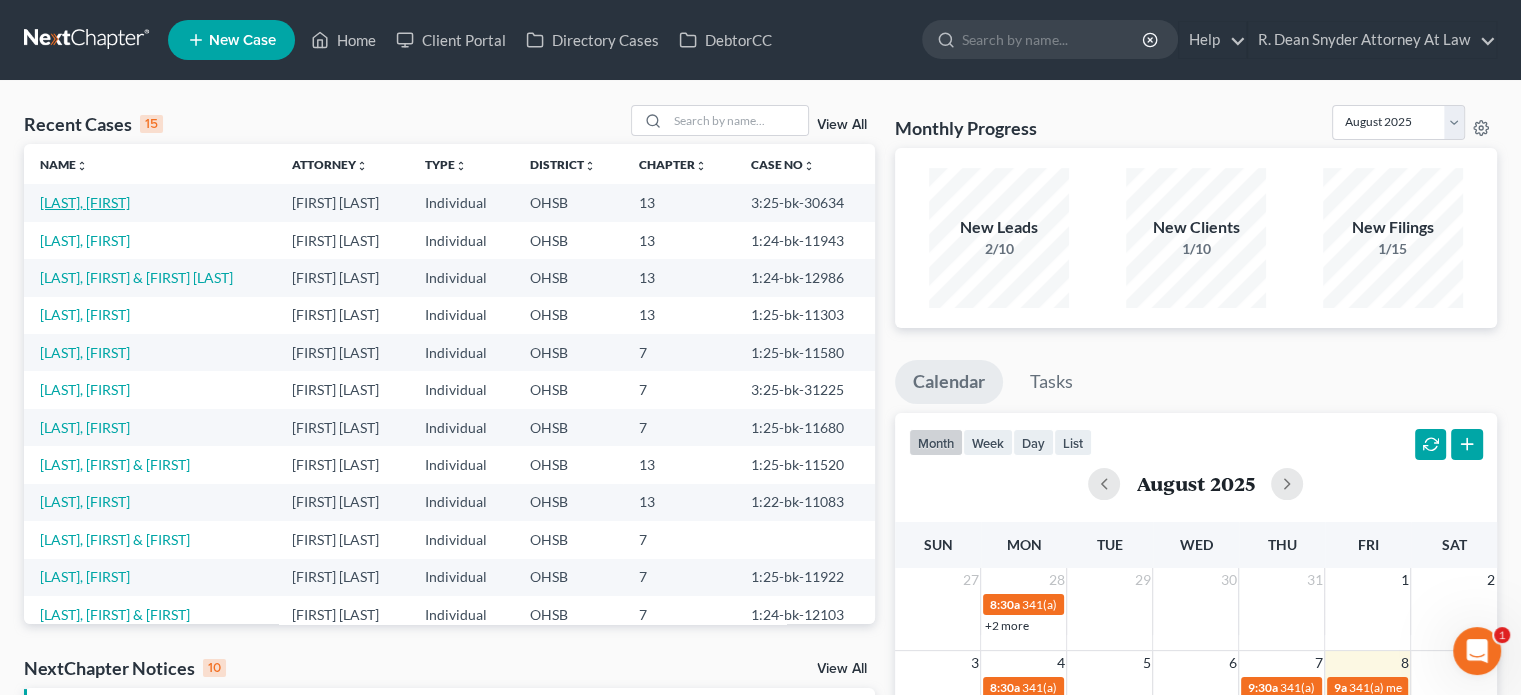 click on "[LAST], [FIRST]" at bounding box center (85, 202) 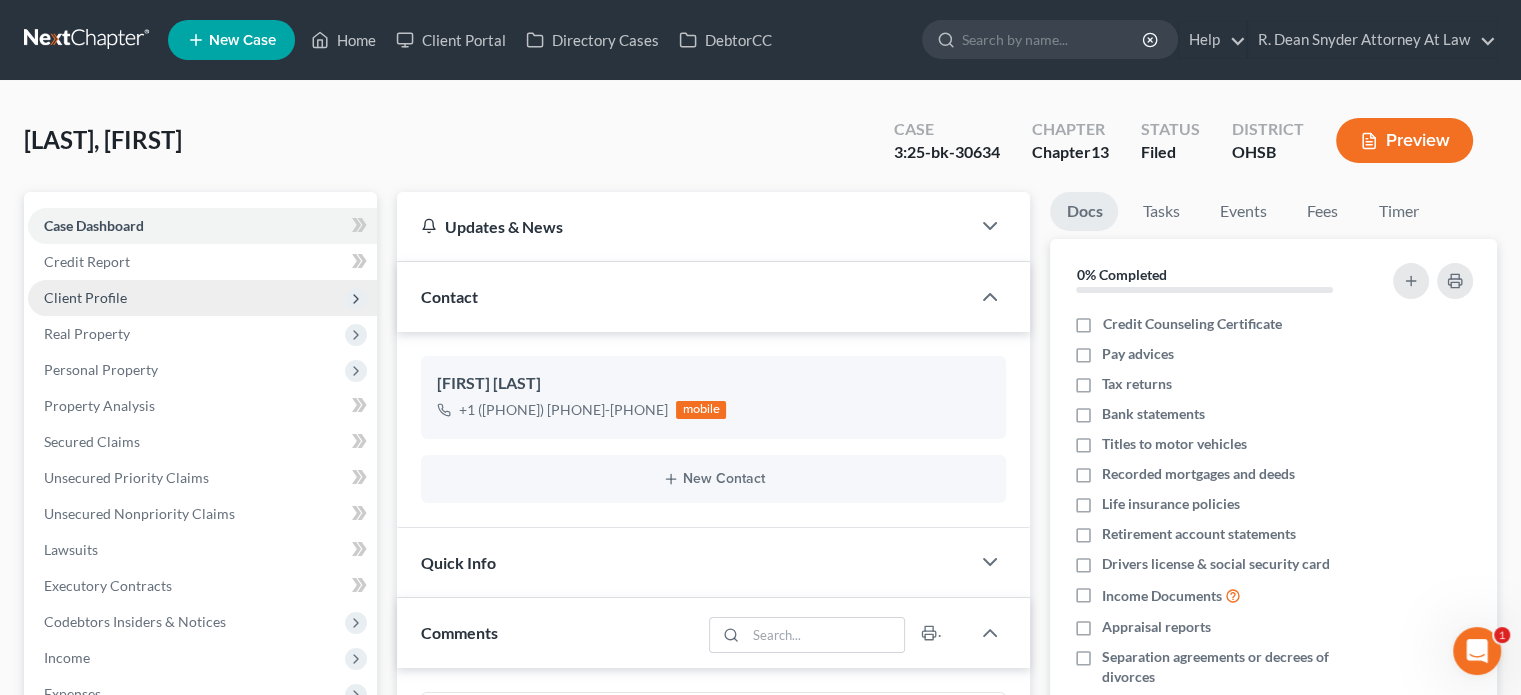 click on "Client Profile" at bounding box center (85, 297) 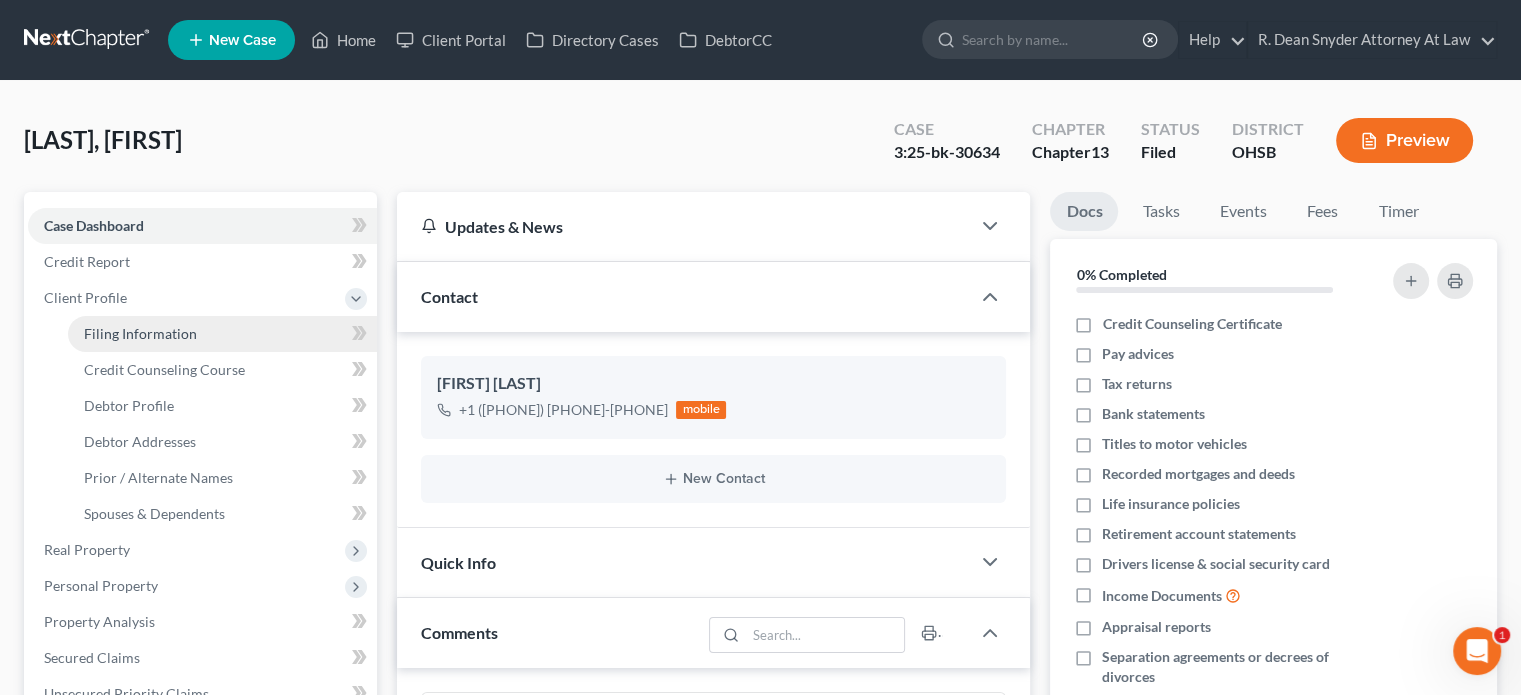 click on "Filing Information" at bounding box center [140, 333] 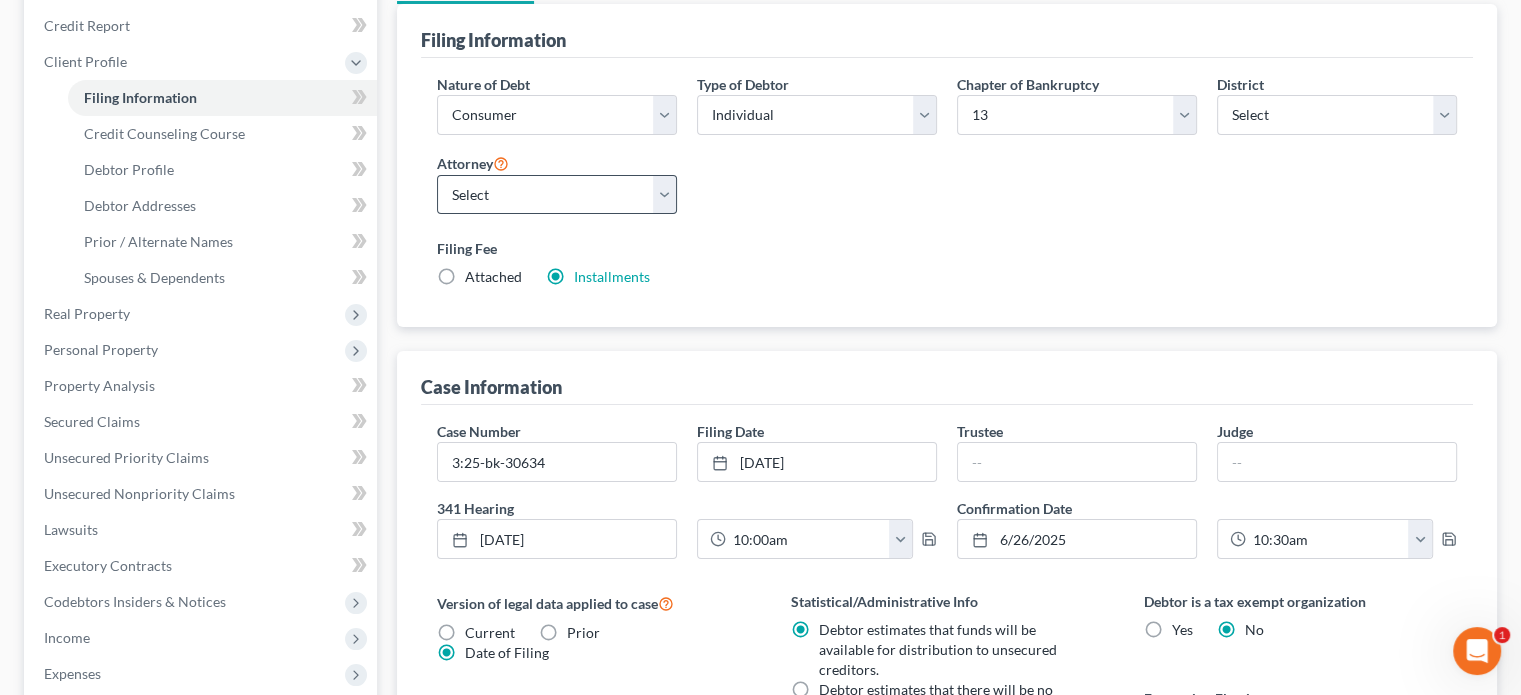 scroll, scrollTop: 0, scrollLeft: 0, axis: both 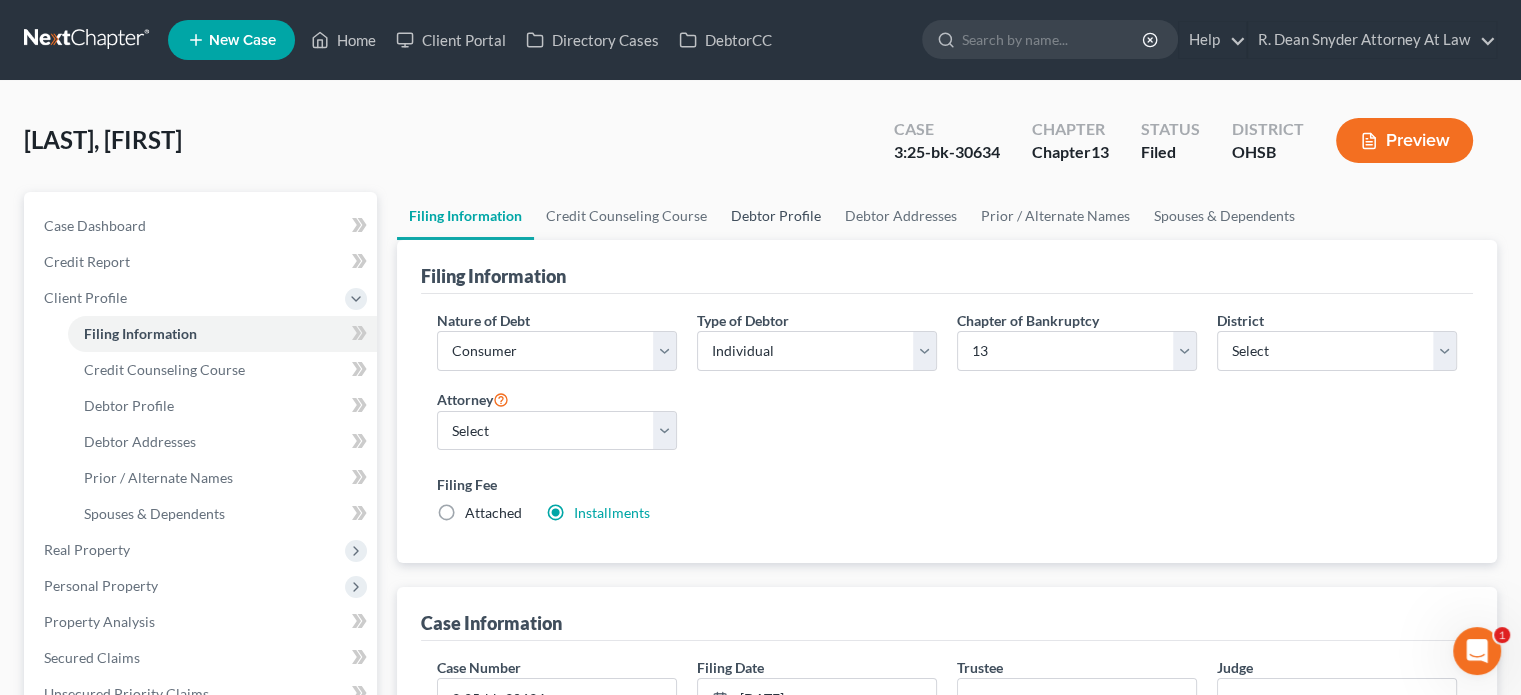 click on "Debtor Profile" at bounding box center (776, 216) 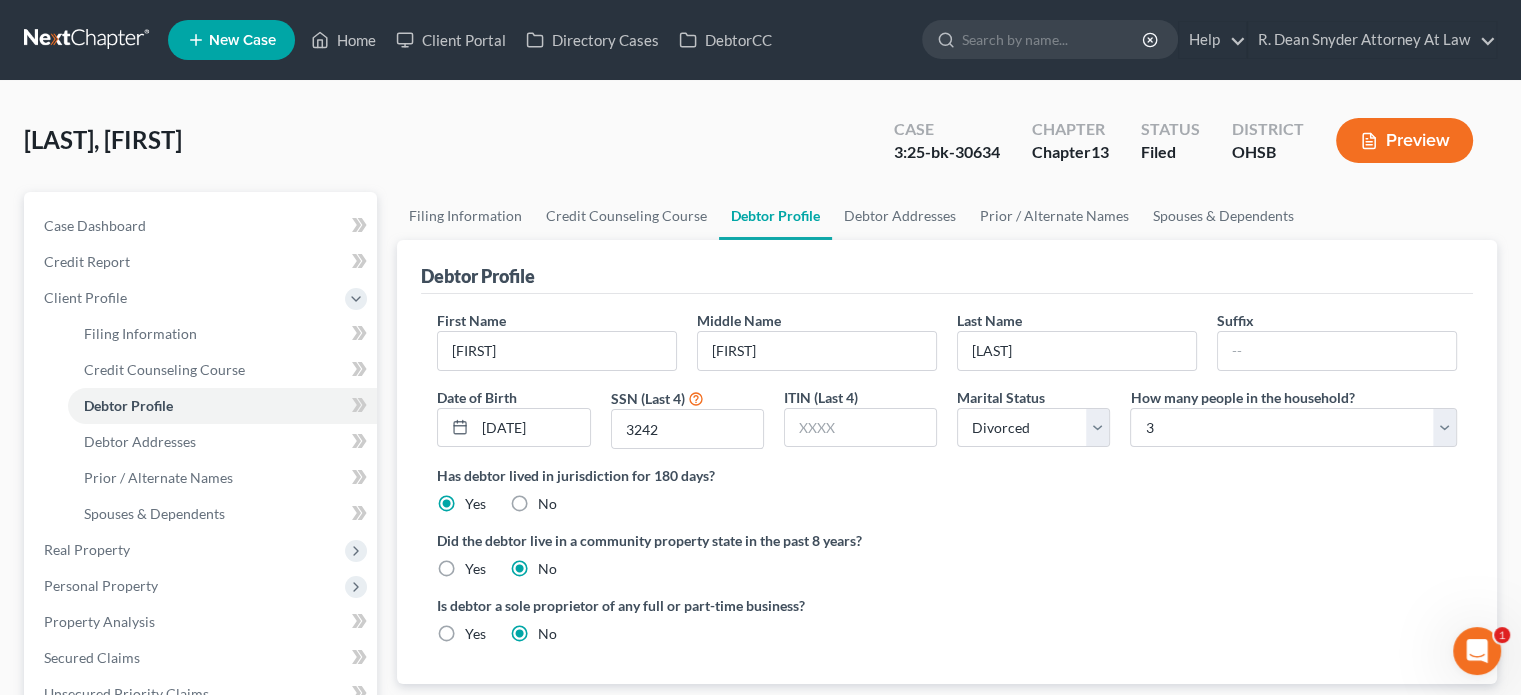 radio on "true" 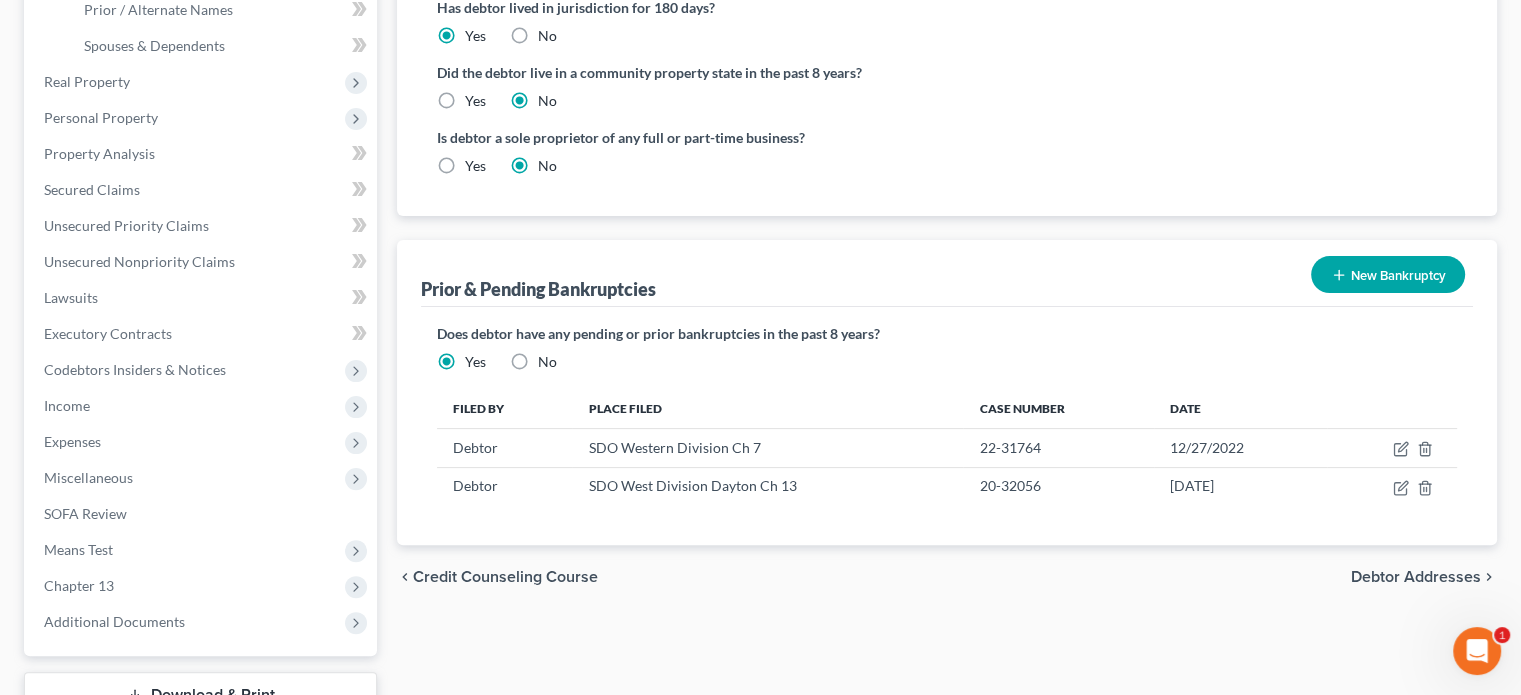 scroll, scrollTop: 500, scrollLeft: 0, axis: vertical 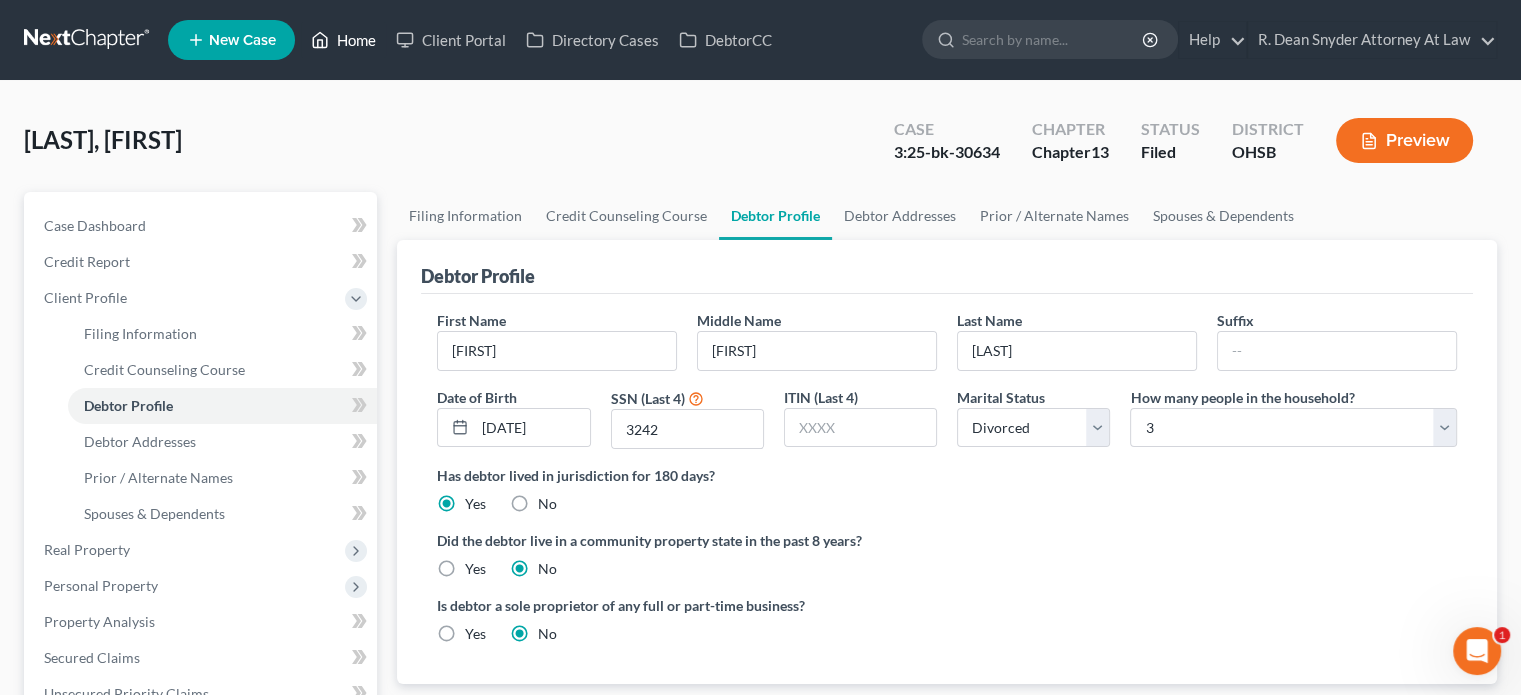 click on "Home" at bounding box center (343, 40) 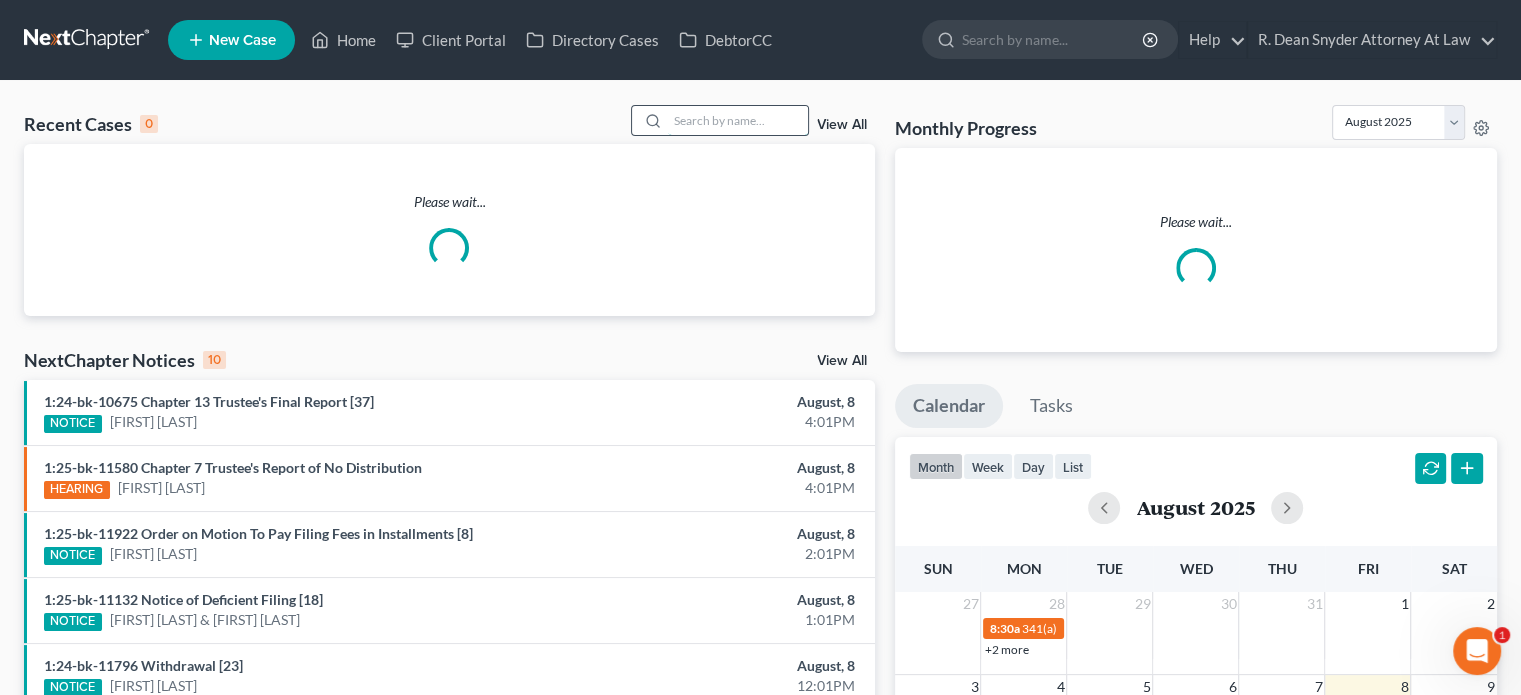 click at bounding box center [738, 120] 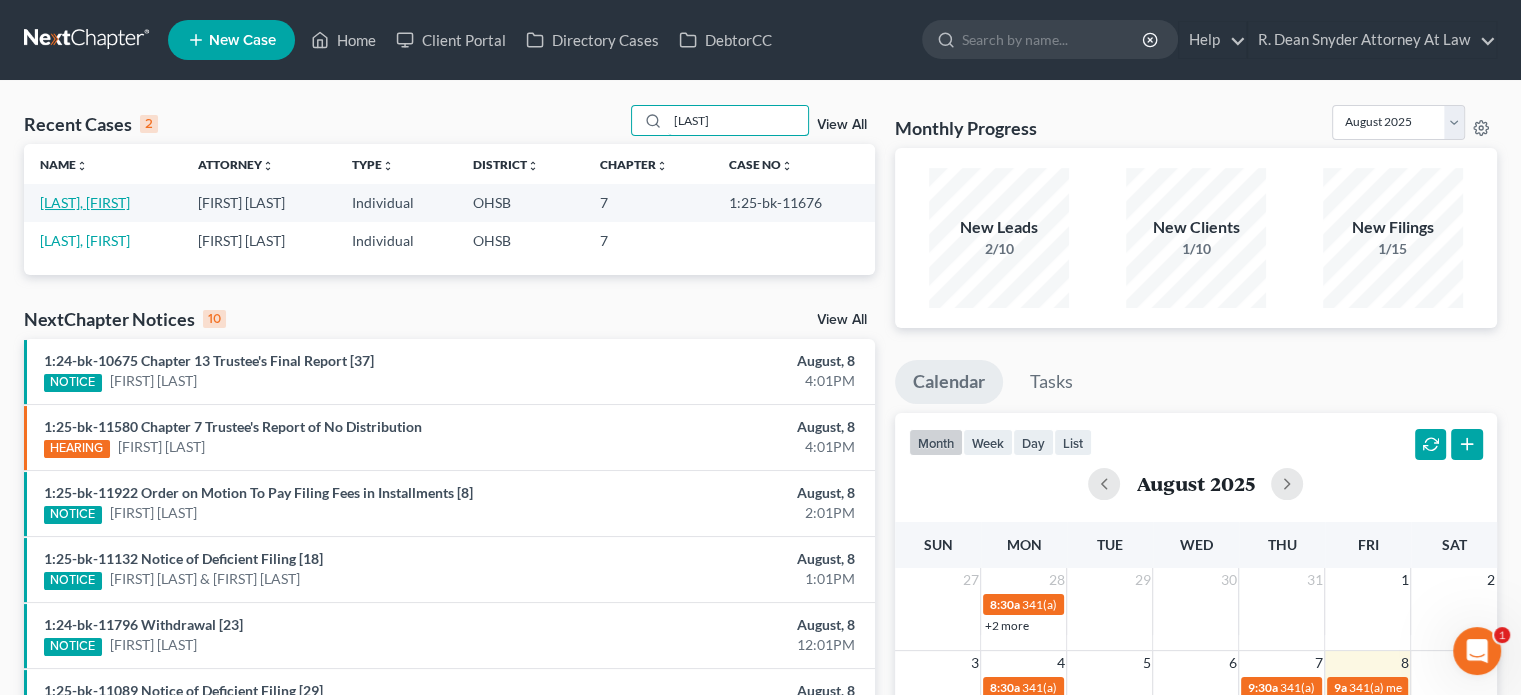 type on "hutchinson" 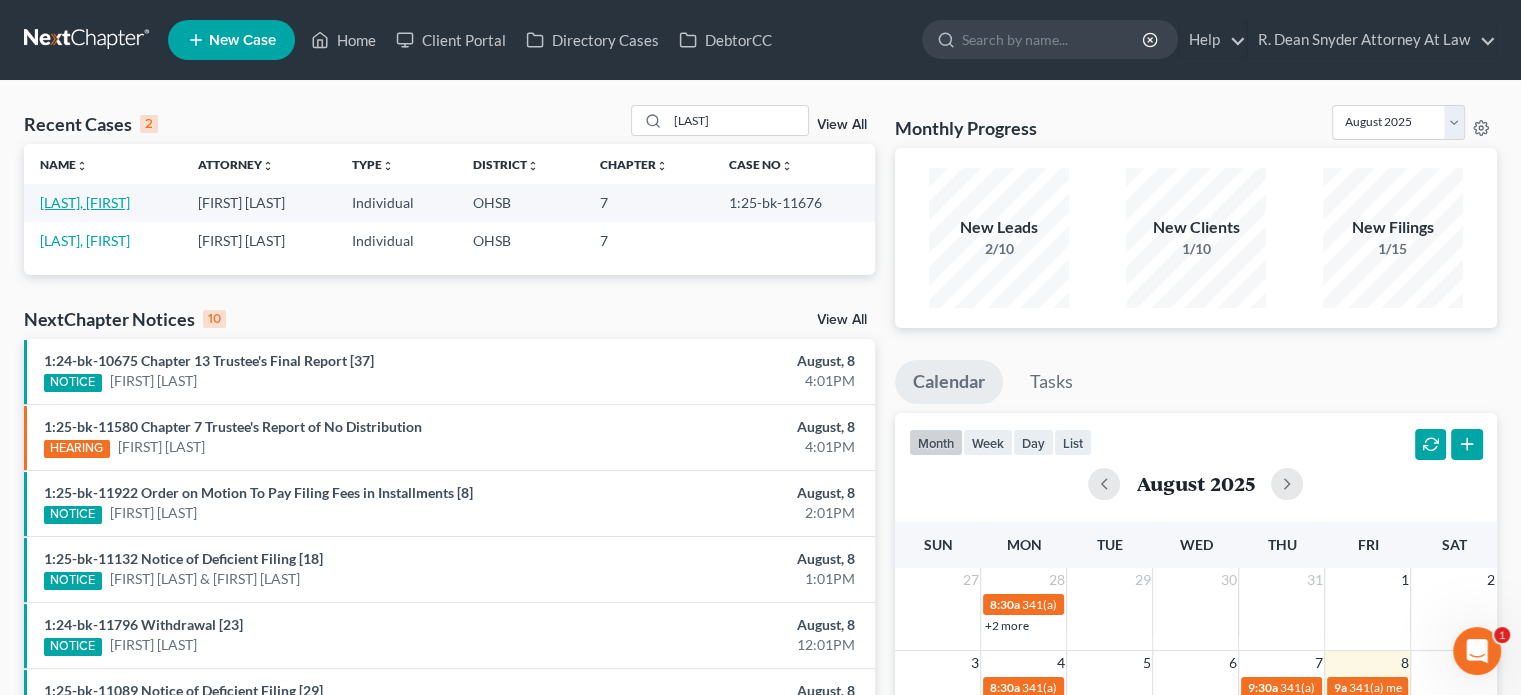 click on "[LAST], [FIRST]" at bounding box center [85, 202] 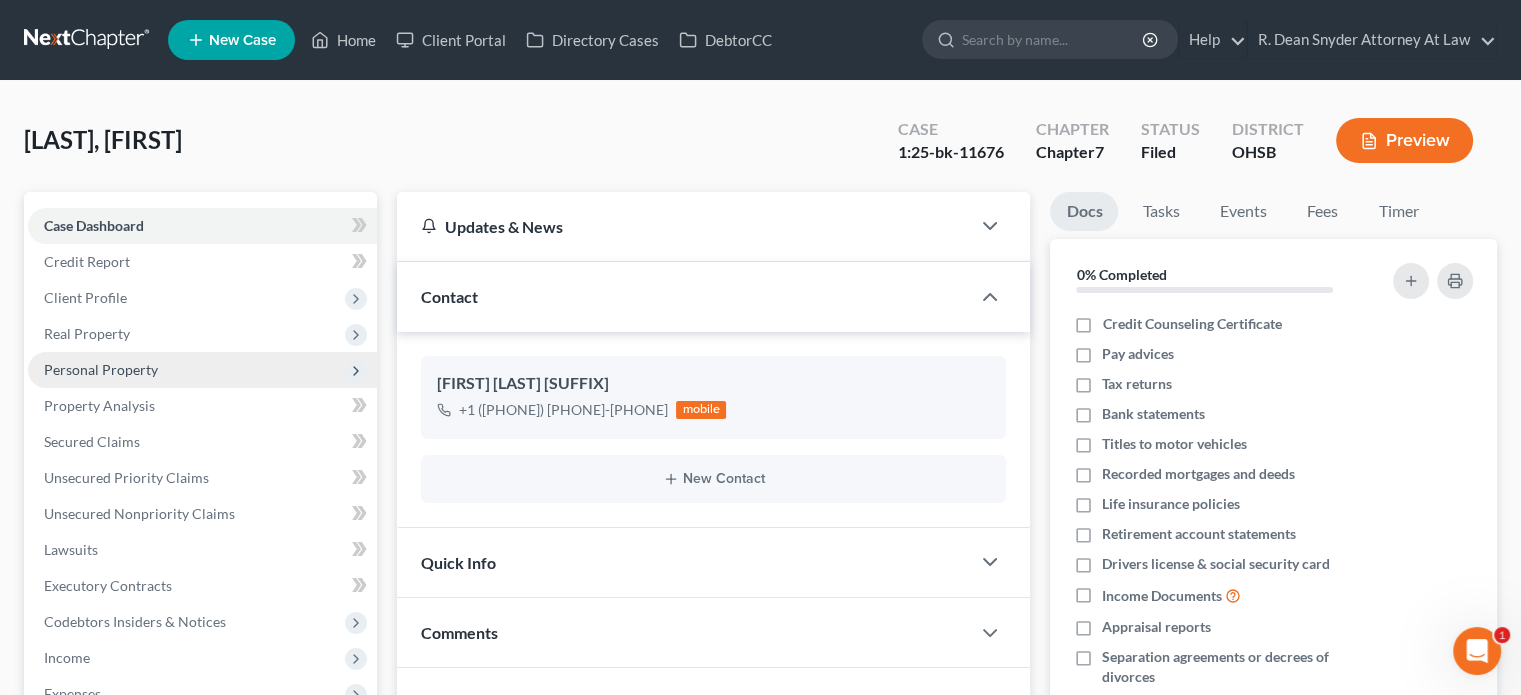 click on "Personal Property" at bounding box center (101, 369) 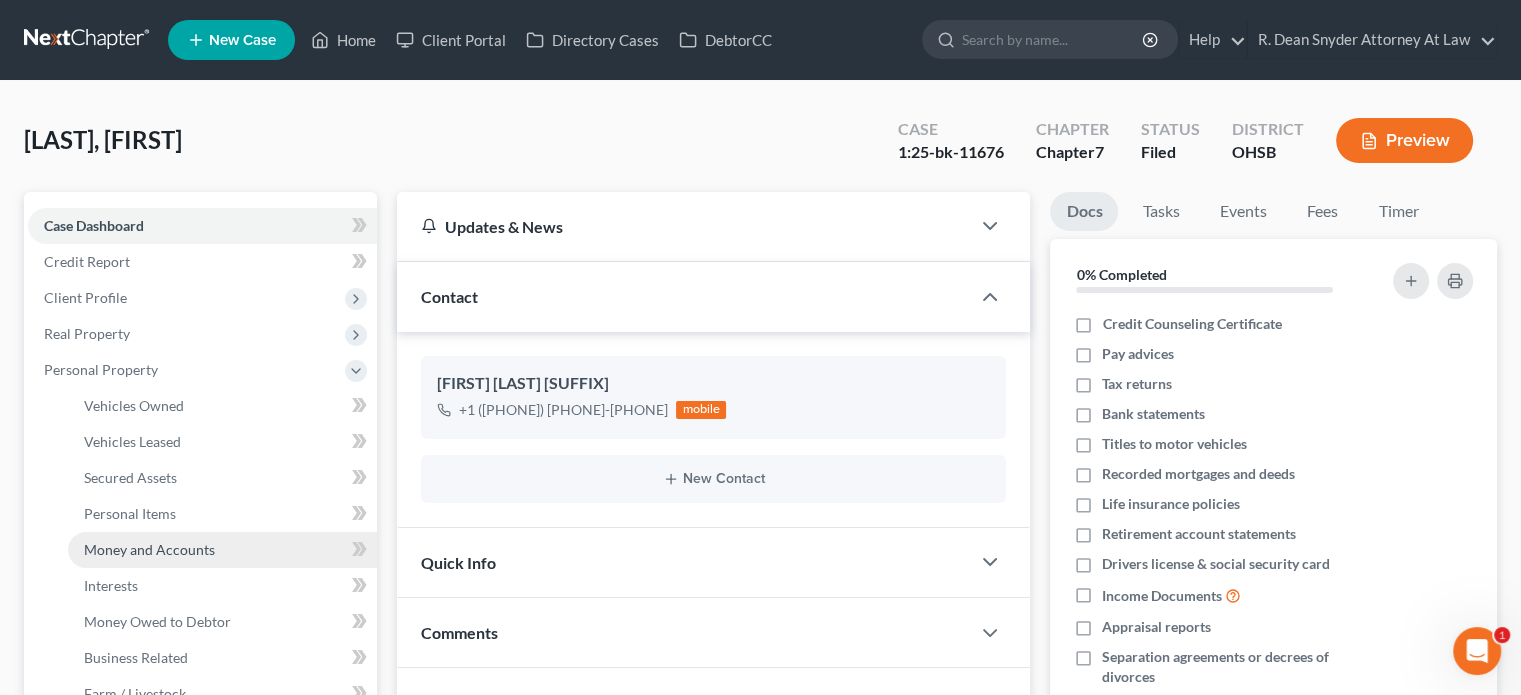 click on "Money and Accounts" at bounding box center (149, 549) 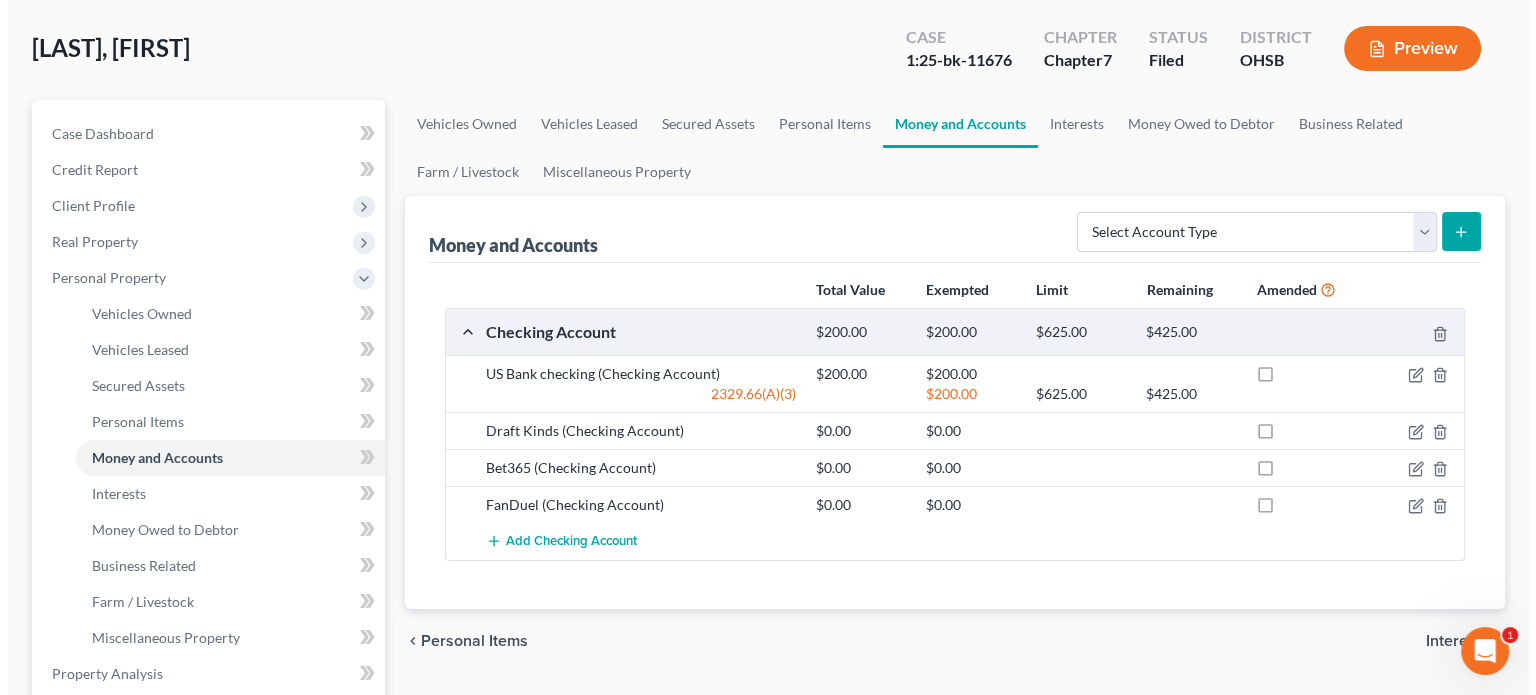 scroll, scrollTop: 100, scrollLeft: 0, axis: vertical 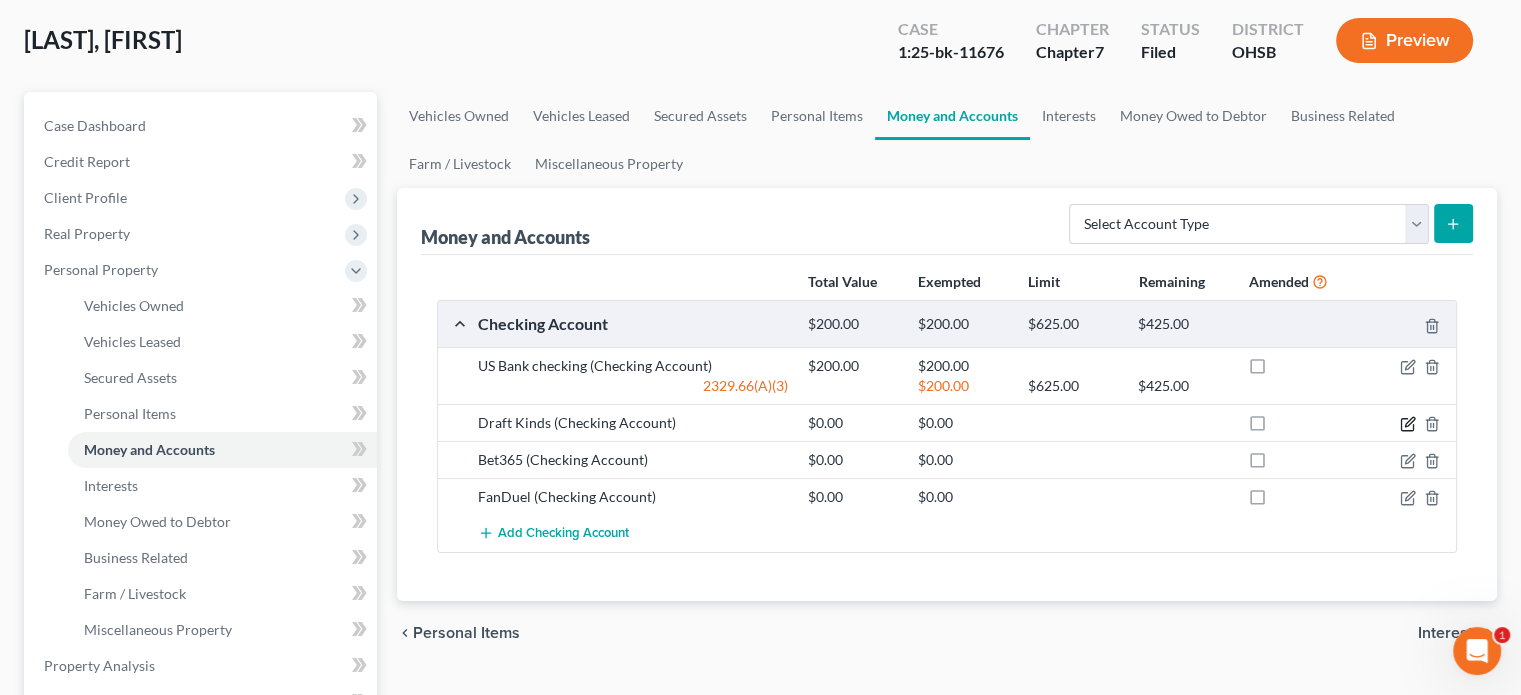 click 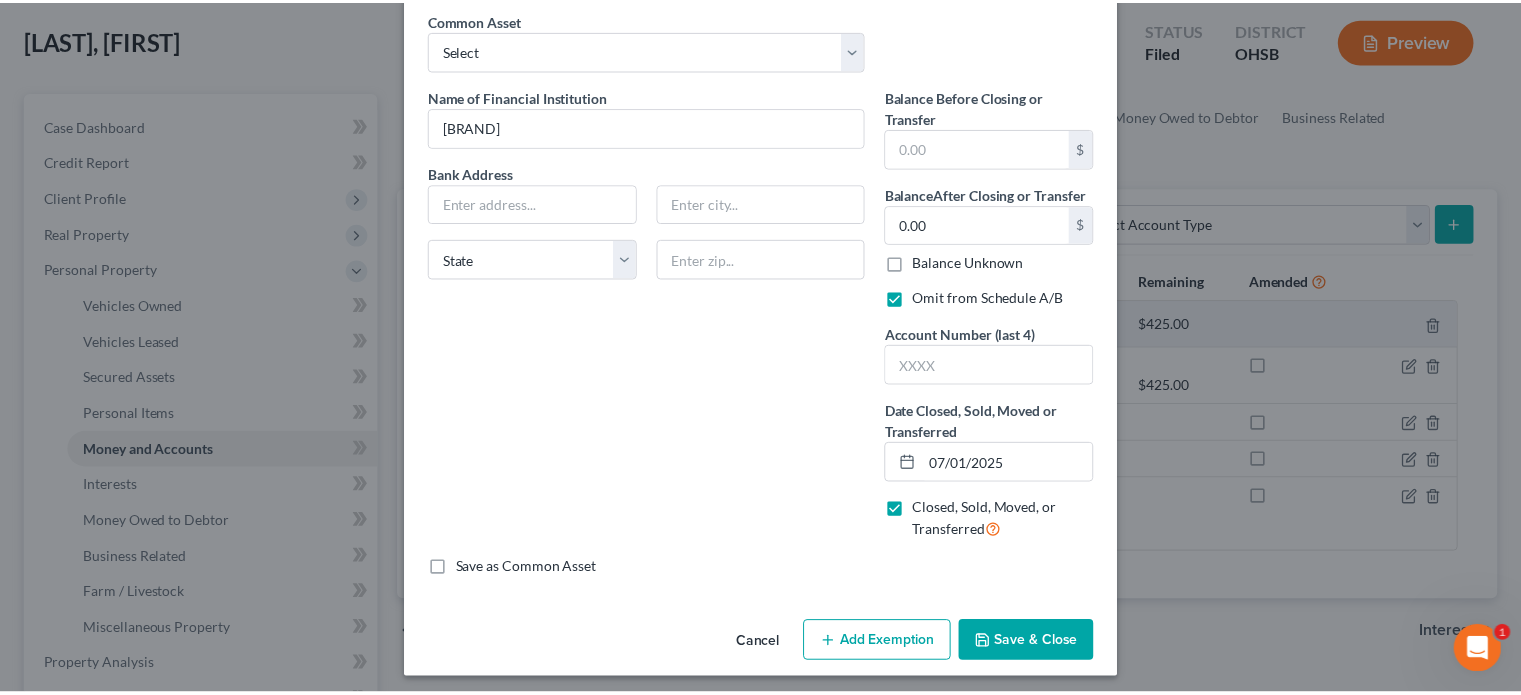 scroll, scrollTop: 89, scrollLeft: 0, axis: vertical 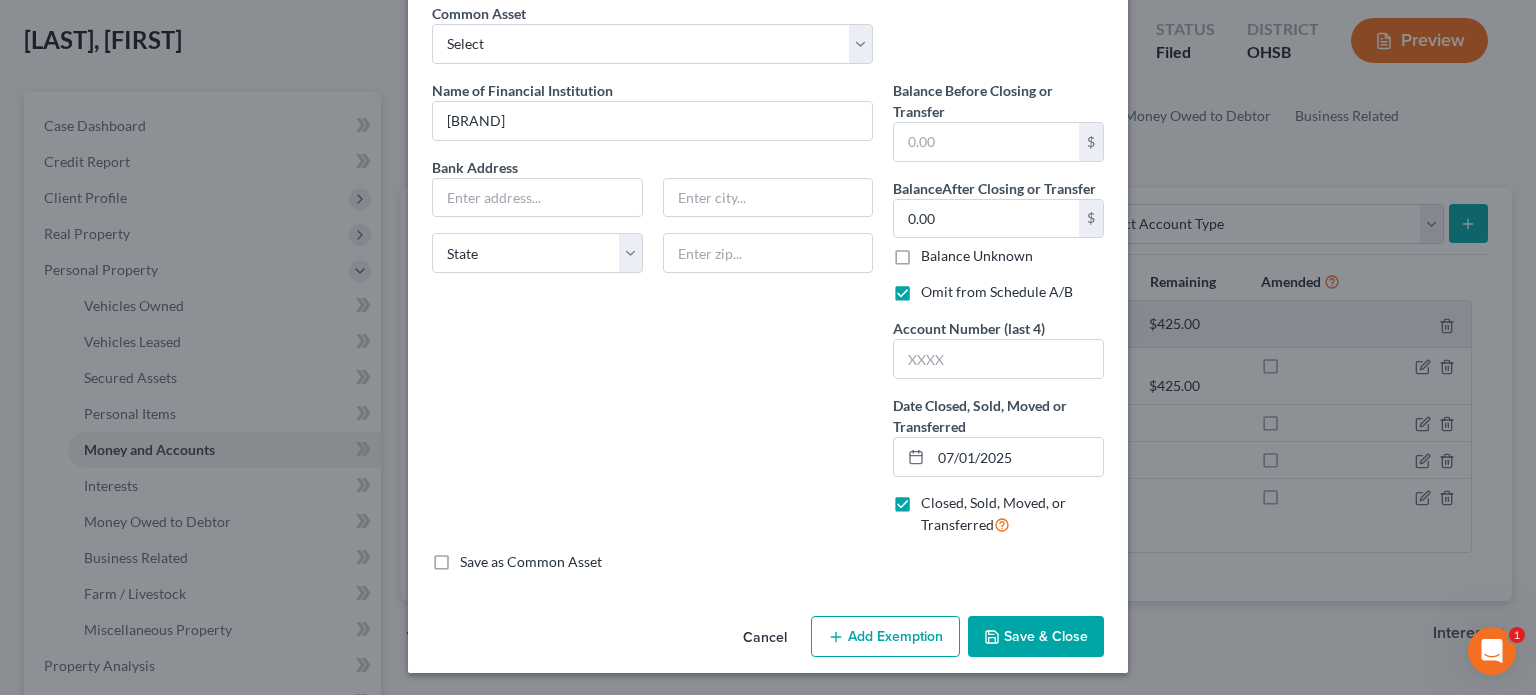 click on "Save & Close" at bounding box center (1036, 637) 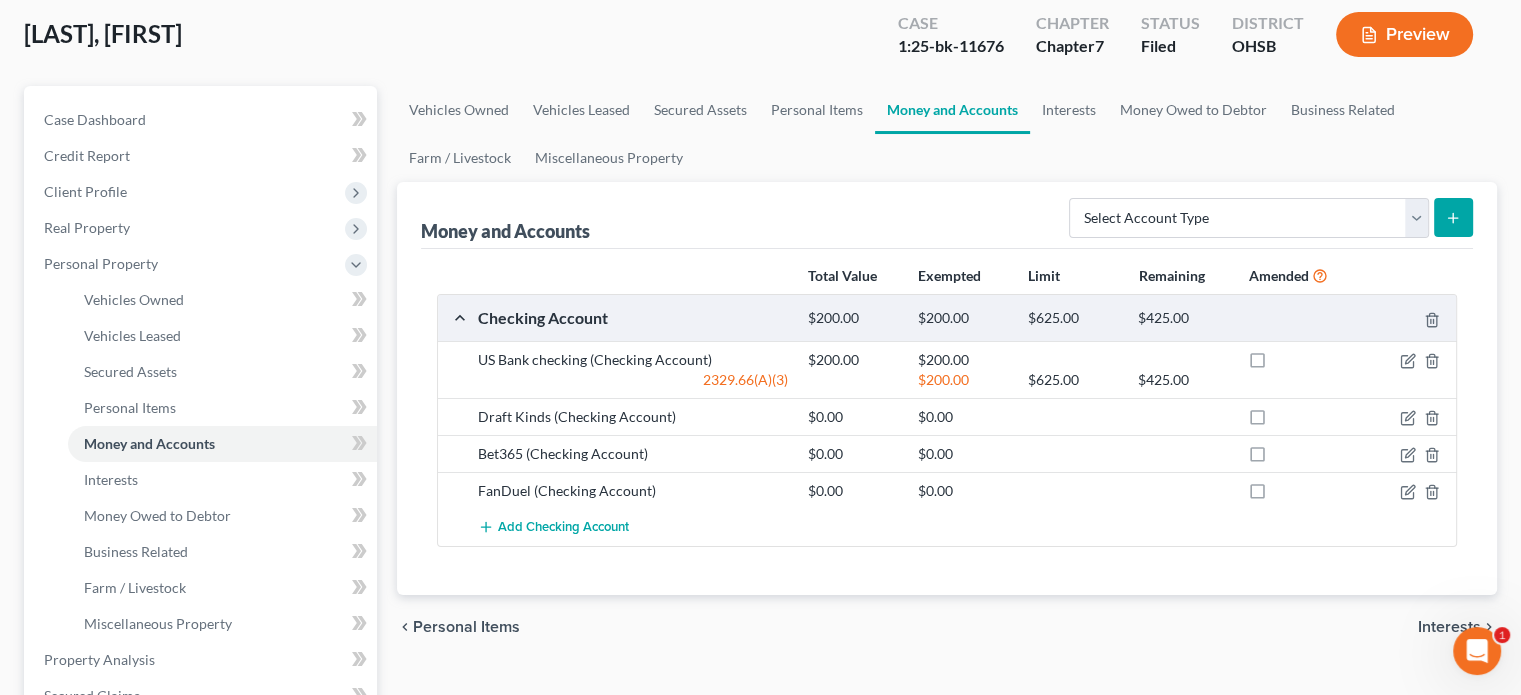 scroll, scrollTop: 100, scrollLeft: 0, axis: vertical 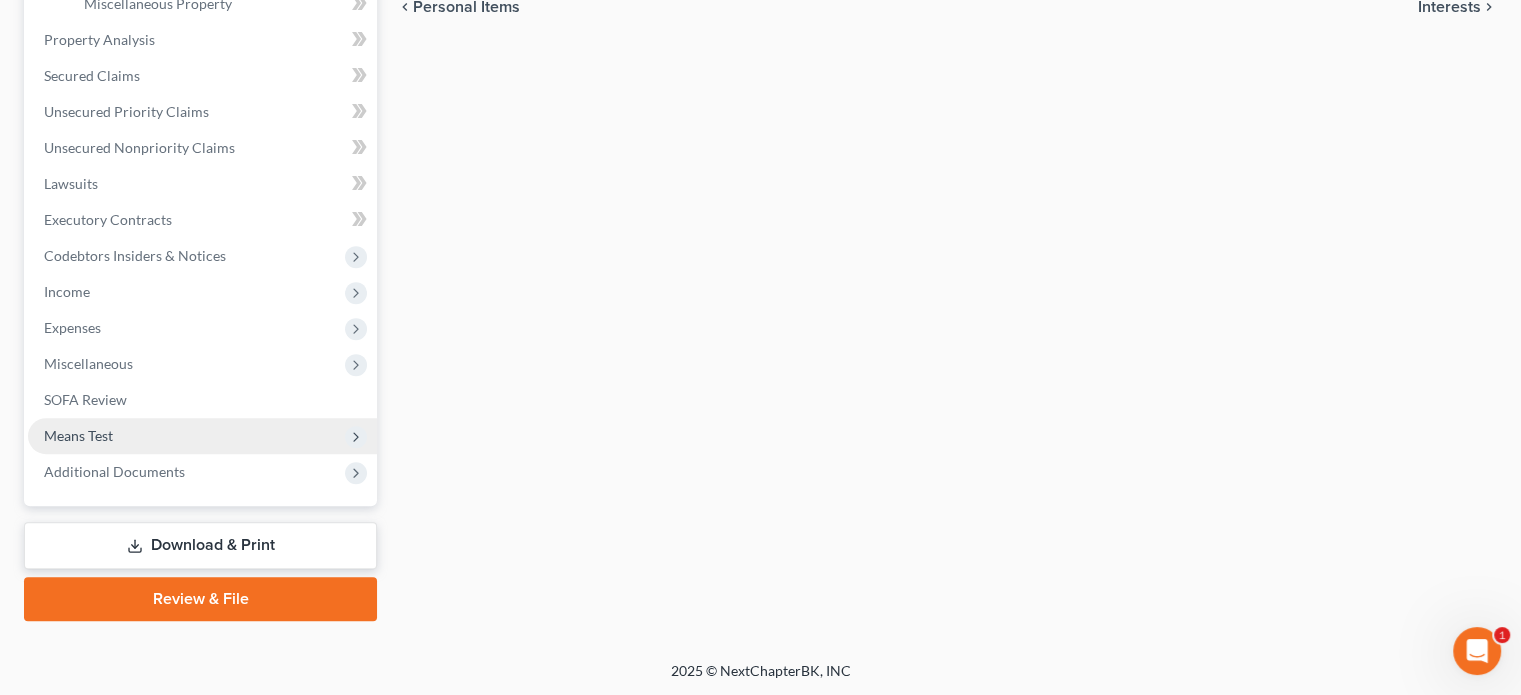 click on "Means Test" at bounding box center [202, 436] 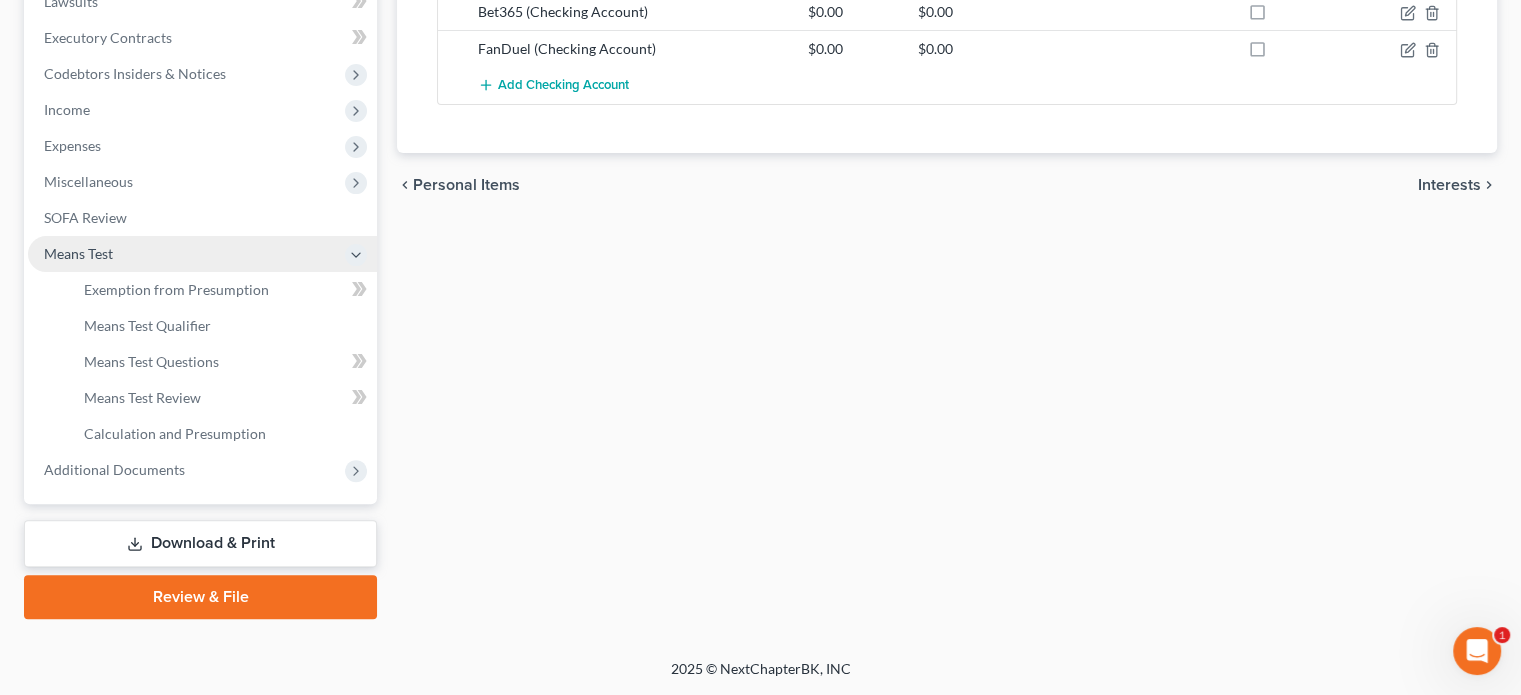 scroll, scrollTop: 546, scrollLeft: 0, axis: vertical 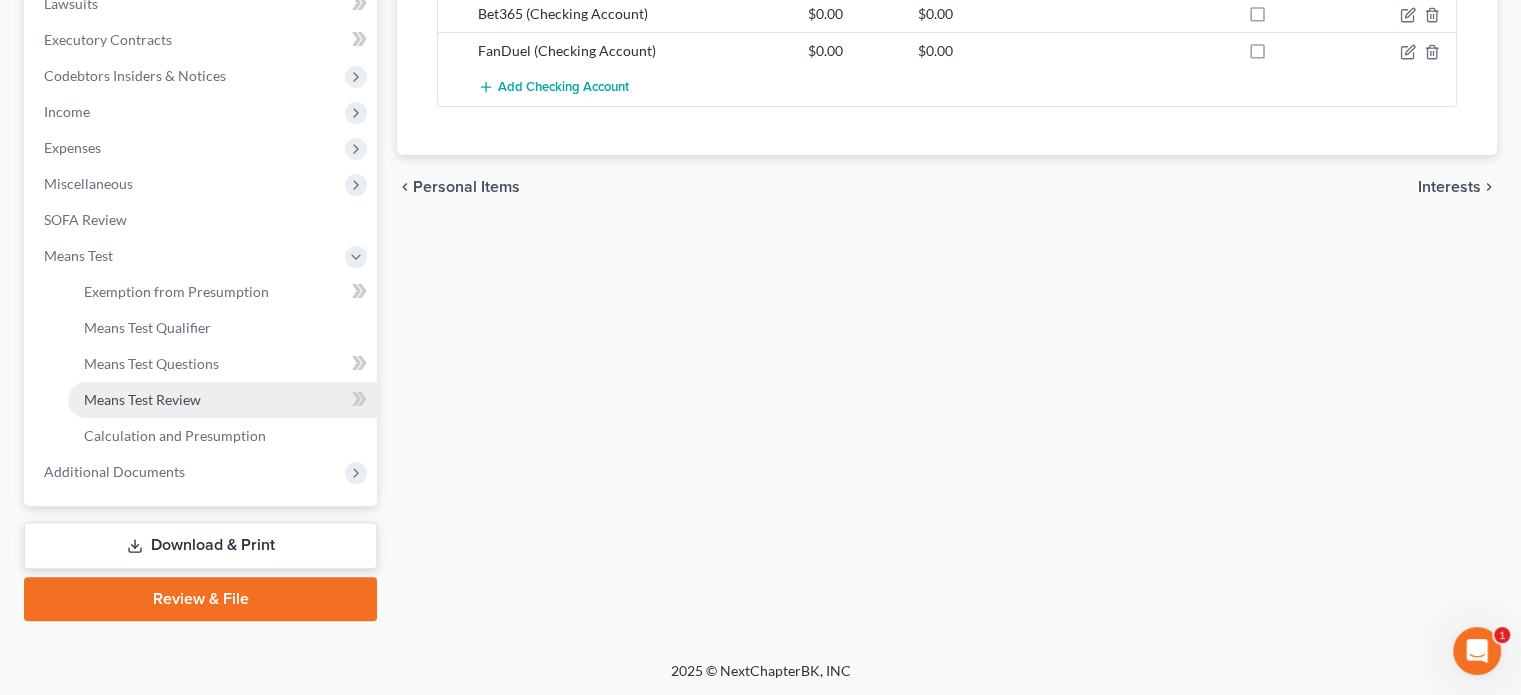click on "Means Test Review" at bounding box center [142, 399] 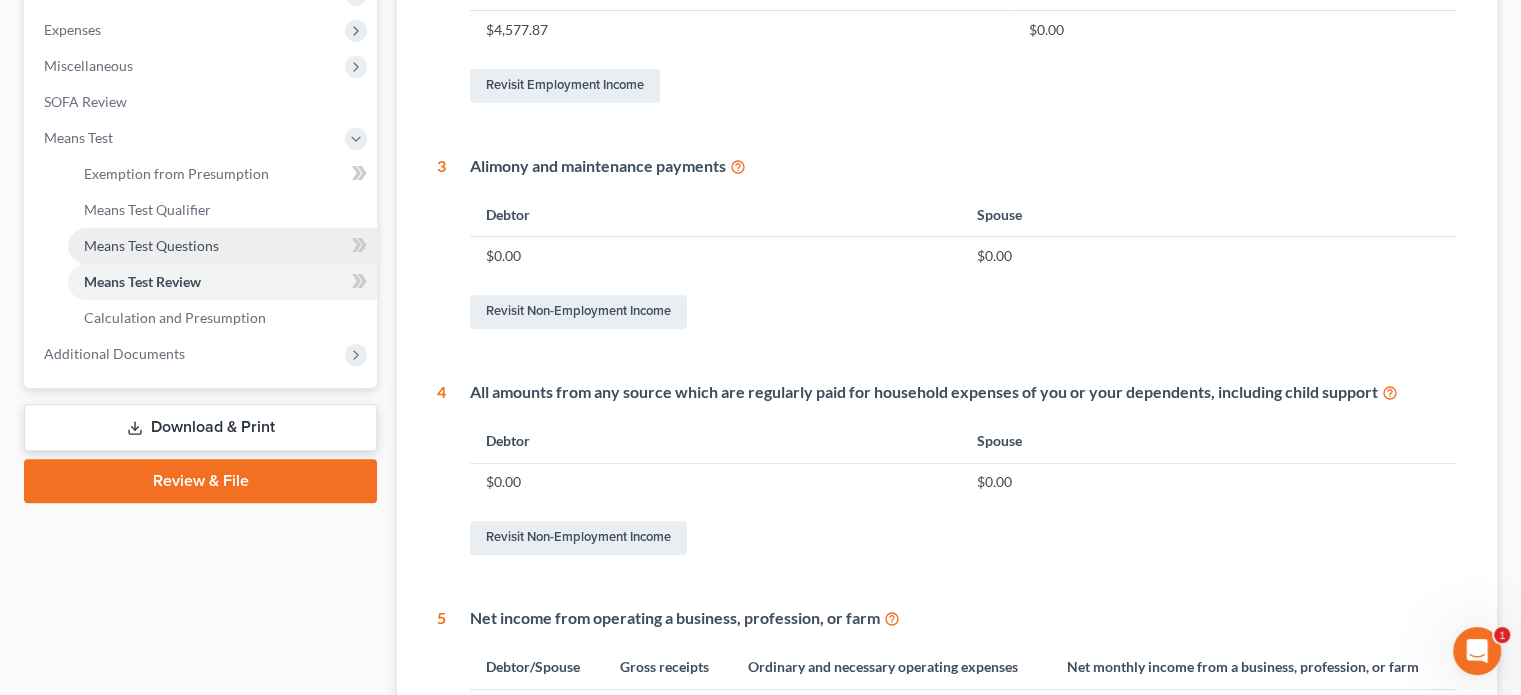 scroll, scrollTop: 700, scrollLeft: 0, axis: vertical 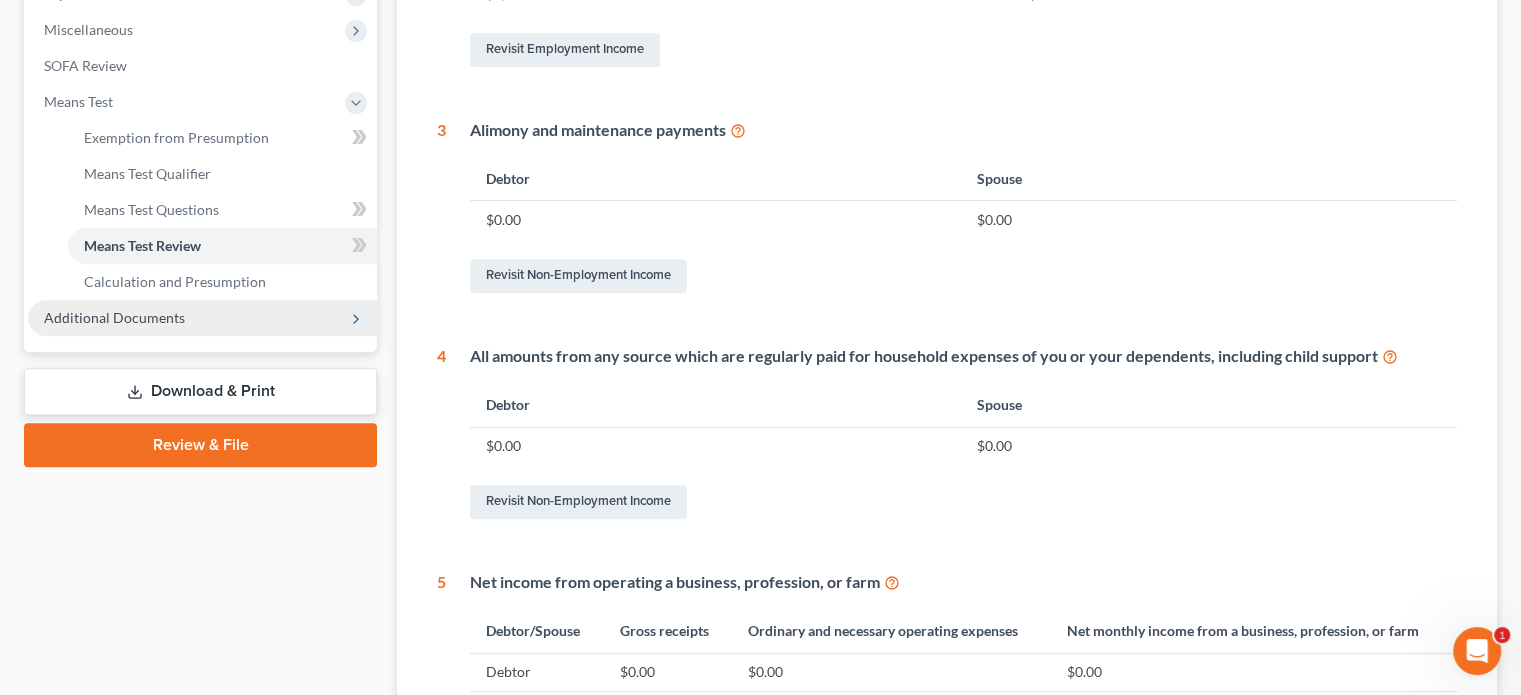 click on "Additional Documents" at bounding box center [114, 317] 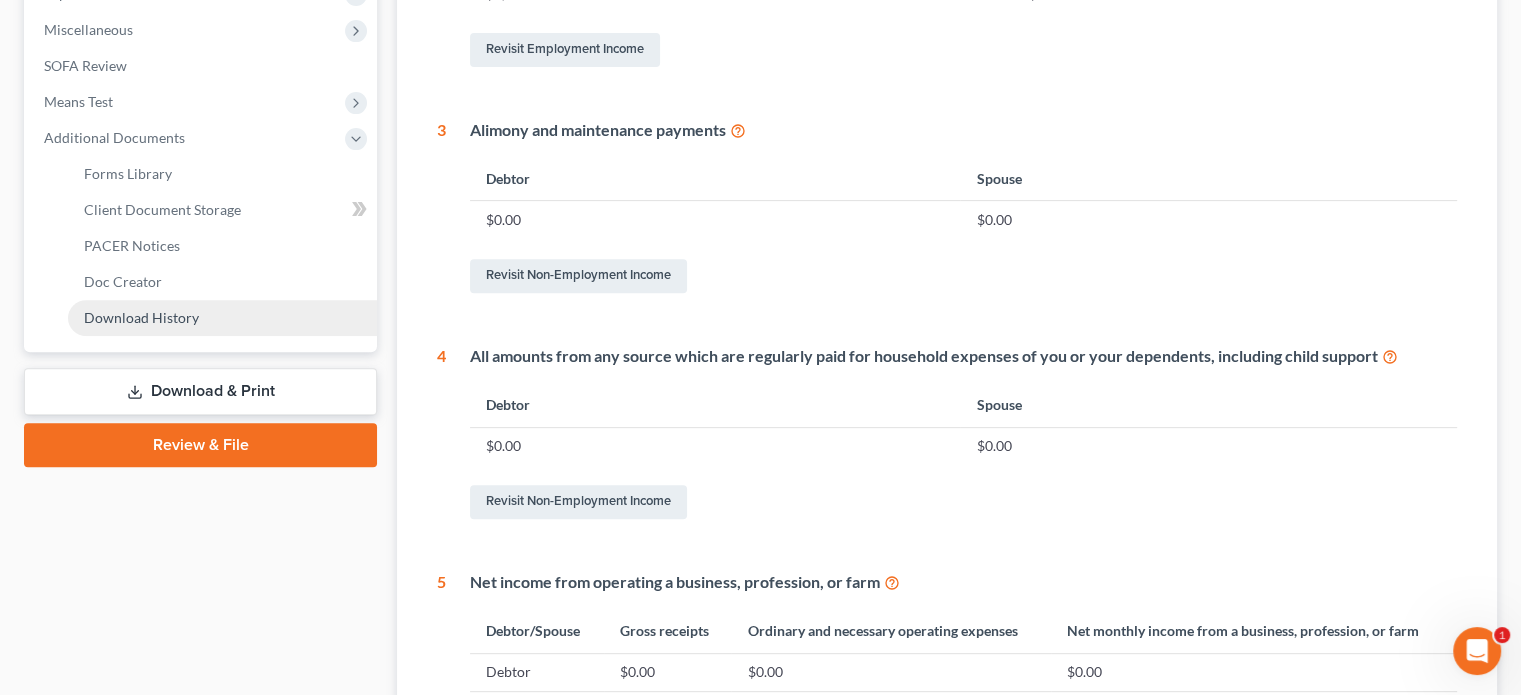 click on "Download History" at bounding box center [222, 318] 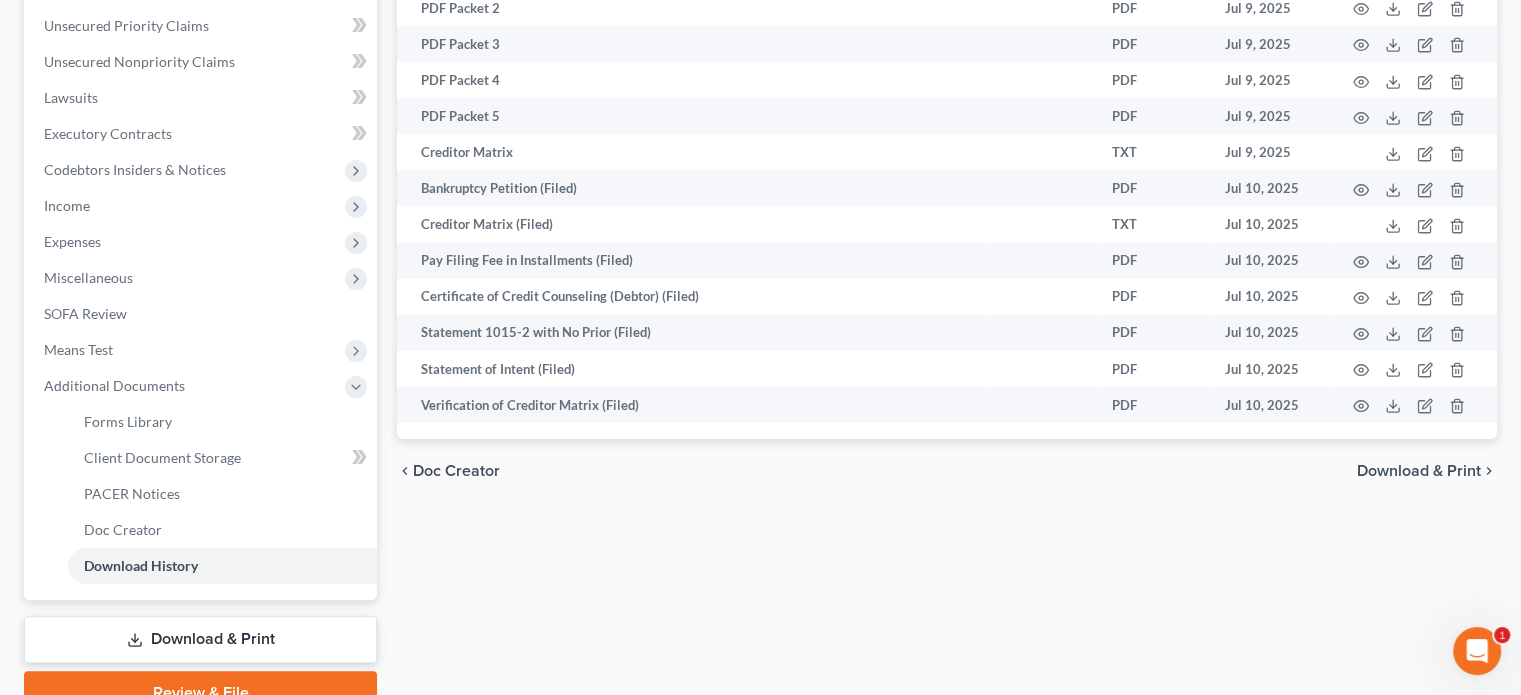 scroll, scrollTop: 446, scrollLeft: 0, axis: vertical 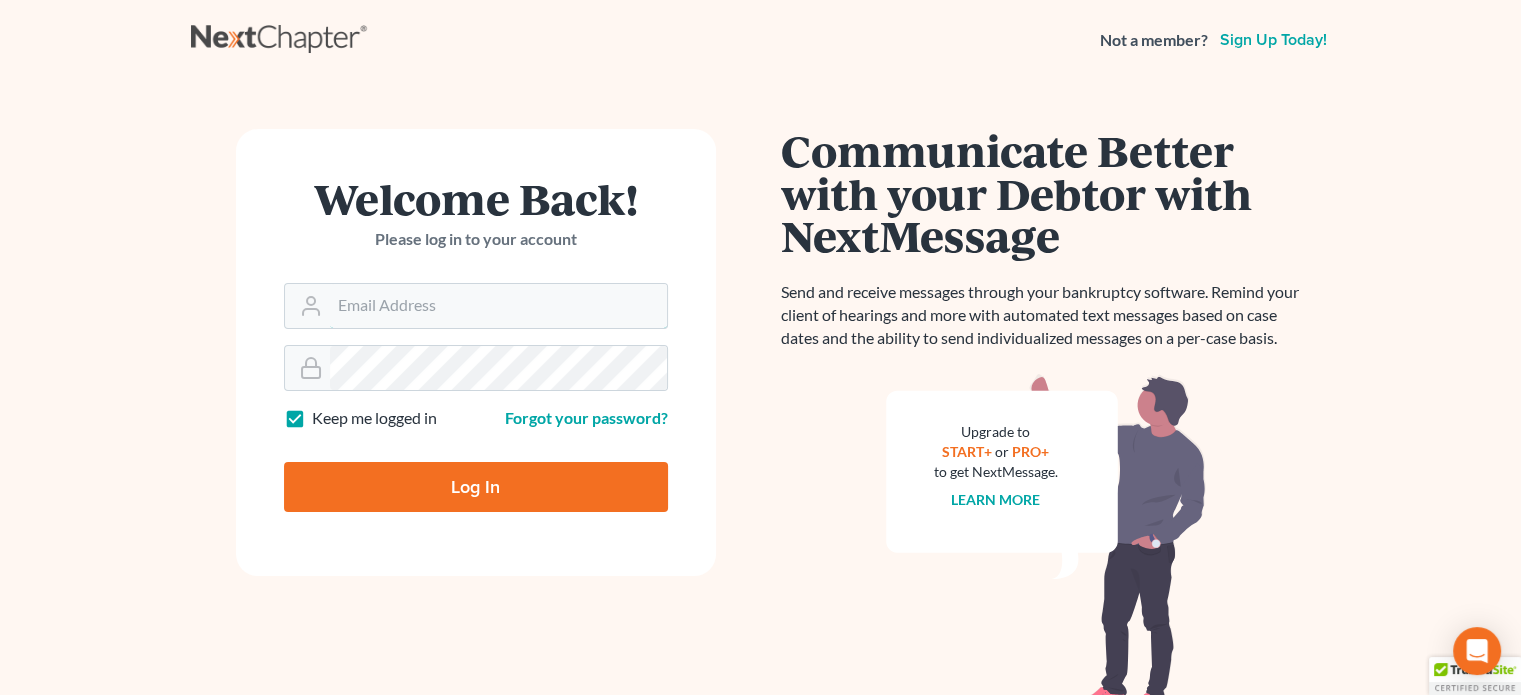 type on "[EMAIL]" 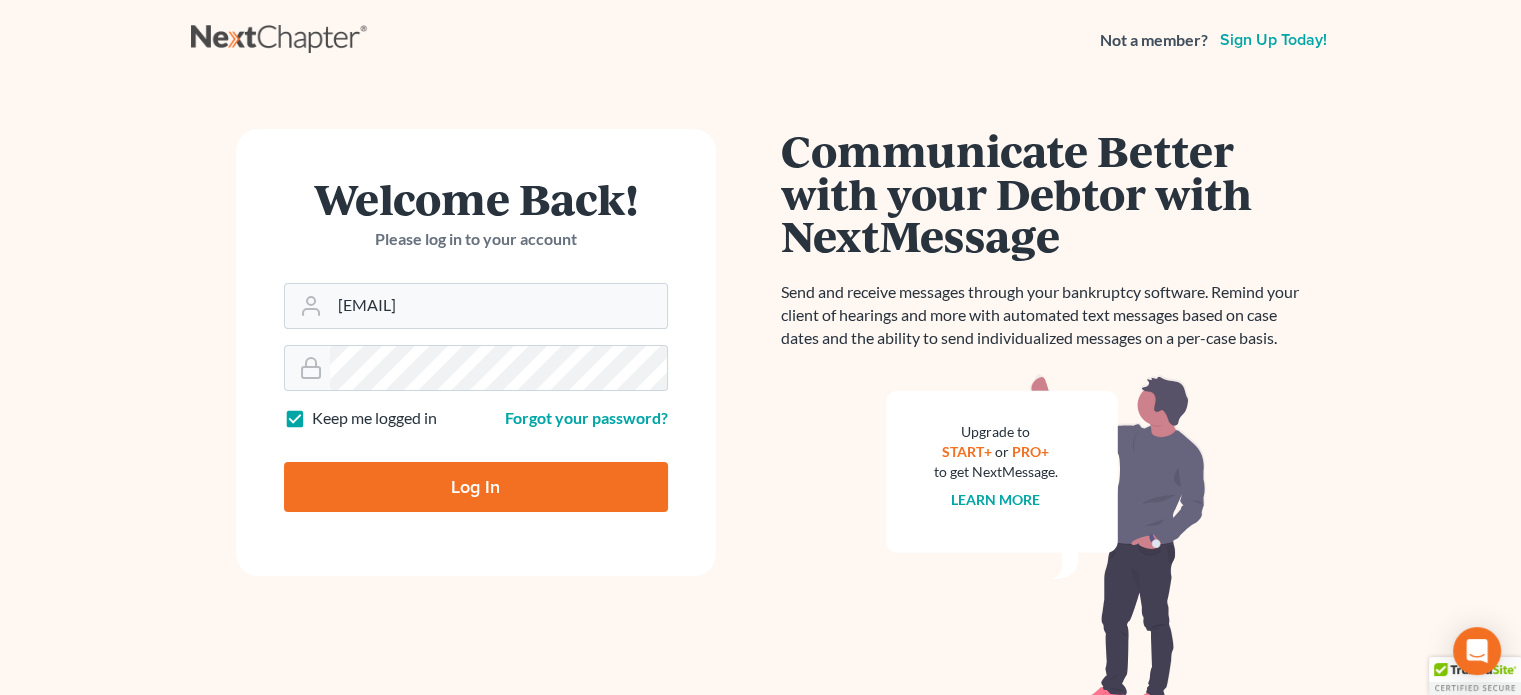 click on "Log In" at bounding box center (476, 487) 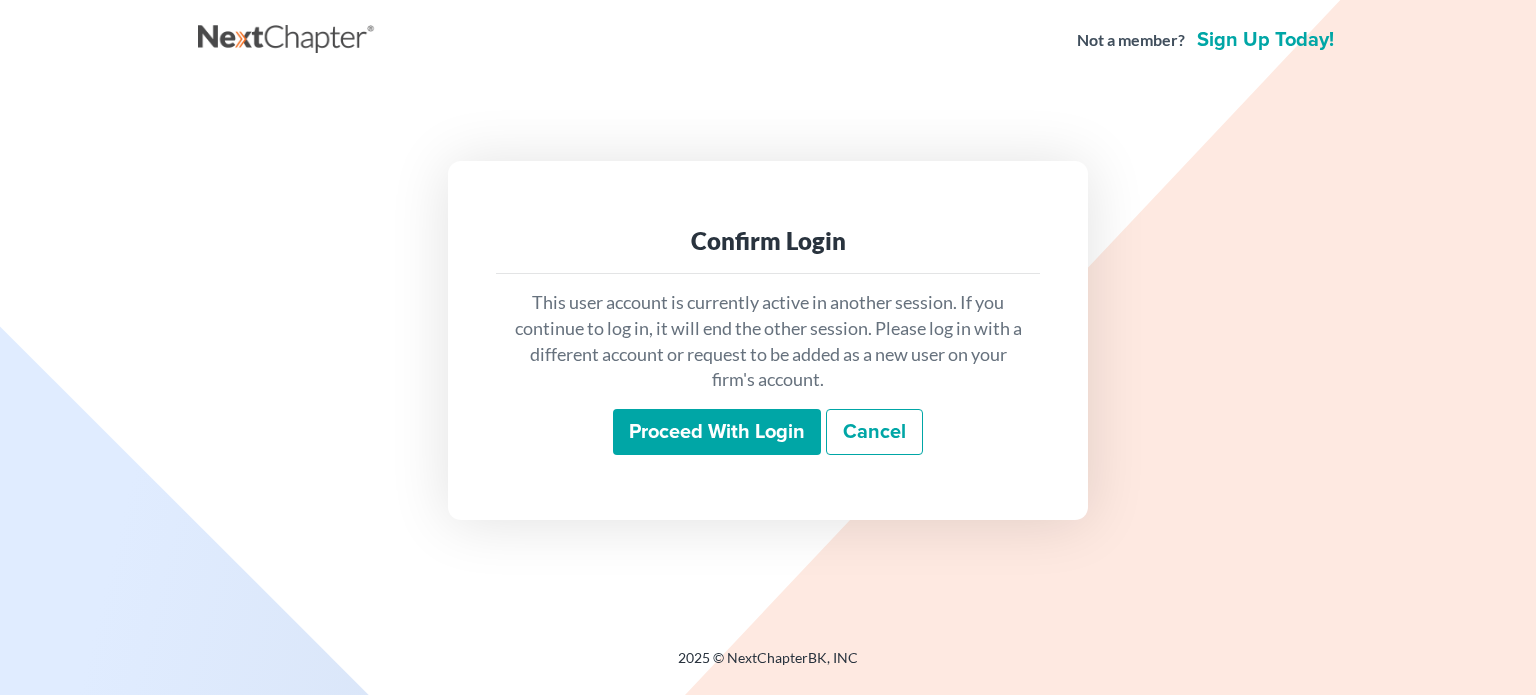 scroll, scrollTop: 0, scrollLeft: 0, axis: both 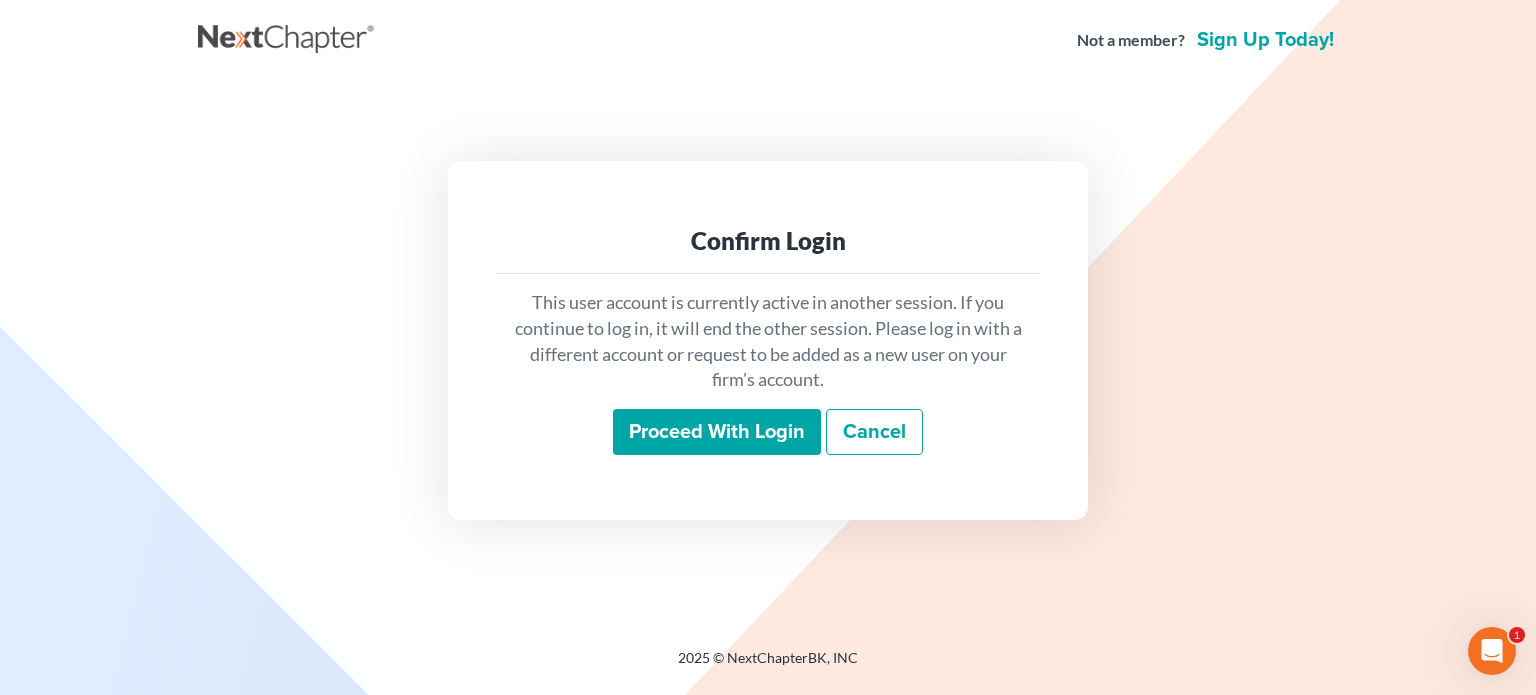 click on "Proceed with login" at bounding box center (717, 432) 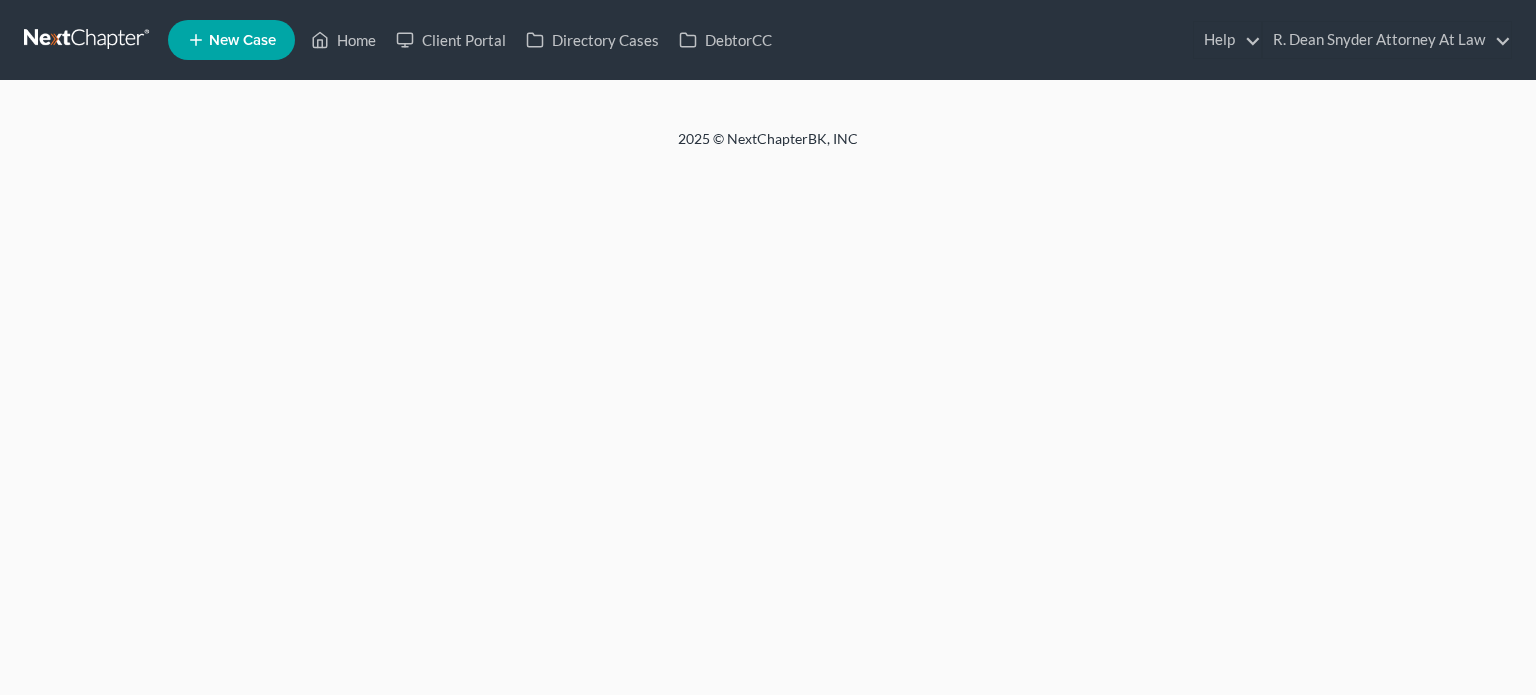 scroll, scrollTop: 0, scrollLeft: 0, axis: both 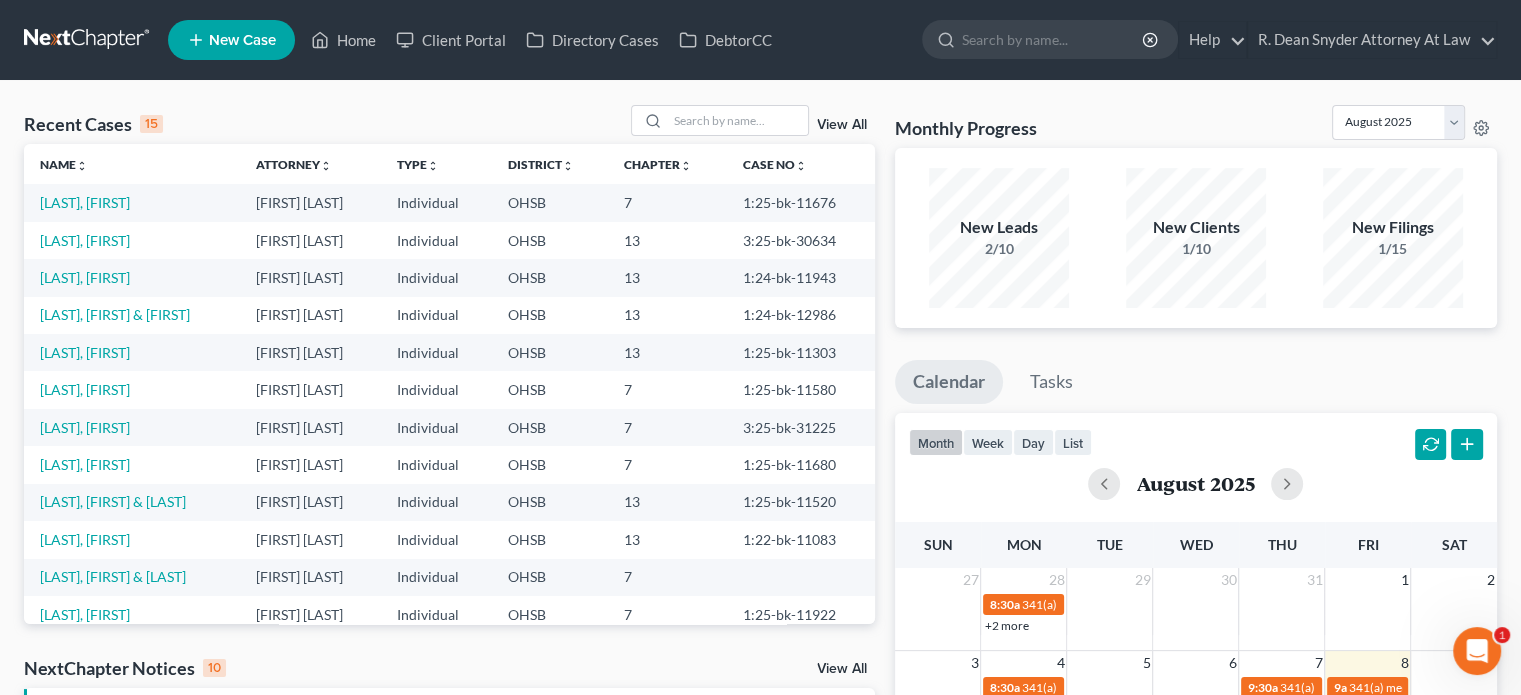 click on "New Case" at bounding box center [242, 40] 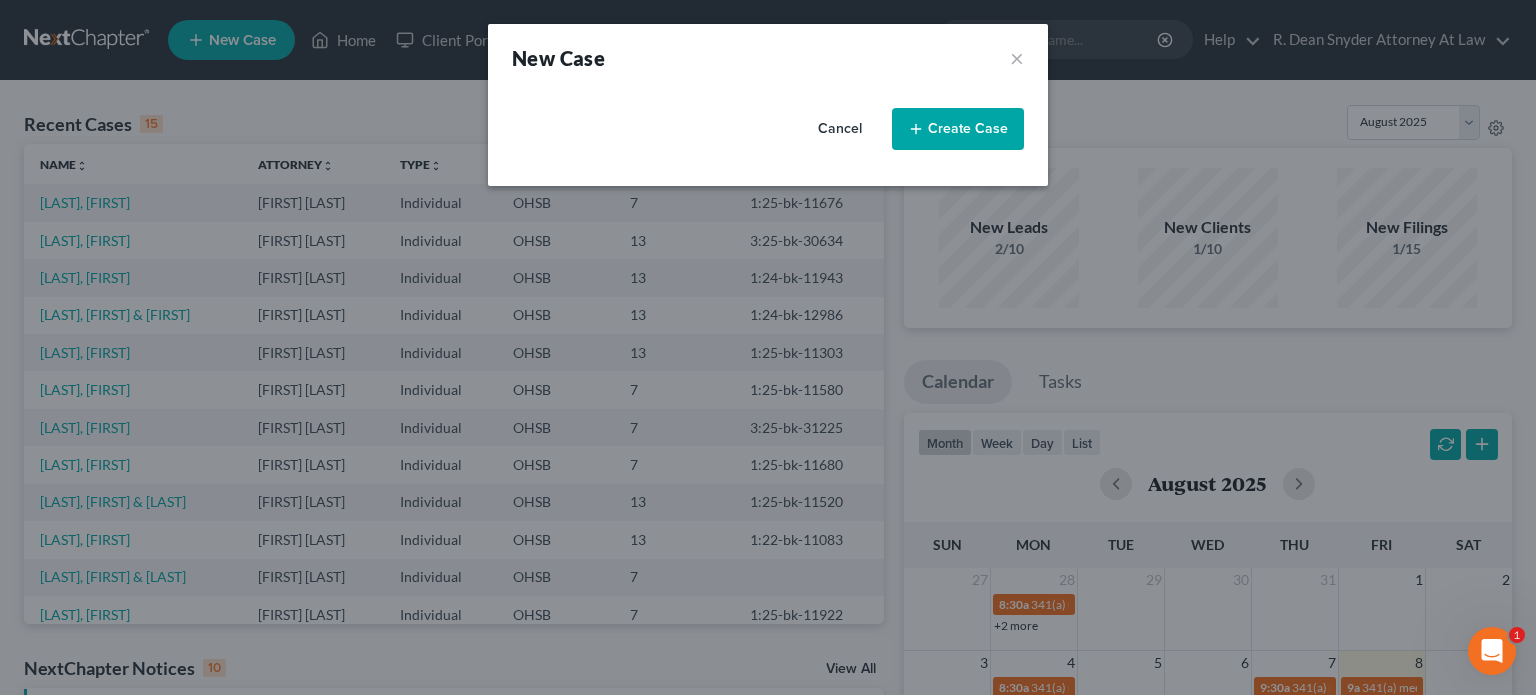 select on "62" 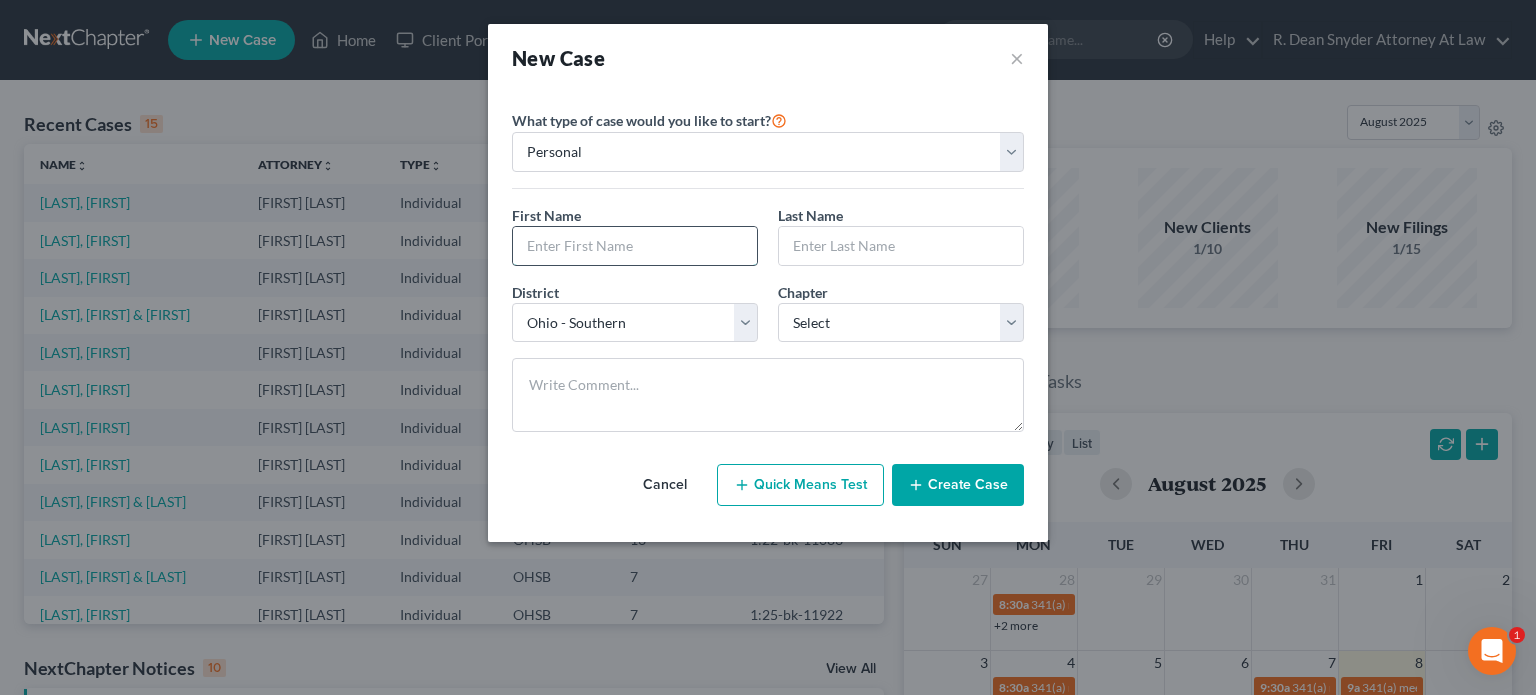 click at bounding box center [635, 246] 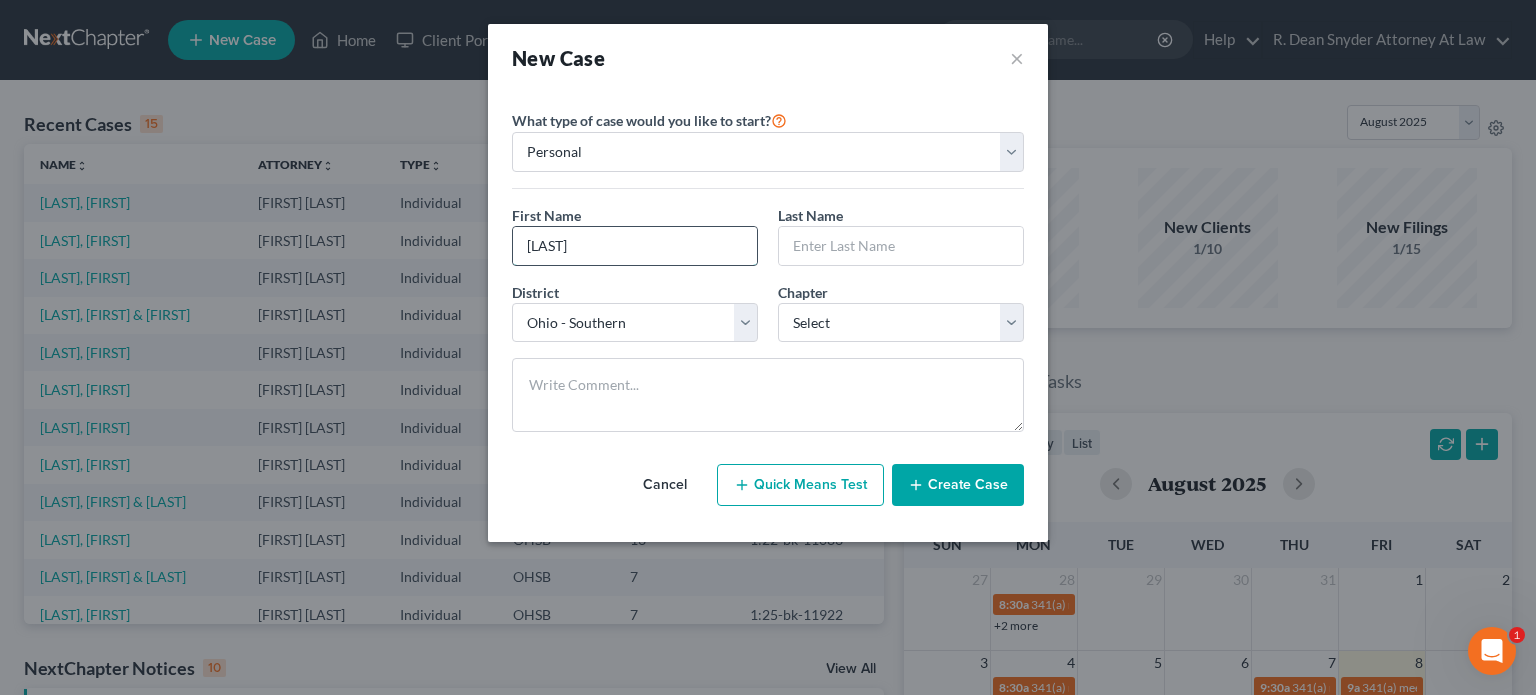 type on "[LAST]" 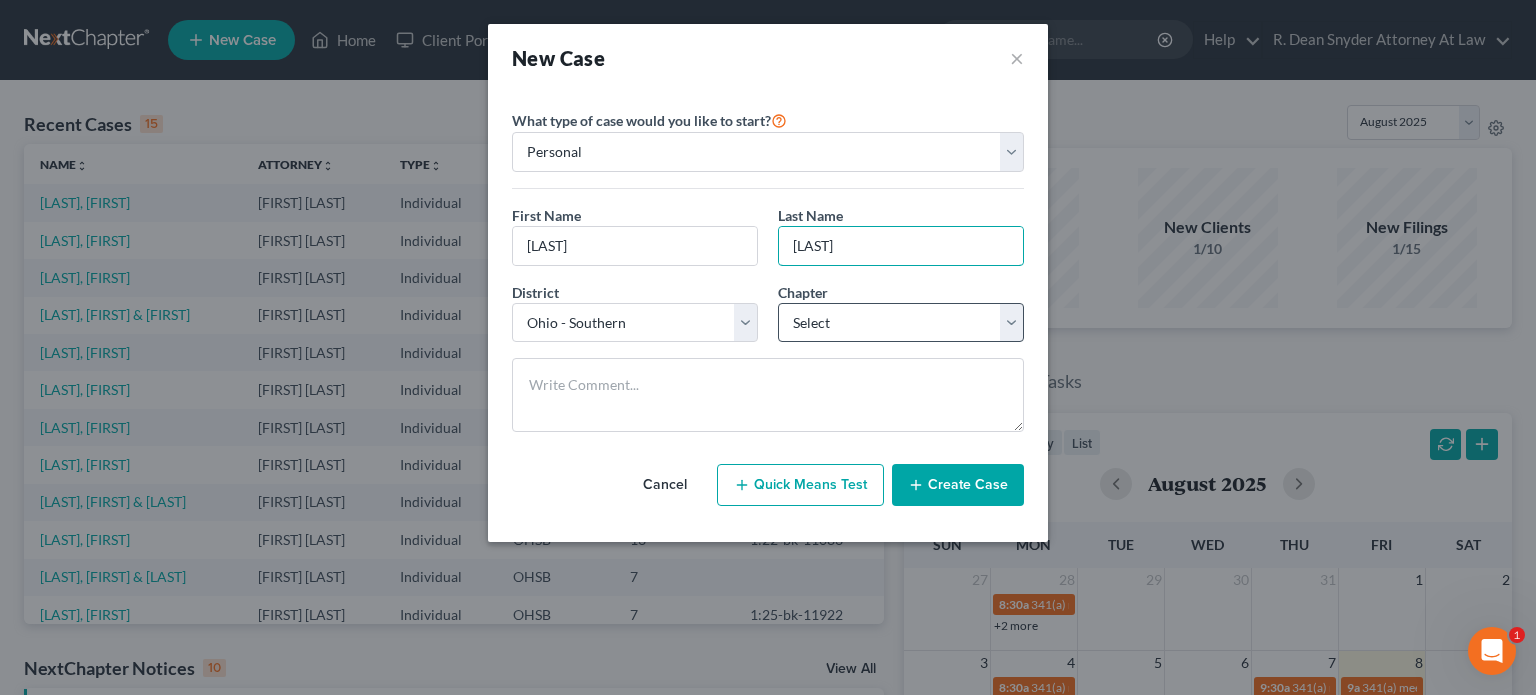 type on "[LAST]" 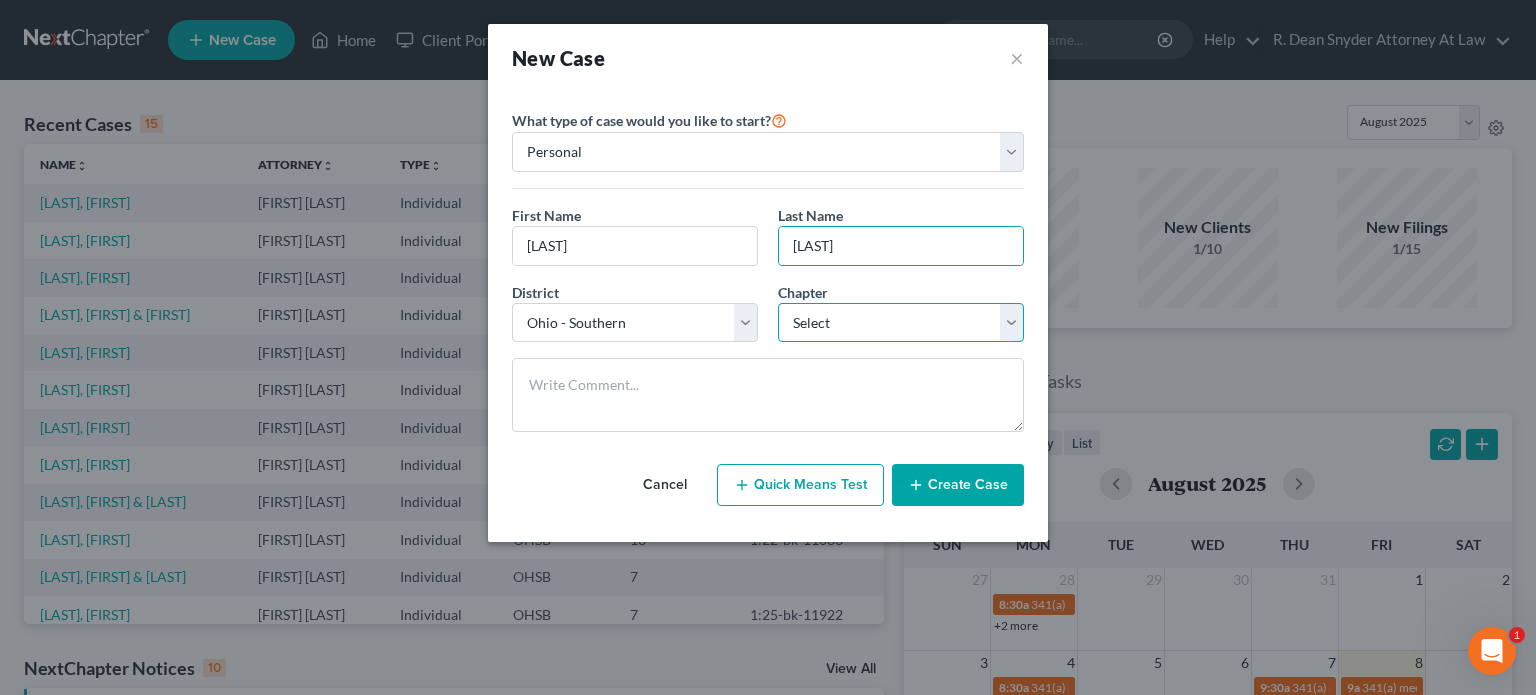click on "Select 7 11 12 13" at bounding box center (901, 323) 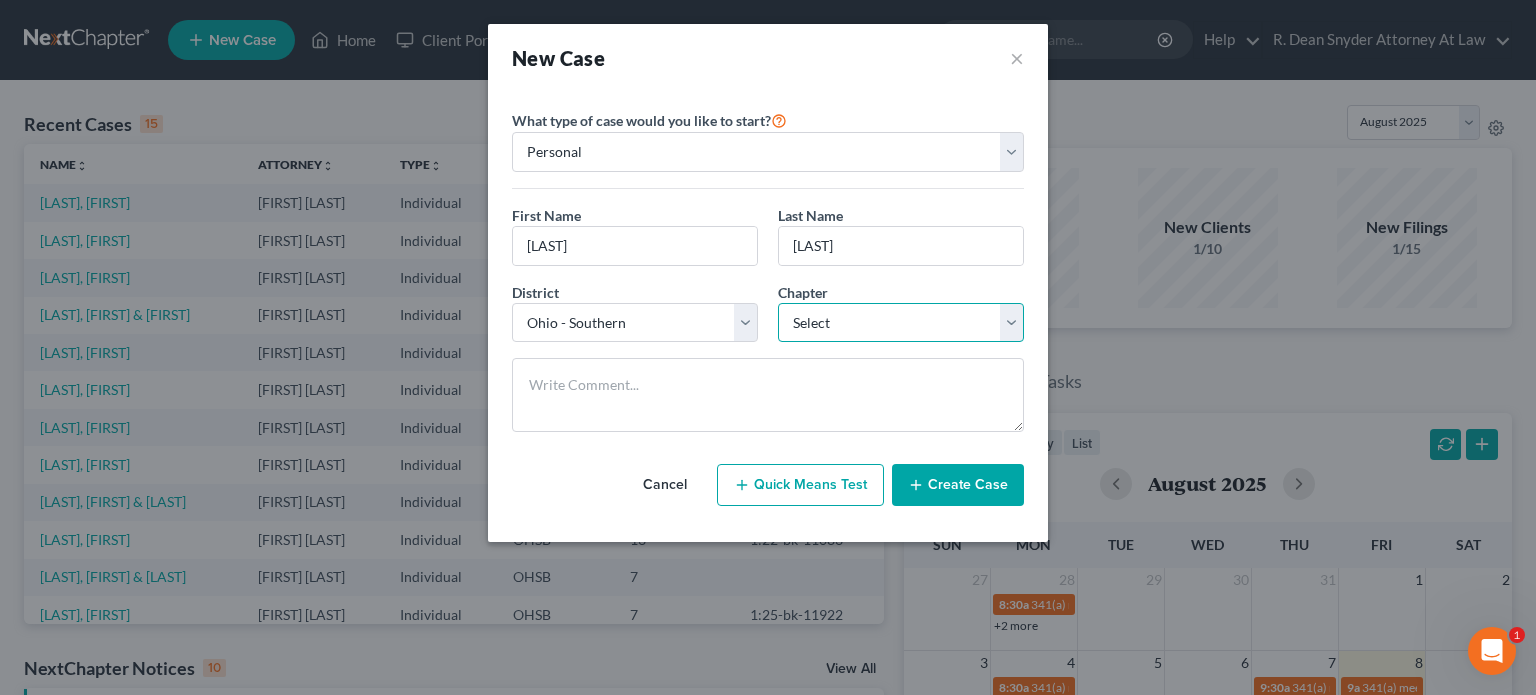 select on "0" 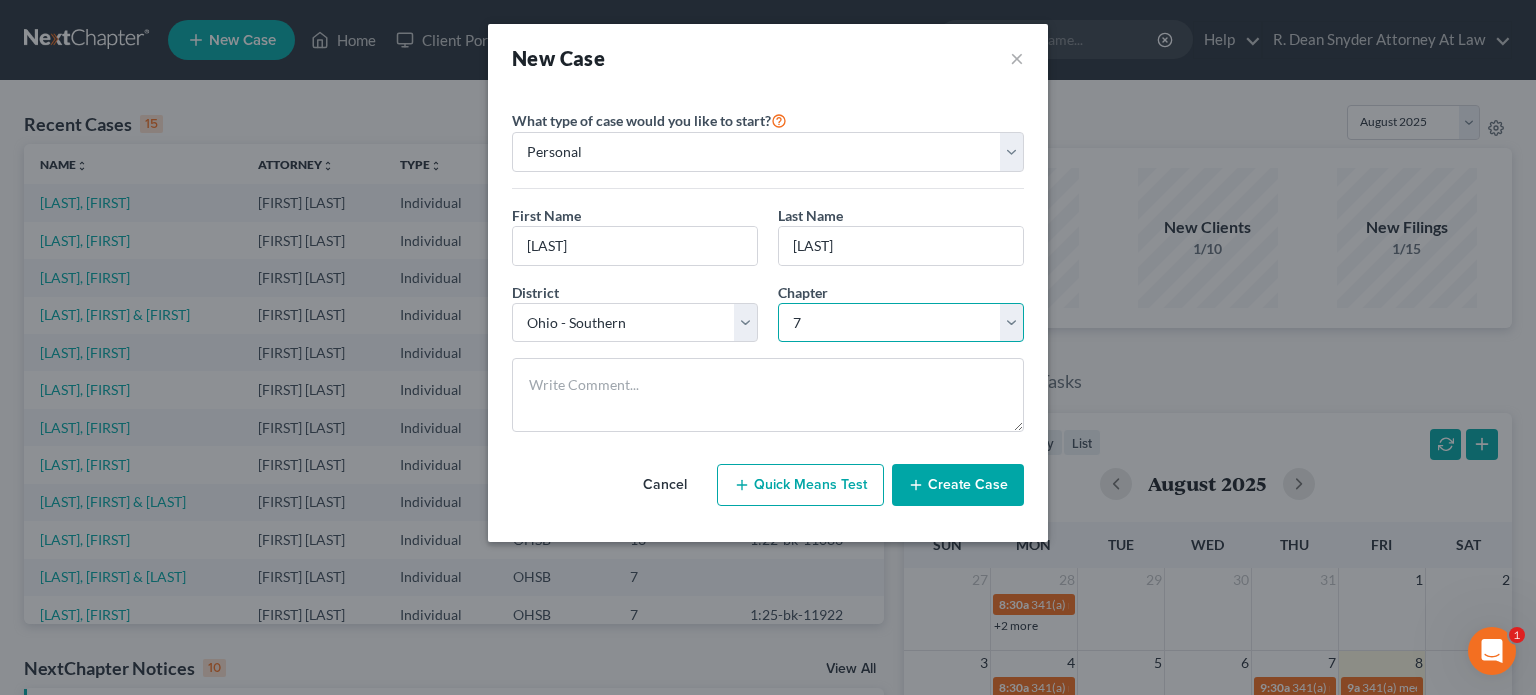click on "Select 7 11 12 13" at bounding box center (901, 323) 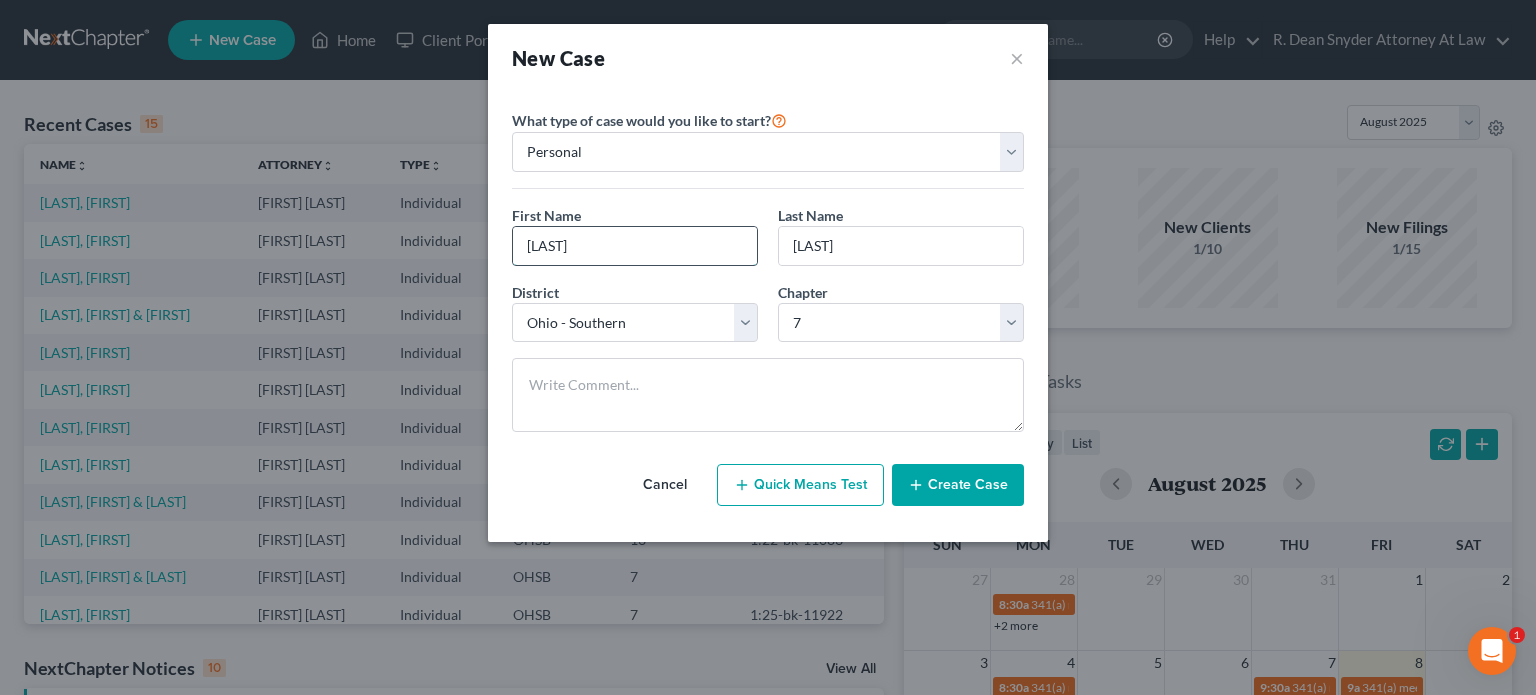 drag, startPoint x: 633, startPoint y: 247, endPoint x: 648, endPoint y: 248, distance: 15.033297 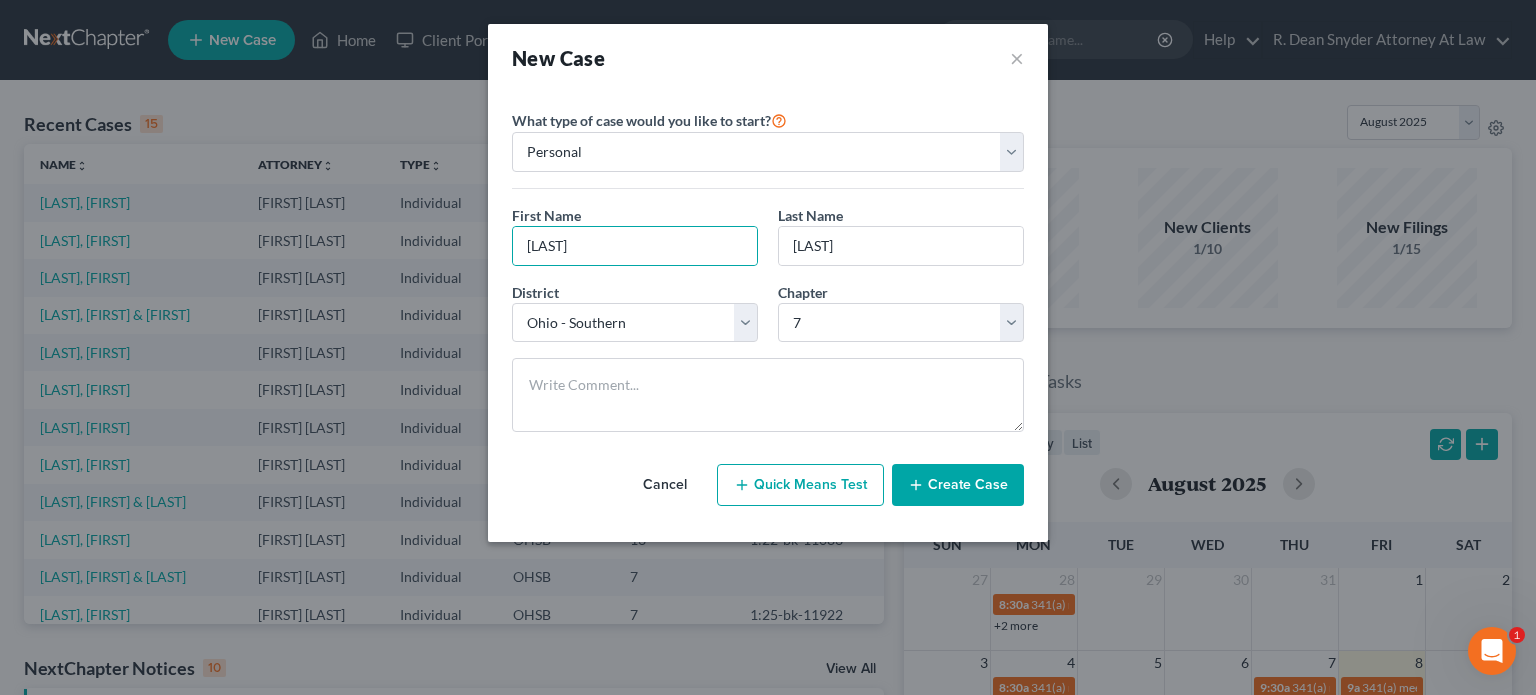 click on "Create Case" at bounding box center [958, 485] 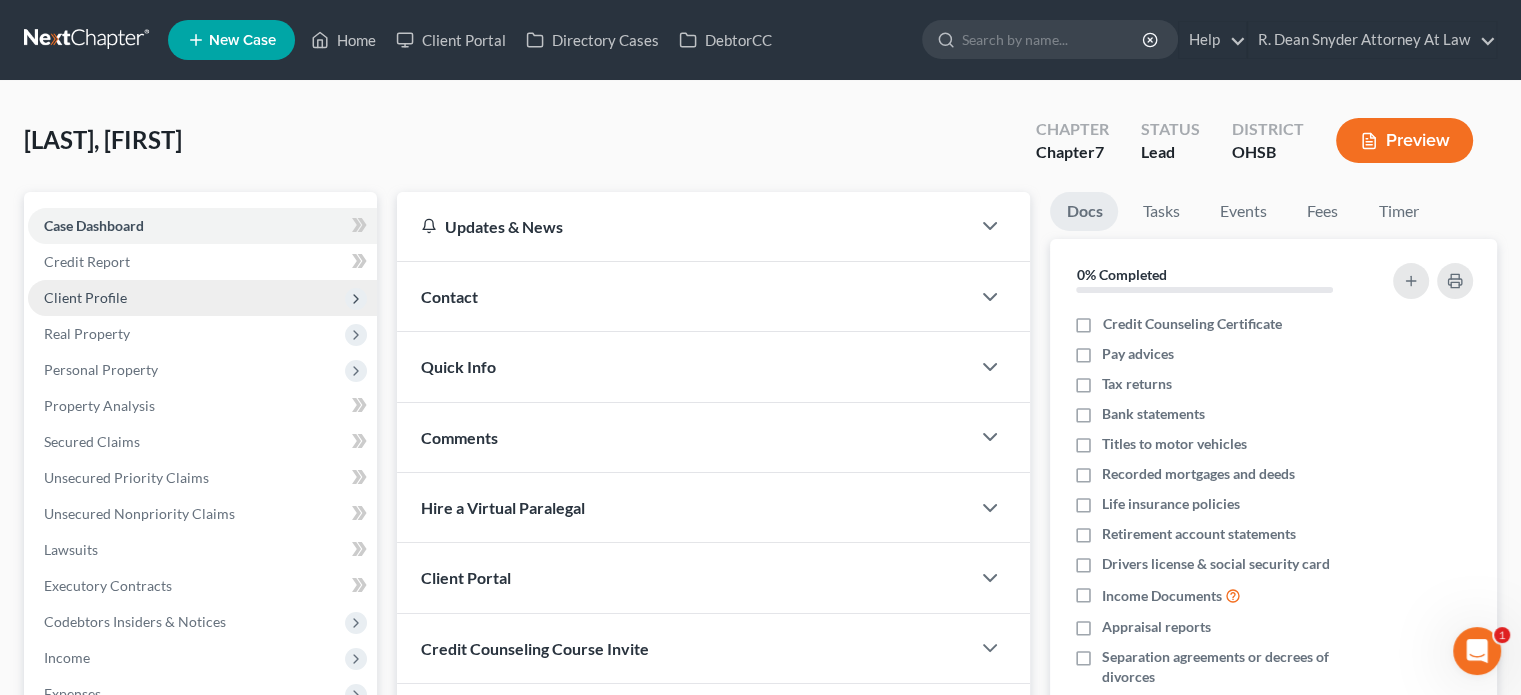click on "Client Profile" at bounding box center (85, 297) 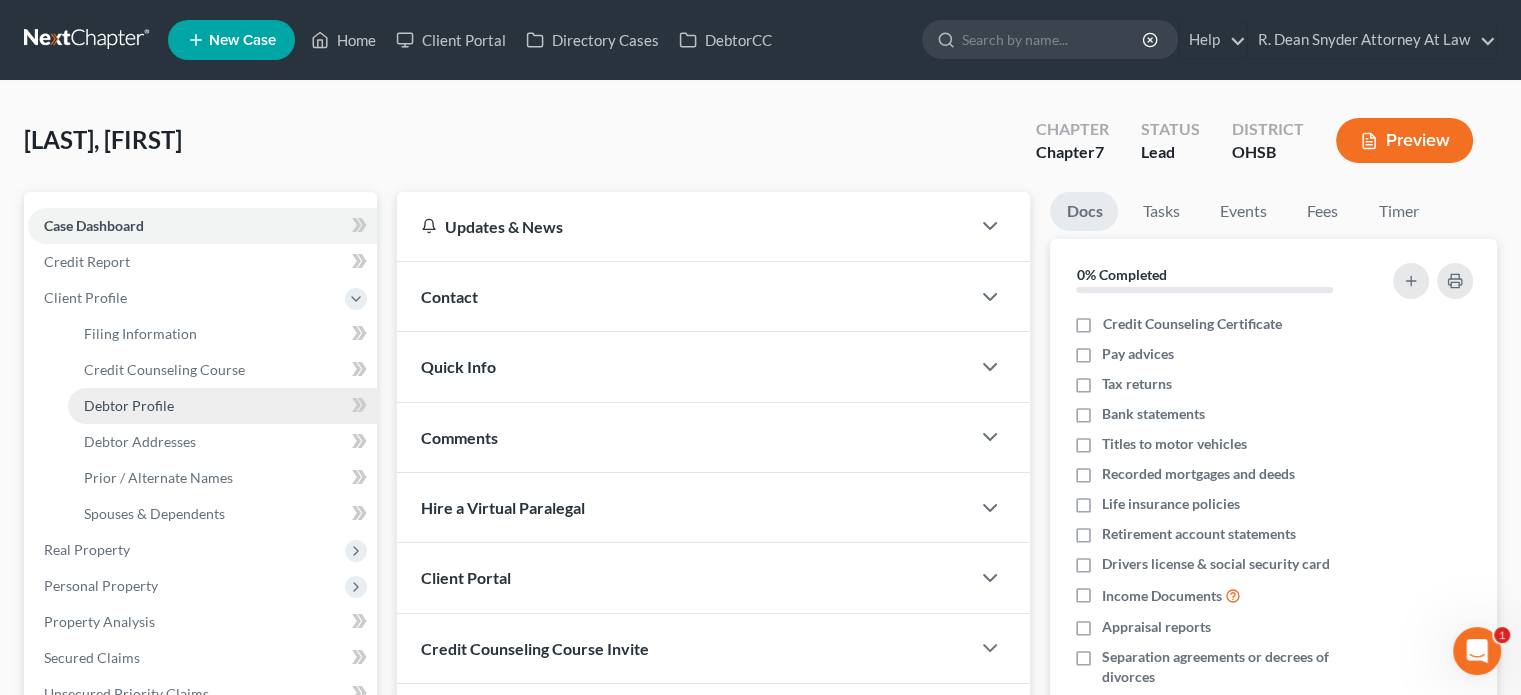 click on "Debtor Profile" at bounding box center [129, 405] 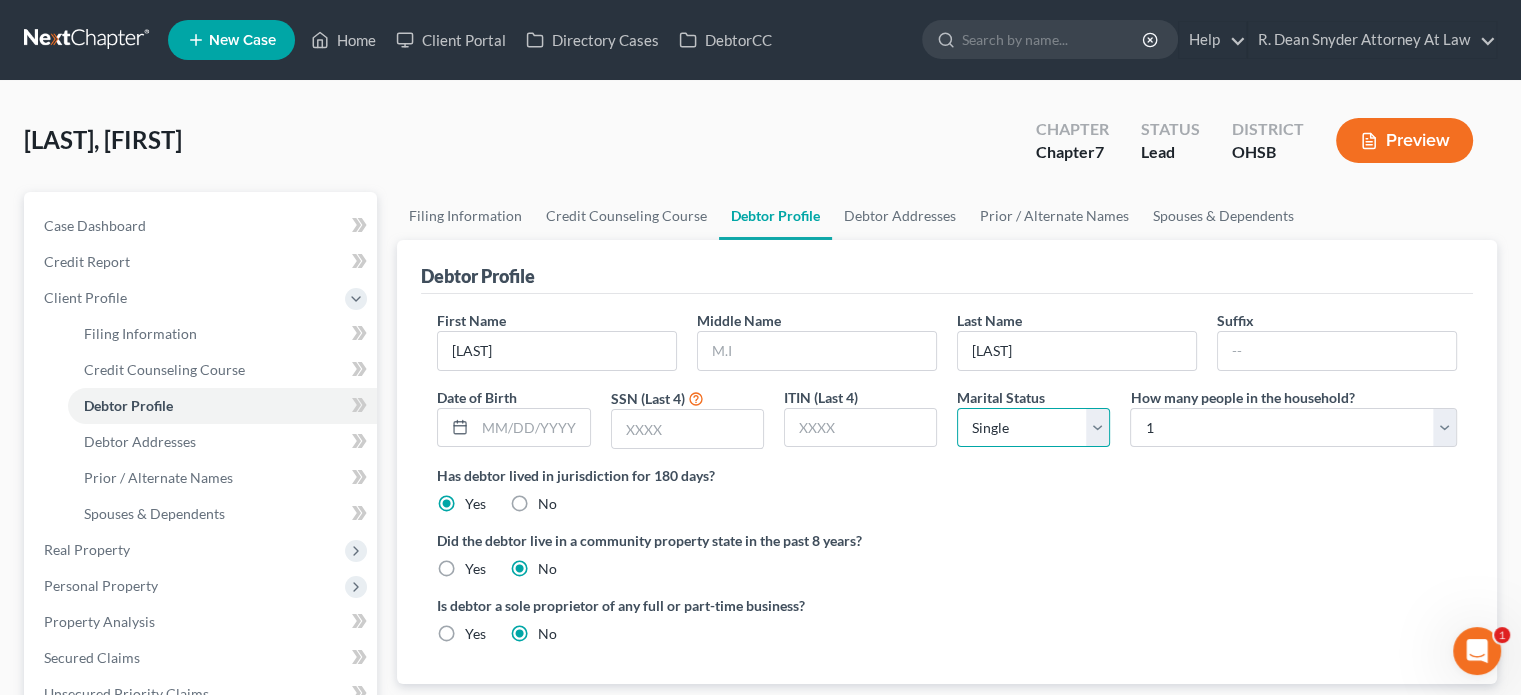 click on "Select Single Married Separated Divorced Widowed" at bounding box center (1033, 428) 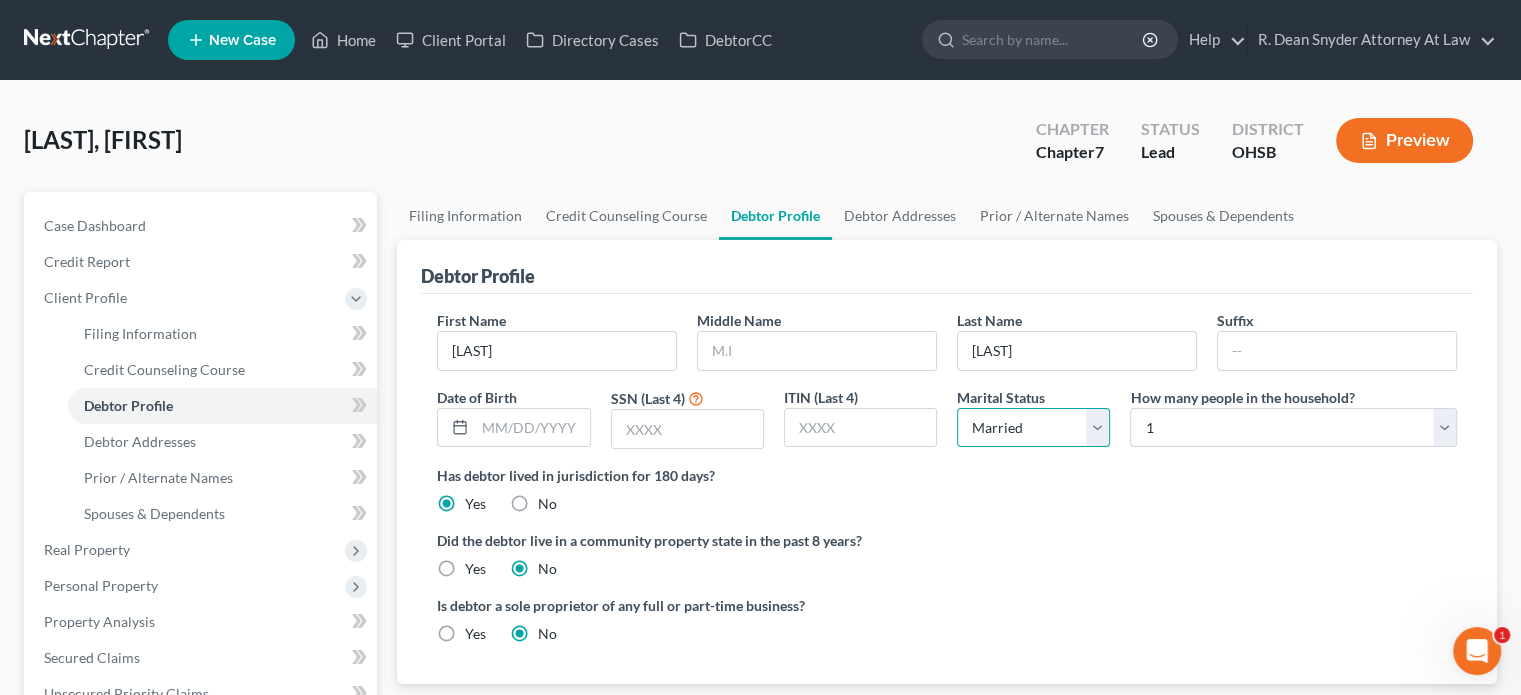 click on "Select Single Married Separated Divorced Widowed" at bounding box center (1033, 428) 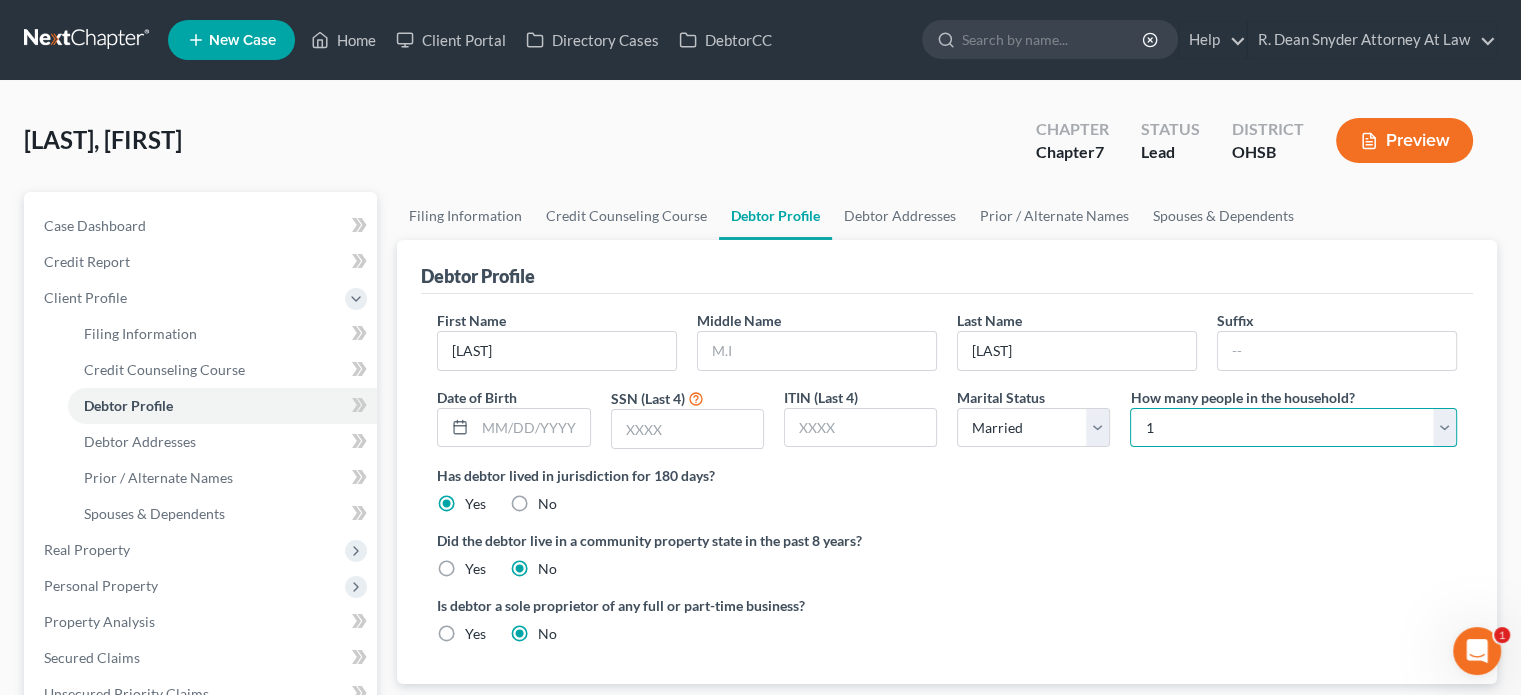 click on "Select 1 2 3 4 5 6 7 8 9 10 11 12 13 14 15 16 17 18 19 20" at bounding box center [1293, 428] 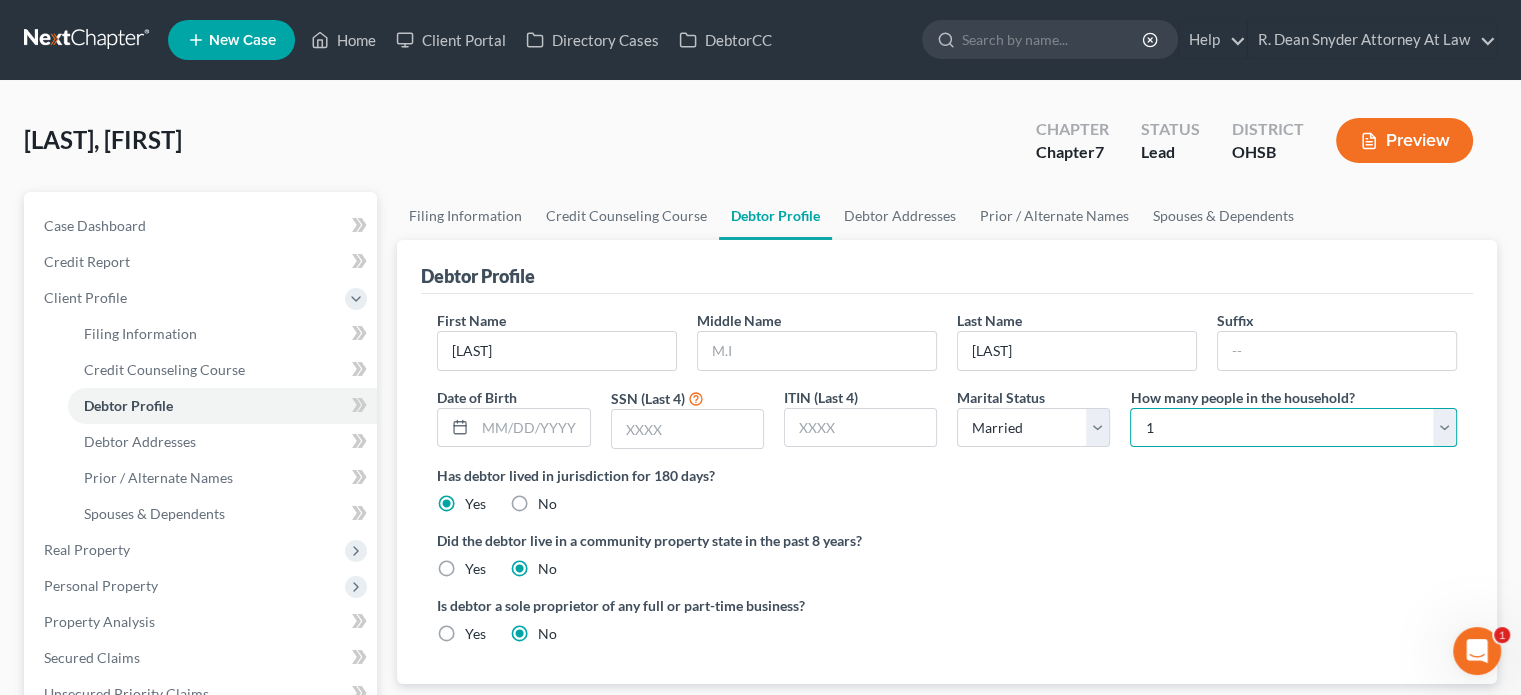 select on "2" 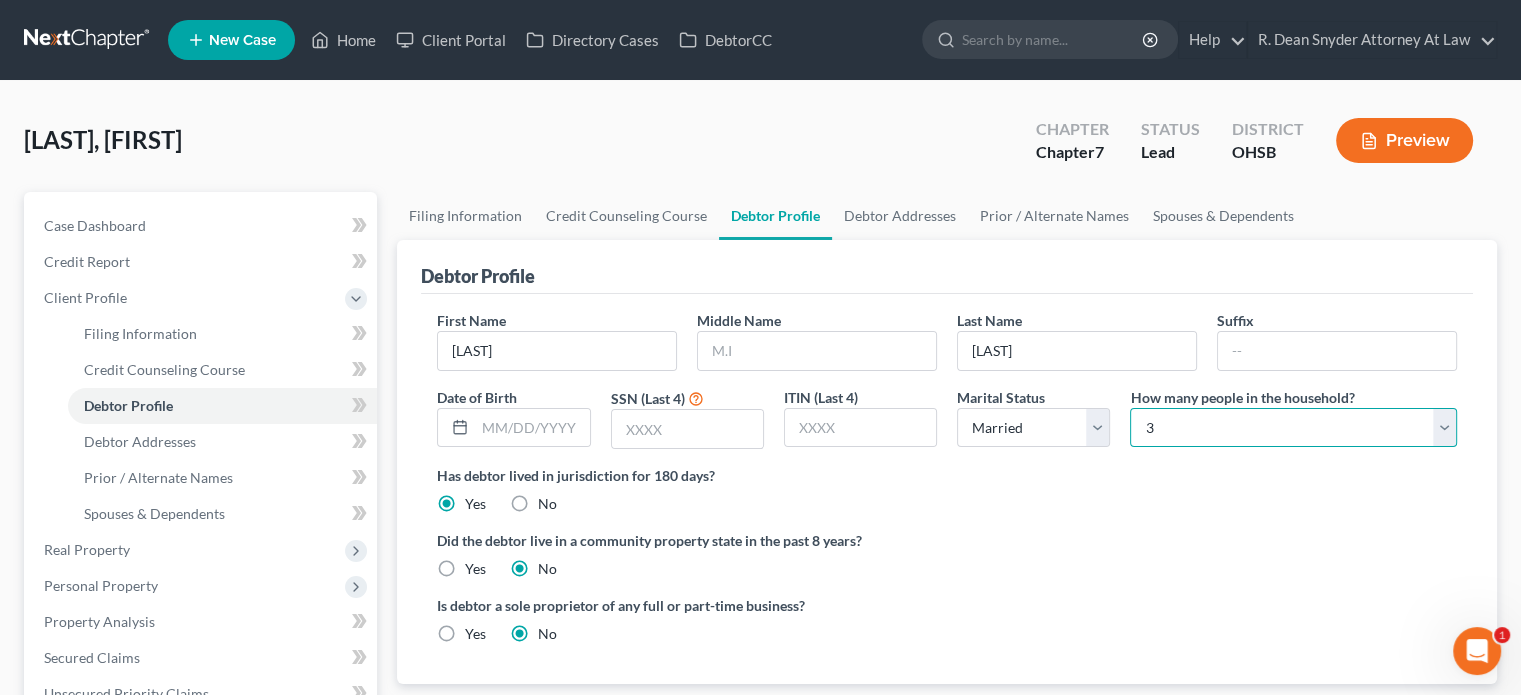 click on "Select 1 2 3 4 5 6 7 8 9 10 11 12 13 14 15 16 17 18 19 20" at bounding box center [1293, 428] 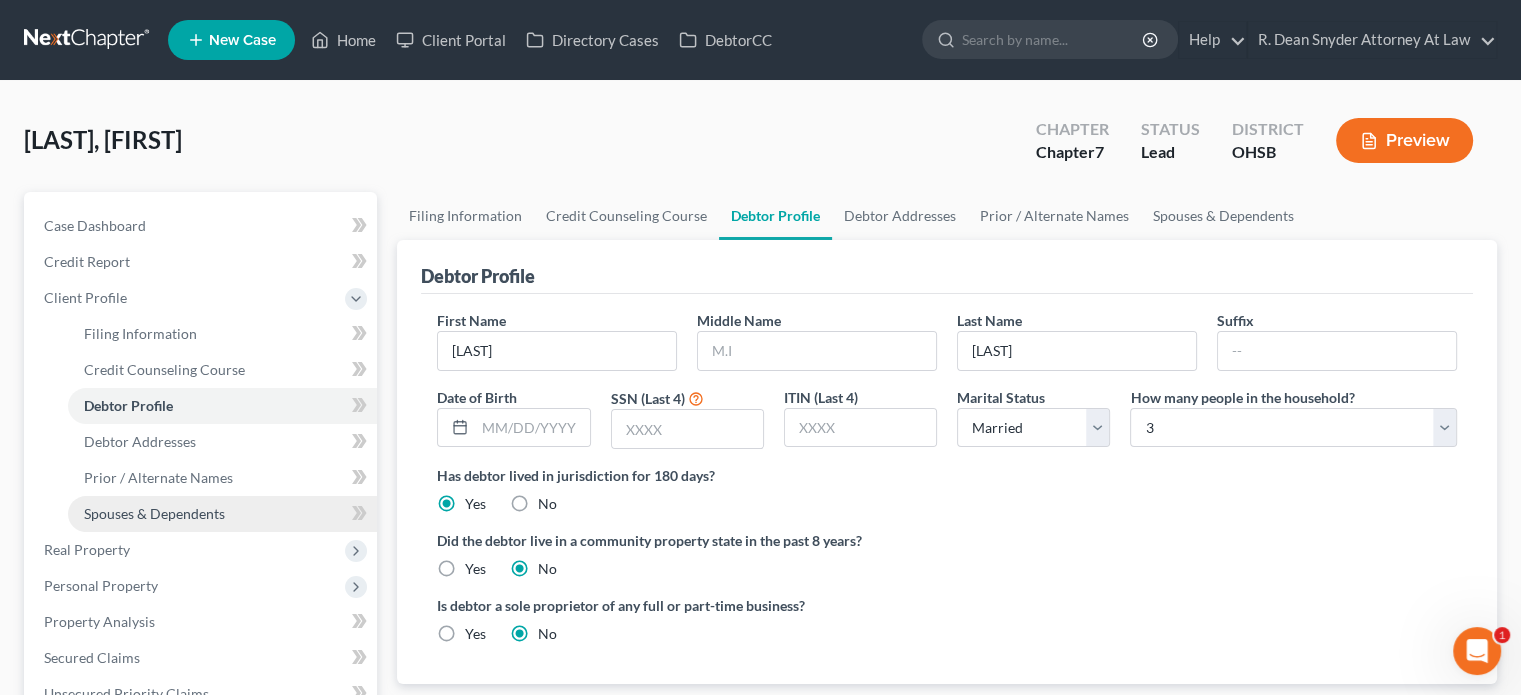 click on "Spouses & Dependents" at bounding box center (154, 513) 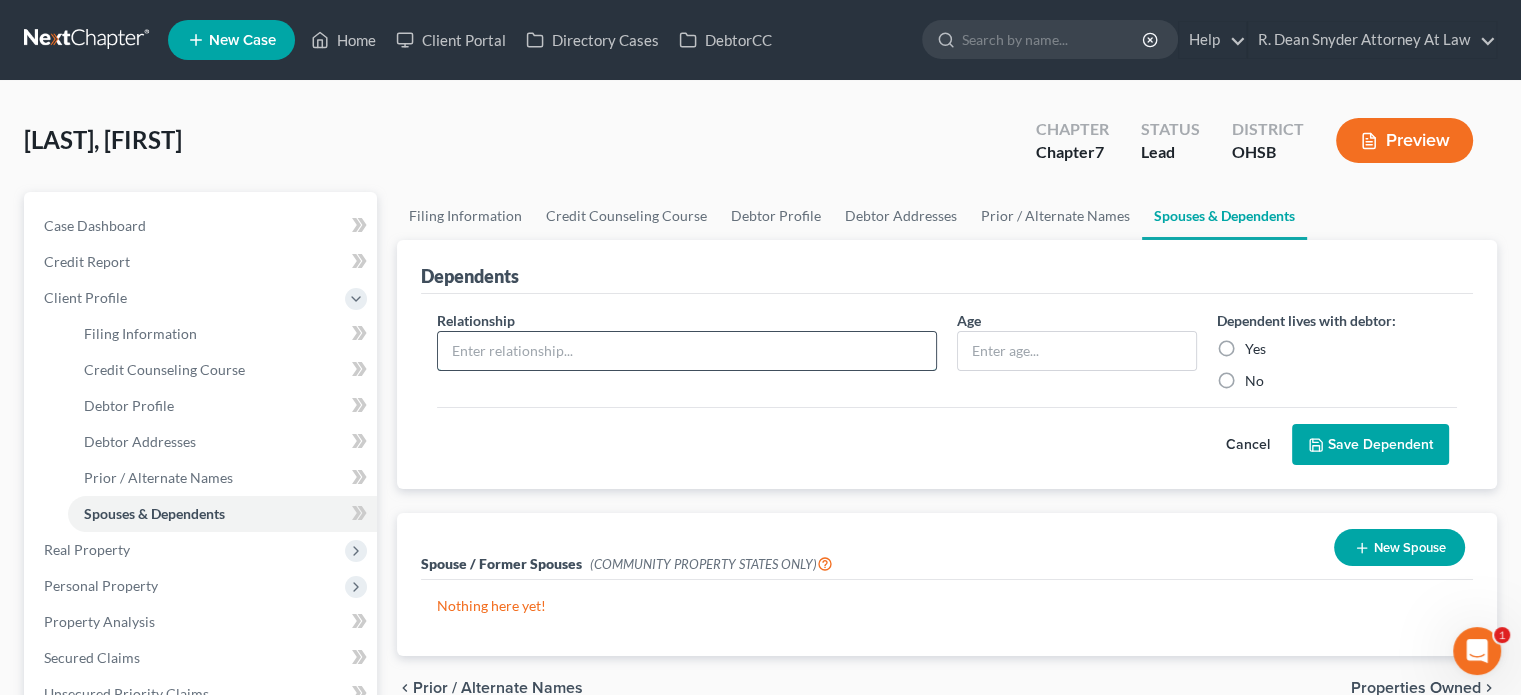click at bounding box center (687, 351) 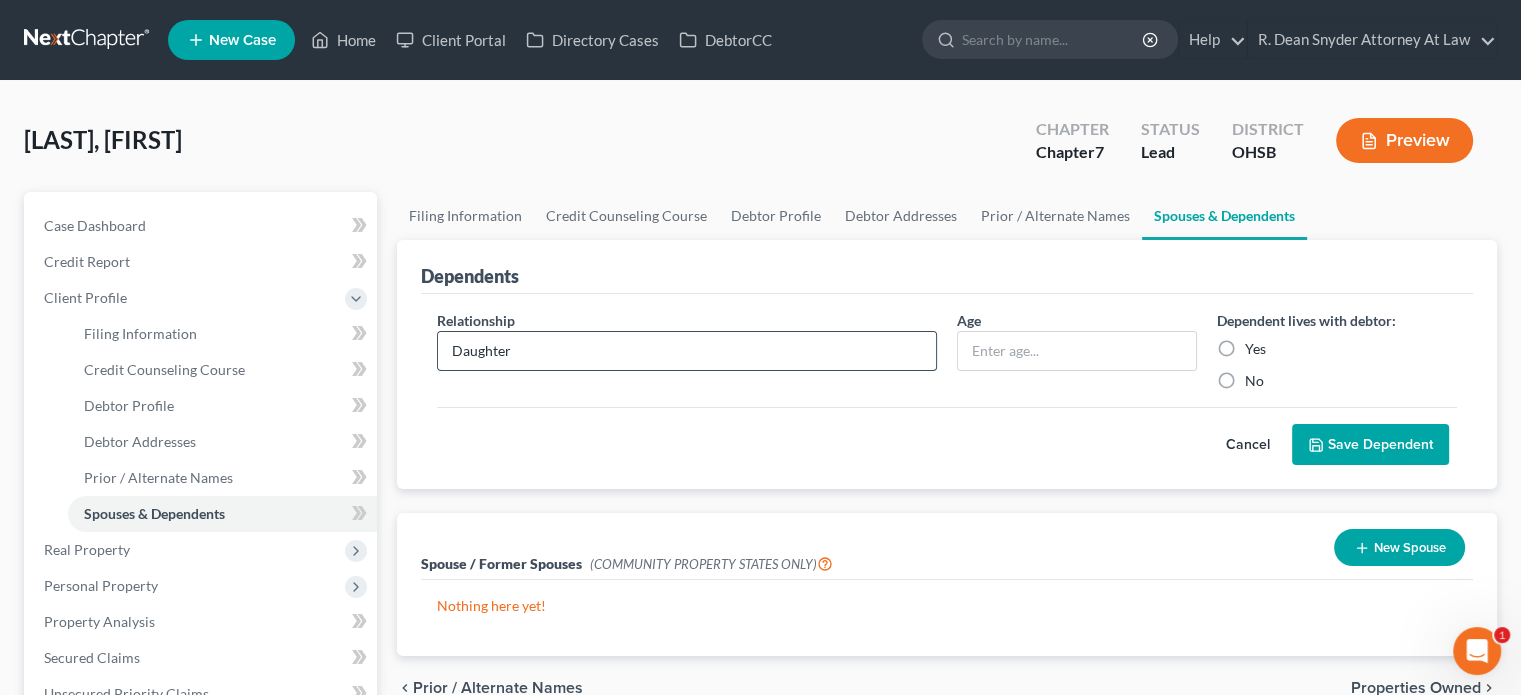 type on "Daughter" 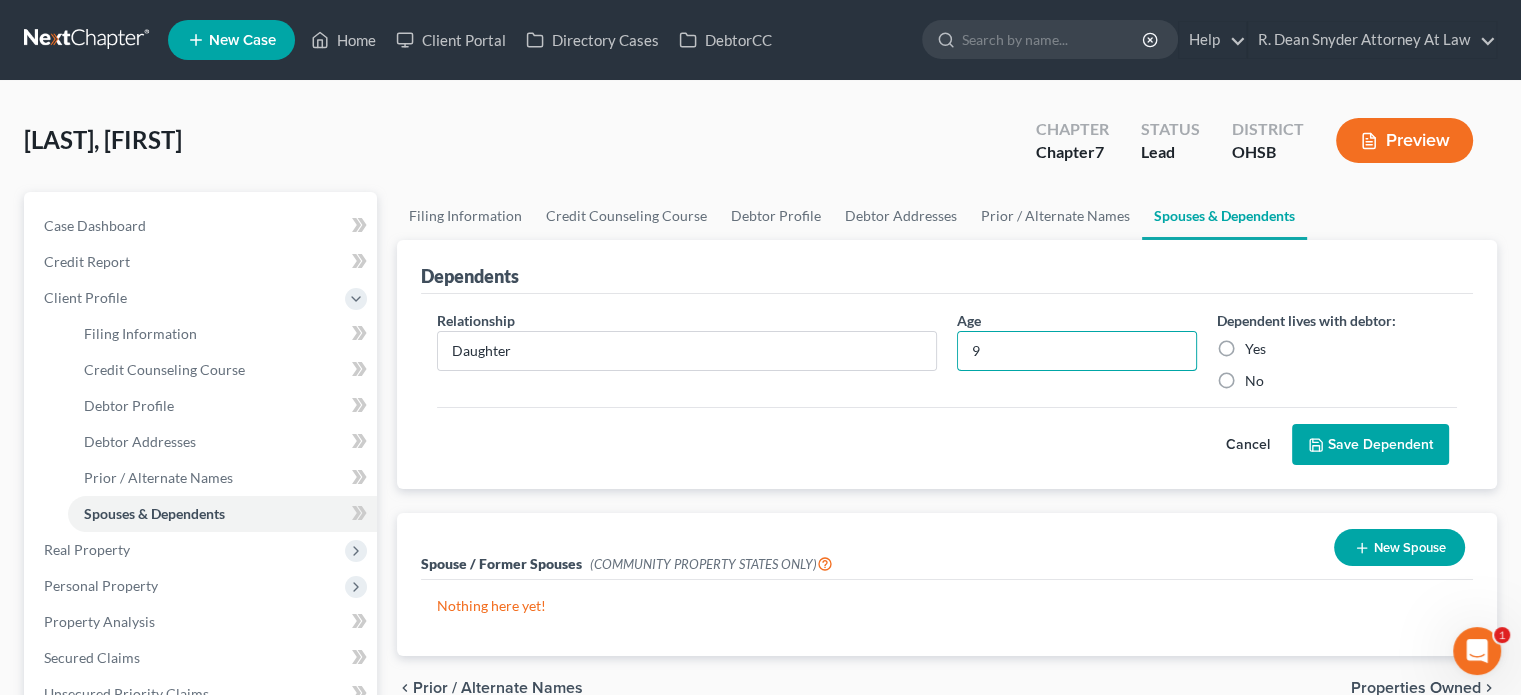 type on "9" 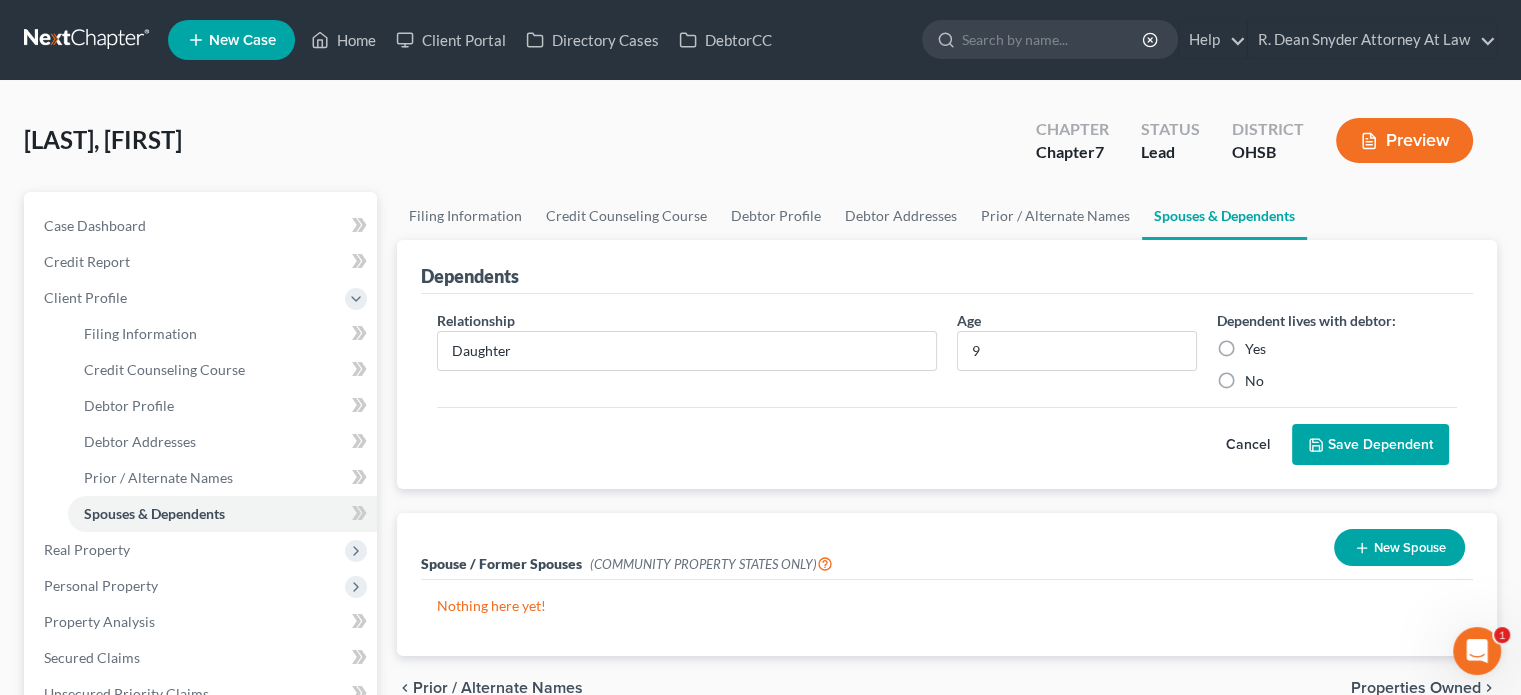 click on "Save Dependent" at bounding box center (1370, 445) 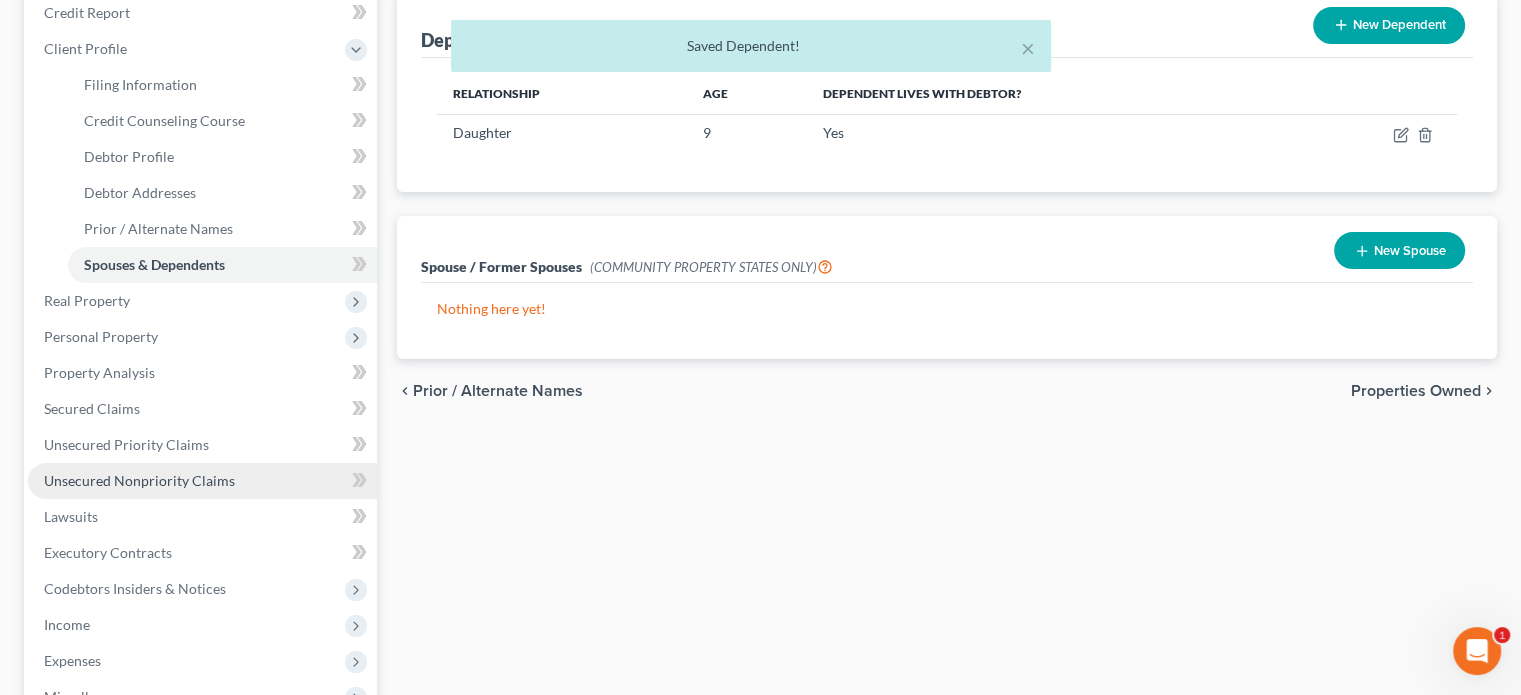 scroll, scrollTop: 300, scrollLeft: 0, axis: vertical 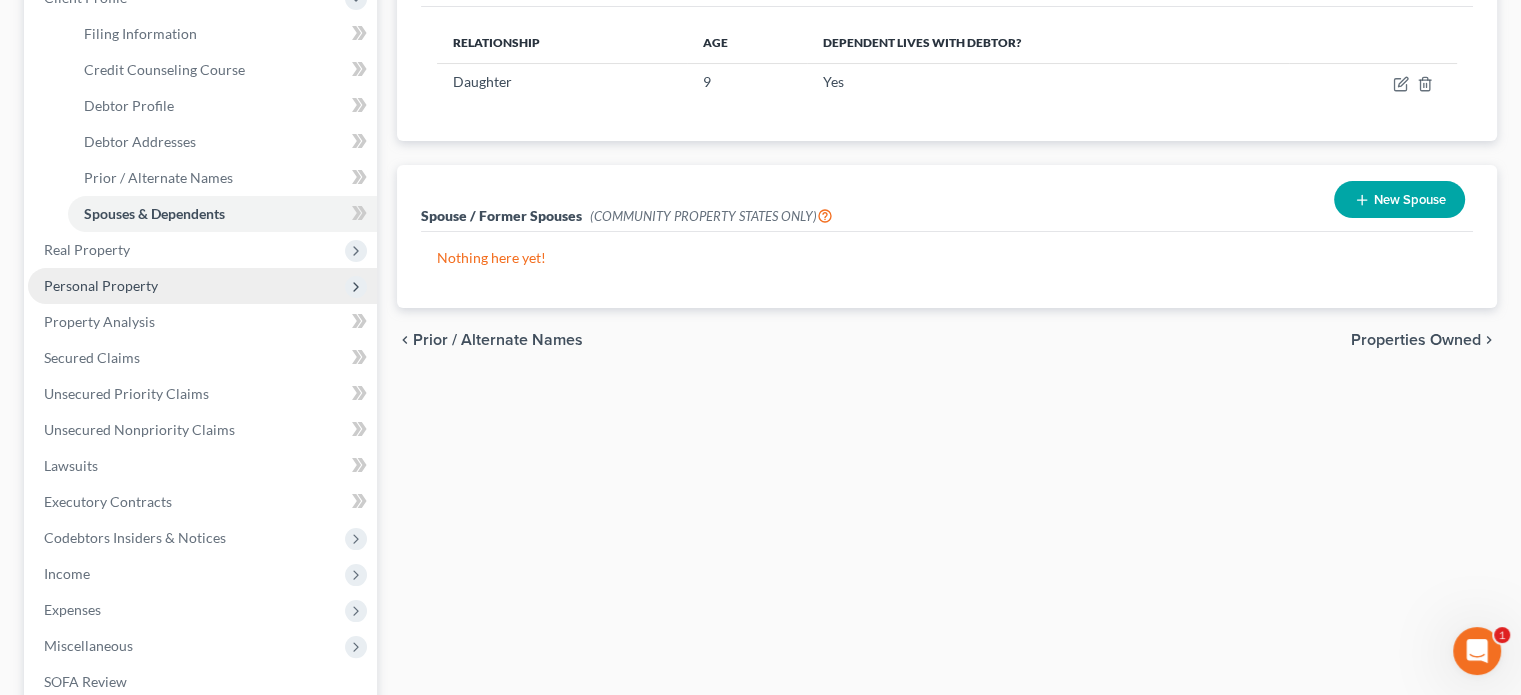 click on "Personal Property" at bounding box center (101, 285) 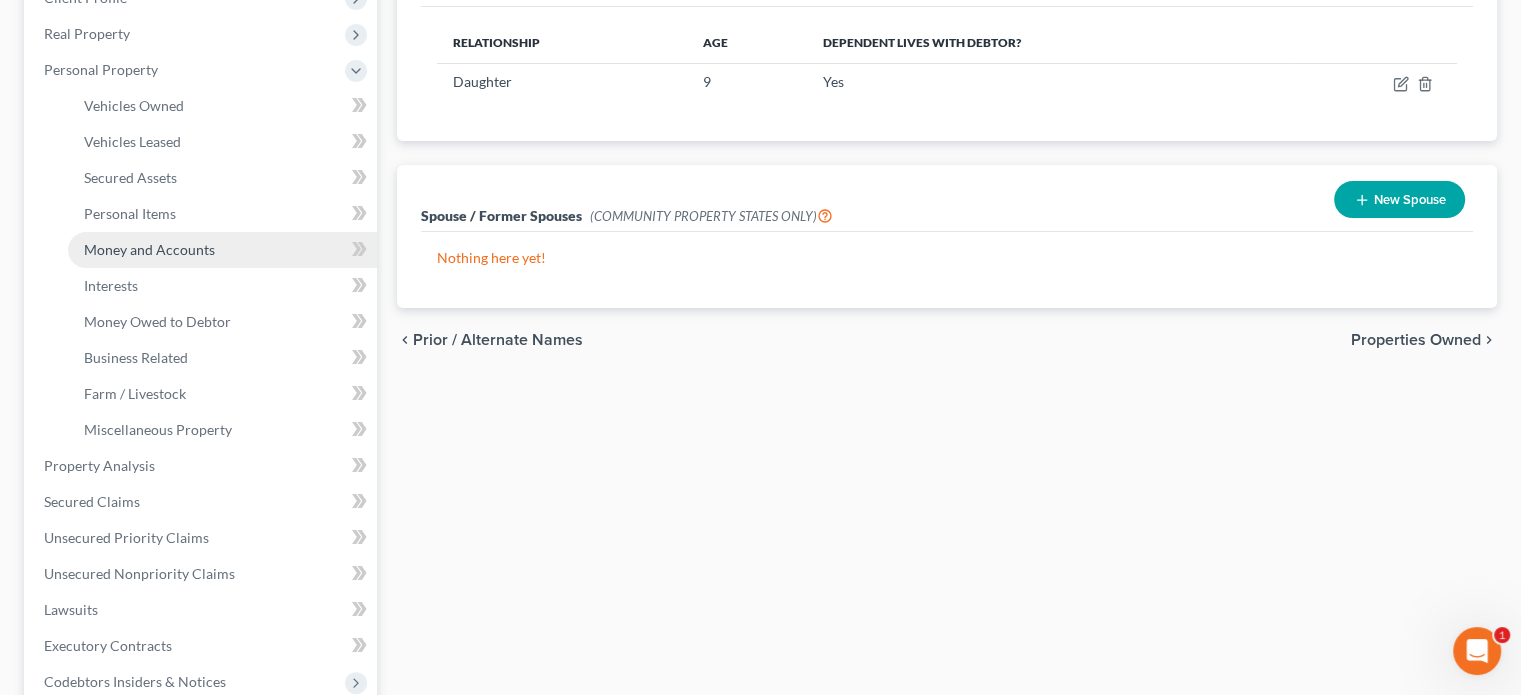 click on "Money and Accounts" at bounding box center [149, 249] 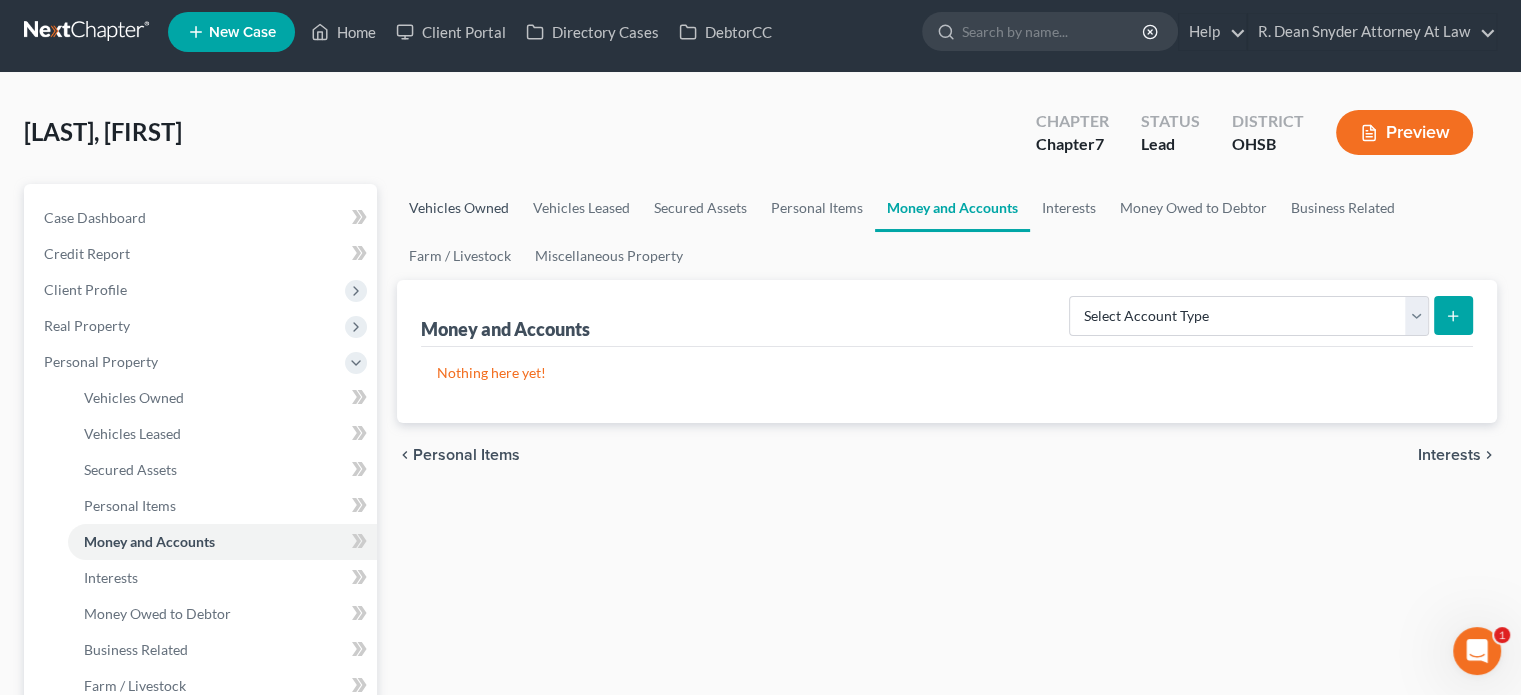 scroll, scrollTop: 0, scrollLeft: 0, axis: both 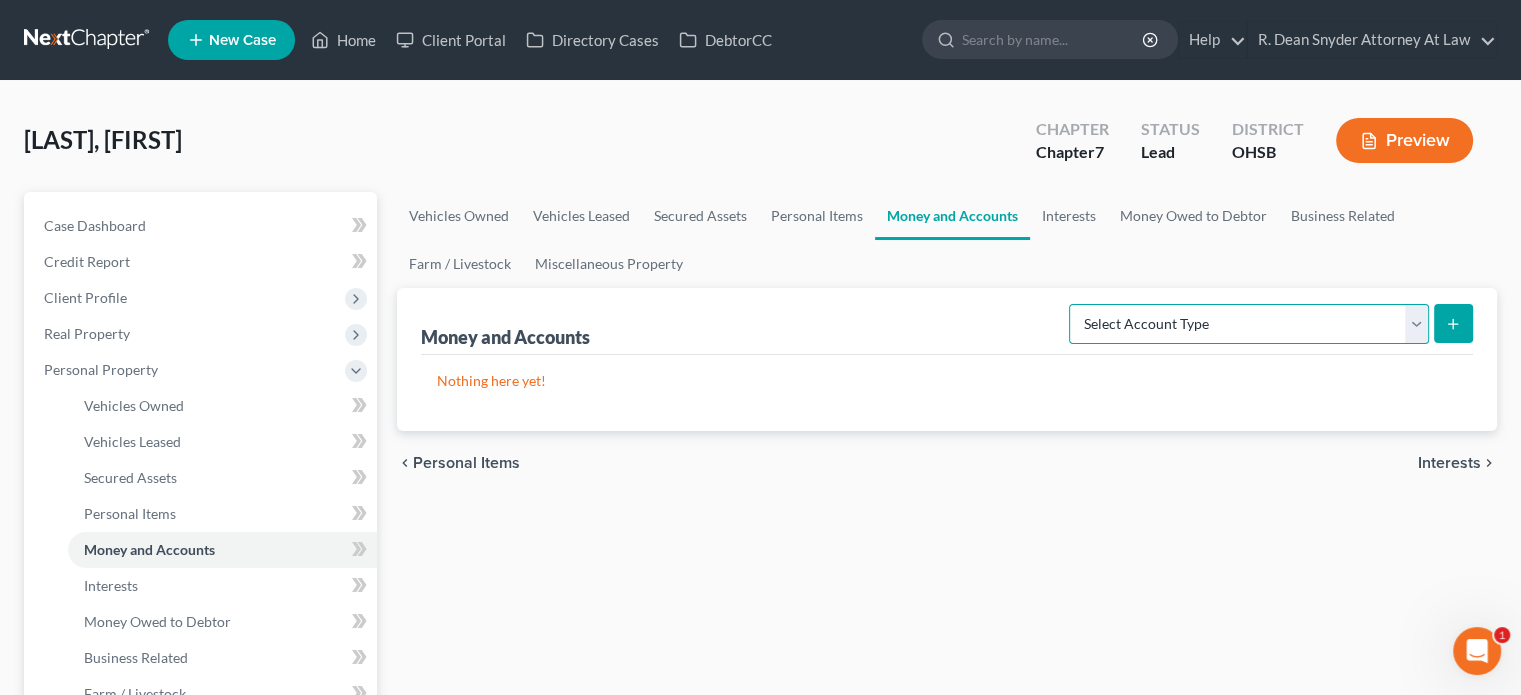 click on "Select Account Type Brokerage Cash on Hand Certificates of Deposit Checking Account Money Market Other (Credit Union, Health Savings Account, etc) Safe Deposit Box Savings Account Security Deposits or Prepayments" at bounding box center (1249, 324) 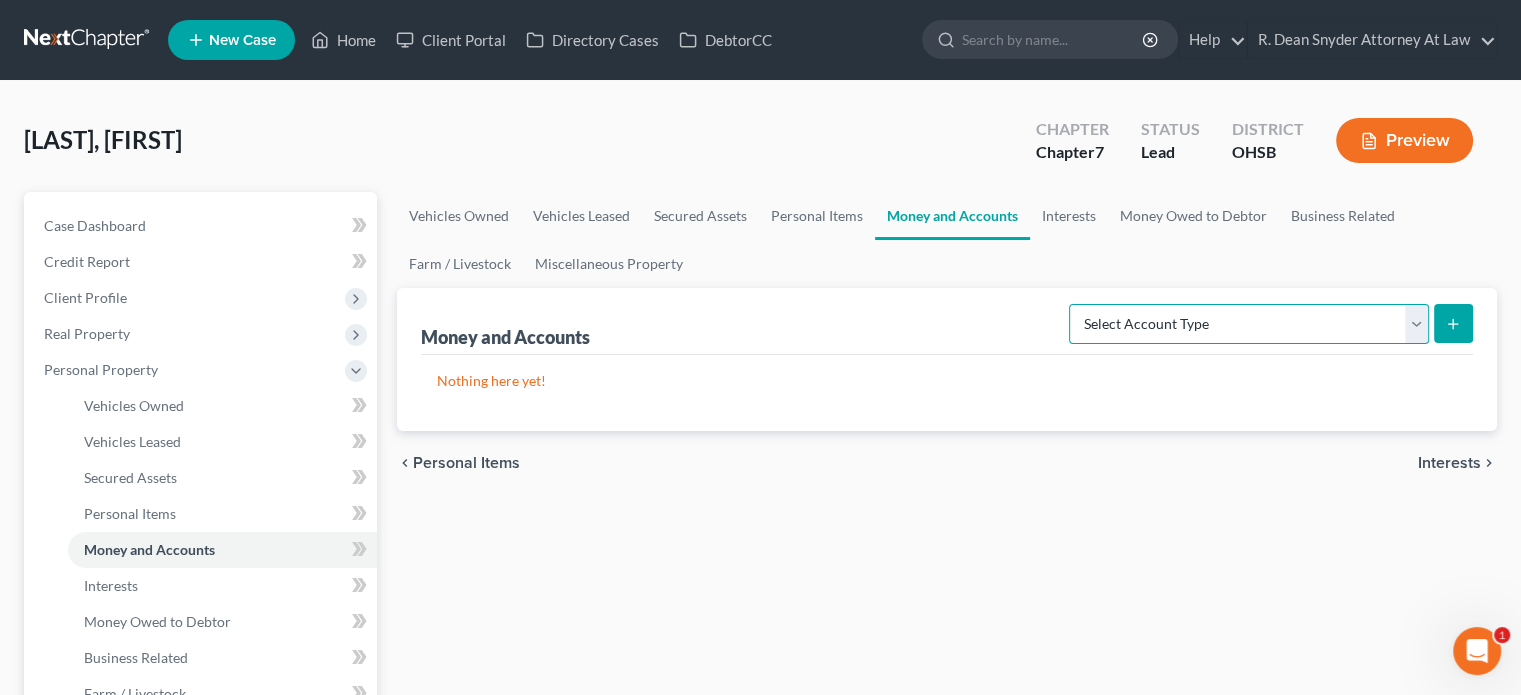 select on "checking" 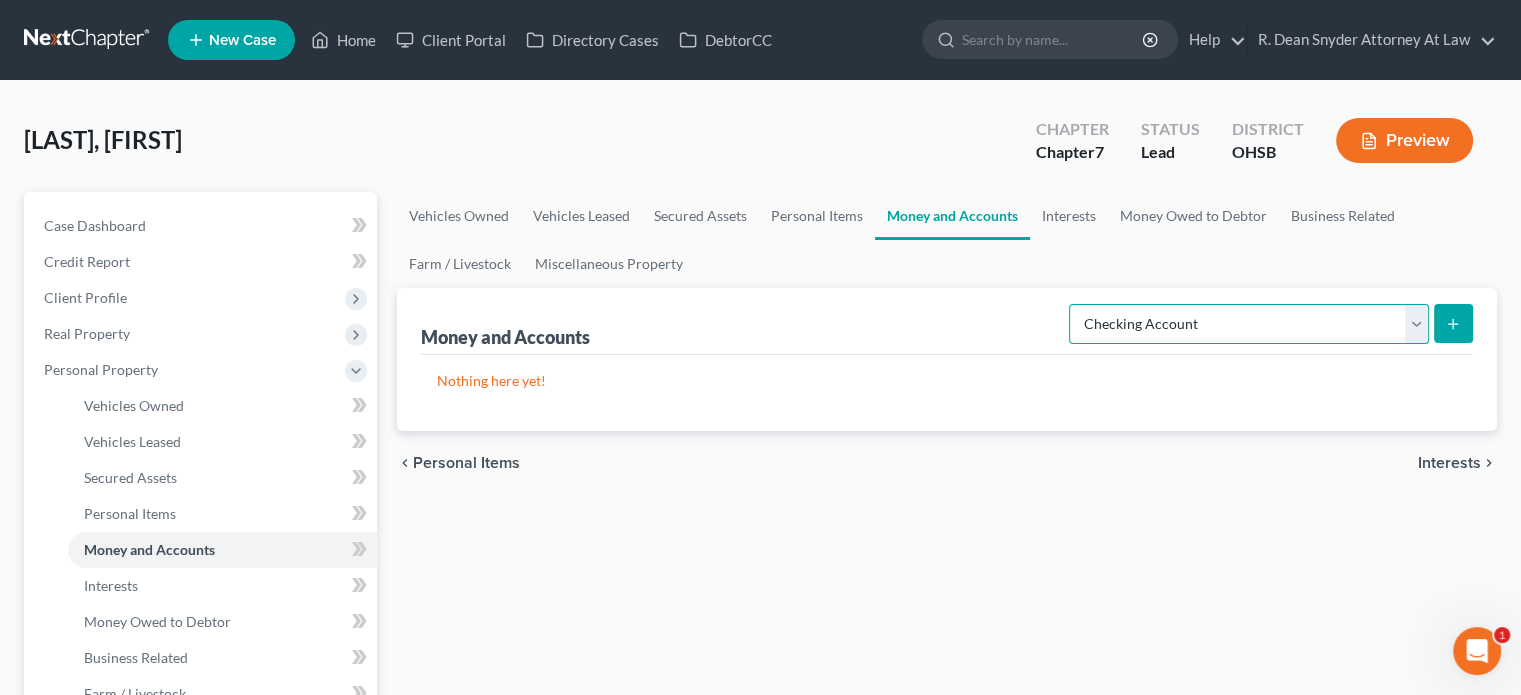click on "Select Account Type Brokerage Cash on Hand Certificates of Deposit Checking Account Money Market Other (Credit Union, Health Savings Account, etc) Safe Deposit Box Savings Account Security Deposits or Prepayments" at bounding box center (1249, 324) 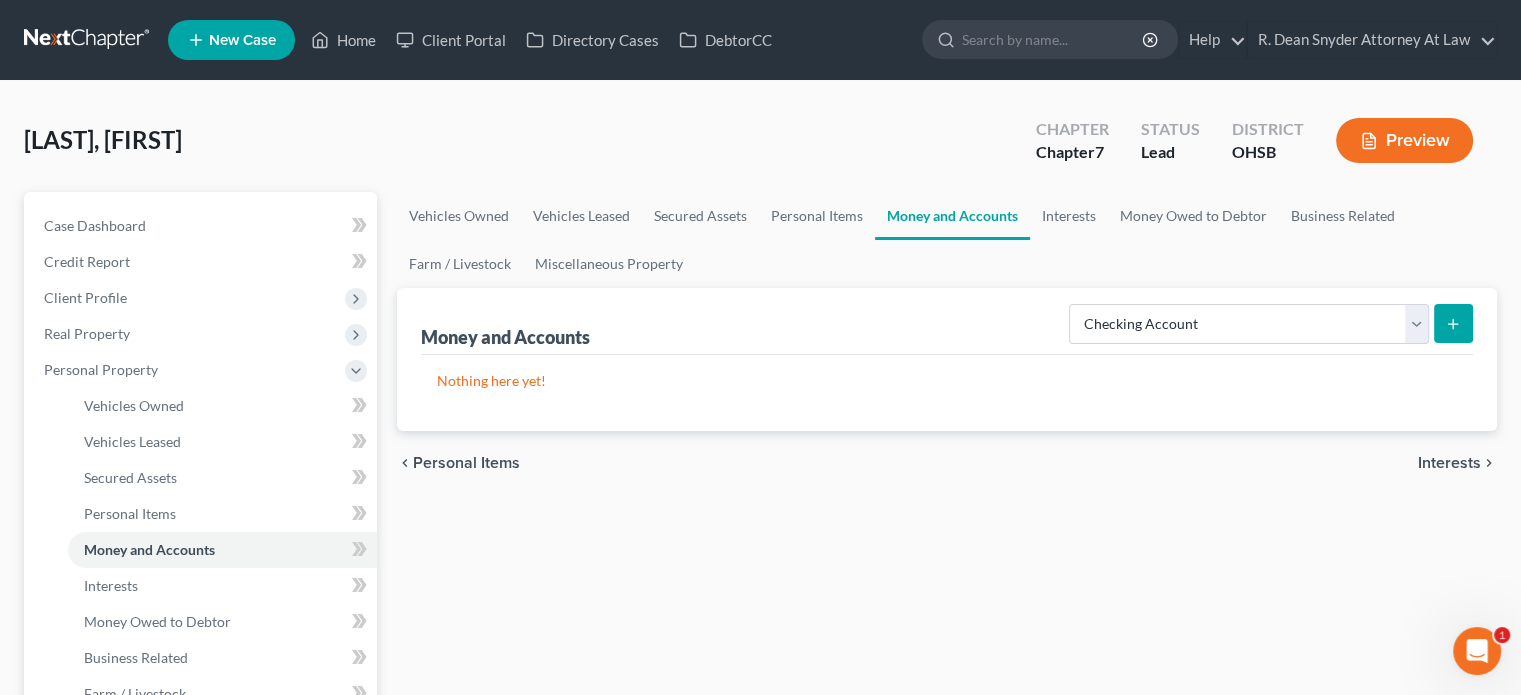 click 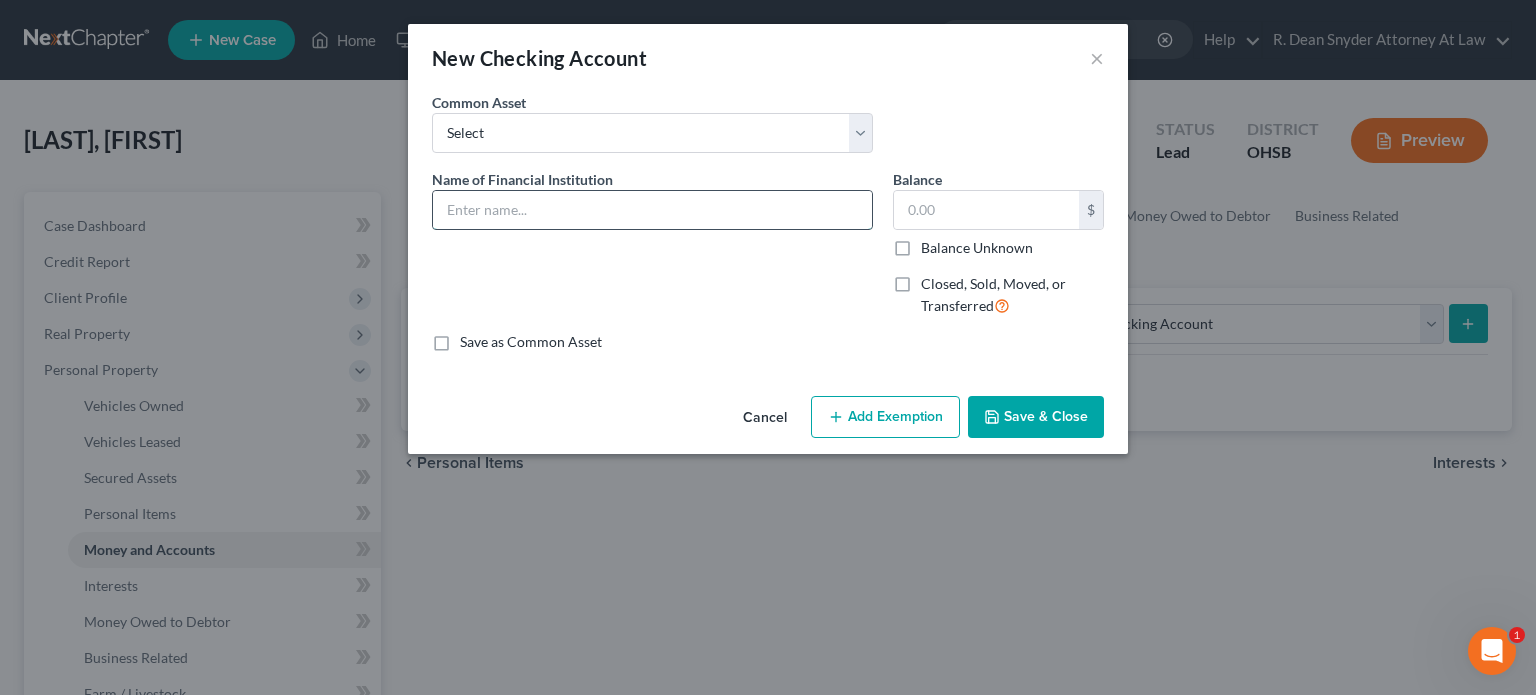 drag, startPoint x: 487, startPoint y: 205, endPoint x: 484, endPoint y: 195, distance: 10.440307 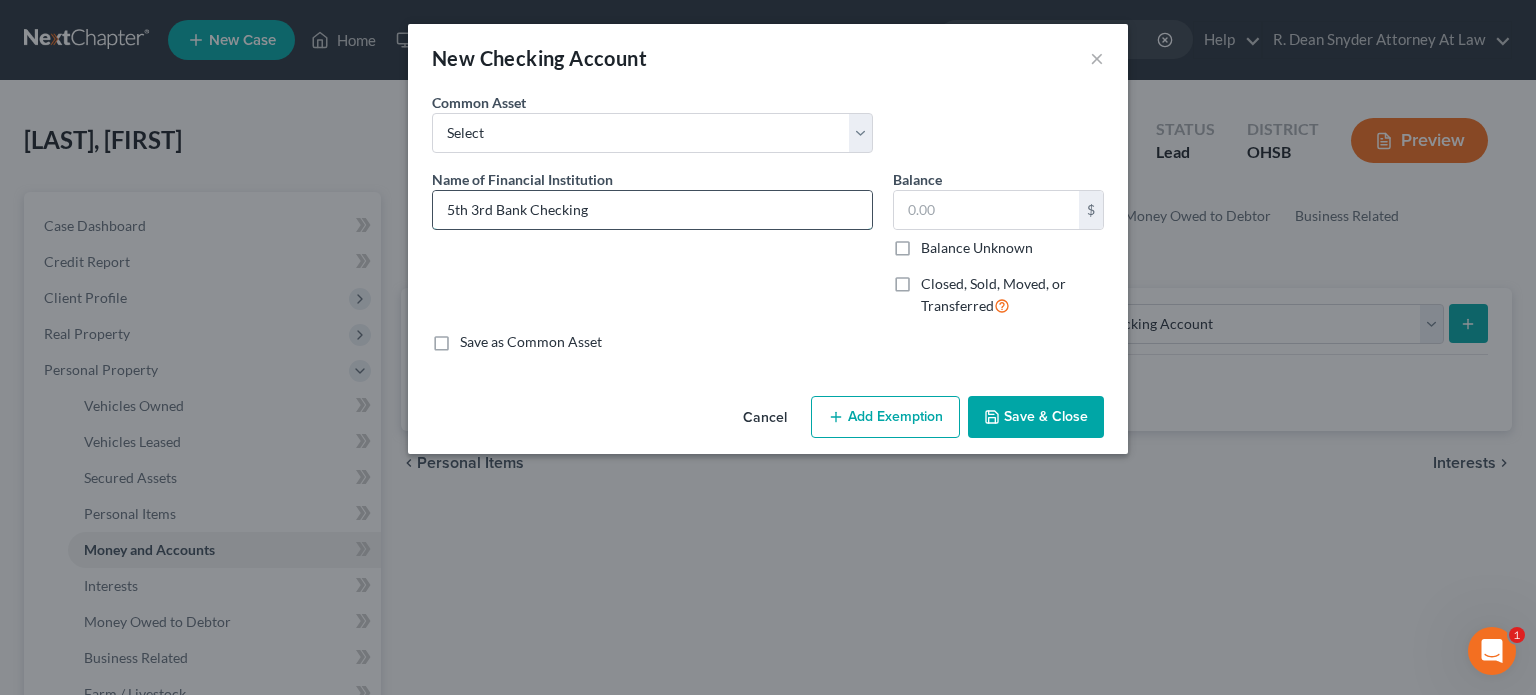 type on "5th 3rd Bank Checking" 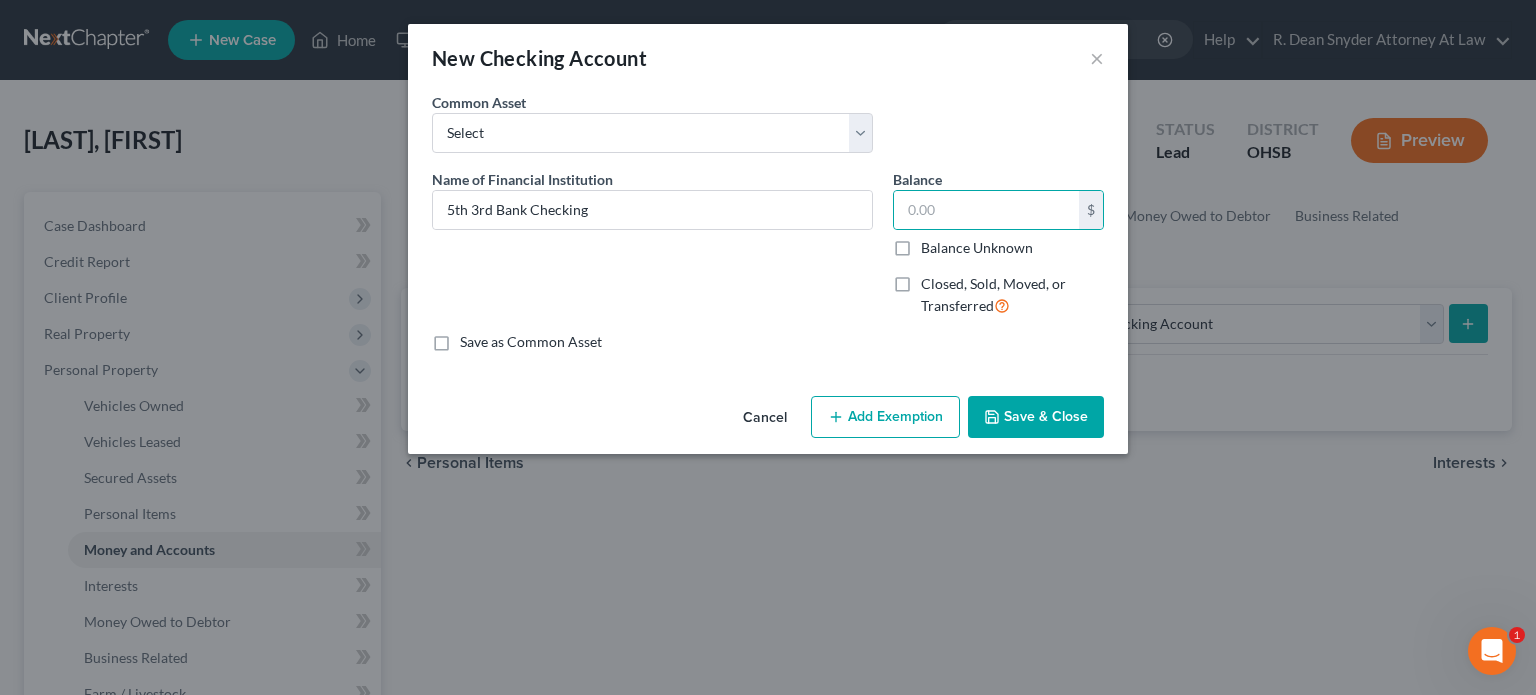 click 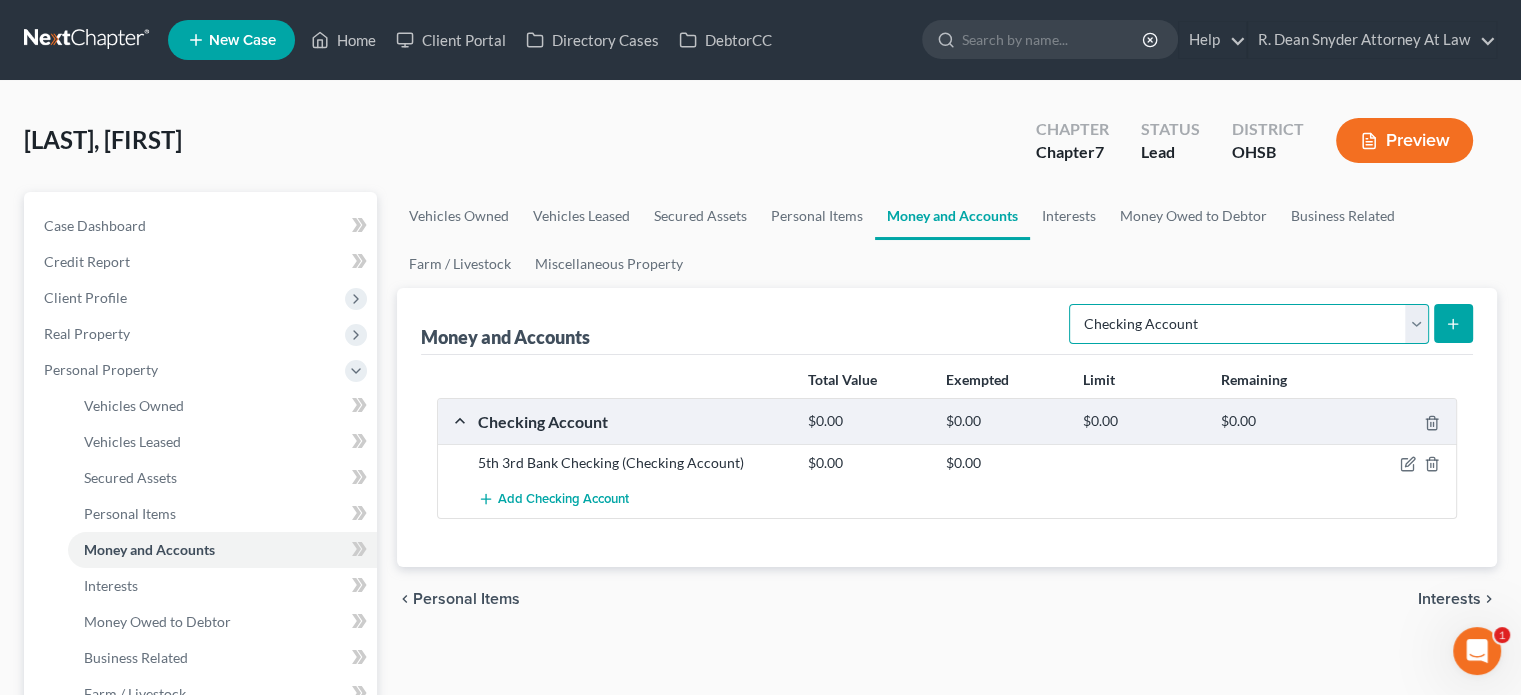 click on "Select Account Type Brokerage Cash on Hand Certificates of Deposit Checking Account Money Market Other (Credit Union, Health Savings Account, etc) Safe Deposit Box Savings Account Security Deposits or Prepayments" at bounding box center (1249, 324) 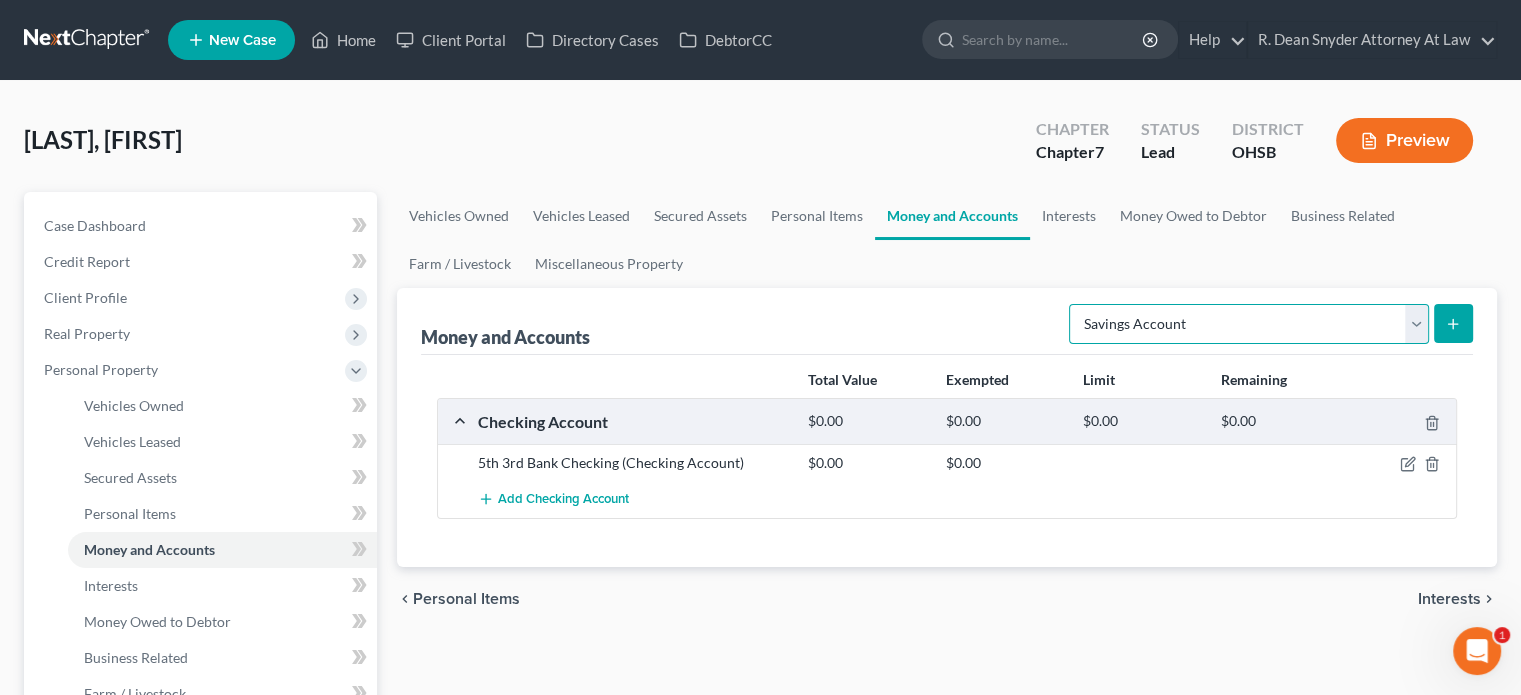 click on "Select Account Type Brokerage Cash on Hand Certificates of Deposit Checking Account Money Market Other (Credit Union, Health Savings Account, etc) Safe Deposit Box Savings Account Security Deposits or Prepayments" at bounding box center [1249, 324] 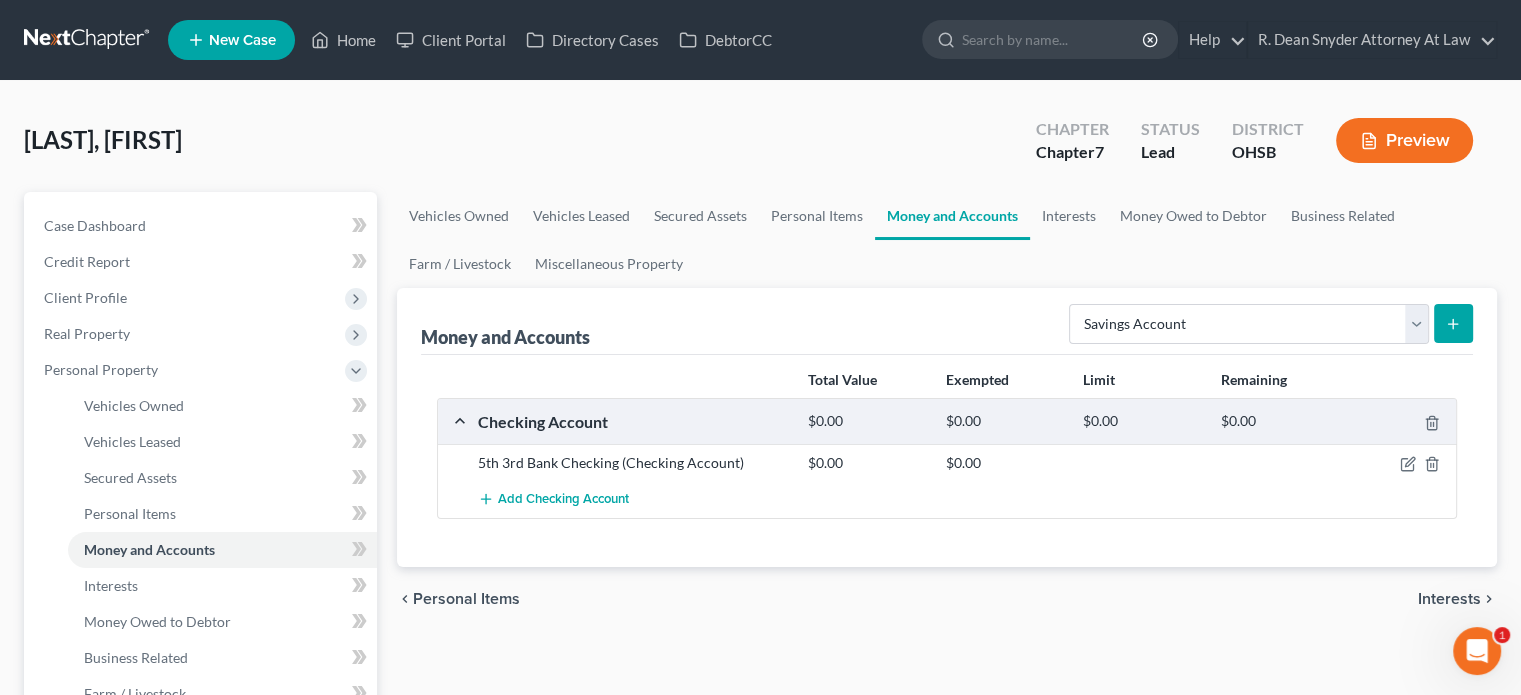 click 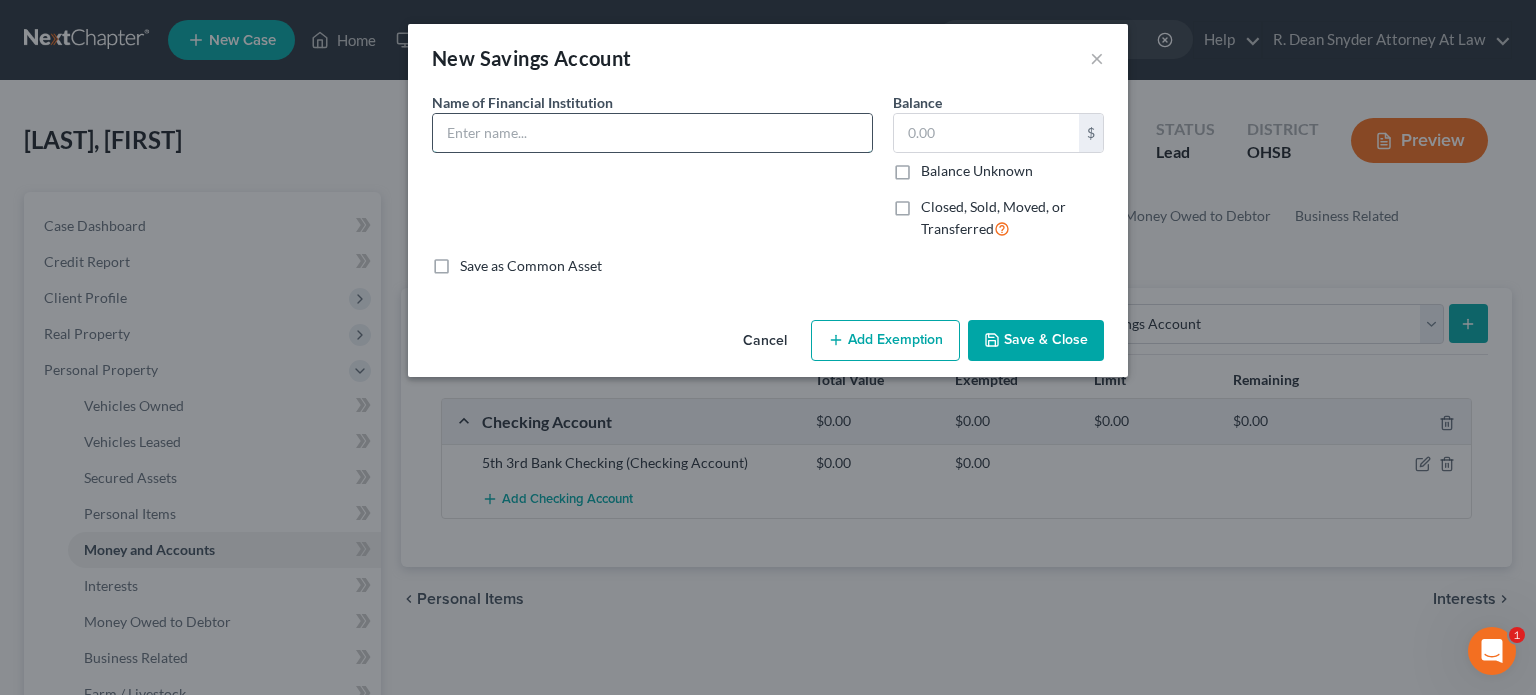 click at bounding box center (652, 133) 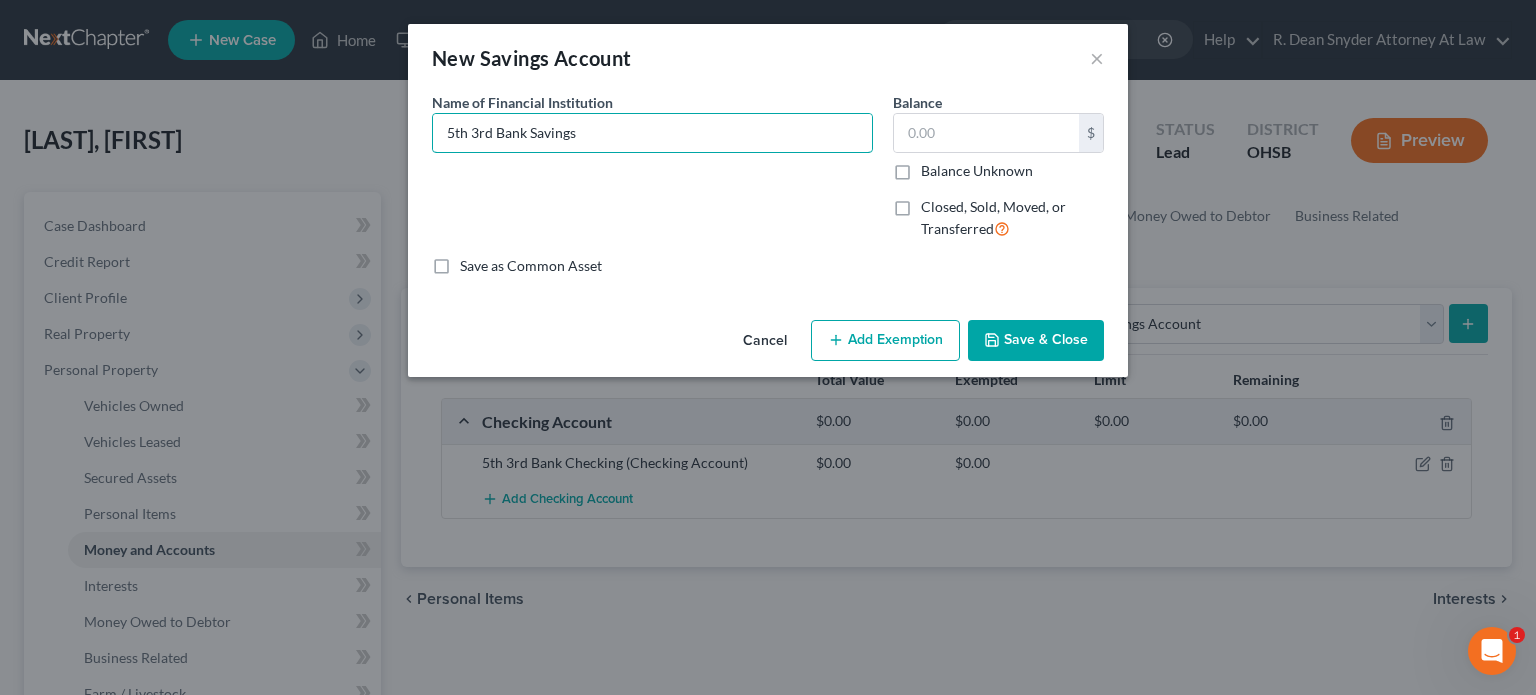 type on "5th 3rd Bank Savings" 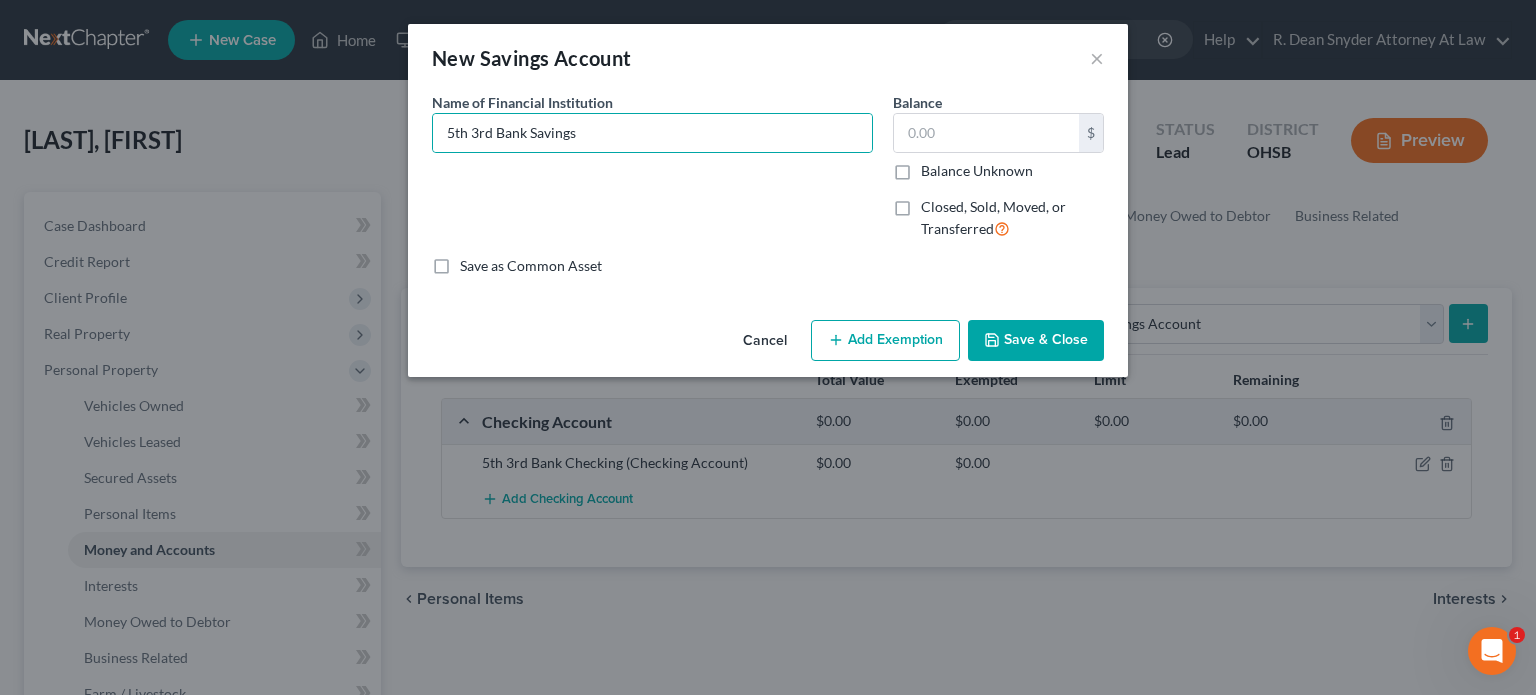 click on "Save & Close" at bounding box center [1036, 341] 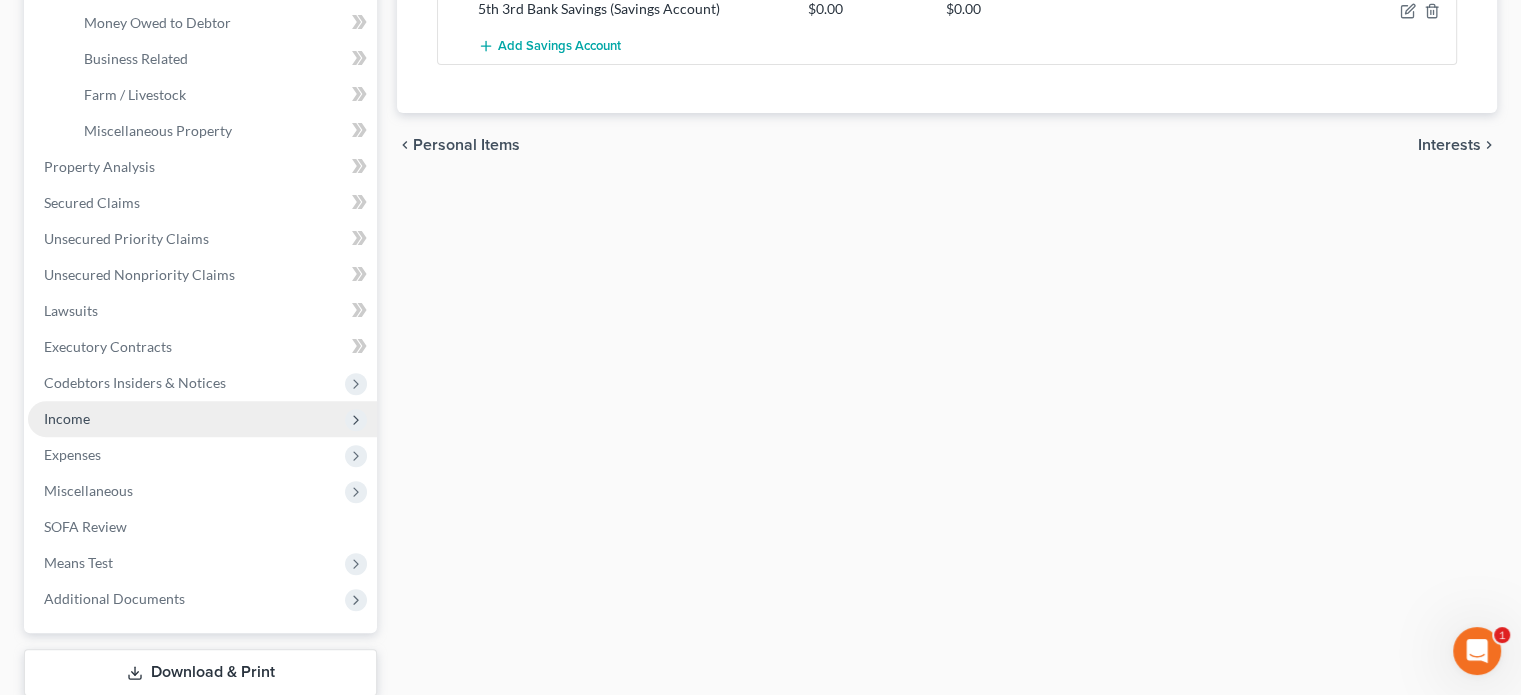 scroll, scrollTop: 600, scrollLeft: 0, axis: vertical 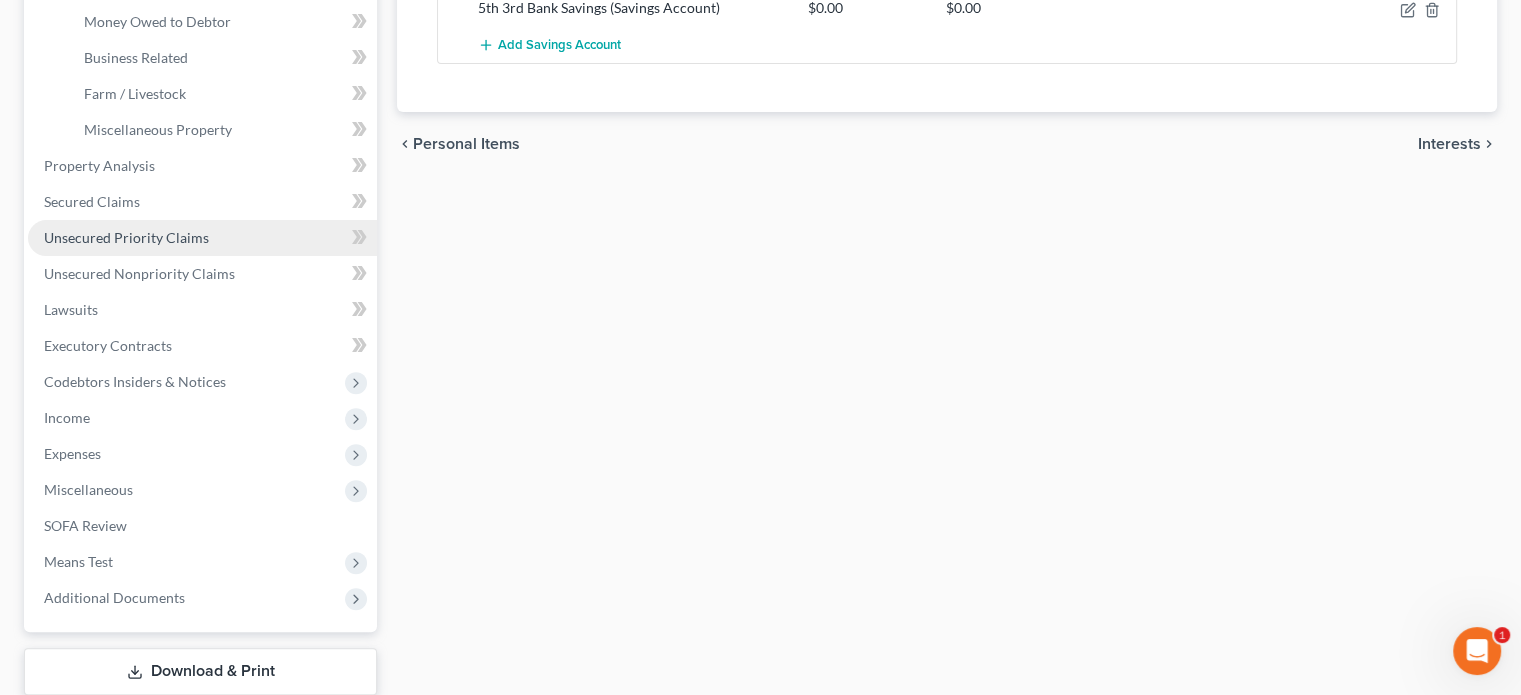 click on "Unsecured Priority Claims" at bounding box center [126, 237] 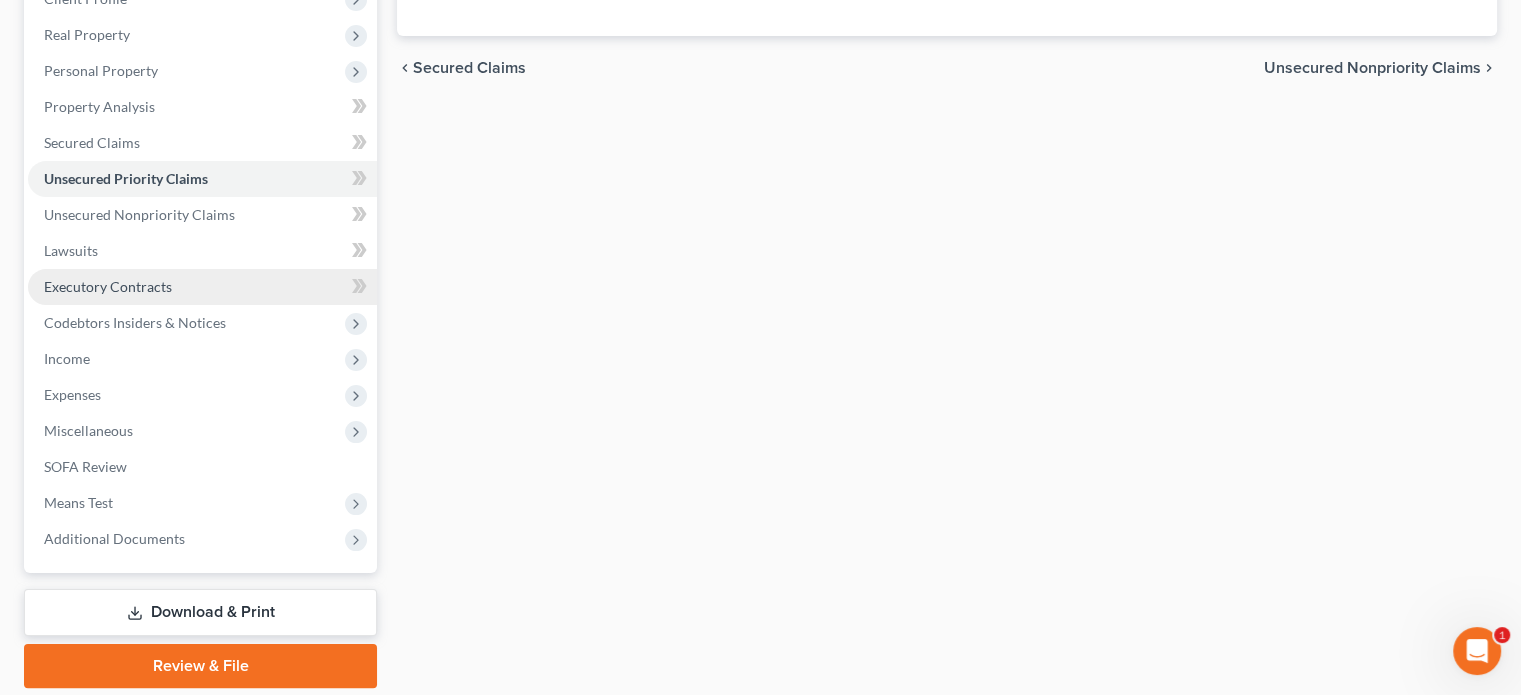 scroll, scrollTop: 300, scrollLeft: 0, axis: vertical 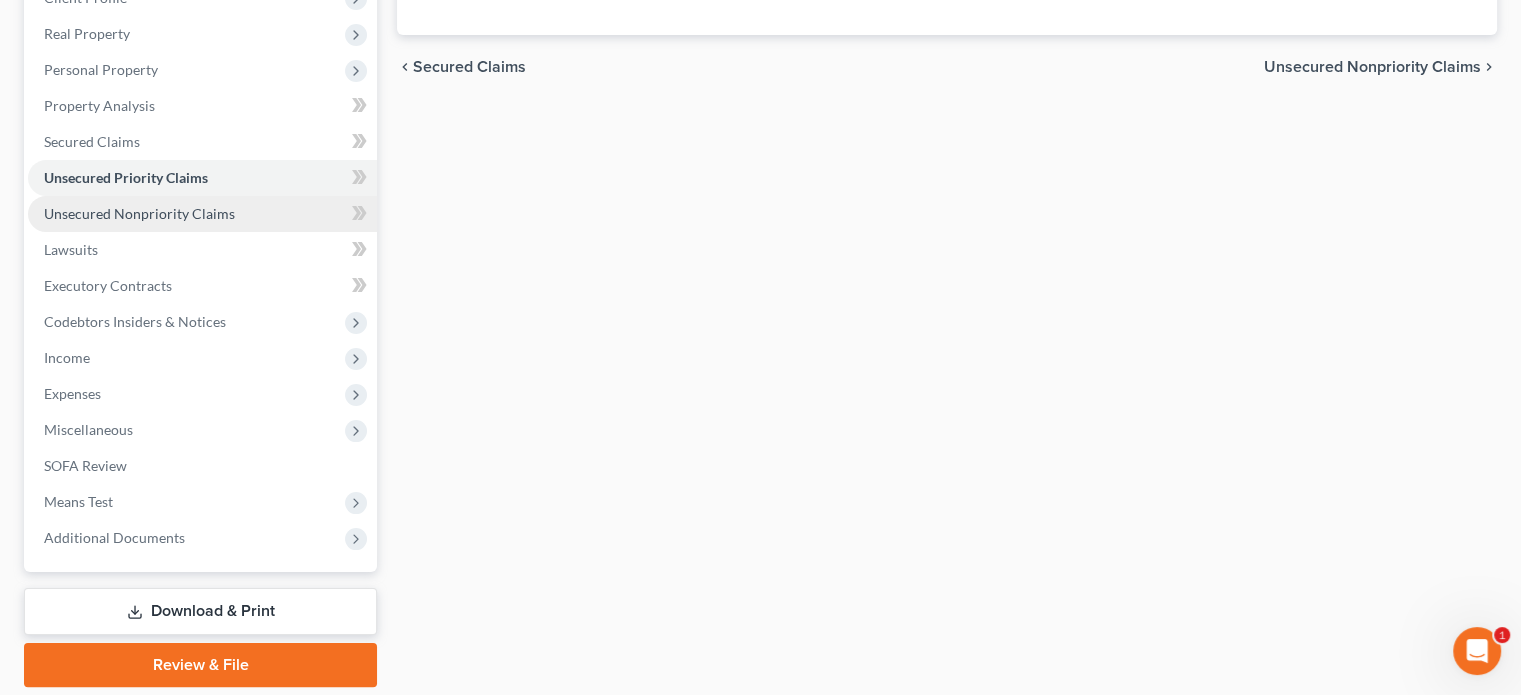 click on "Unsecured Nonpriority Claims" at bounding box center (139, 213) 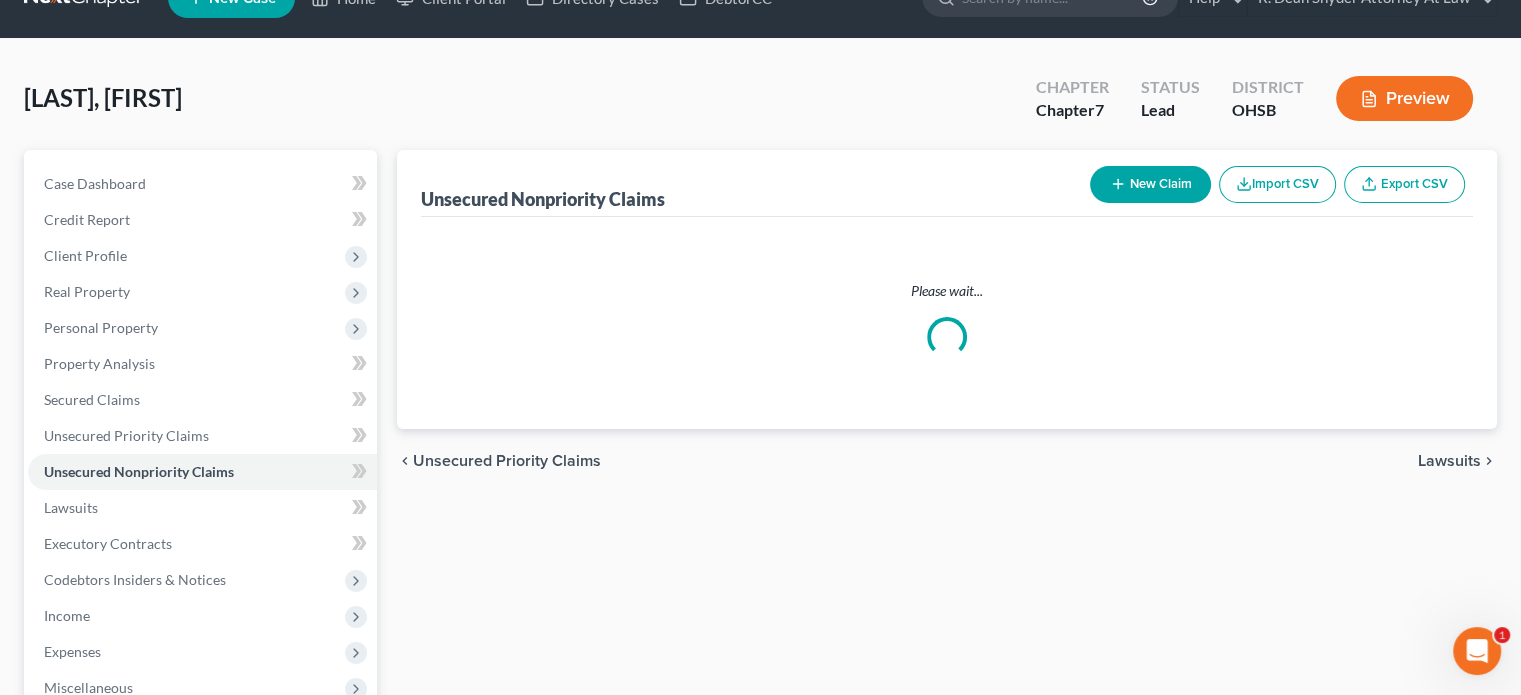 scroll, scrollTop: 0, scrollLeft: 0, axis: both 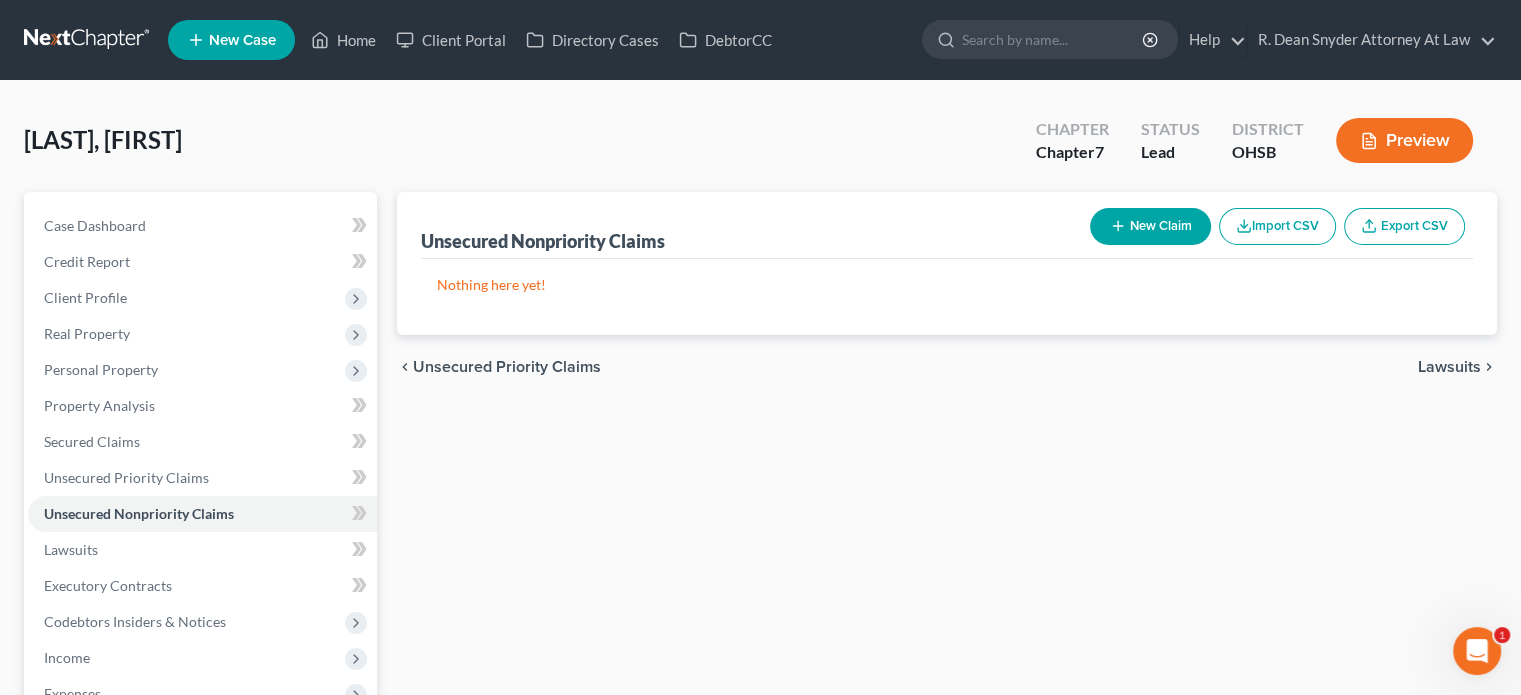 click 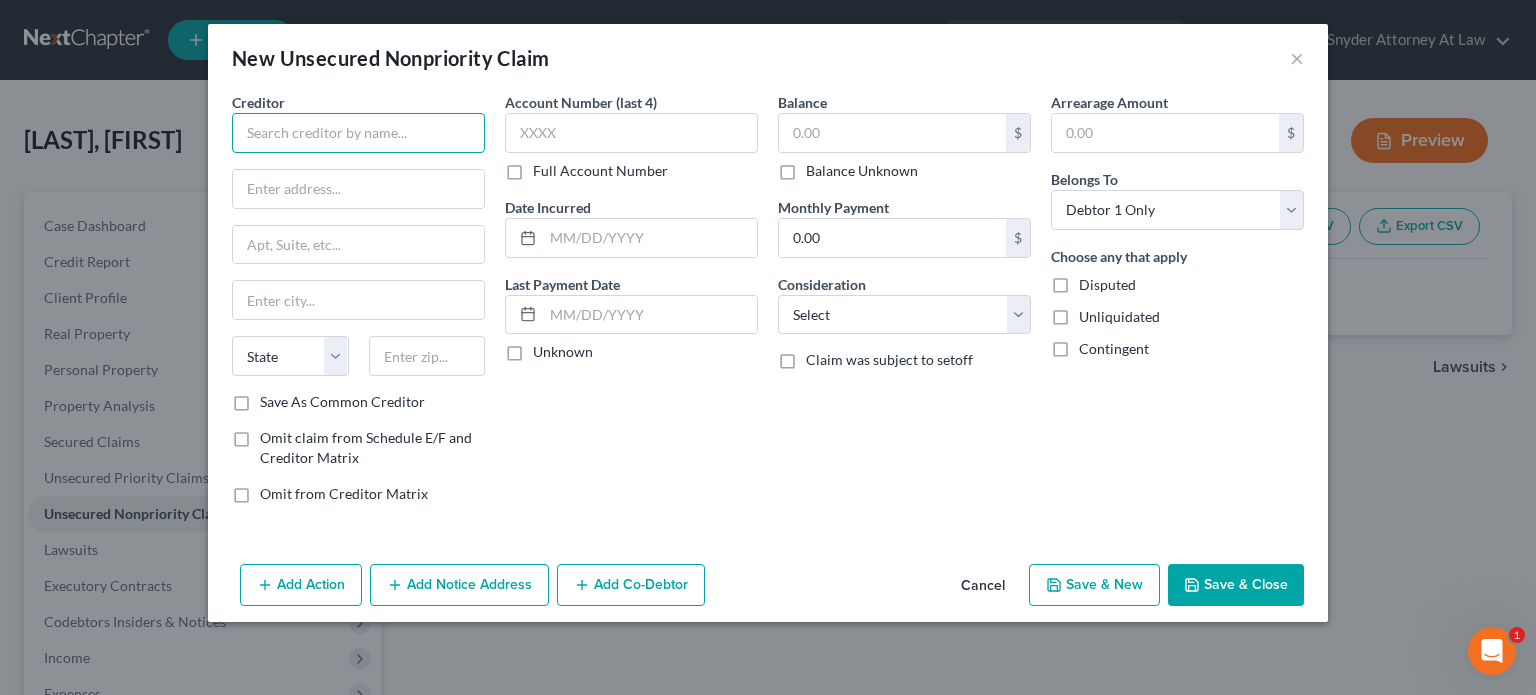 click at bounding box center [358, 133] 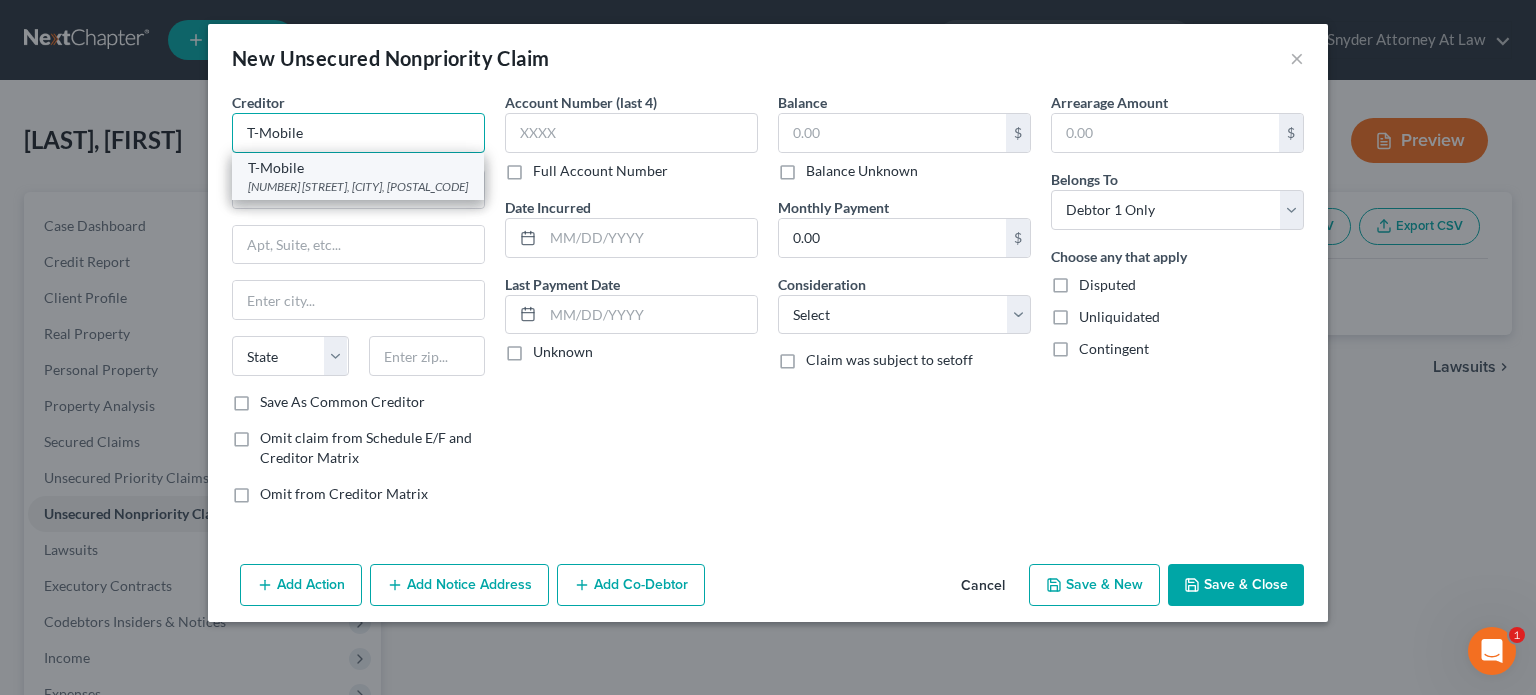 type on "T-Mobile" 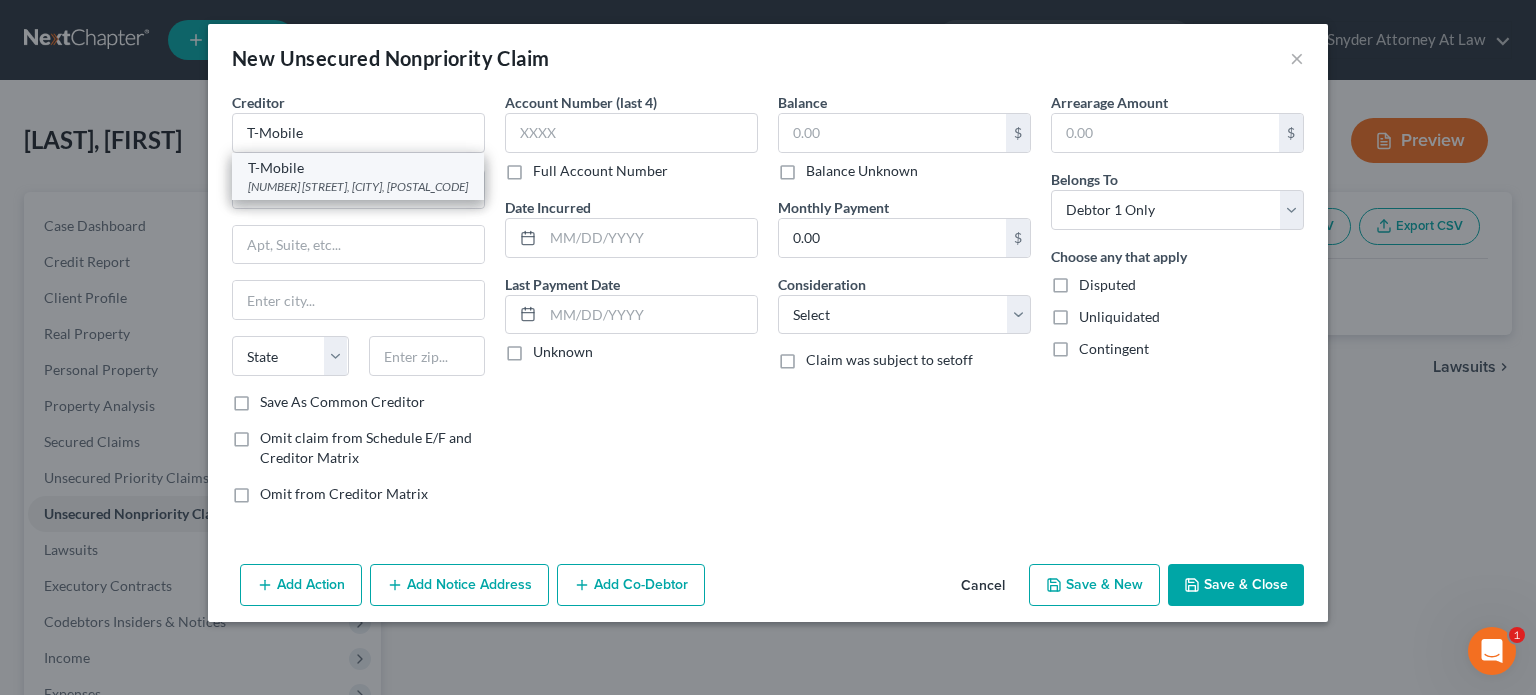 click on "T-Mobile" at bounding box center (358, 168) 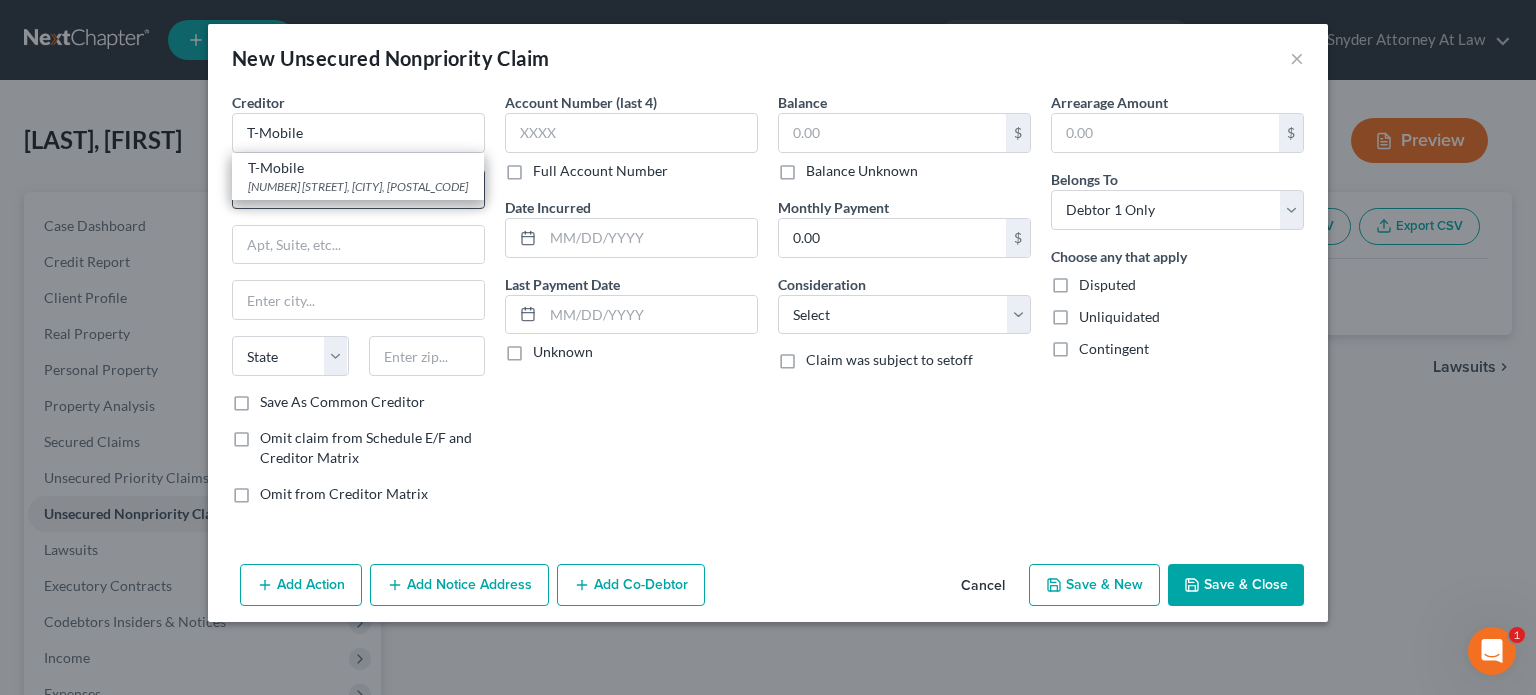 type on "[NUMBER] [STREET]" 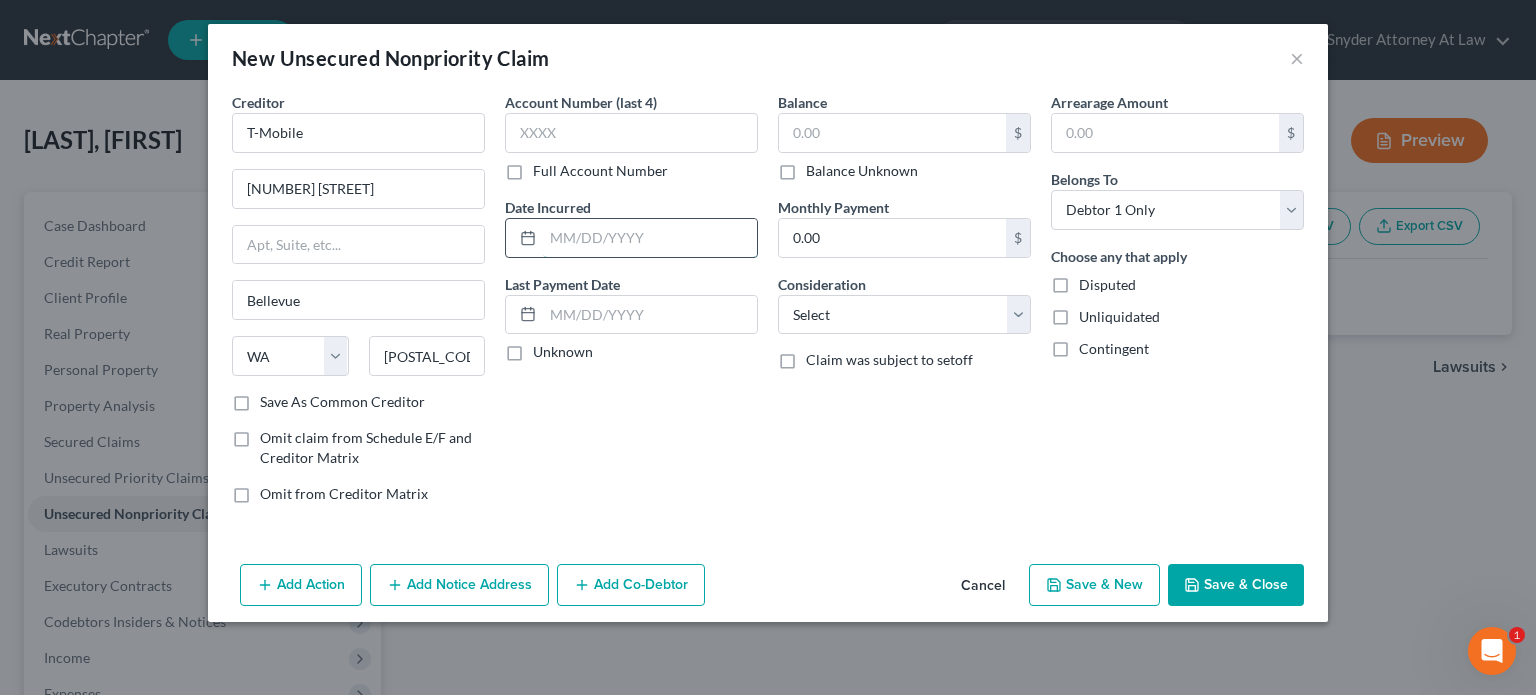 click at bounding box center (650, 238) 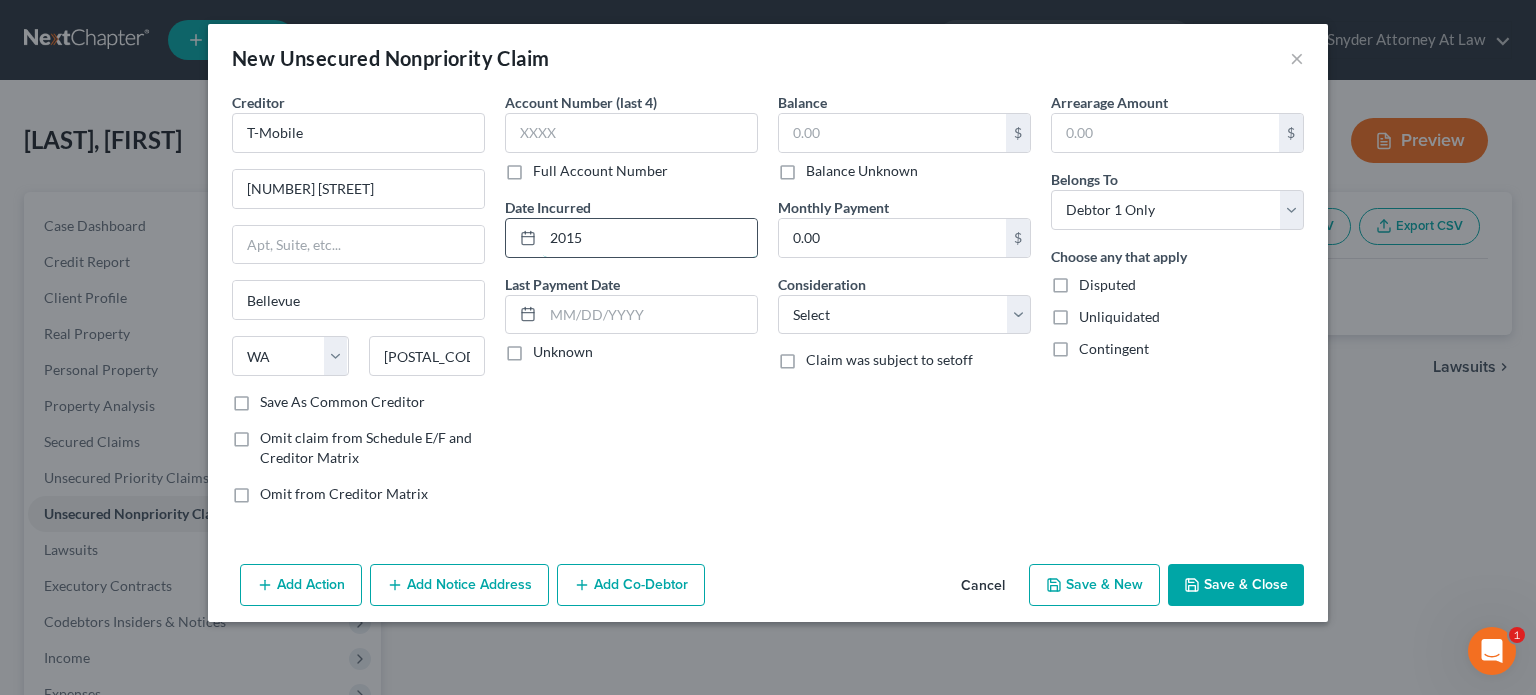 type on "2015" 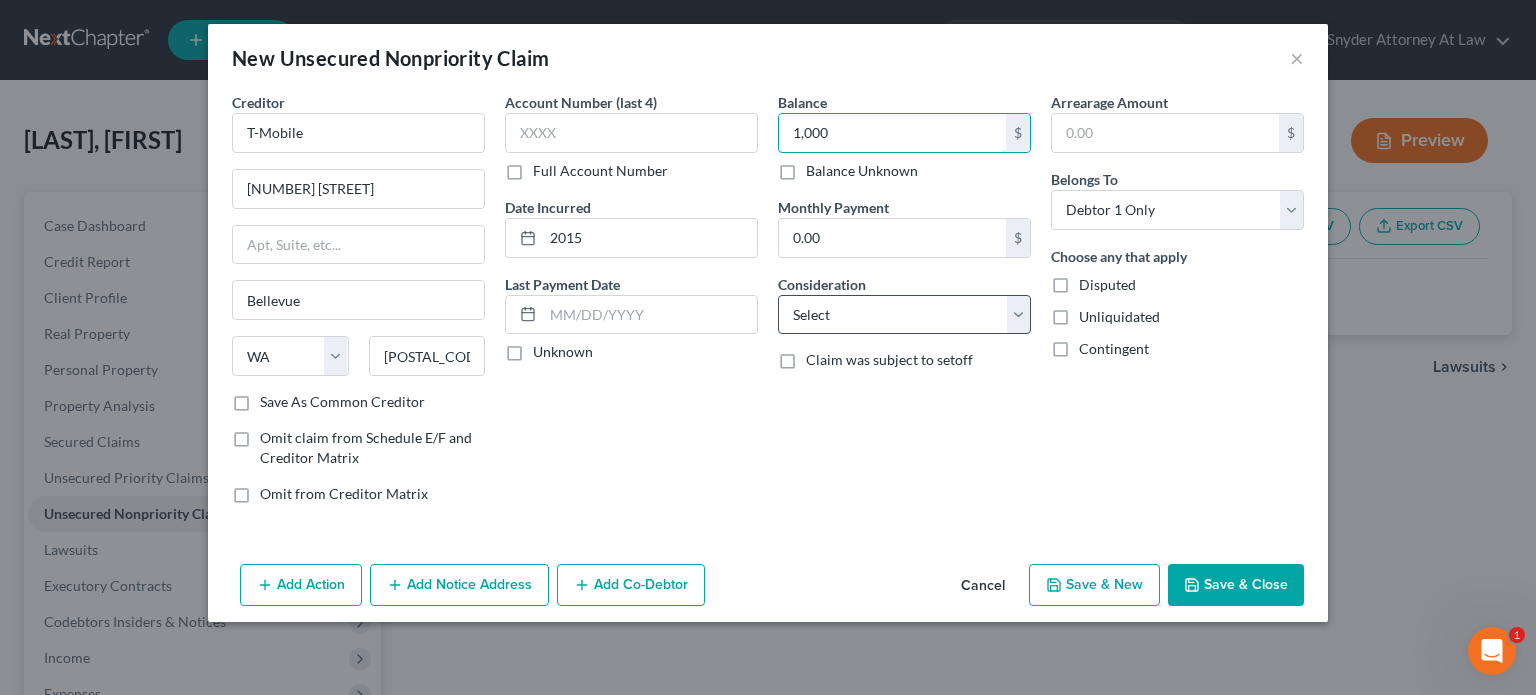 type on "1,000" 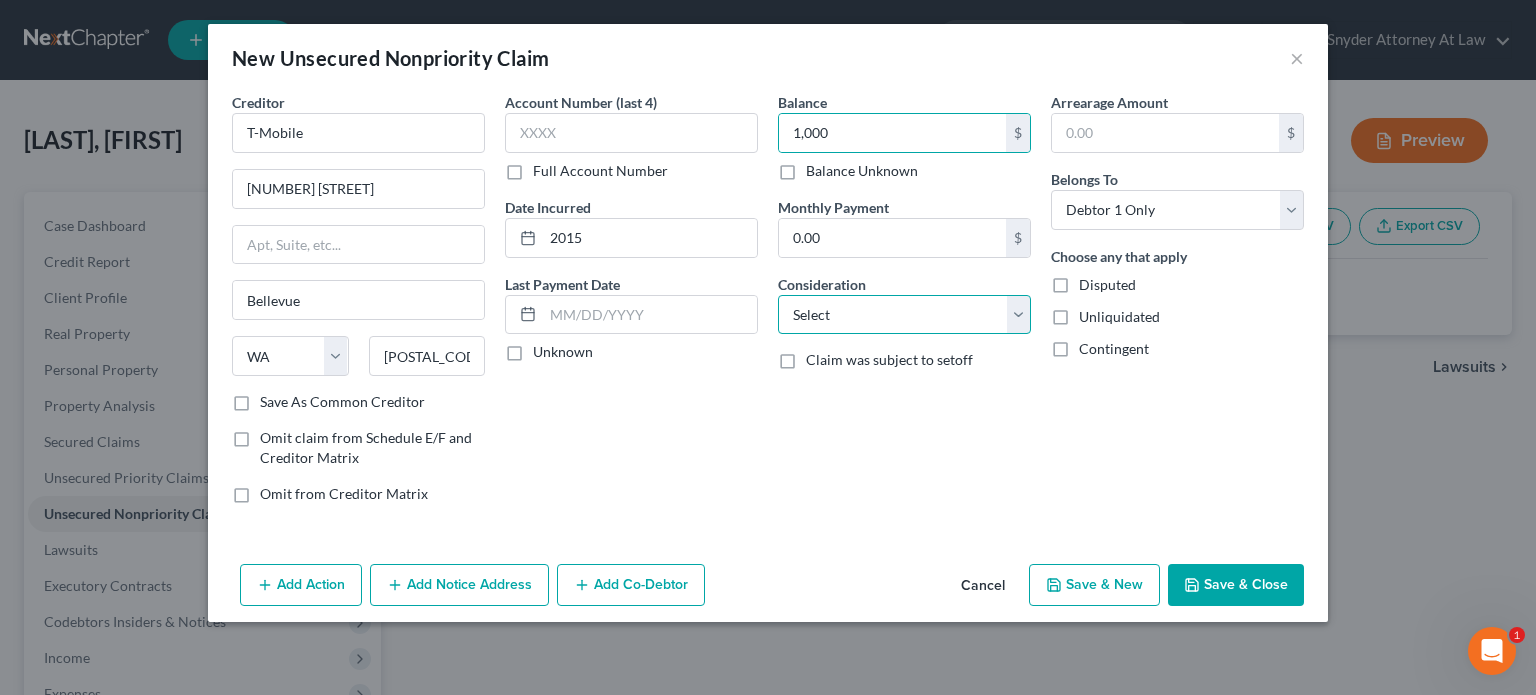click on "Select Cable / Satellite Services Collection Agency Credit Card Debt Debt Counseling / Attorneys Deficiency Balance Domestic Support Obligations Home / Car Repairs Income Taxes Judgment Liens Medical Services Monies Loaned / Advanced Mortgage Obligation From Divorce Or Separation Obligation To Pensions Other Overdrawn Bank Account Promised To Help Pay Creditors Student Loans Suppliers And Vendors Telephone / Internet Services Utility Services" at bounding box center [904, 315] 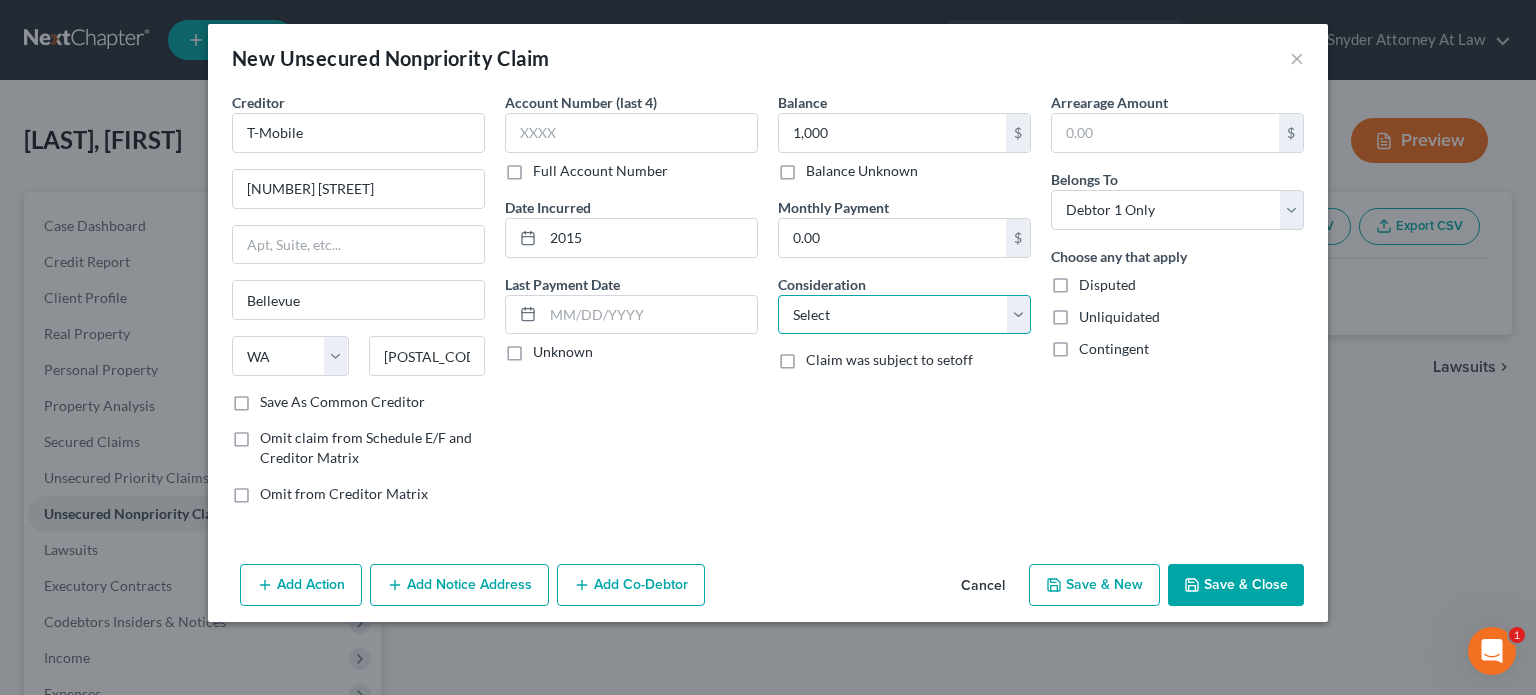select on "19" 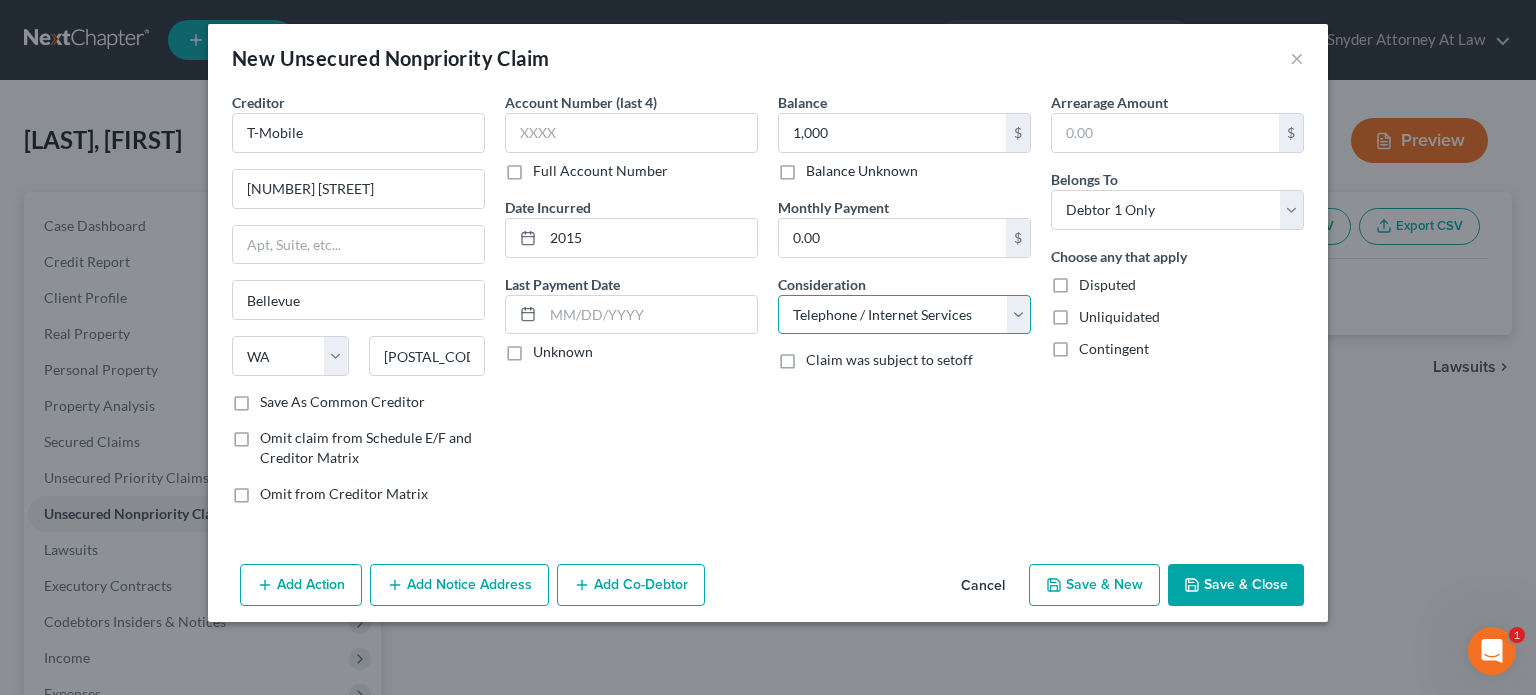 click on "Select Cable / Satellite Services Collection Agency Credit Card Debt Debt Counseling / Attorneys Deficiency Balance Domestic Support Obligations Home / Car Repairs Income Taxes Judgment Liens Medical Services Monies Loaned / Advanced Mortgage Obligation From Divorce Or Separation Obligation To Pensions Other Overdrawn Bank Account Promised To Help Pay Creditors Student Loans Suppliers And Vendors Telephone / Internet Services Utility Services" at bounding box center (904, 315) 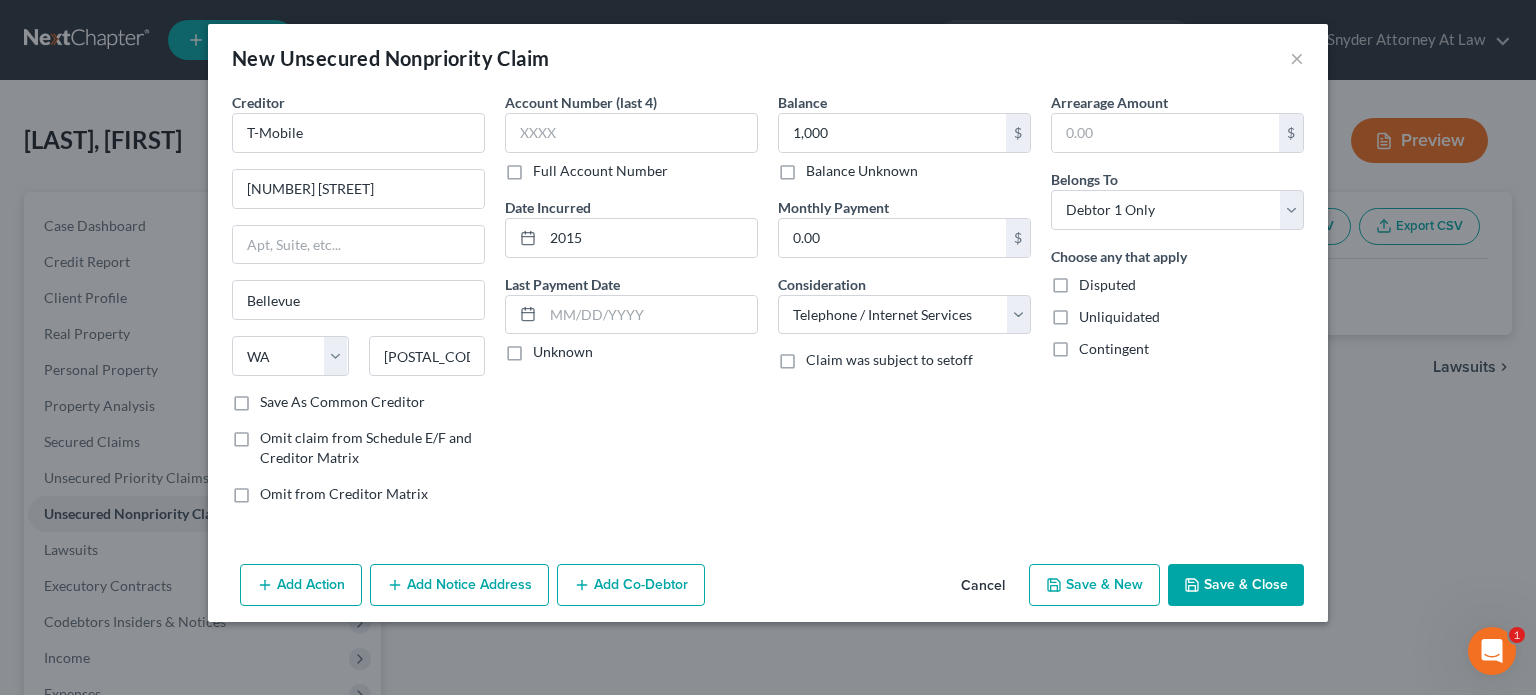 click on "Save & Close" at bounding box center (1236, 585) 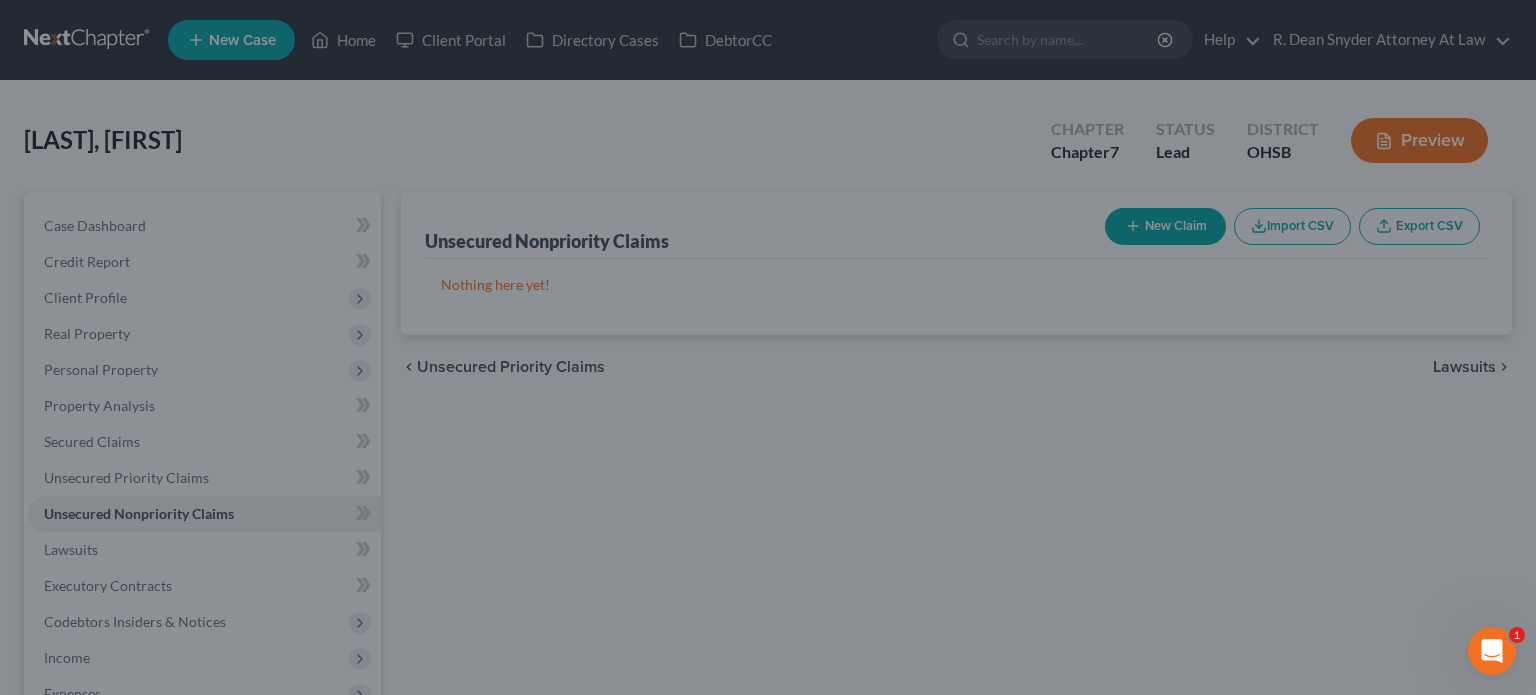 type on "1,000.00" 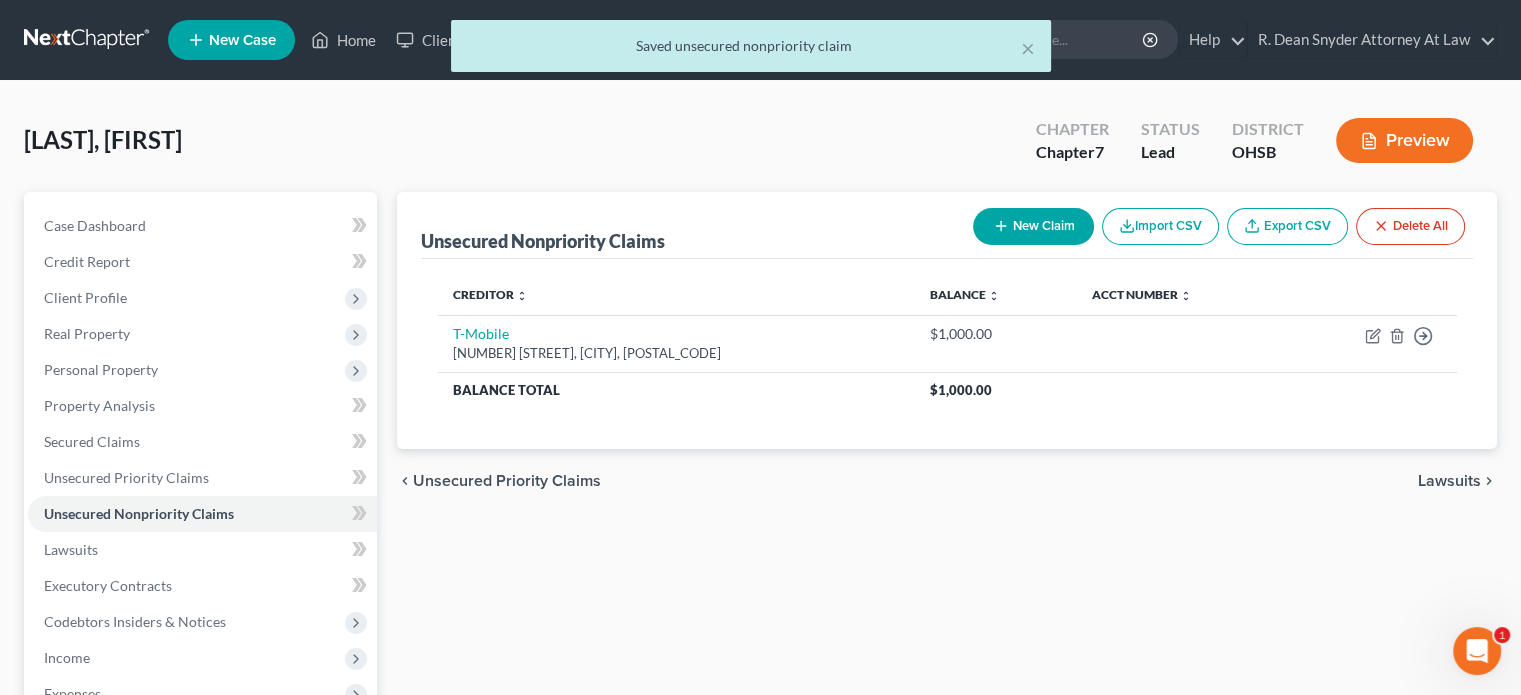click 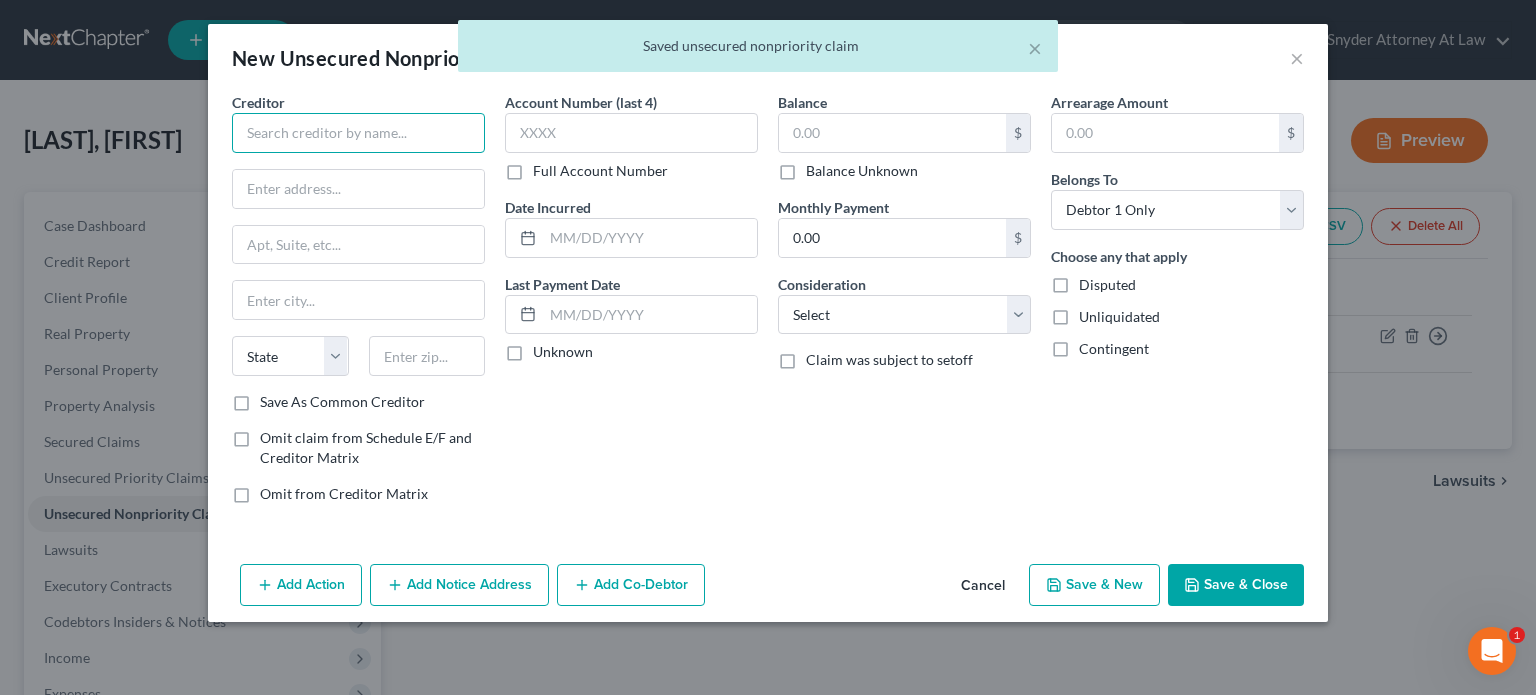click at bounding box center (358, 133) 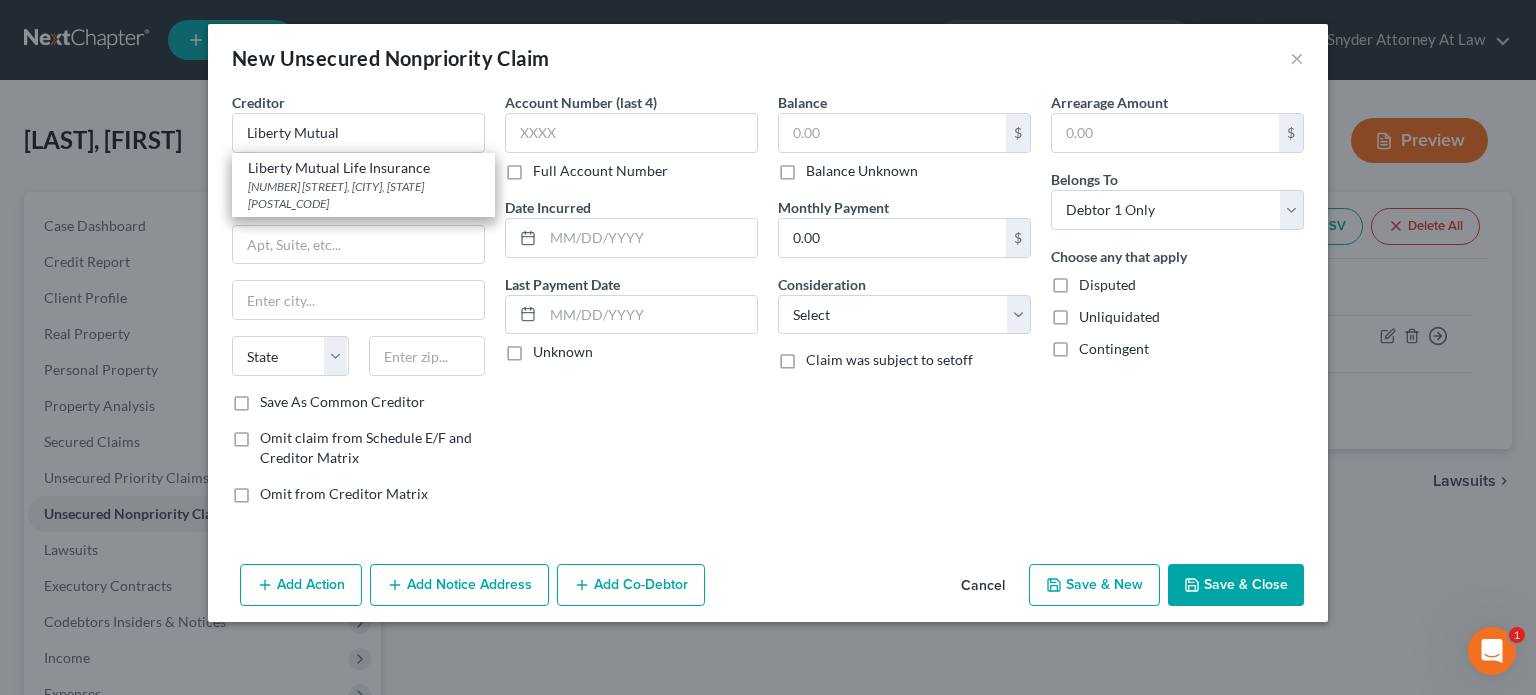 drag, startPoint x: 333, startPoint y: 177, endPoint x: 488, endPoint y: 199, distance: 156.55351 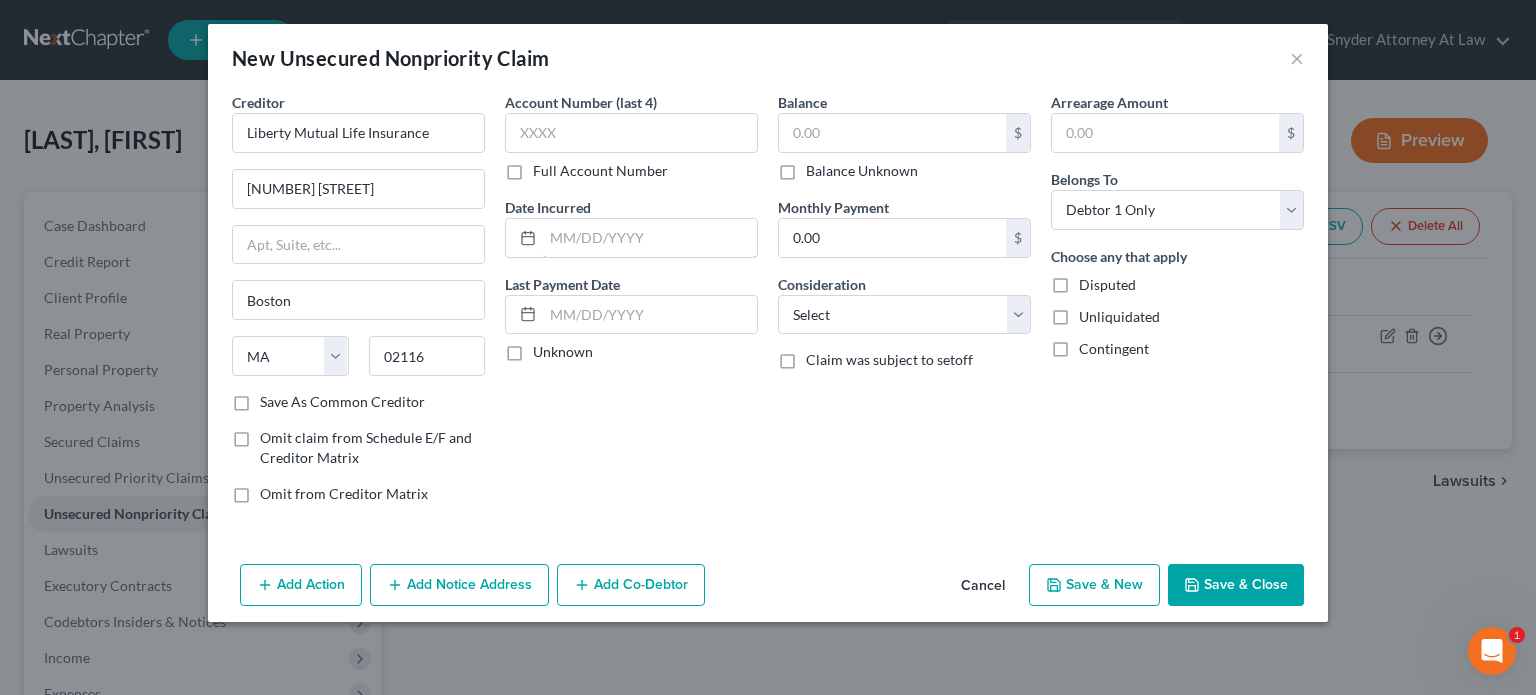 drag, startPoint x: 555, startPoint y: 229, endPoint x: 541, endPoint y: 215, distance: 19.79899 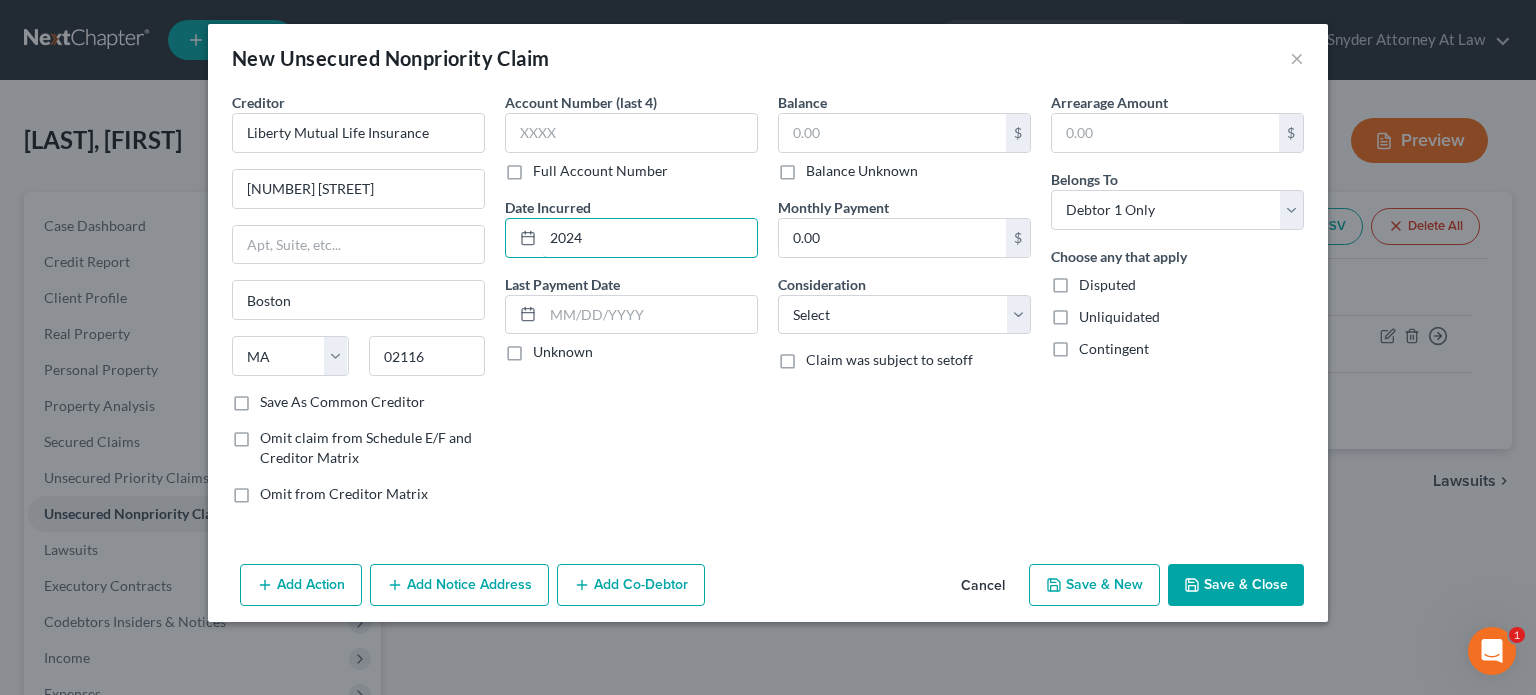 type on "2024" 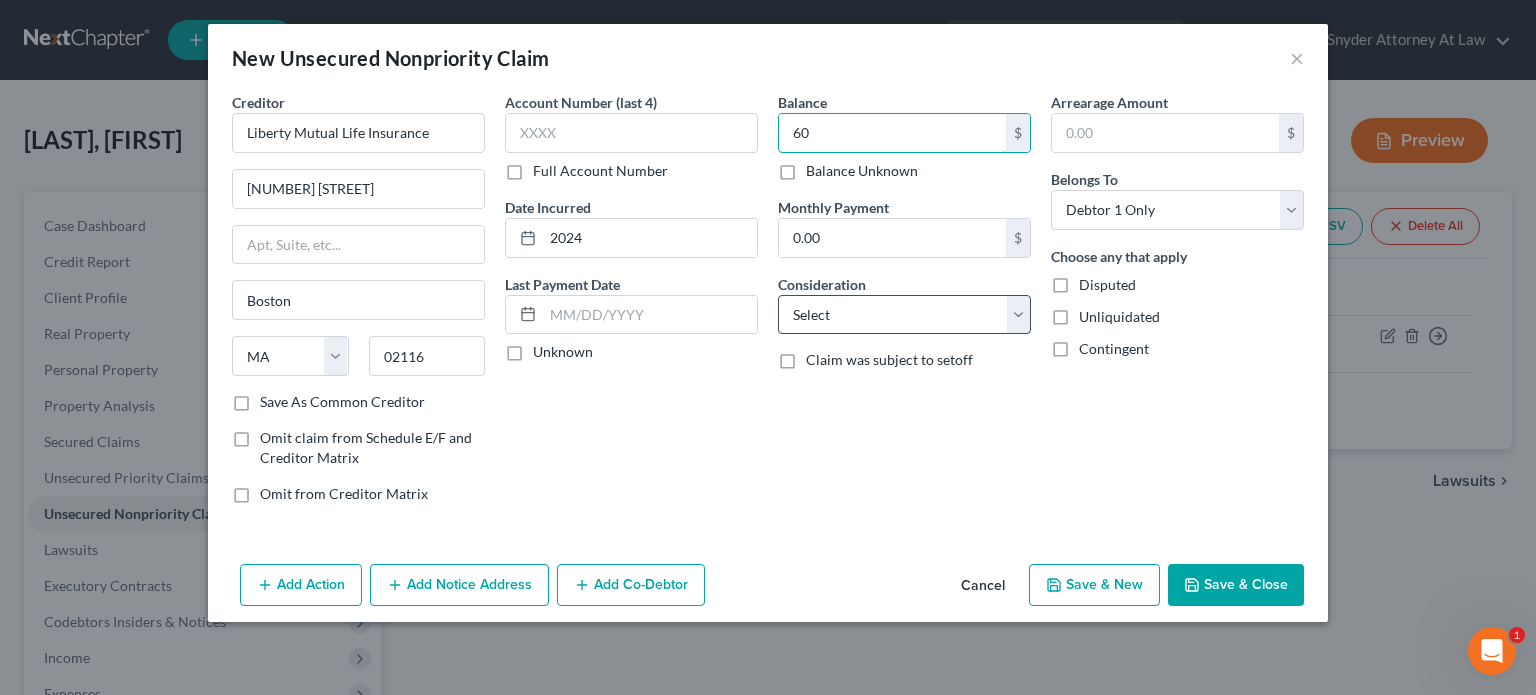 type on "6" 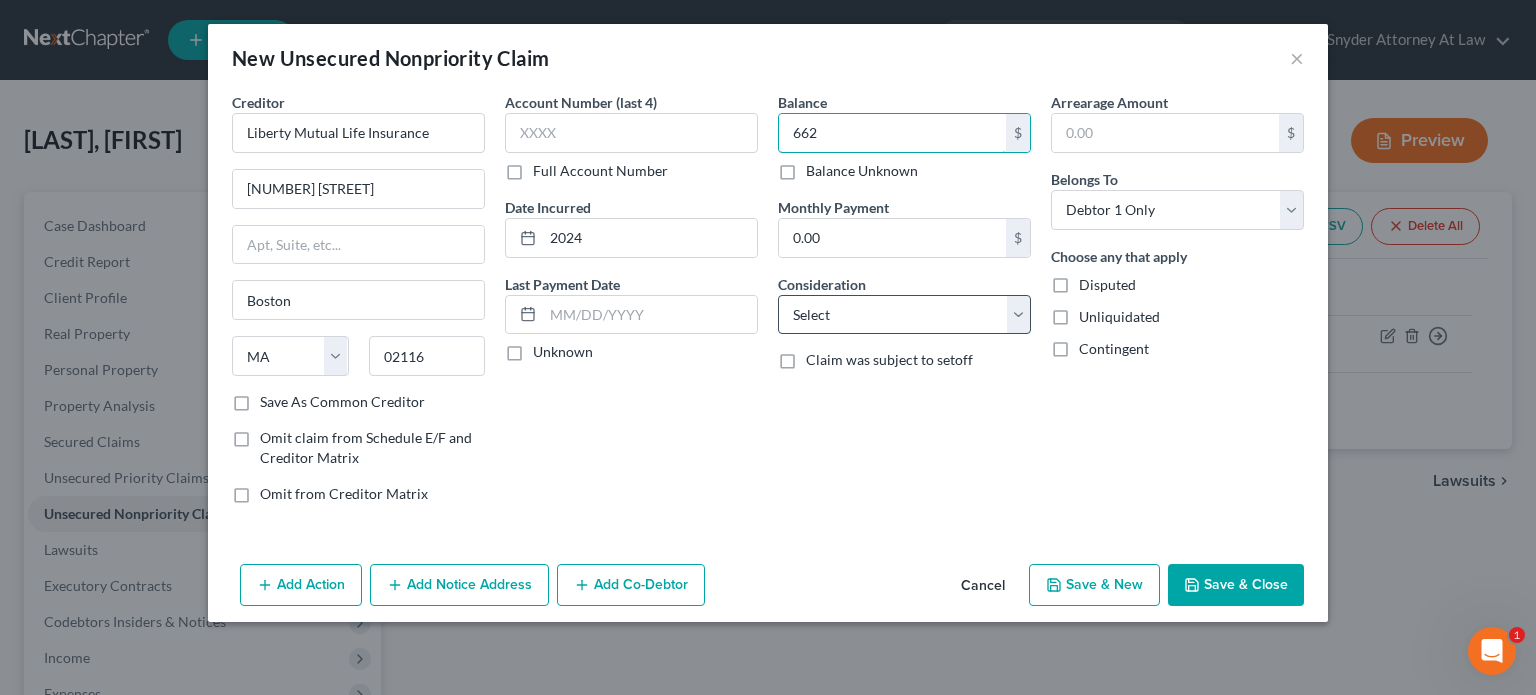 type on "662" 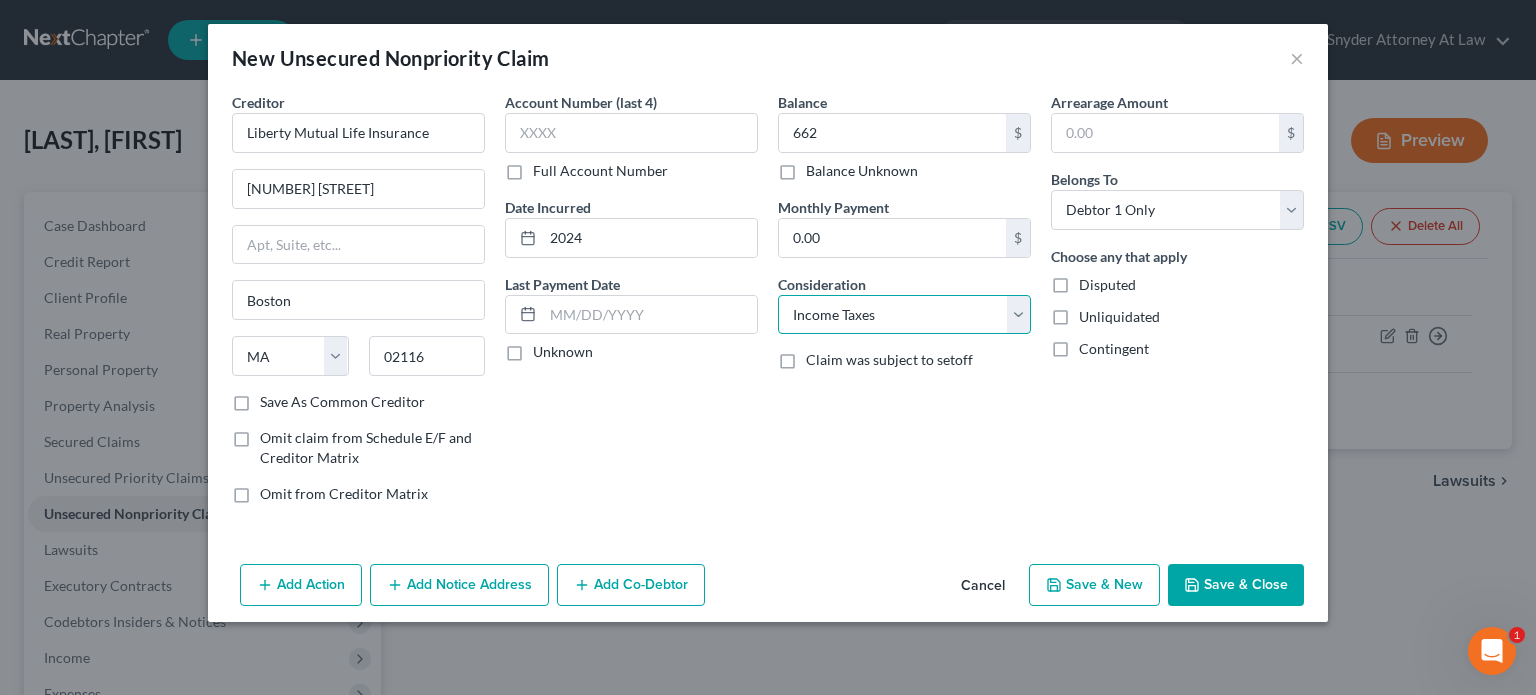 click on "Select Cable / Satellite Services Collection Agency Credit Card Debt Debt Counseling / Attorneys Deficiency Balance Domestic Support Obligations Home / Car Repairs Income Taxes Judgment Liens Medical Services Monies Loaned / Advanced Mortgage Obligation From Divorce Or Separation Obligation To Pensions Other Overdrawn Bank Account Promised To Help Pay Creditors Student Loans Suppliers And Vendors Telephone / Internet Services Utility Services" at bounding box center (904, 315) 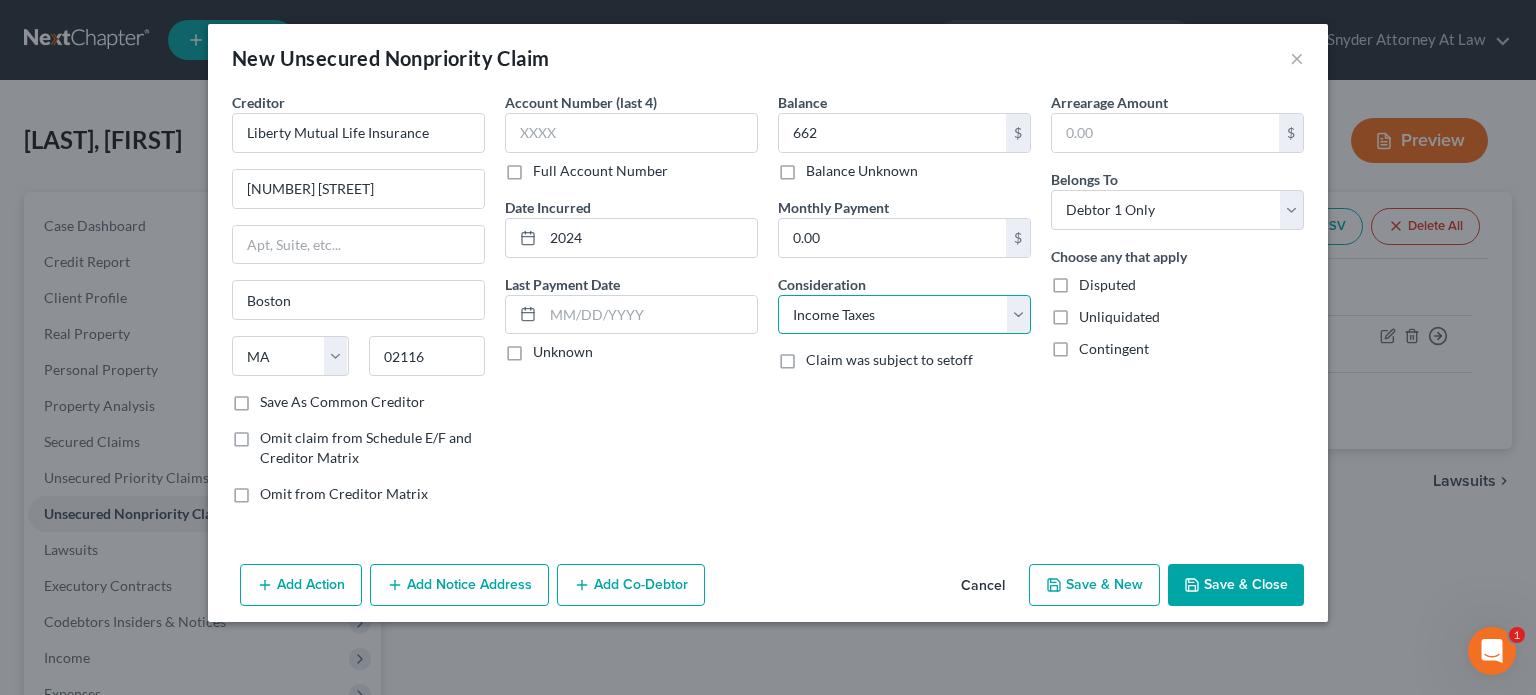 select on "14" 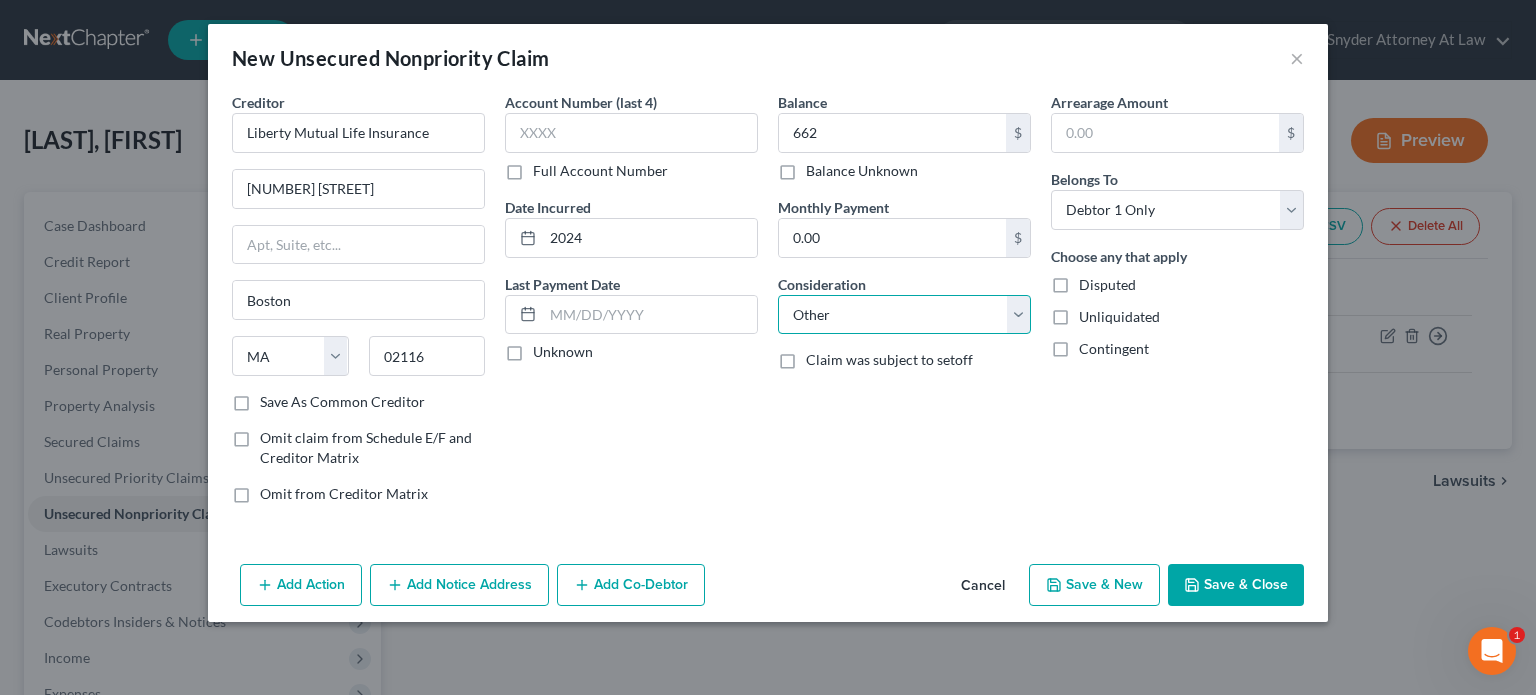click on "Select Cable / Satellite Services Collection Agency Credit Card Debt Debt Counseling / Attorneys Deficiency Balance Domestic Support Obligations Home / Car Repairs Income Taxes Judgment Liens Medical Services Monies Loaned / Advanced Mortgage Obligation From Divorce Or Separation Obligation To Pensions Other Overdrawn Bank Account Promised To Help Pay Creditors Student Loans Suppliers And Vendors Telephone / Internet Services Utility Services" at bounding box center (904, 315) 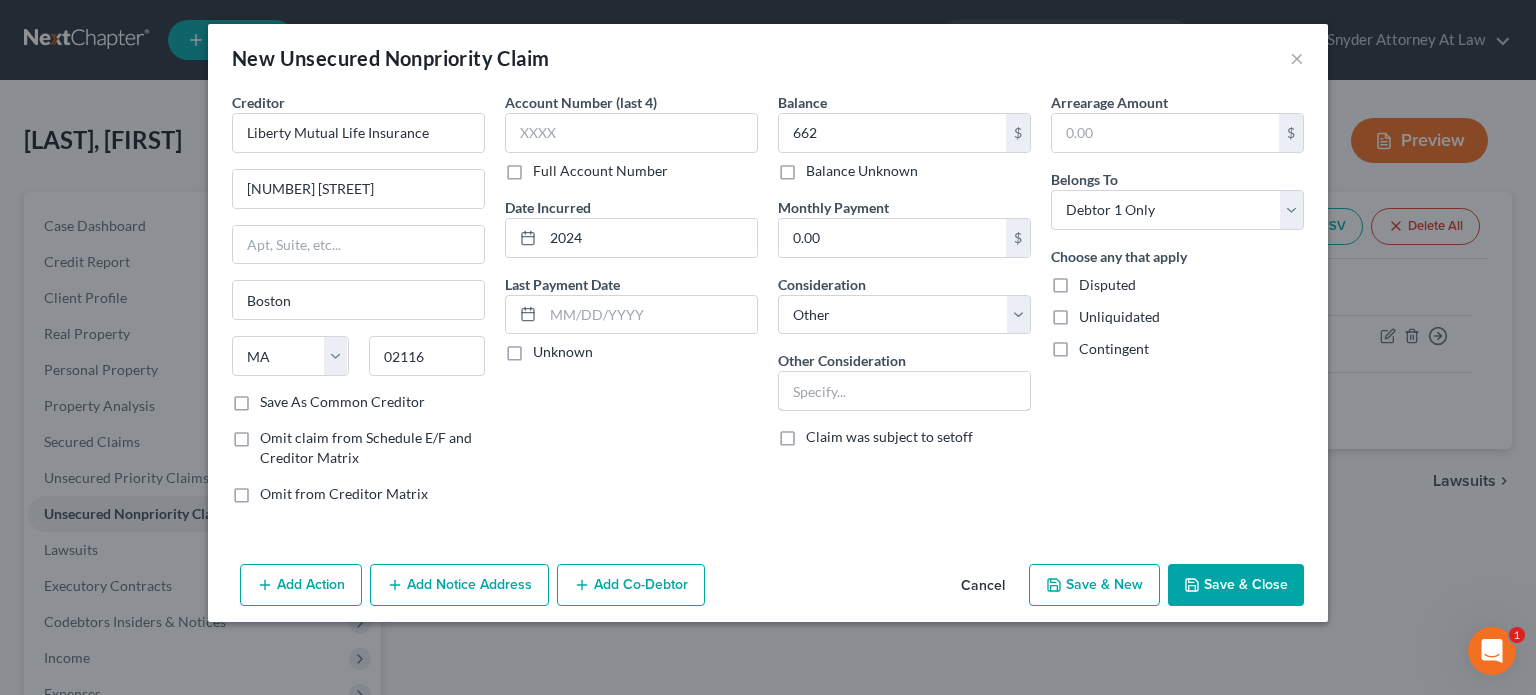 drag, startPoint x: 841, startPoint y: 388, endPoint x: 827, endPoint y: 365, distance: 26.925823 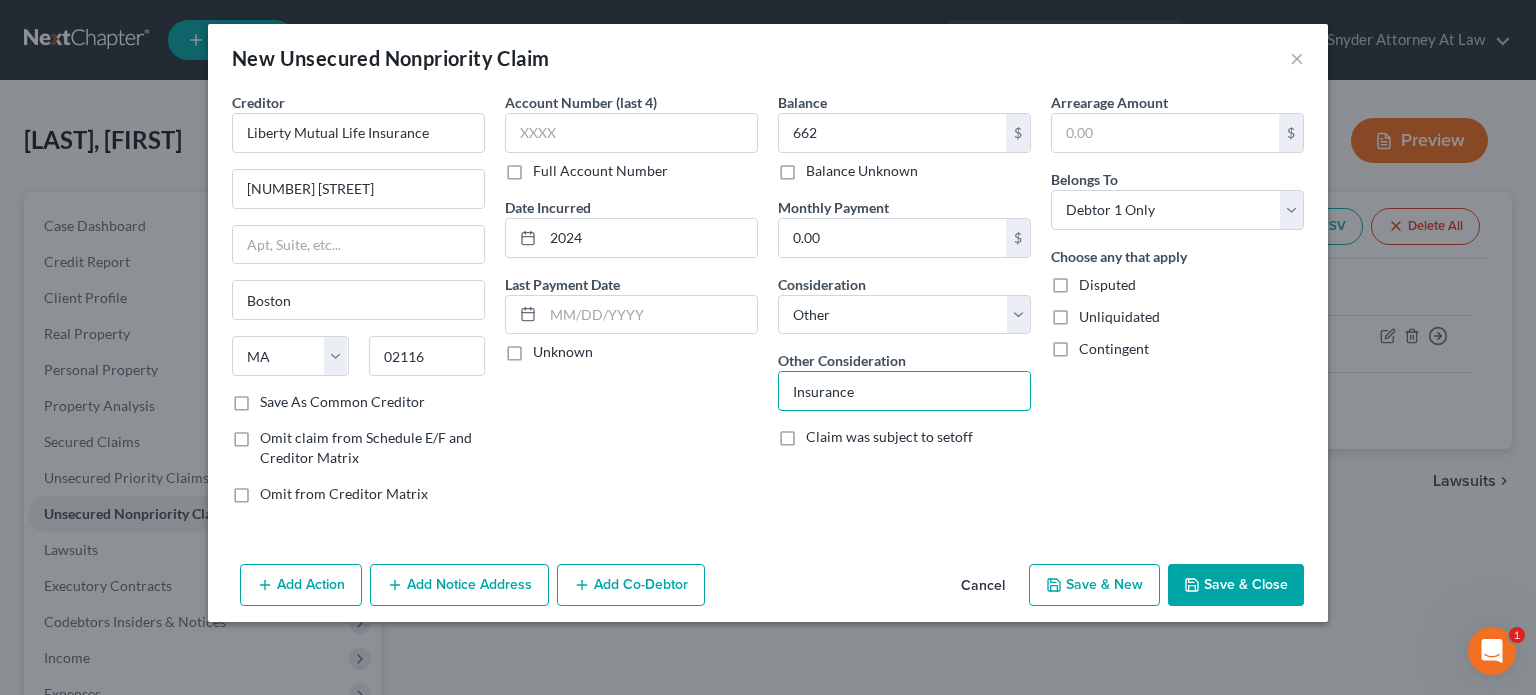 type on "Insurance" 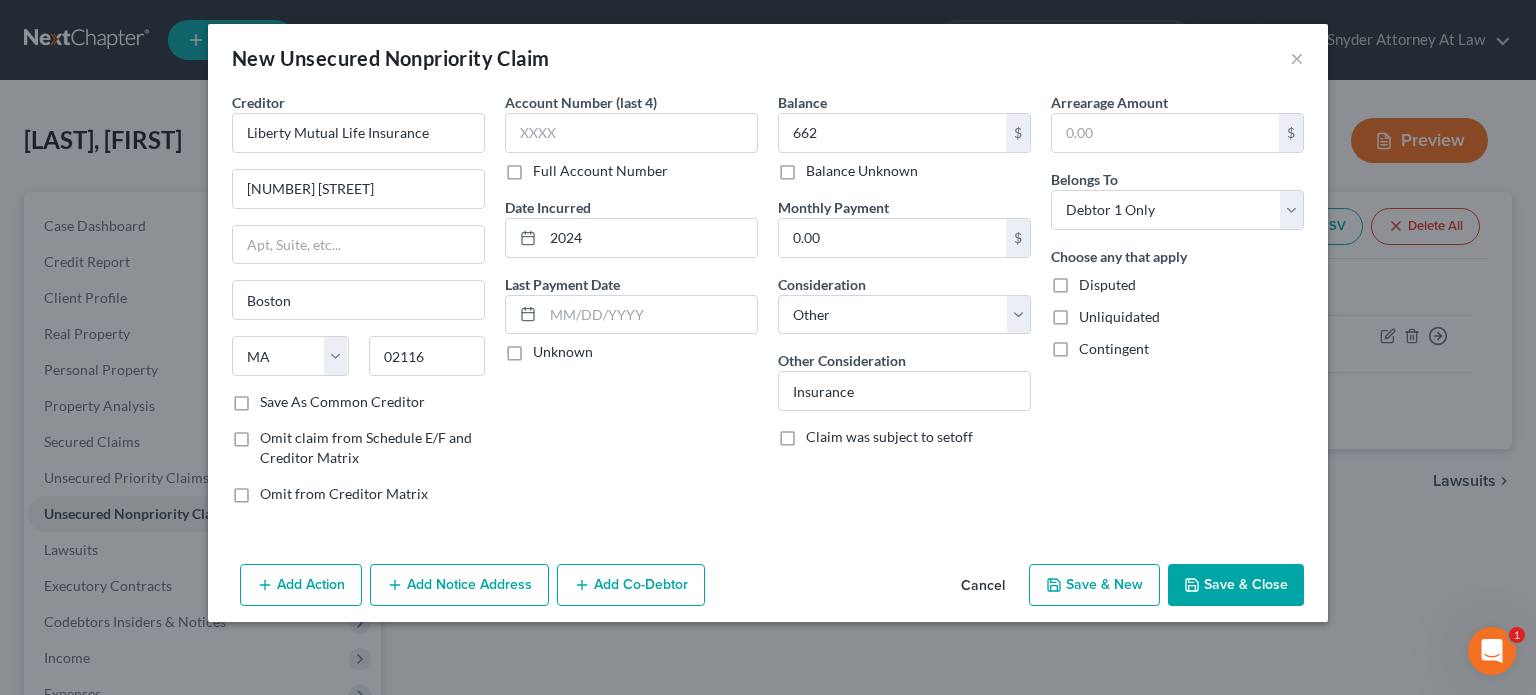 click on "Save & Close" at bounding box center [1236, 585] 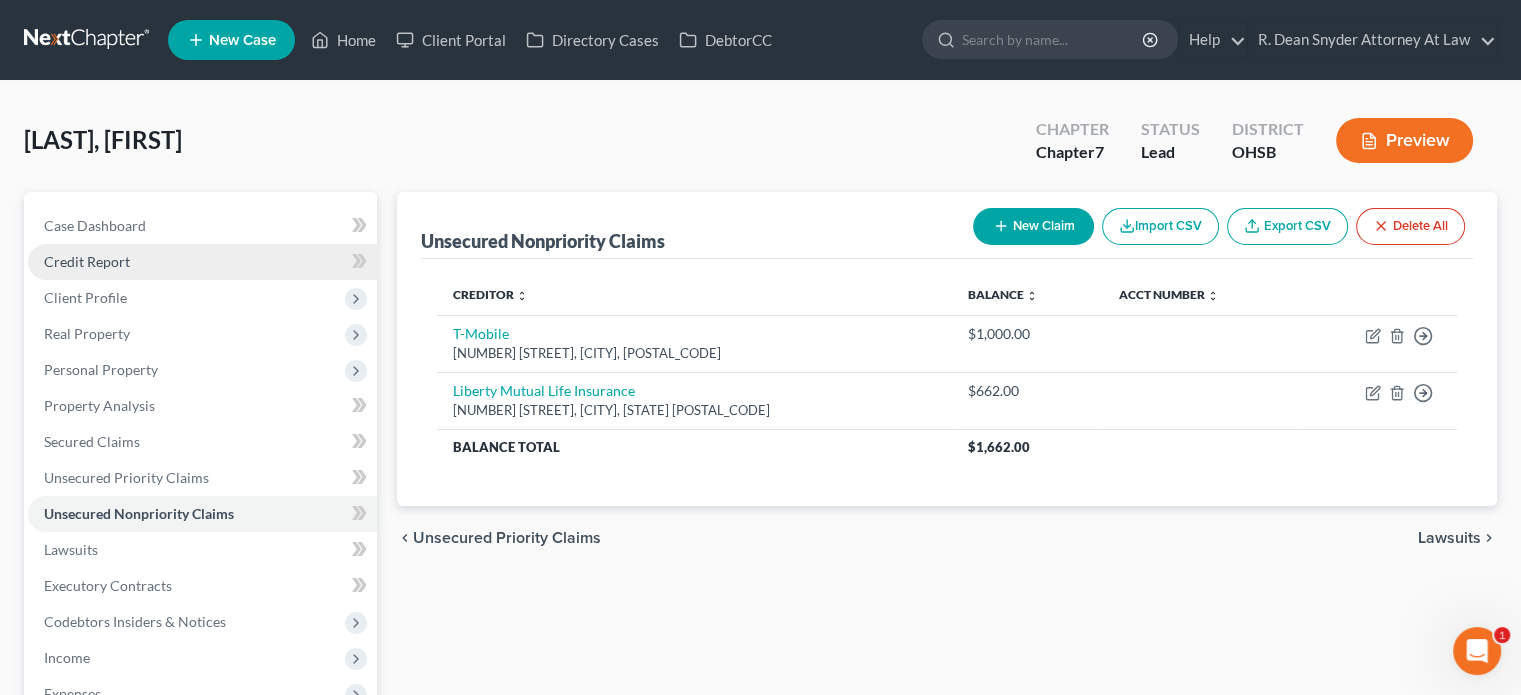 click on "Credit Report" at bounding box center (87, 261) 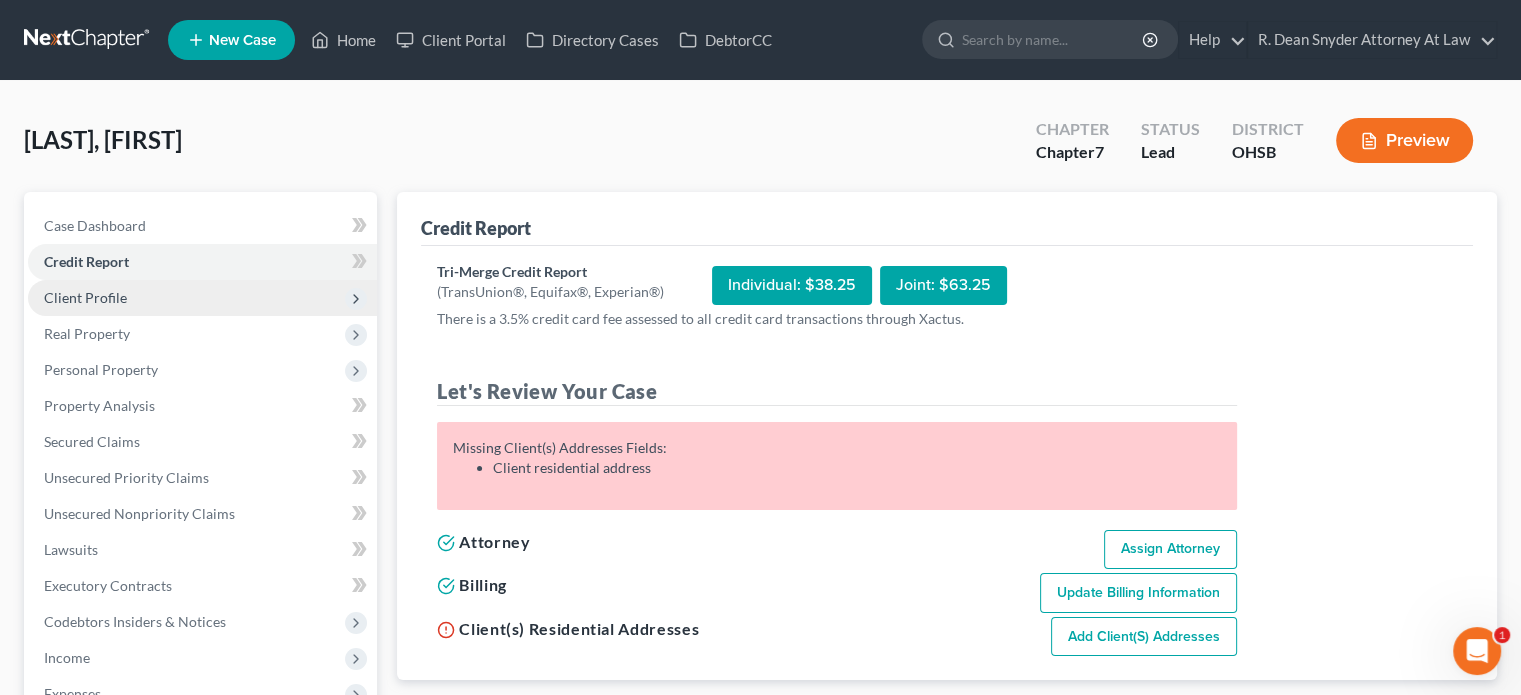 click on "Client Profile" at bounding box center [85, 297] 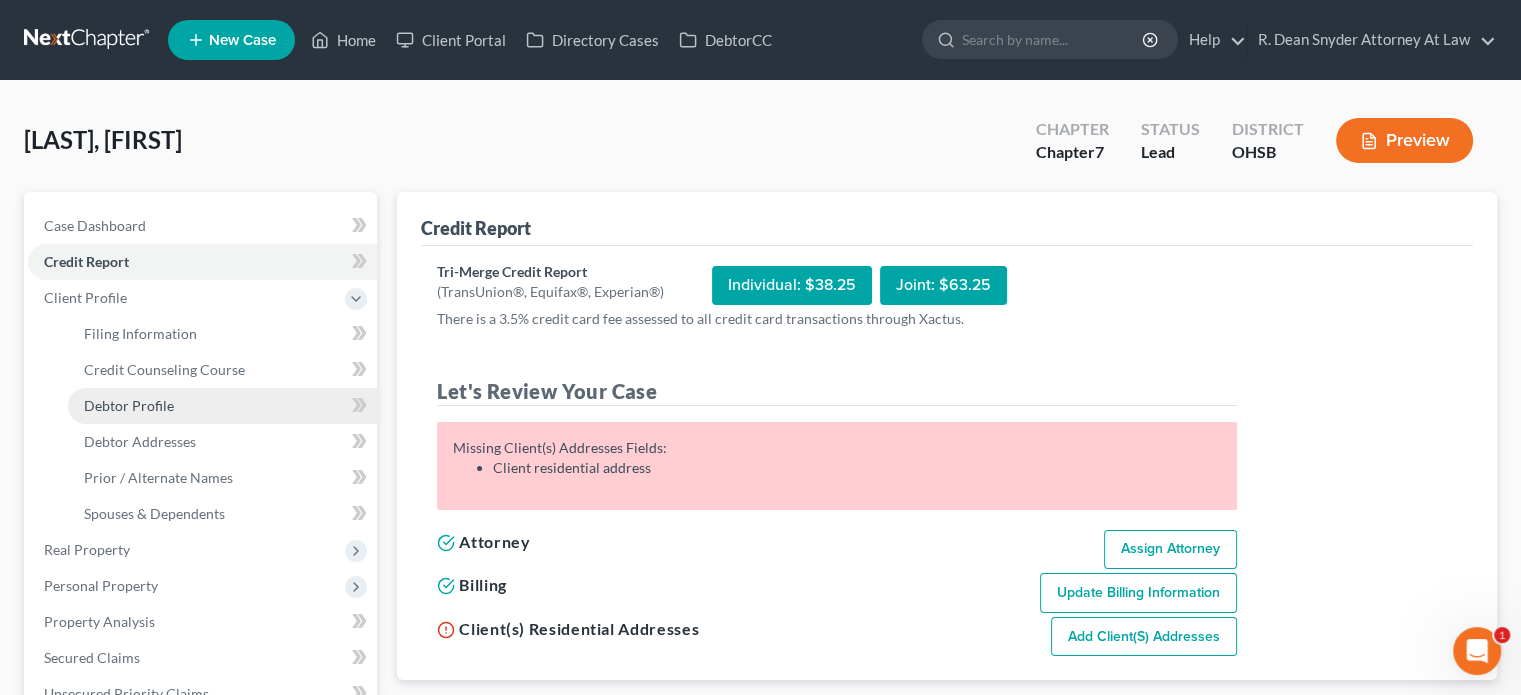click on "Debtor Profile" at bounding box center [129, 405] 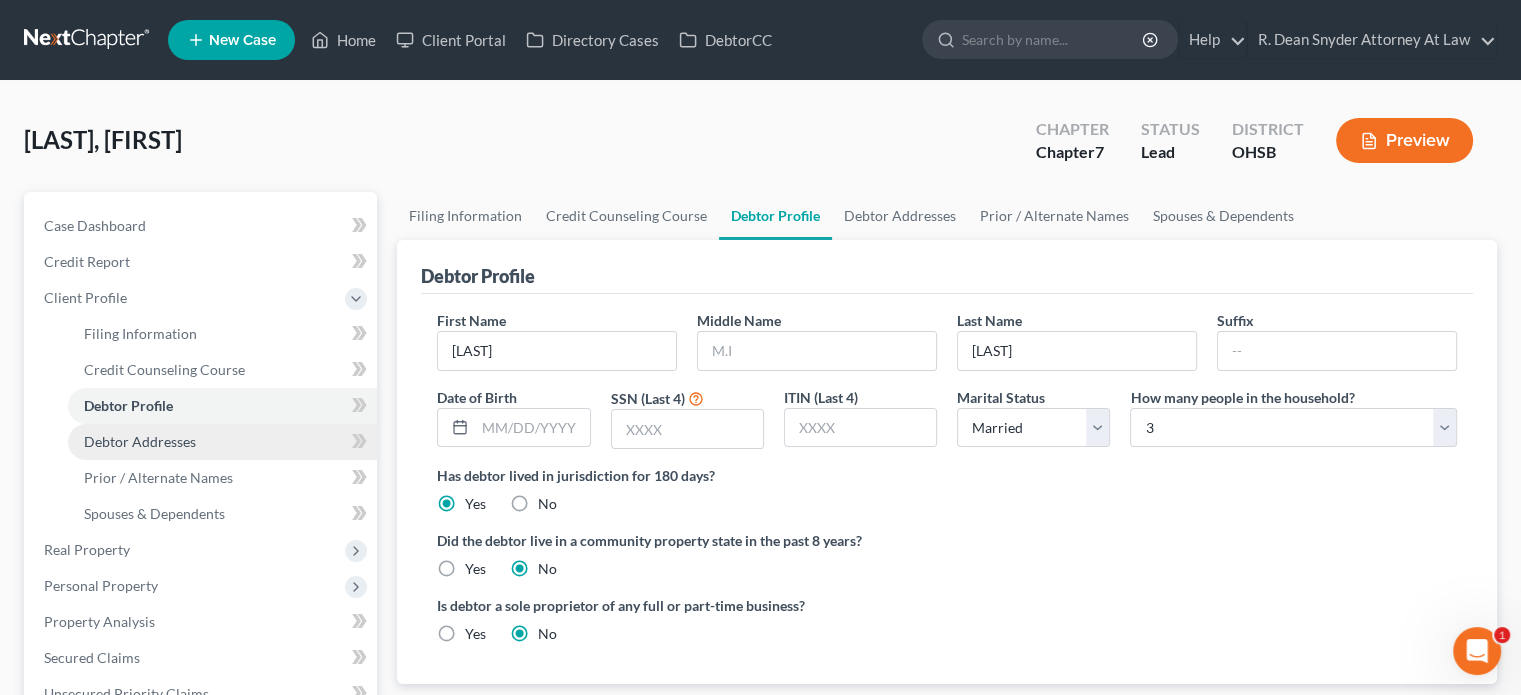 click on "Debtor Addresses" at bounding box center (140, 441) 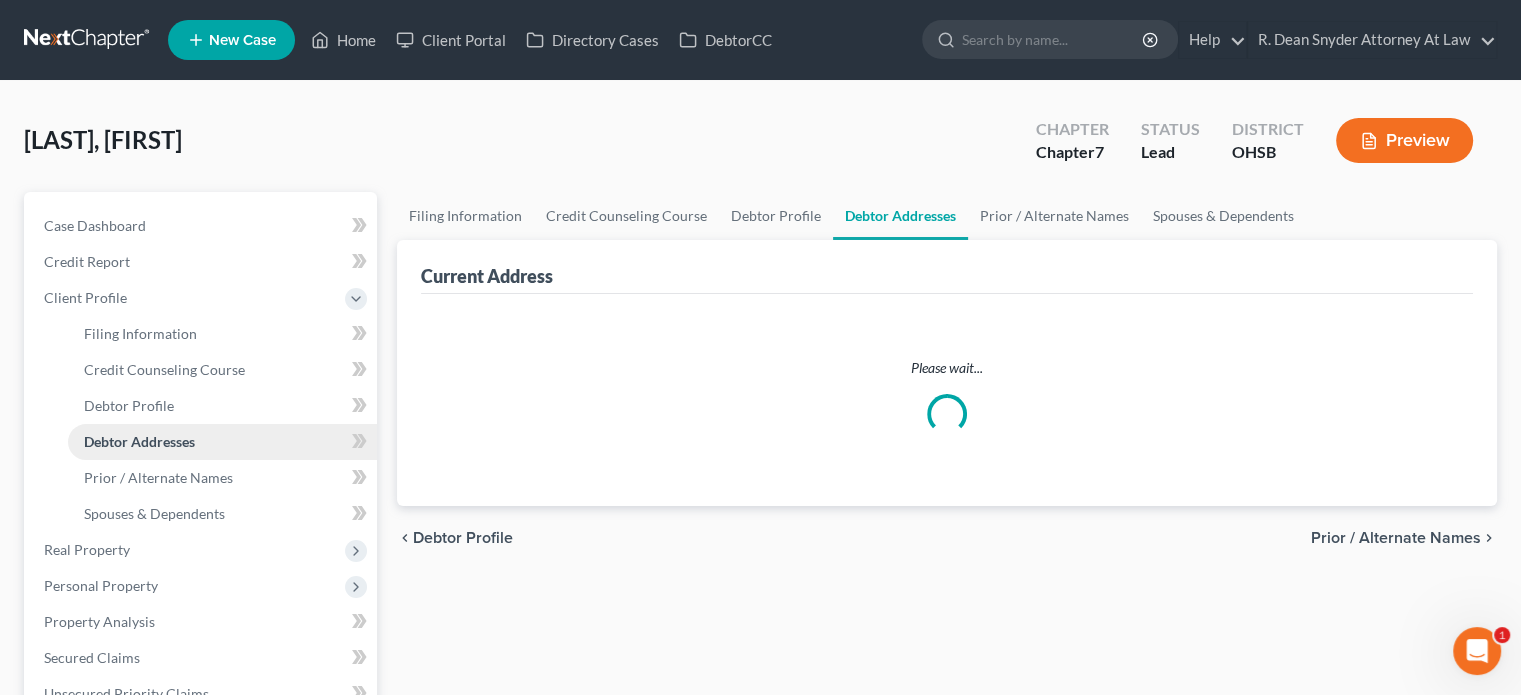select on "0" 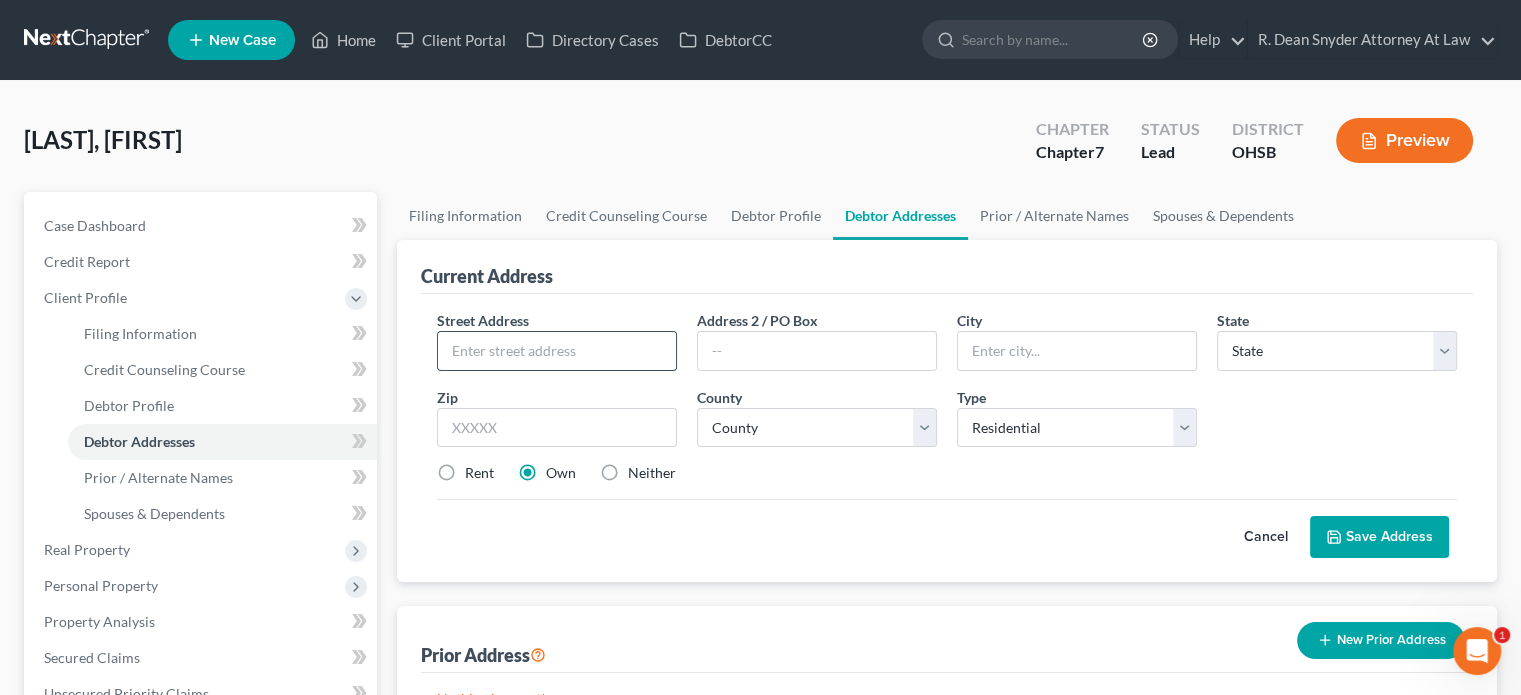click at bounding box center (557, 351) 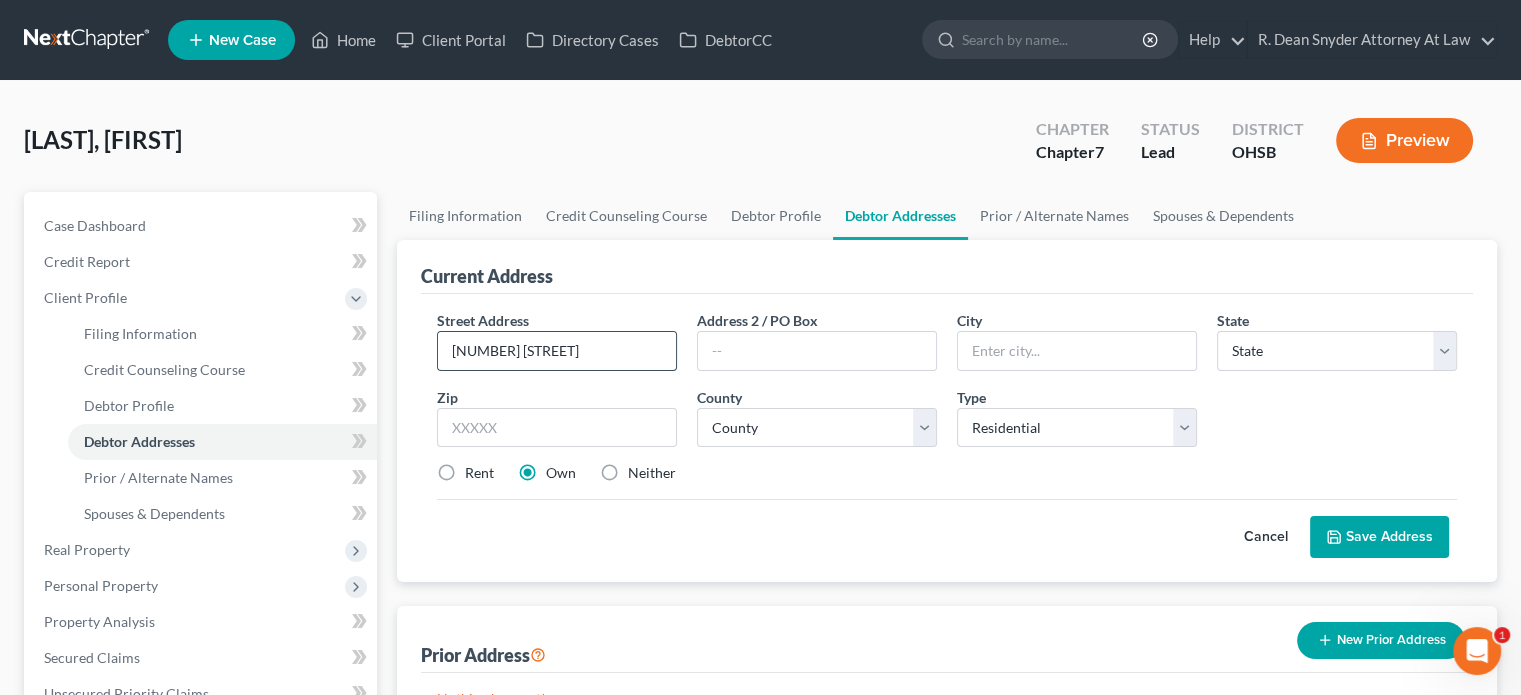 type on "[NUMBER] [STREET]" 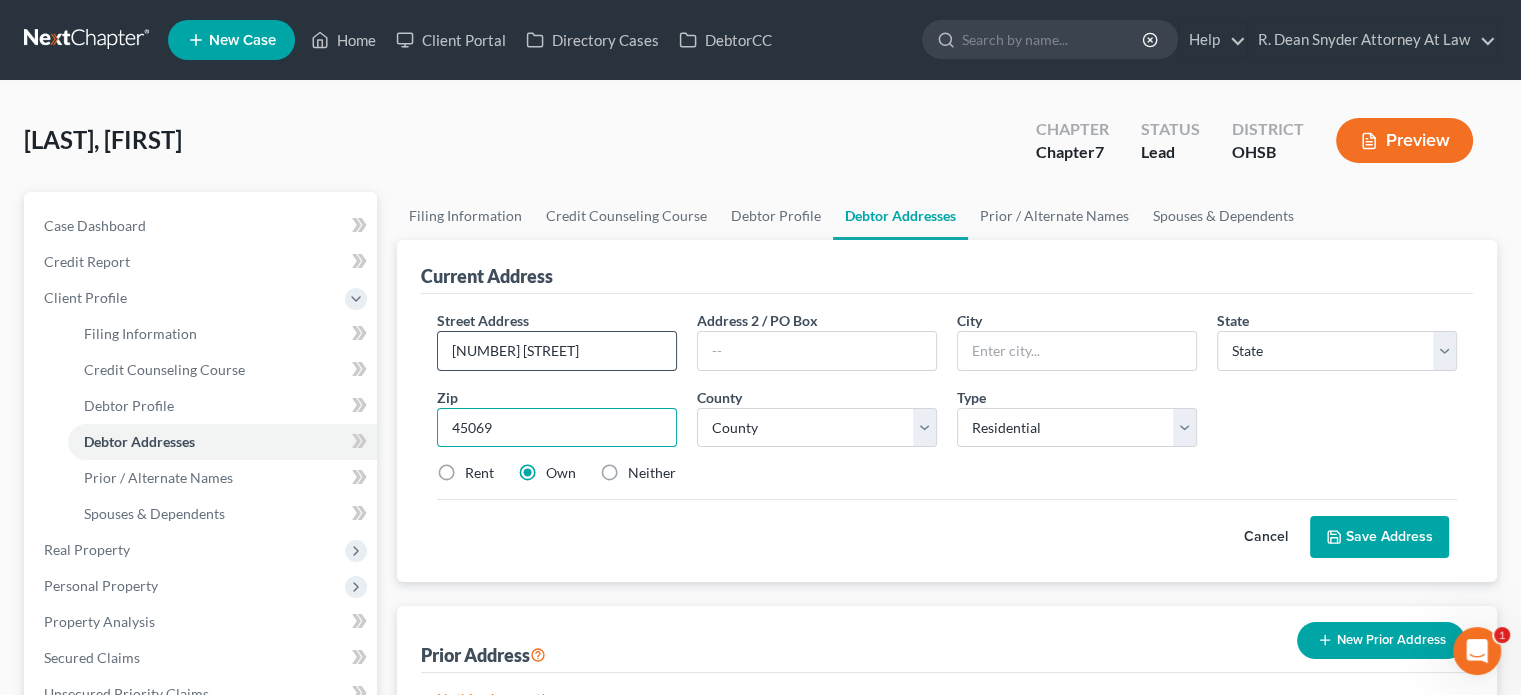 type on "45069" 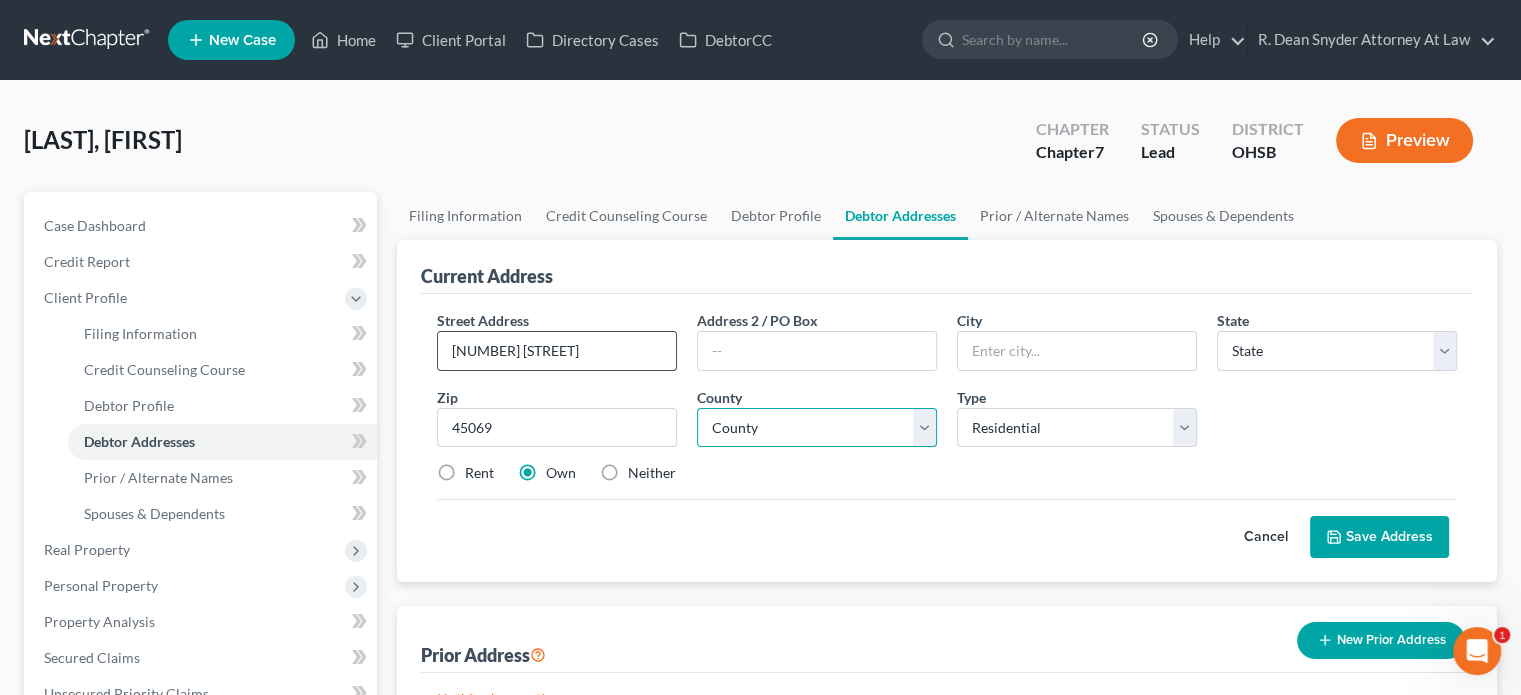 type on "West Chester" 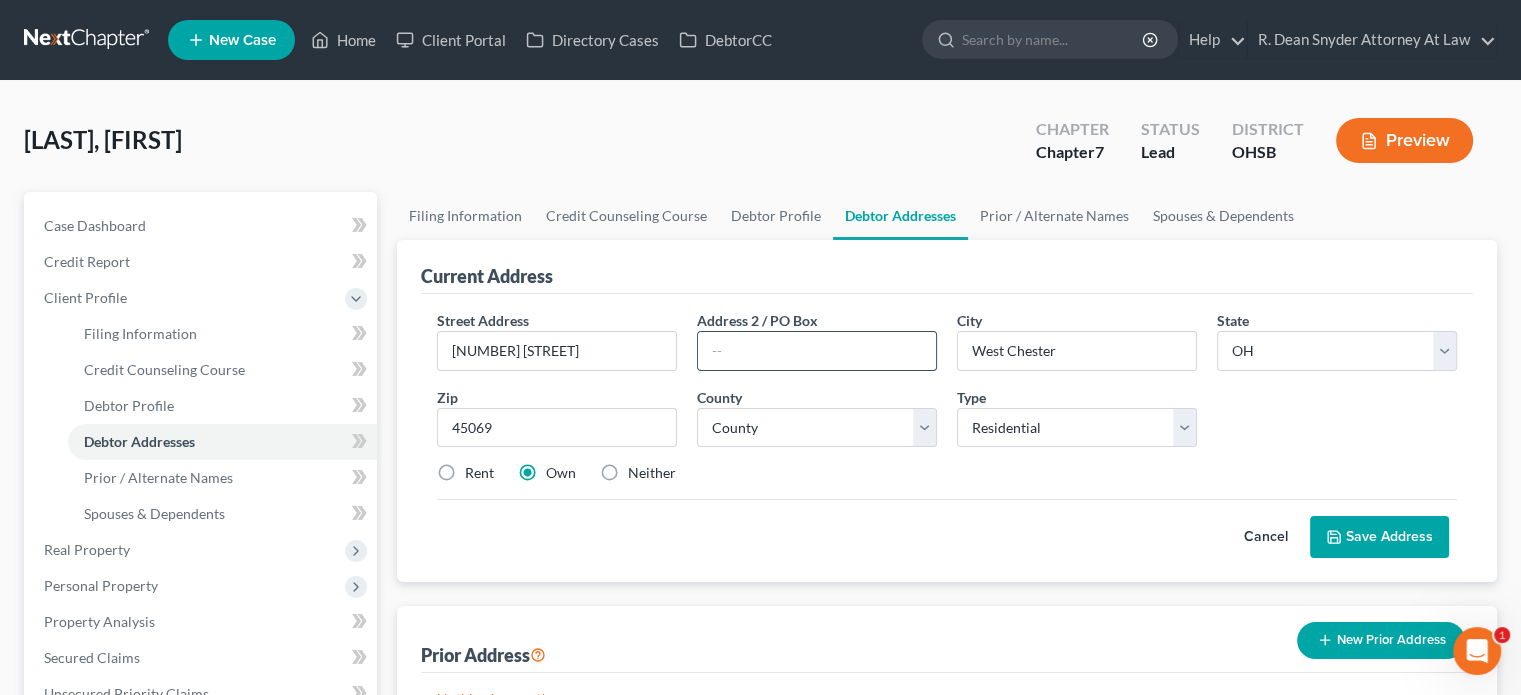 click at bounding box center [817, 351] 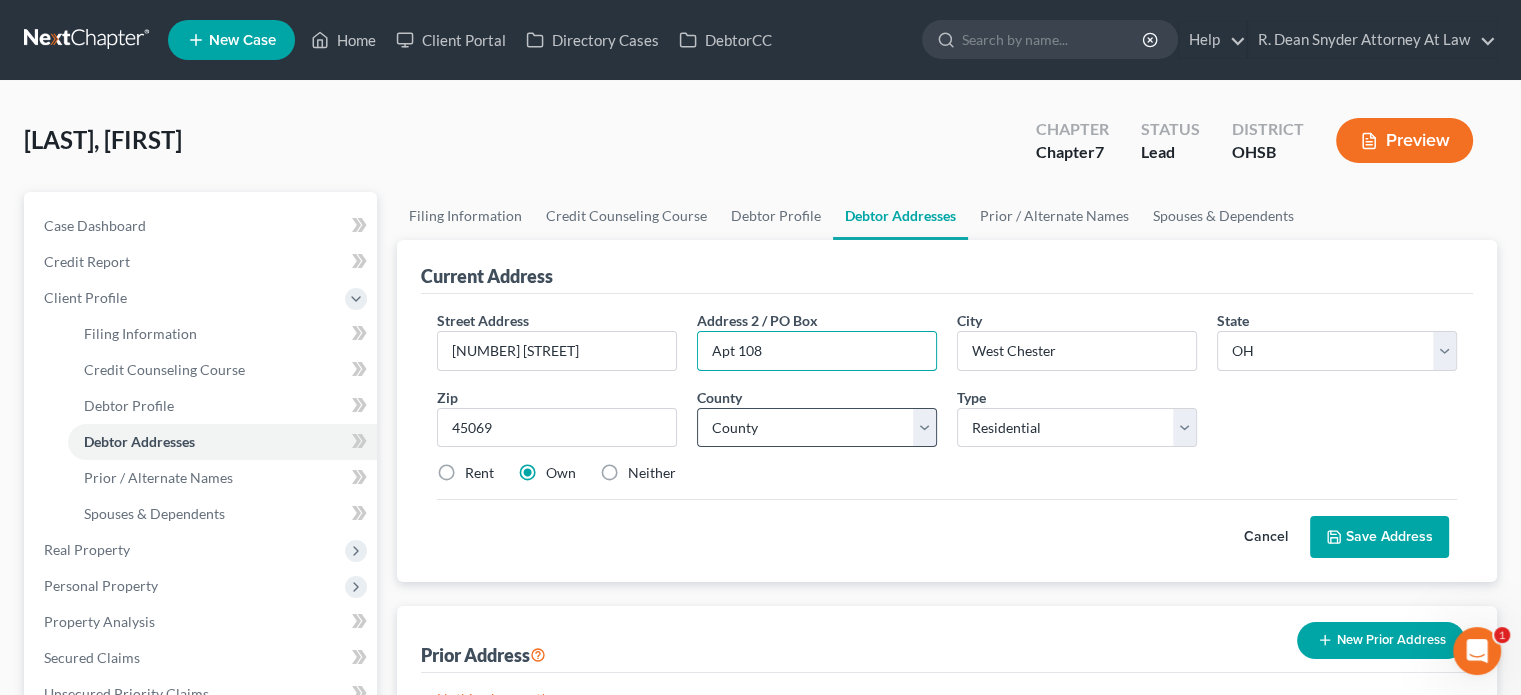 type on "Apt 108" 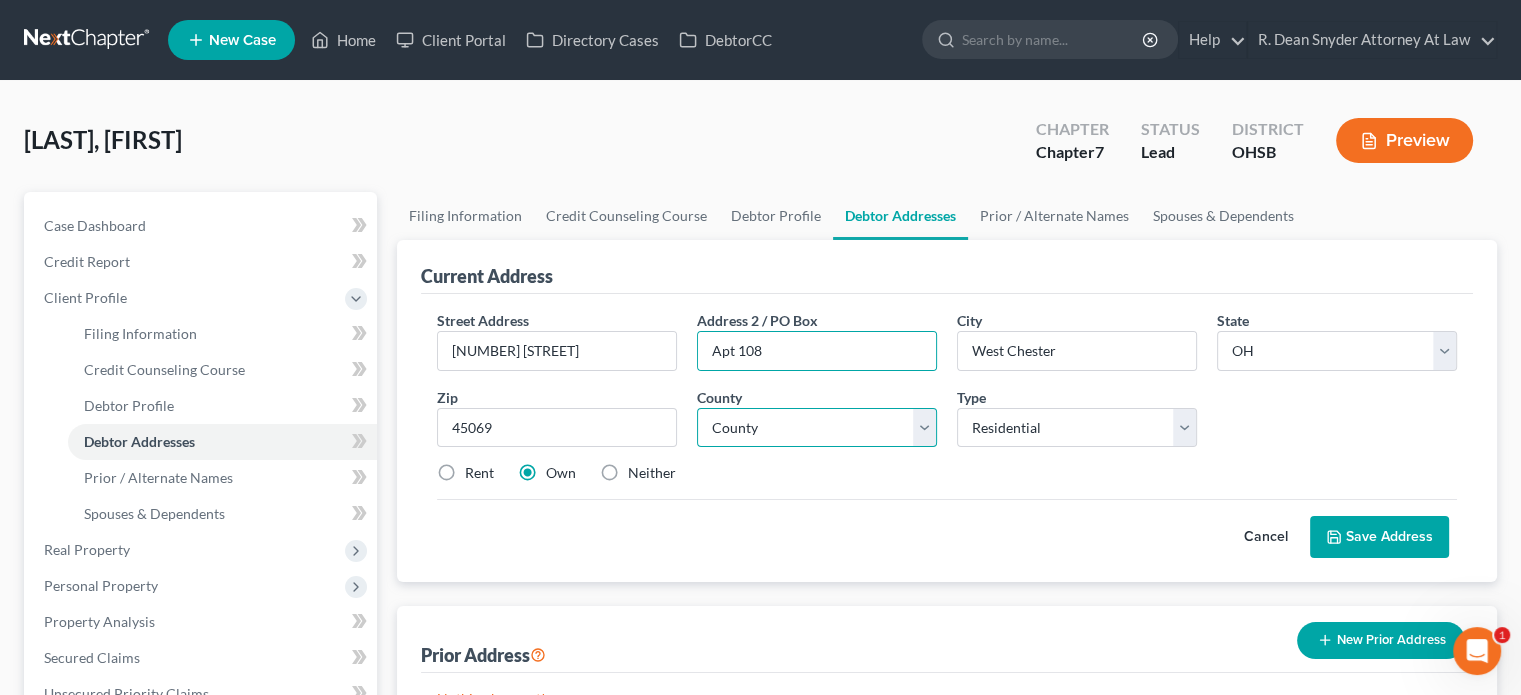 click on "County Adams County Allen County Ashland County Ashtabula County Athens County Auglaize County Belmont County Brown County Butler County Carroll County Champaign County Clark County Clermont County Clinton County Columbiana County Coshocton County Crawford County Cuyahoga County Darke County Defiance County Delaware County Erie County Fairfield County Fayette County Franklin County Fulton County Gallia County Geauga County Greene County Guernsey County Hamilton County Hancock County Hardin County Harrison County Henry County Highland County Hocking County Holmes County Huron County Jackson County Jefferson County Knox County Lake County Lawrence County Licking County Logan County Lorain County Lucas County Madison County Mahoning County Marion County Medina County Meigs County Mercer County Miami County Monroe County Montgomery County Morgan County Morrow County Muskingum County Noble County Ottawa County Paulding County Perry County Pickaway County Pike County Portage County Preble County Putnam County" at bounding box center (817, 428) 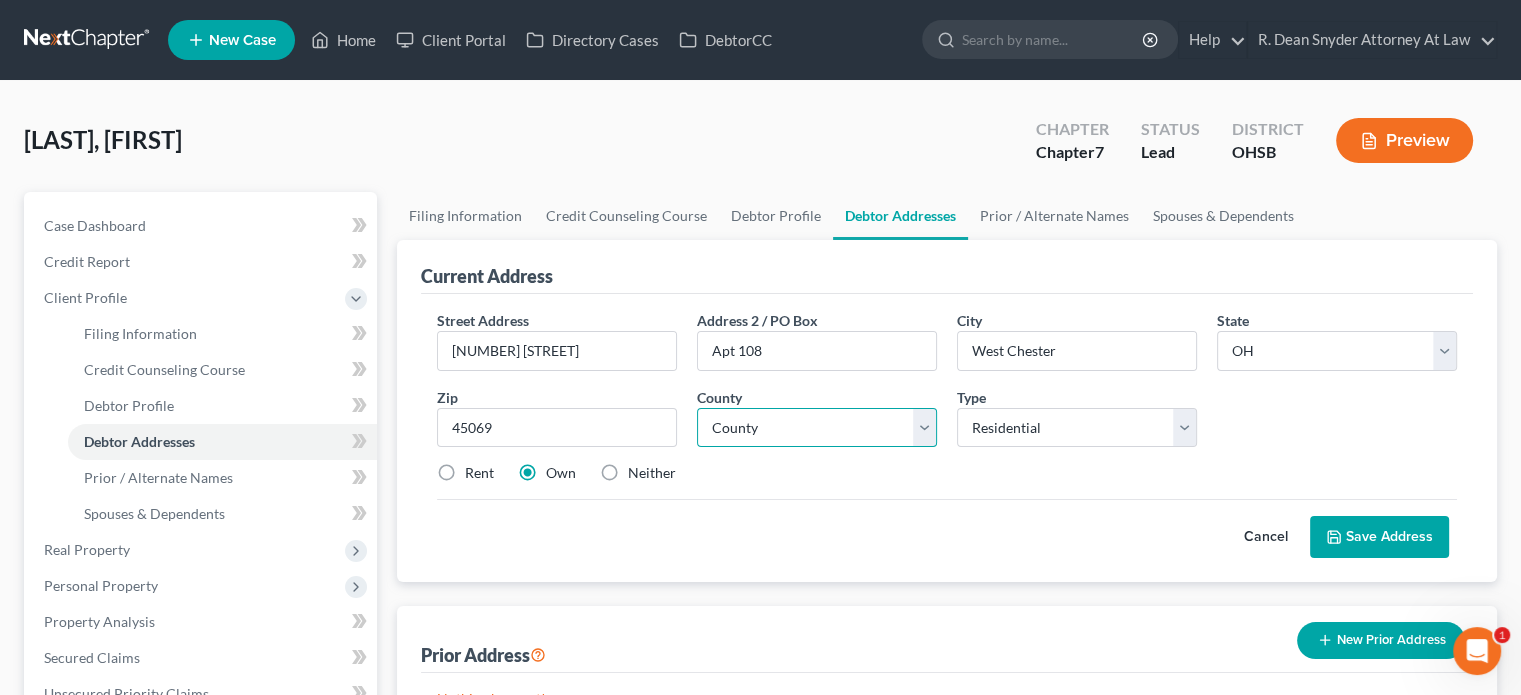 select on "8" 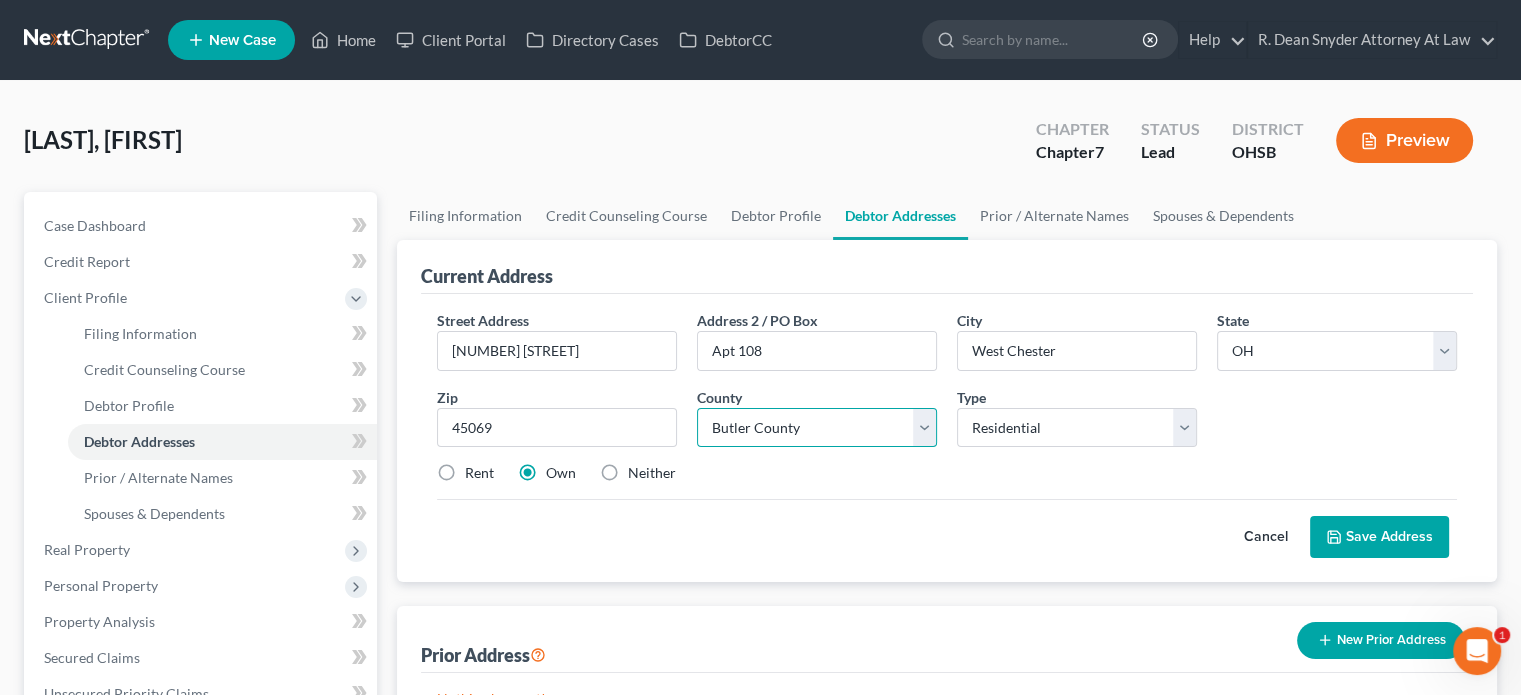 click on "County Adams County Allen County Ashland County Ashtabula County Athens County Auglaize County Belmont County Brown County Butler County Carroll County Champaign County Clark County Clermont County Clinton County Columbiana County Coshocton County Crawford County Cuyahoga County Darke County Defiance County Delaware County Erie County Fairfield County Fayette County Franklin County Fulton County Gallia County Geauga County Greene County Guernsey County Hamilton County Hancock County Hardin County Harrison County Henry County Highland County Hocking County Holmes County Huron County Jackson County Jefferson County Knox County Lake County Lawrence County Licking County Logan County Lorain County Lucas County Madison County Mahoning County Marion County Medina County Meigs County Mercer County Miami County Monroe County Montgomery County Morgan County Morrow County Muskingum County Noble County Ottawa County Paulding County Perry County Pickaway County Pike County Portage County Preble County Putnam County" at bounding box center [817, 428] 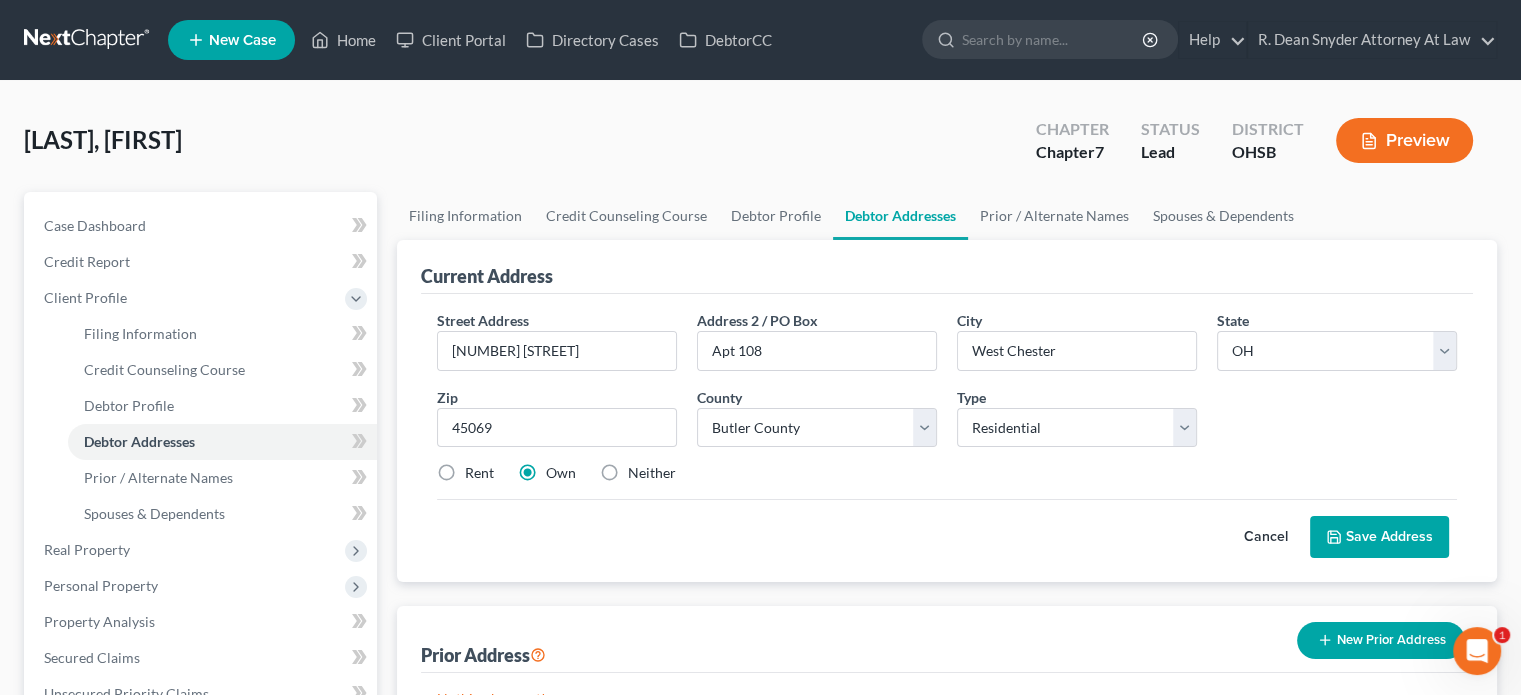 click on "Save Address" at bounding box center [1379, 537] 